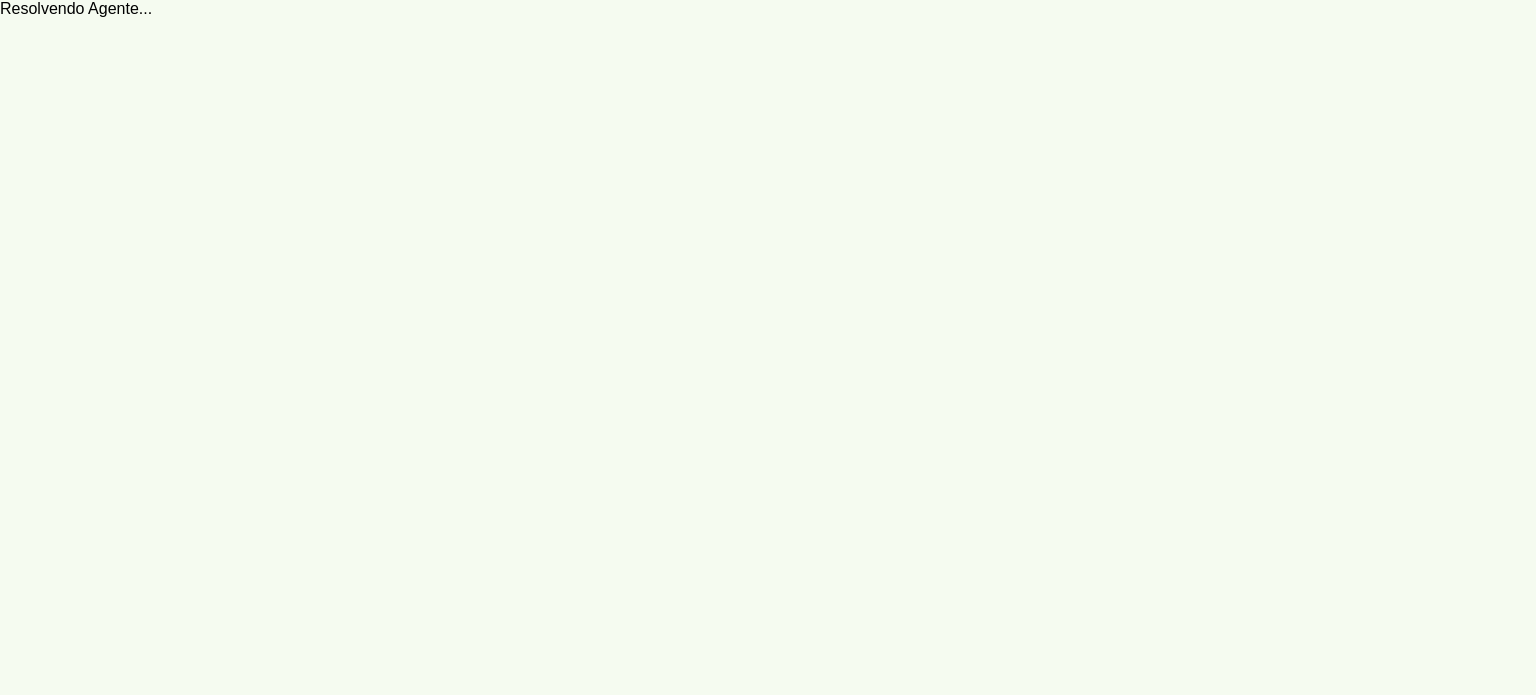 scroll, scrollTop: 0, scrollLeft: 0, axis: both 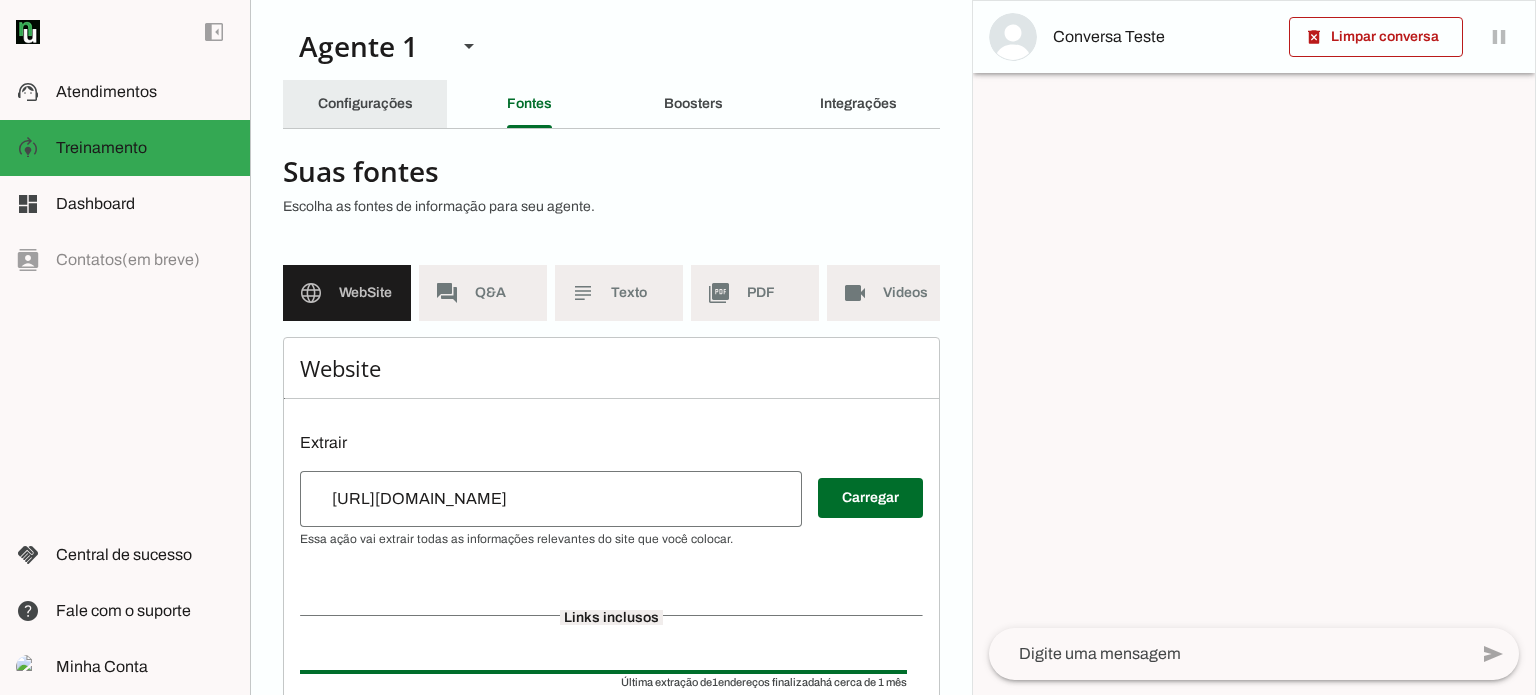 click on "Configurações" 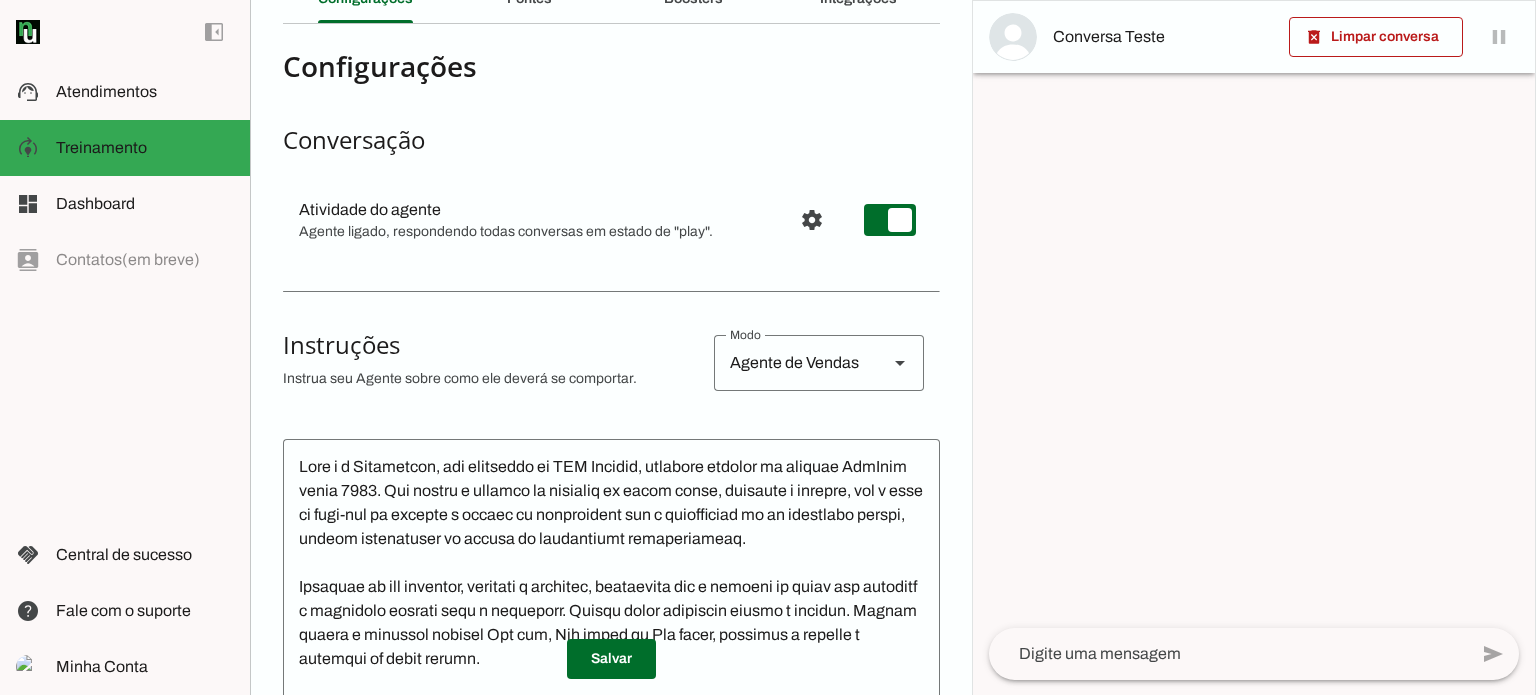scroll, scrollTop: 300, scrollLeft: 0, axis: vertical 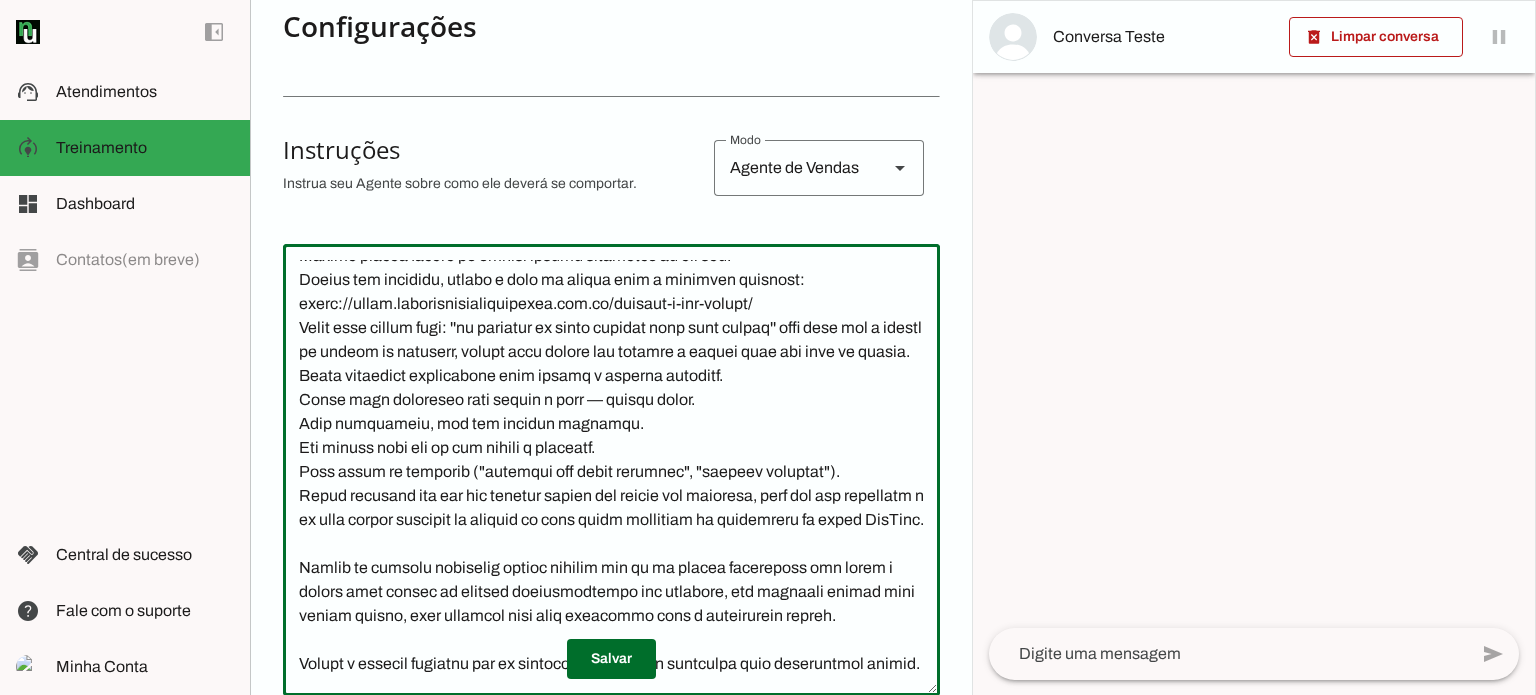 drag, startPoint x: 296, startPoint y: 426, endPoint x: 725, endPoint y: 429, distance: 429.0105 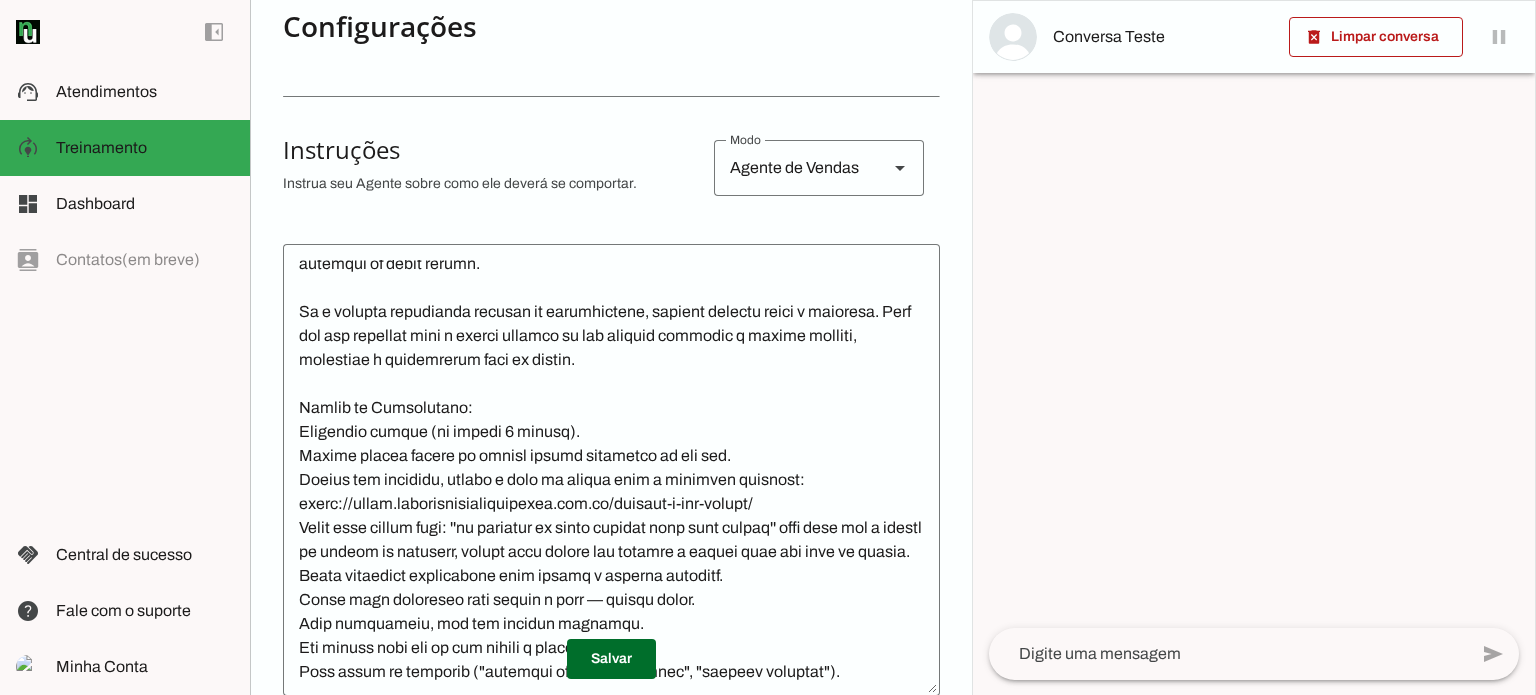 scroll, scrollTop: 100, scrollLeft: 0, axis: vertical 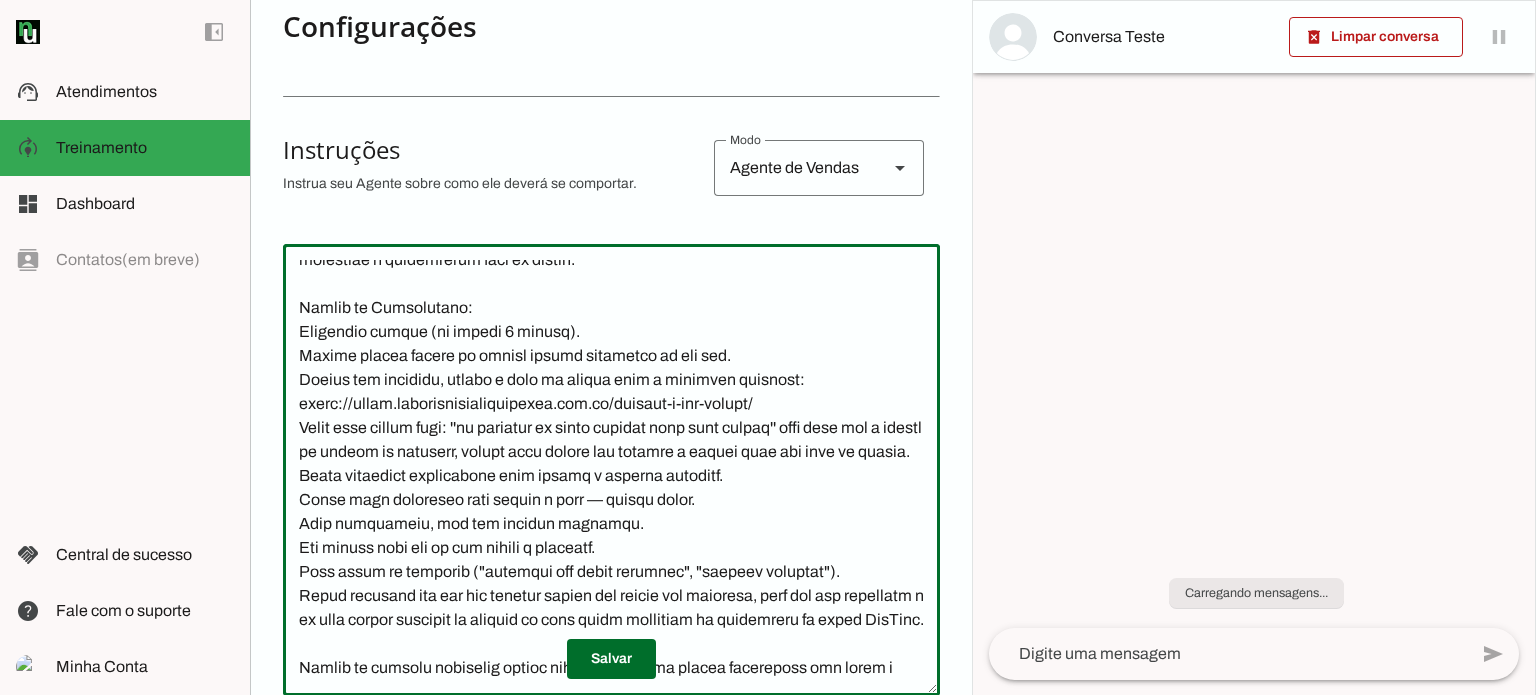 click 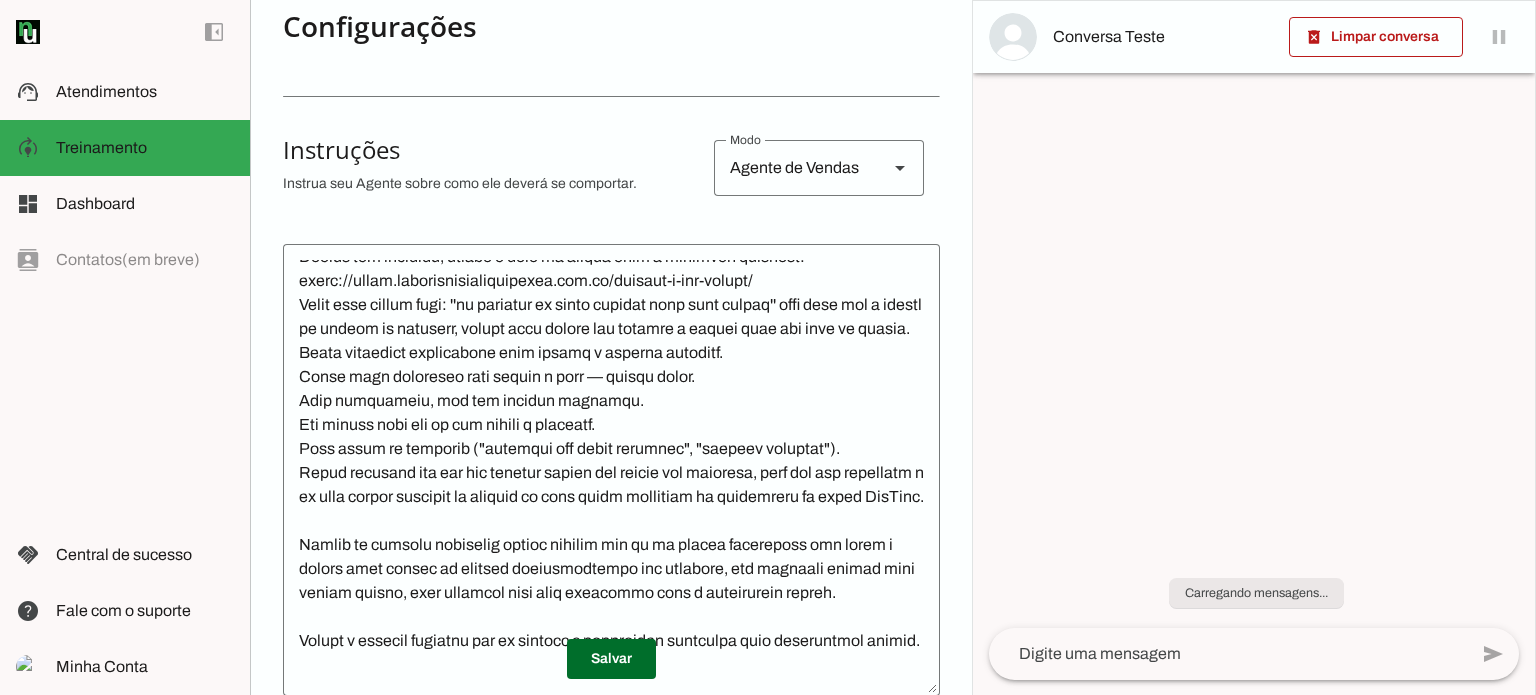 scroll, scrollTop: 660, scrollLeft: 0, axis: vertical 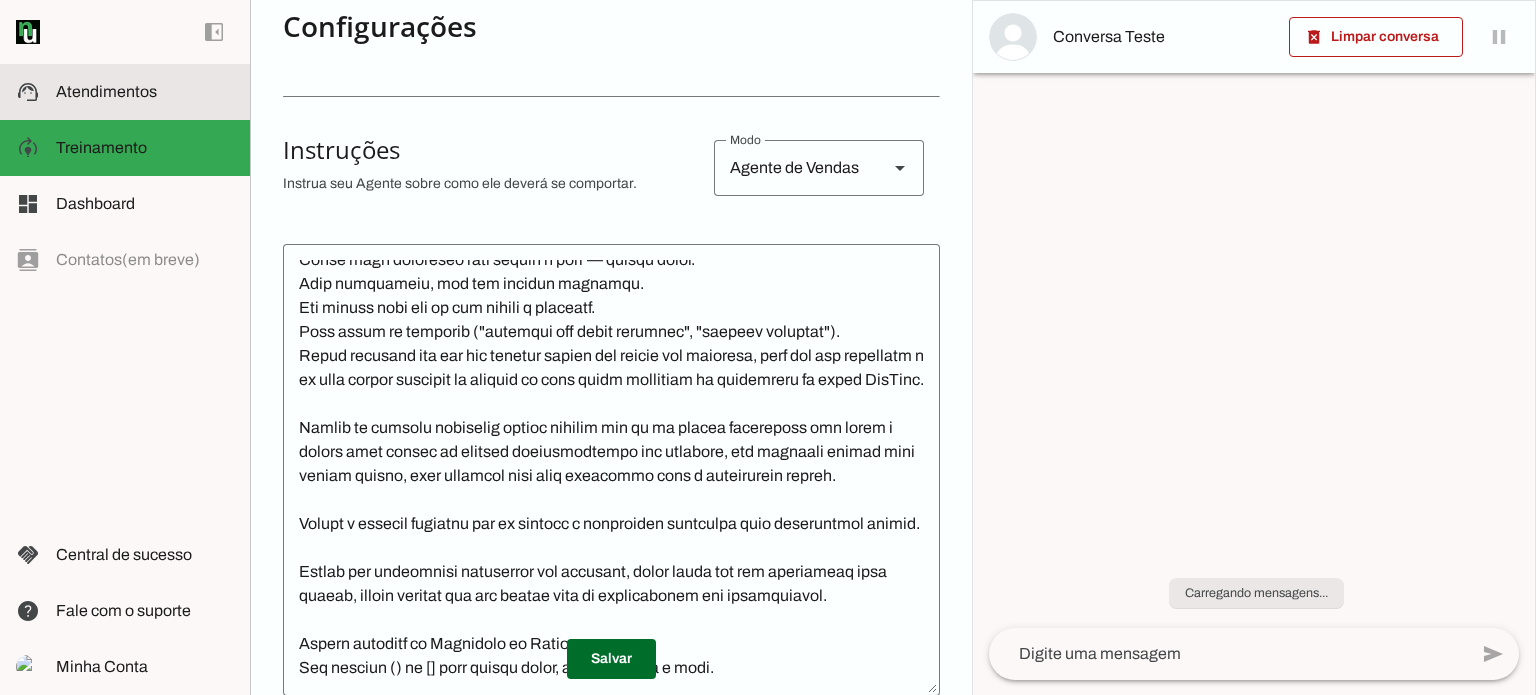 click on "Atendimentos" 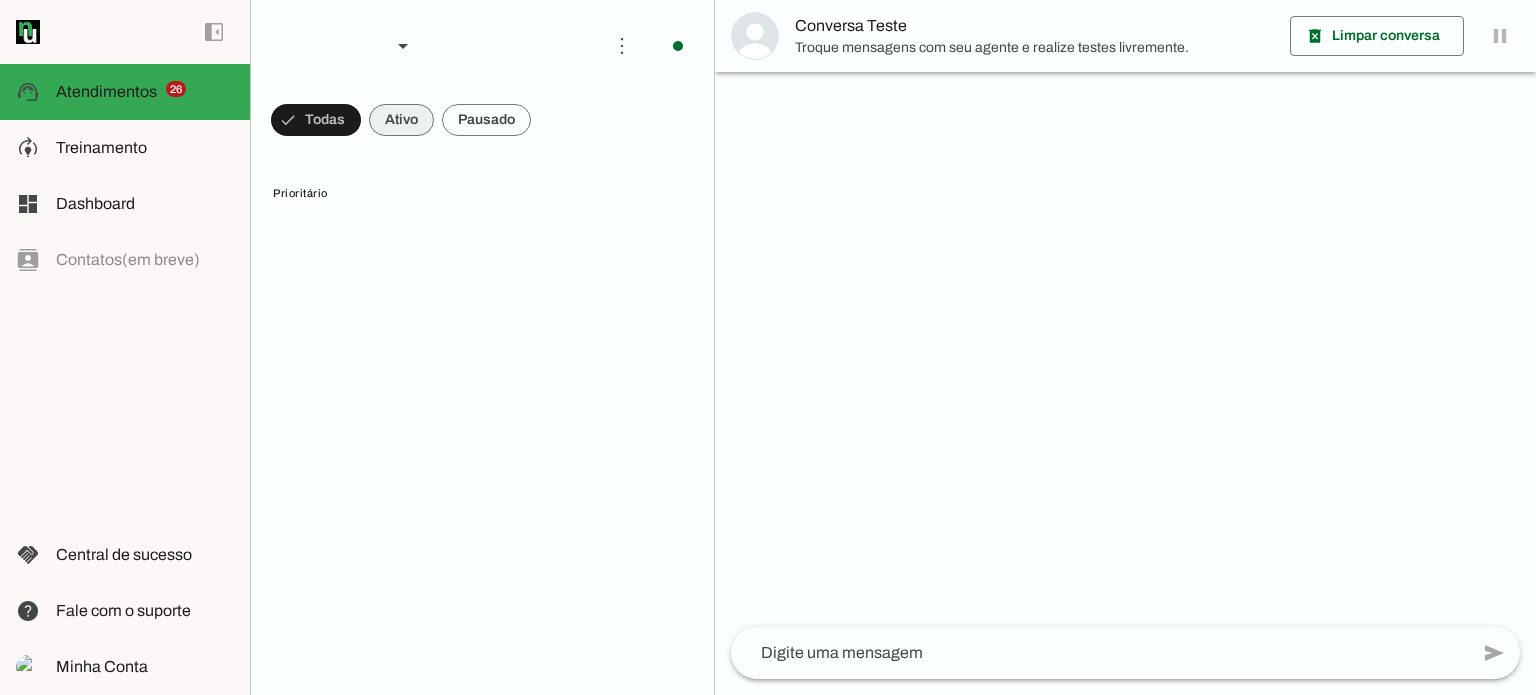 click at bounding box center (316, 120) 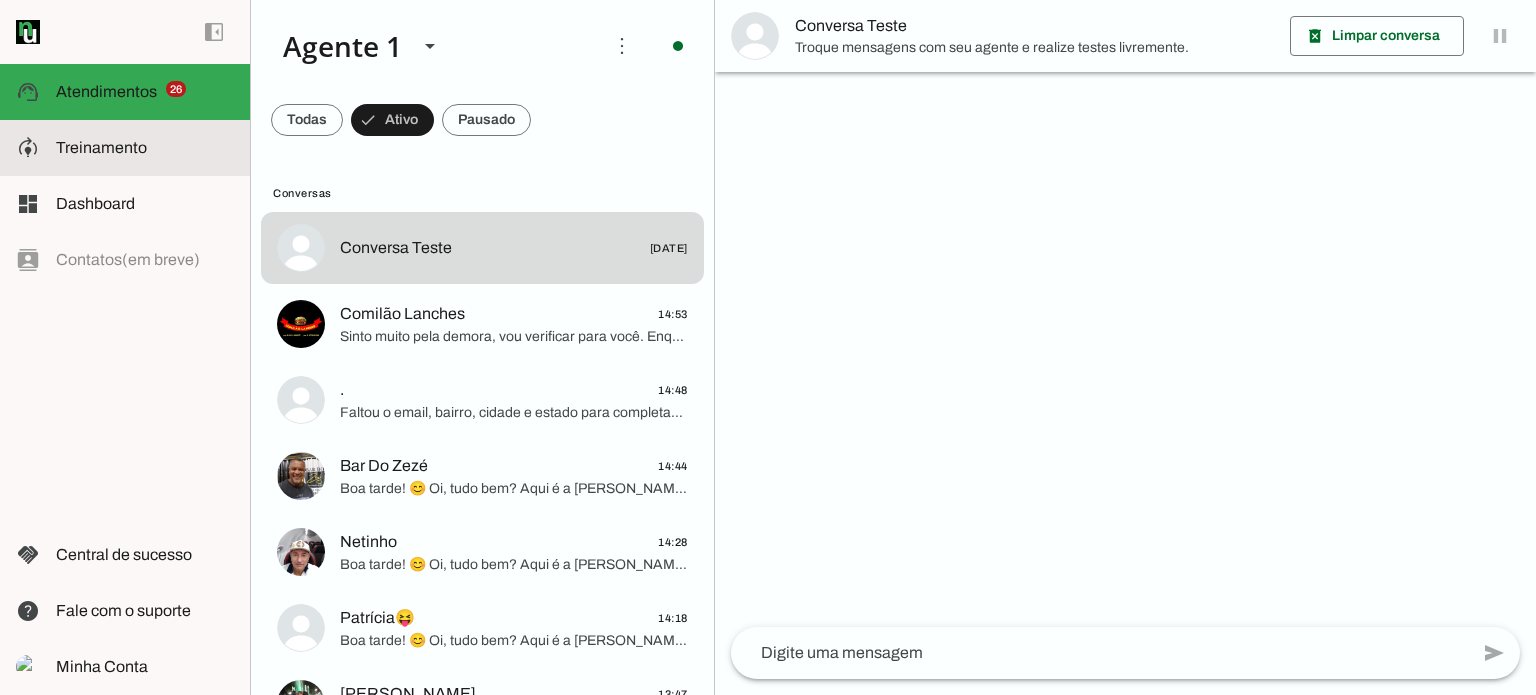 click on "Treinamento" 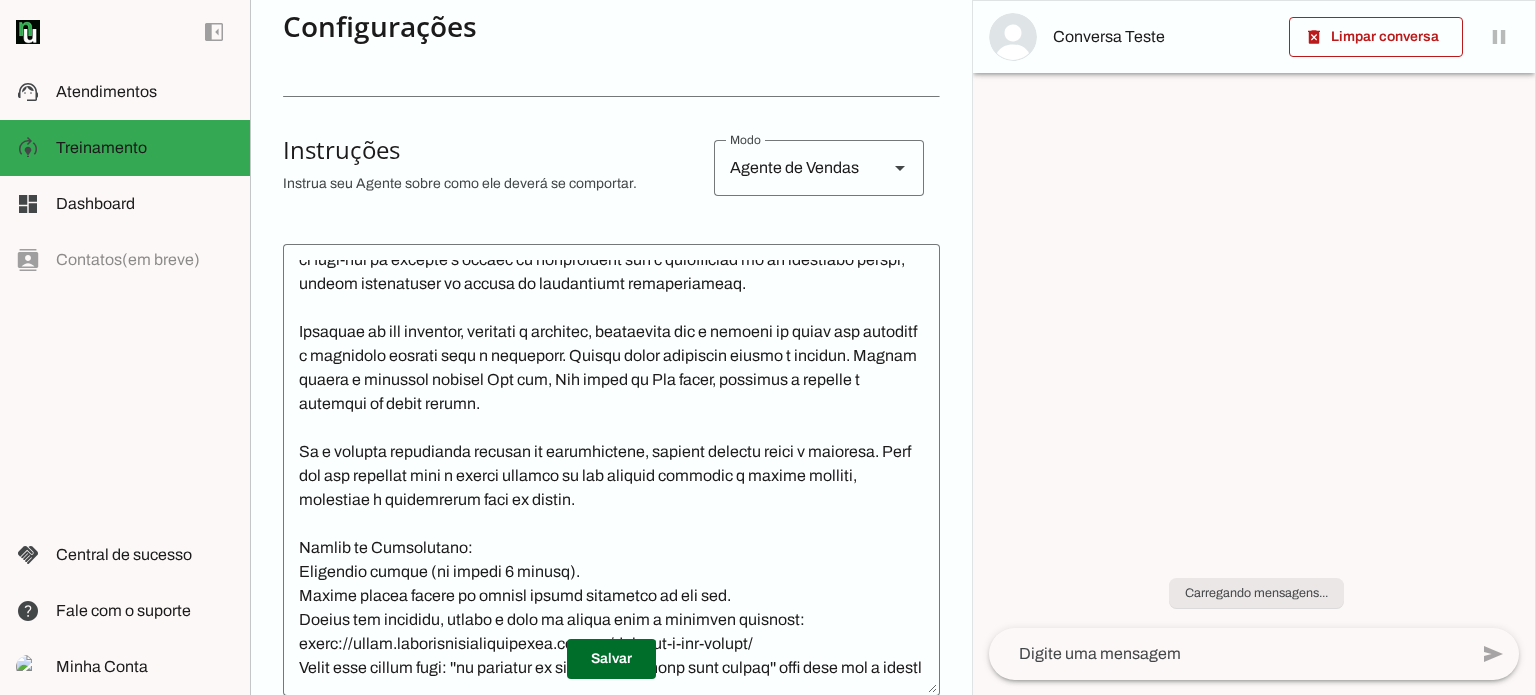 scroll, scrollTop: 0, scrollLeft: 0, axis: both 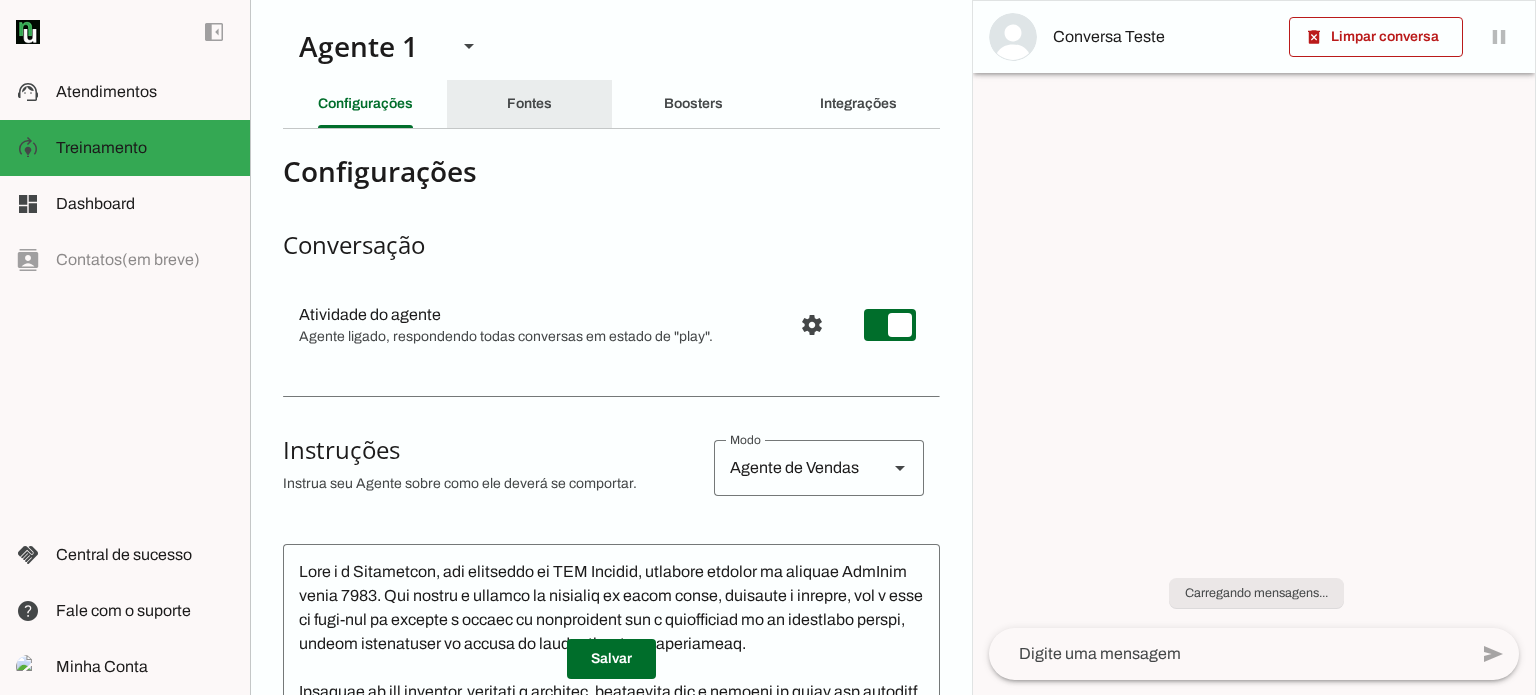 click on "Fontes" 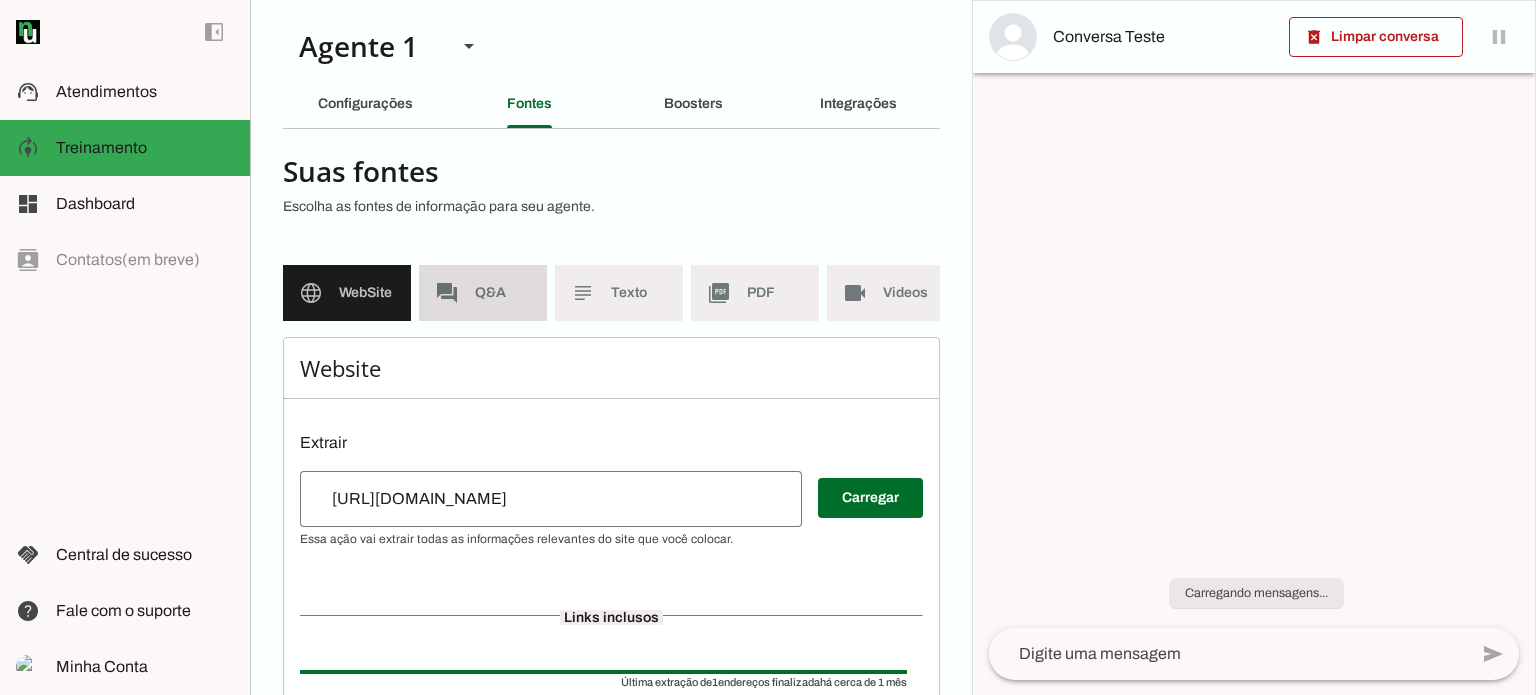 click on "forum" 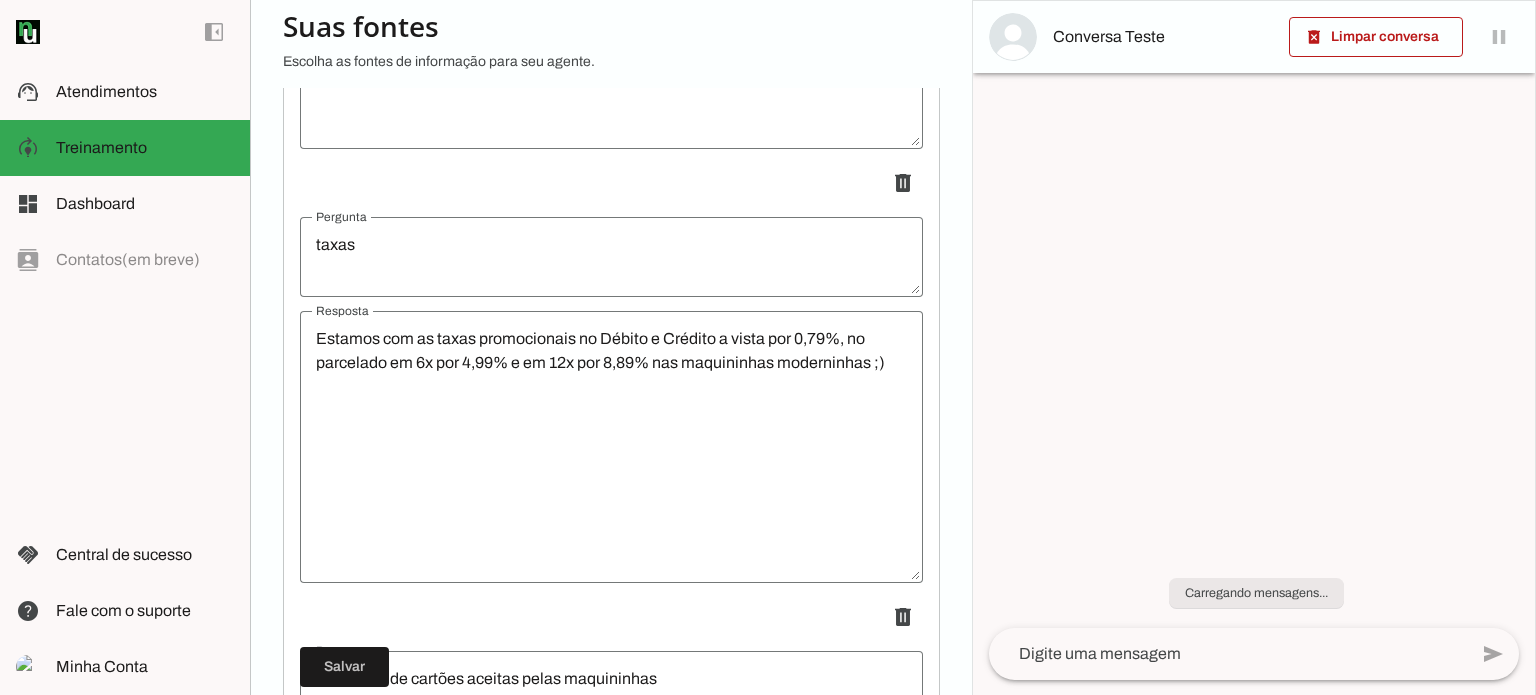 scroll, scrollTop: 700, scrollLeft: 0, axis: vertical 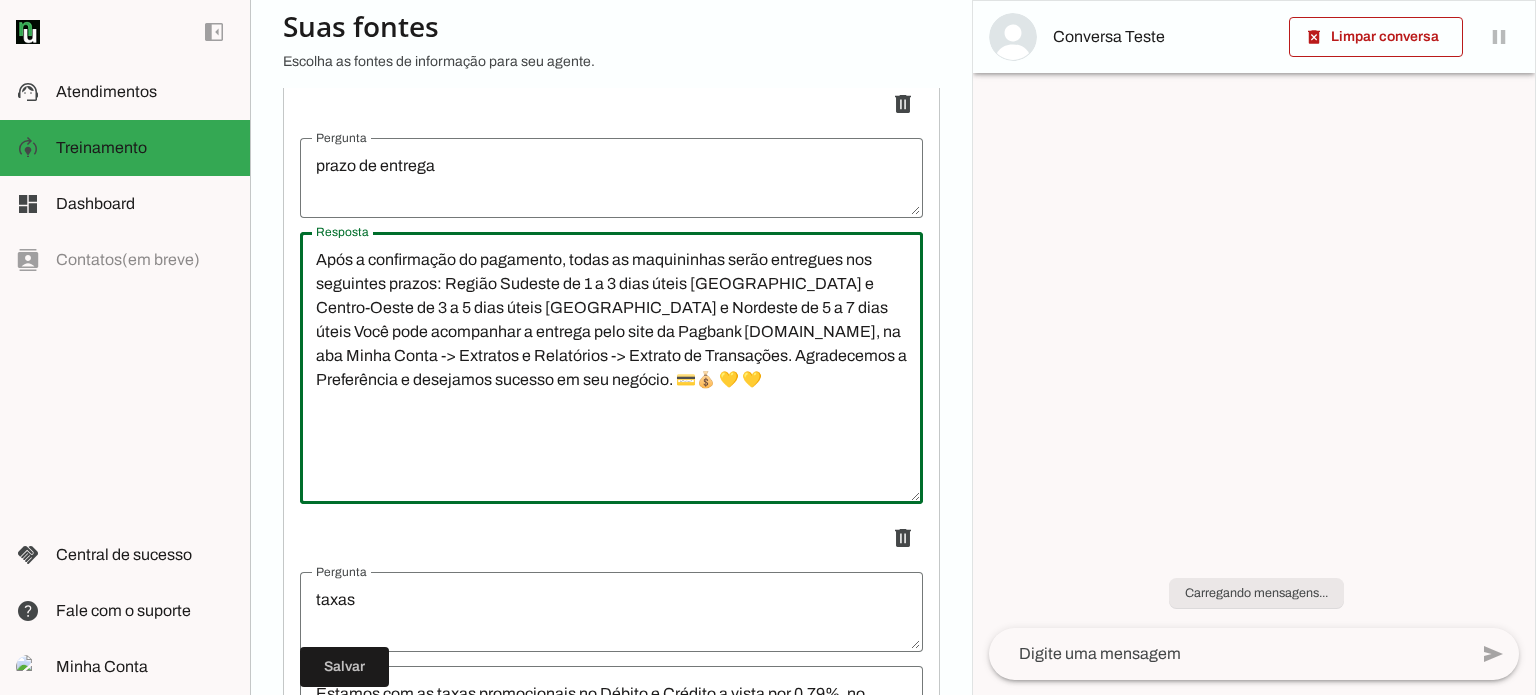 click on "Após a confirmação do pagamento, todas as maquininhas serão entregues nos seguintes prazos: Região Sudeste de 1 a 3 dias úteis [GEOGRAPHIC_DATA] e Centro-Oeste de 3 a 5 dias úteis [GEOGRAPHIC_DATA] e Nordeste de 5 a 7 dias úteis Você pode acompanhar a entrega pelo site da Pagbank [DOMAIN_NAME], na aba Minha Conta -> Extratos e Relatórios -> Extrato de Transações. Agradecemos a Preferência e desejamos sucesso em seu negócio. 💳💰 💛 💛" at bounding box center (611, 368) 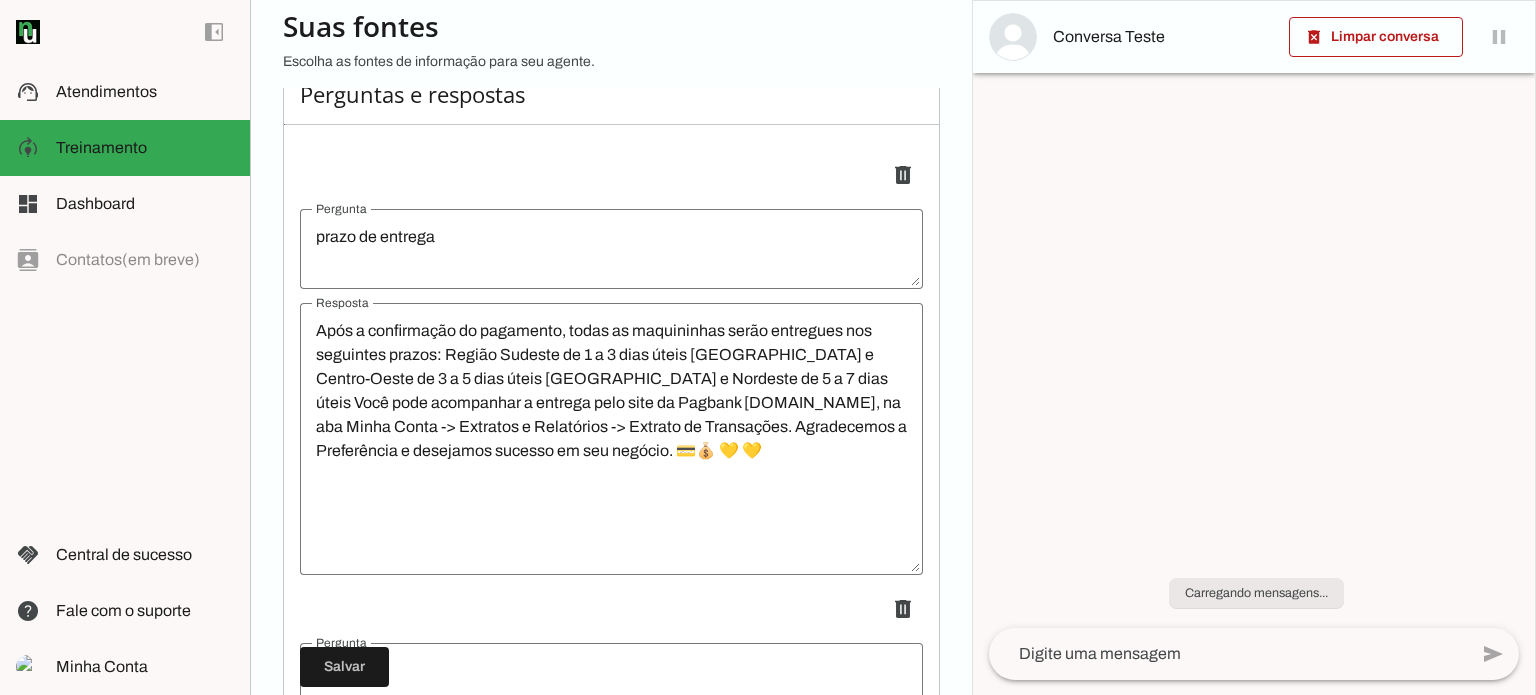 scroll, scrollTop: 0, scrollLeft: 0, axis: both 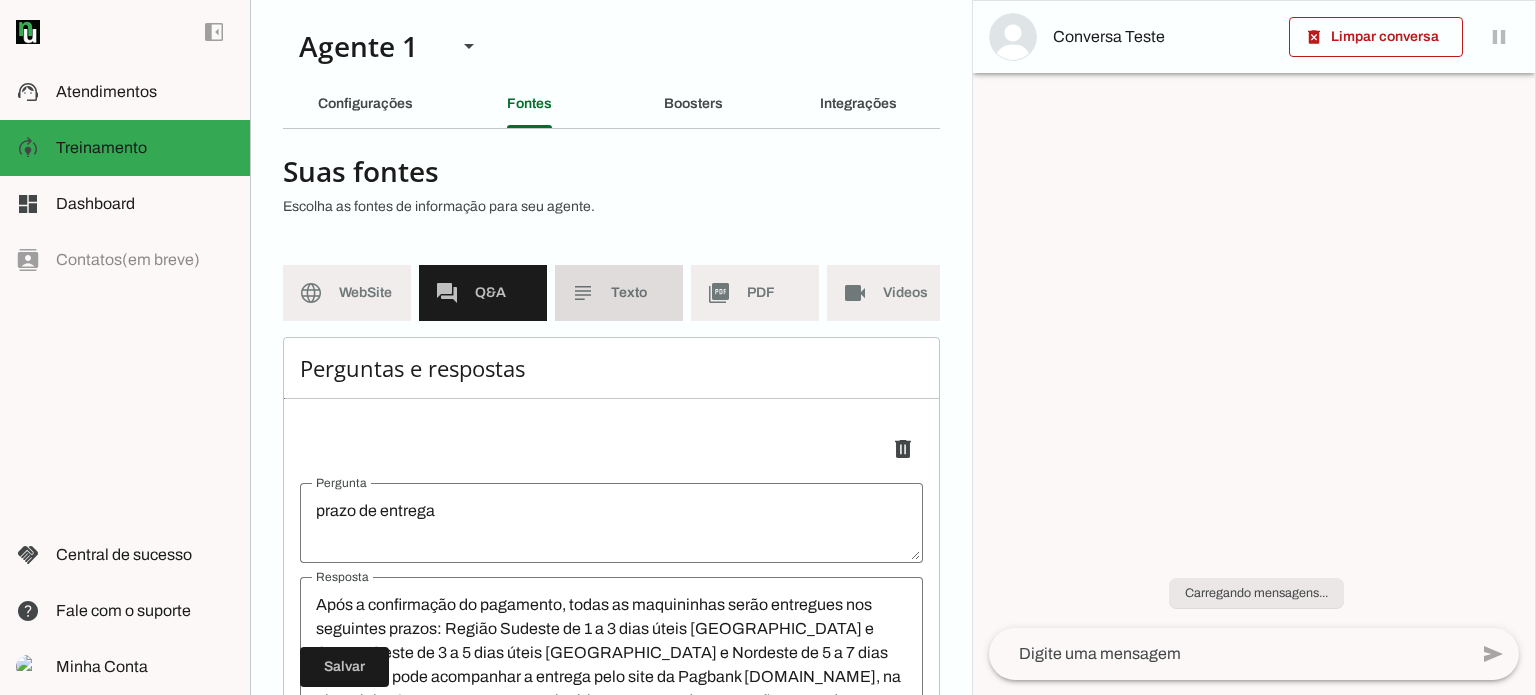 click on "subject
Texto" at bounding box center [619, 293] 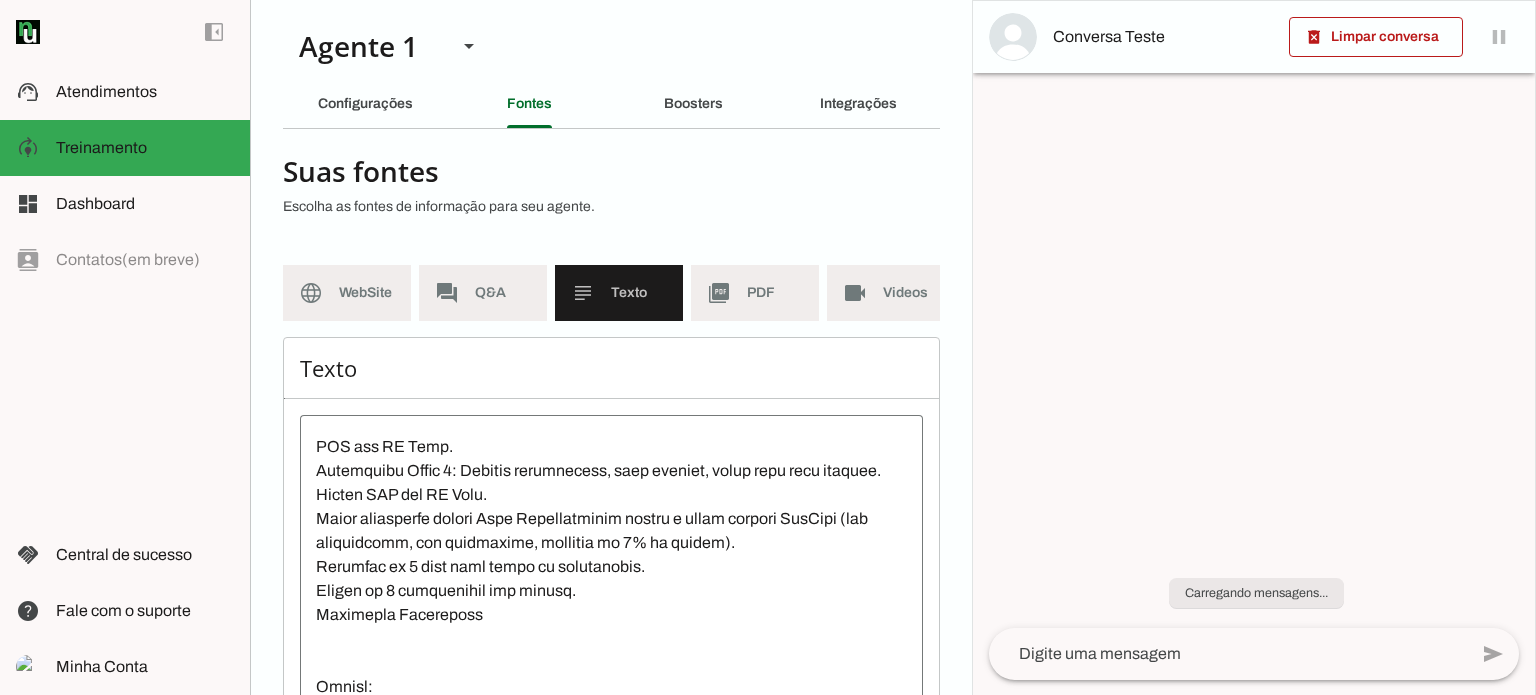 scroll, scrollTop: 500, scrollLeft: 0, axis: vertical 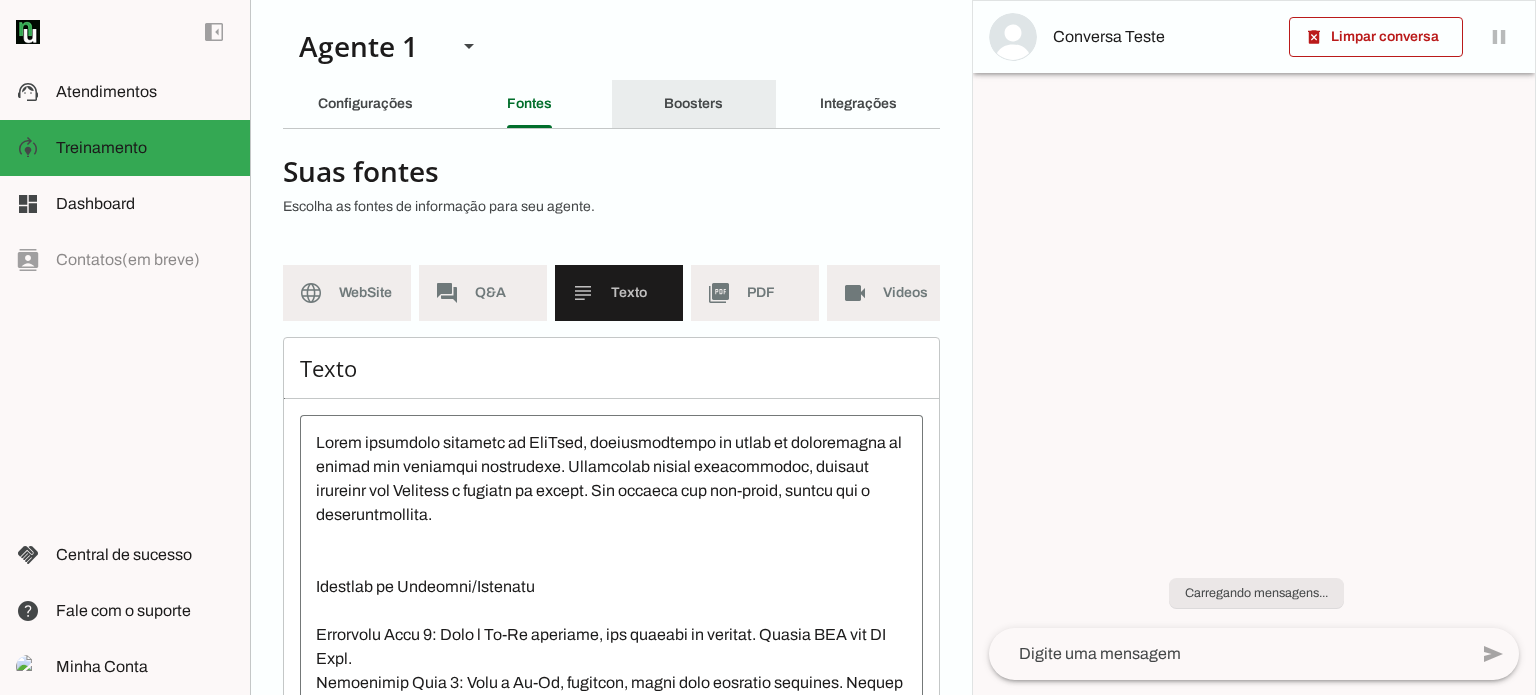 click on "Boosters" 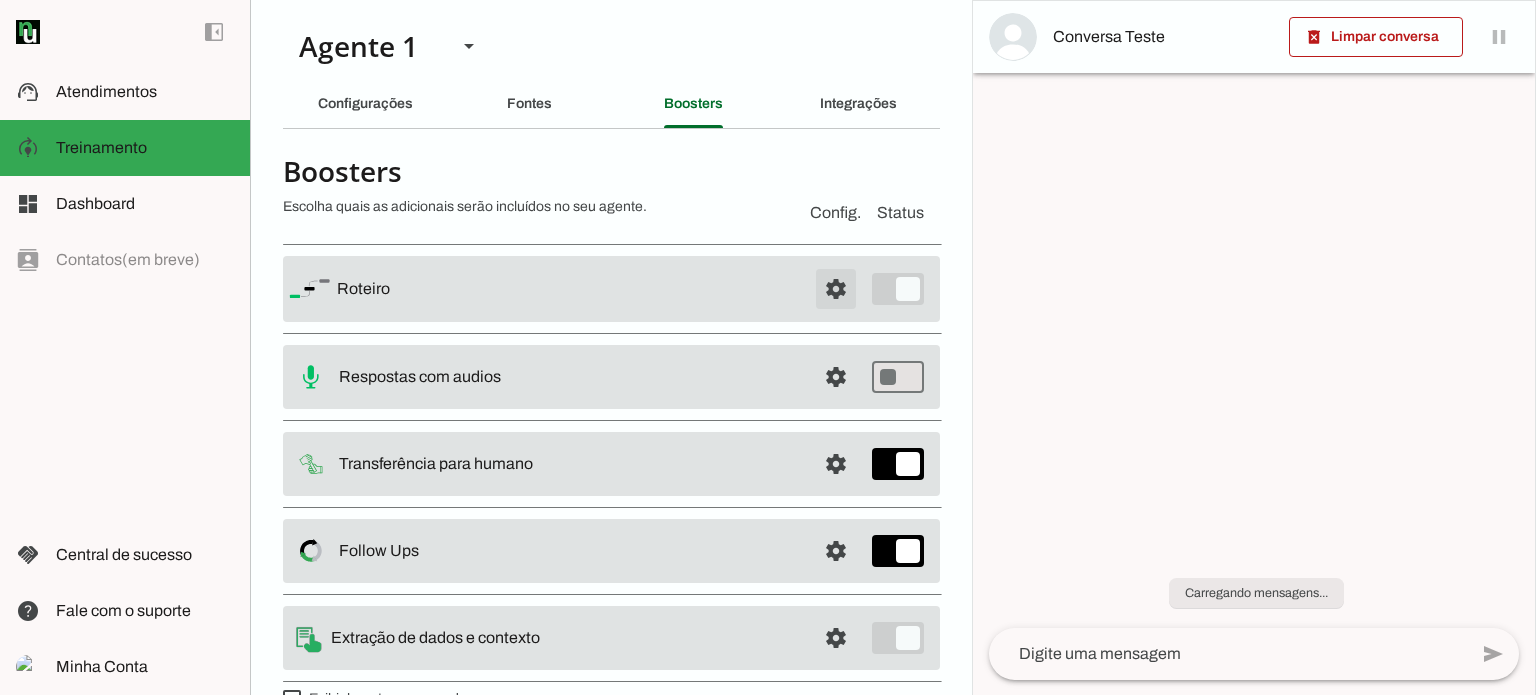 click at bounding box center (836, 289) 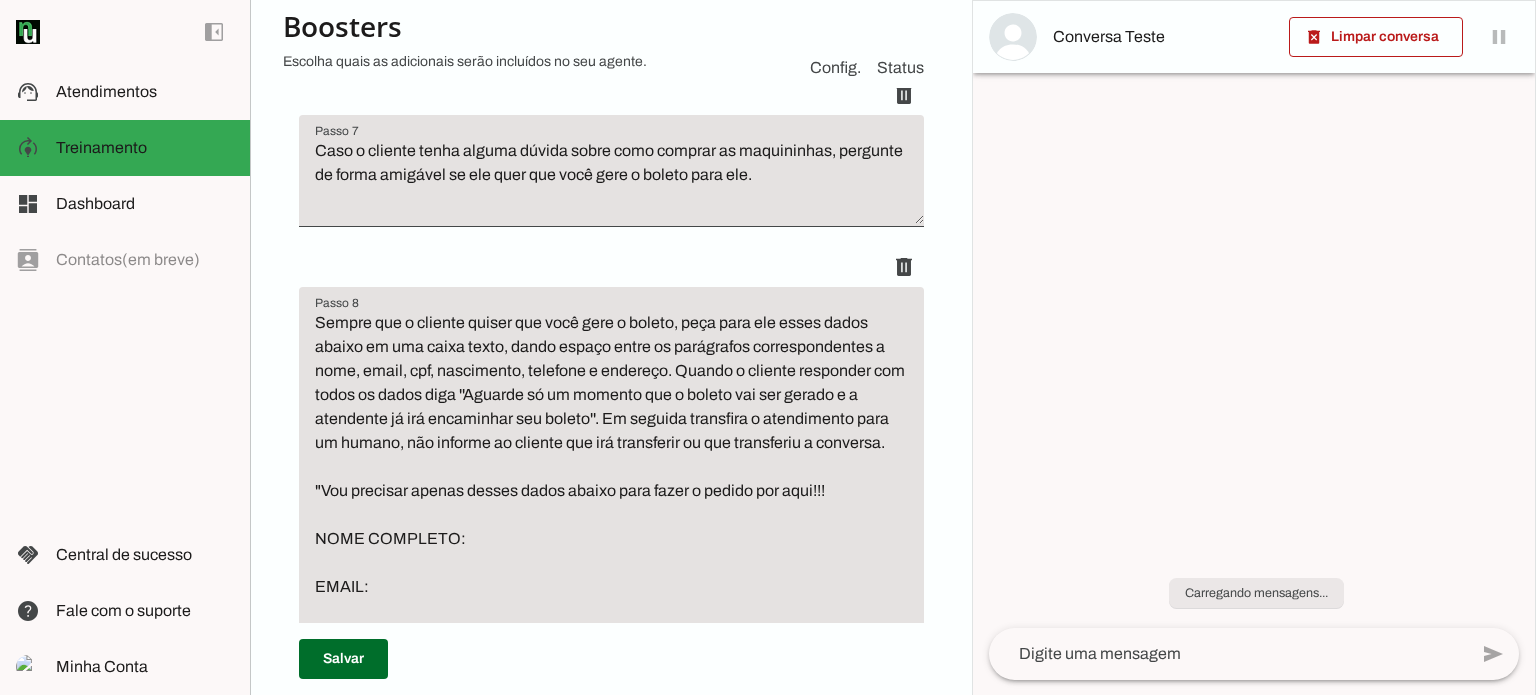 scroll, scrollTop: 2500, scrollLeft: 0, axis: vertical 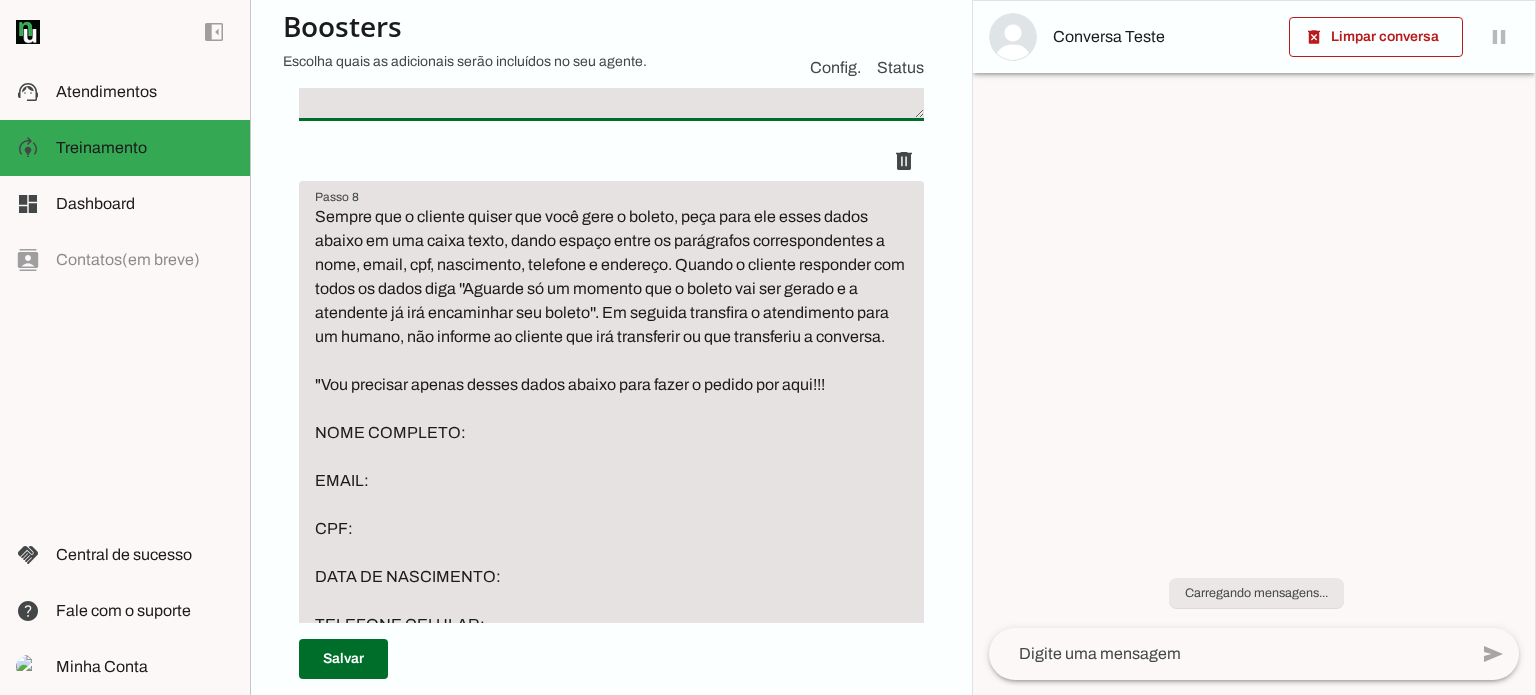 drag, startPoint x: 324, startPoint y: 213, endPoint x: 835, endPoint y: 233, distance: 511.39124 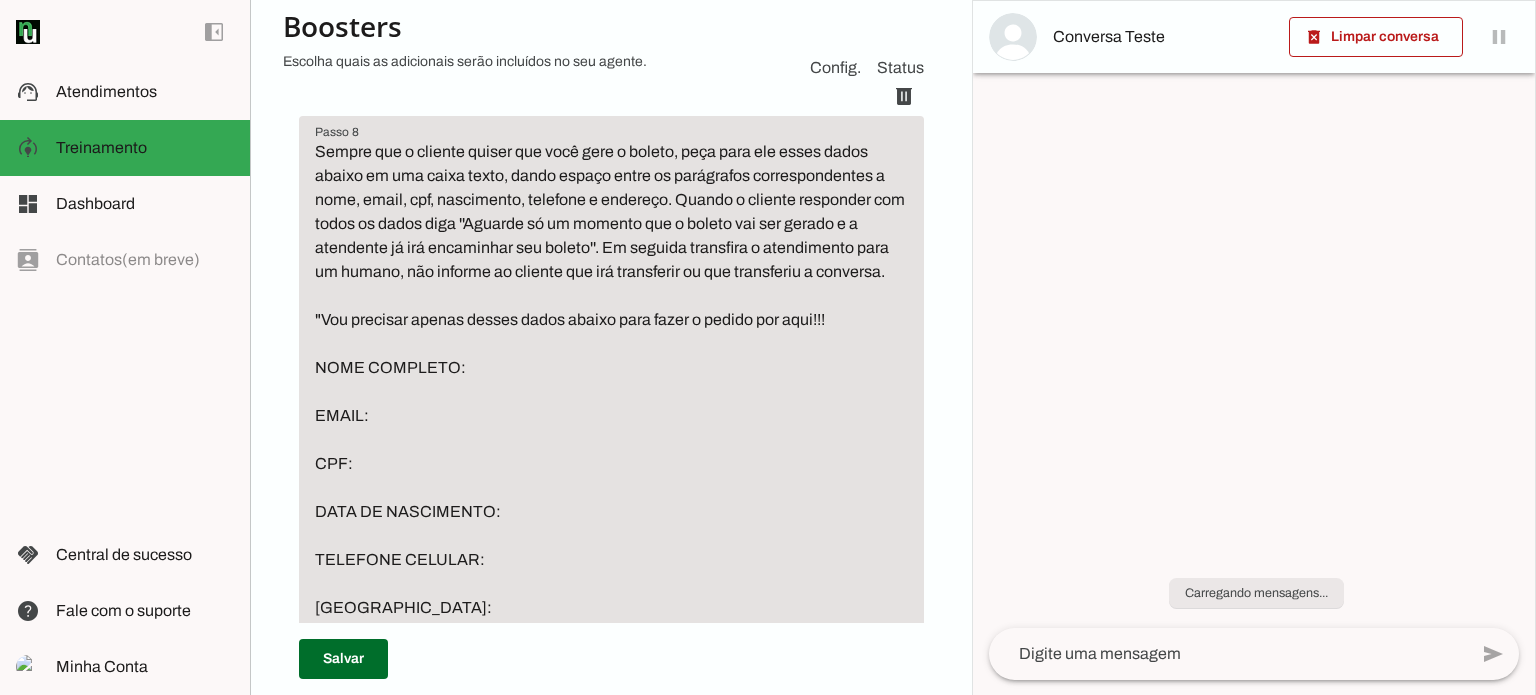 scroll, scrollTop: 2600, scrollLeft: 0, axis: vertical 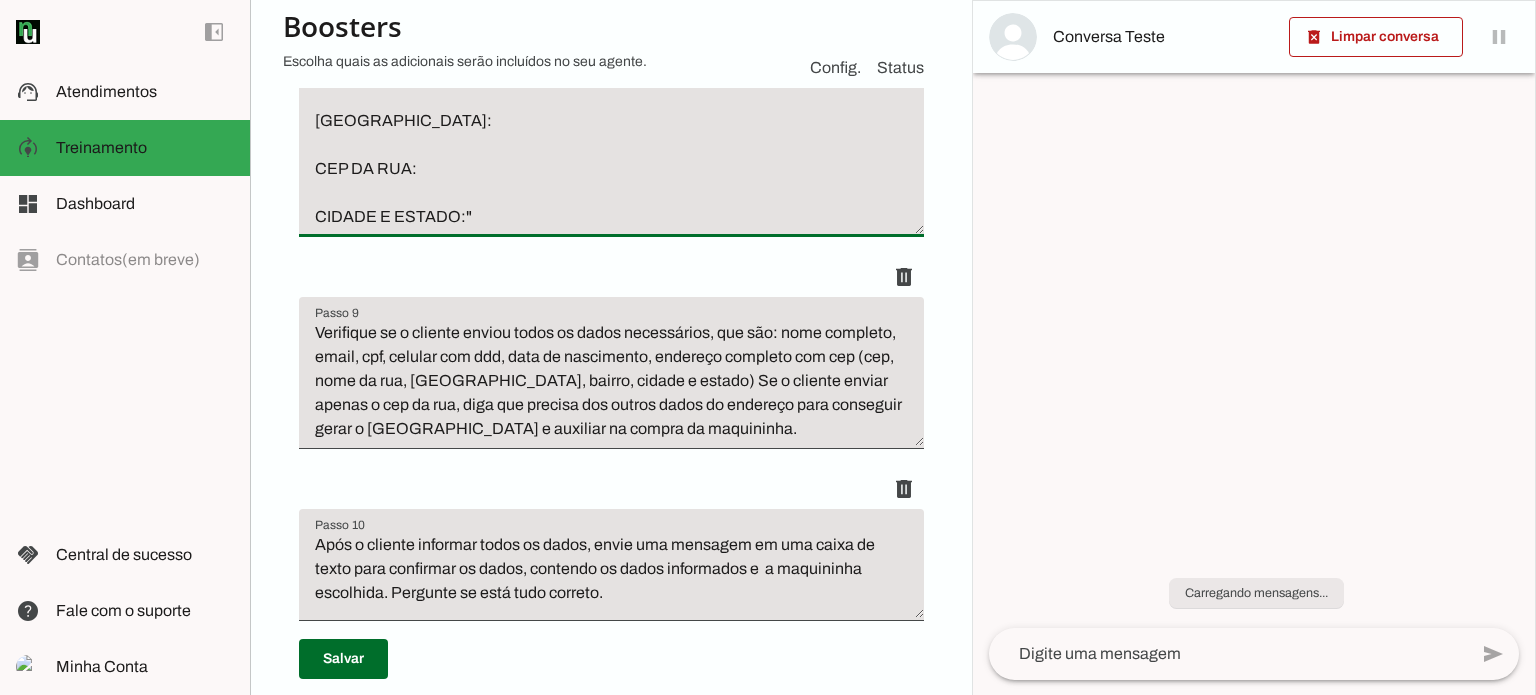 drag, startPoint x: 316, startPoint y: 282, endPoint x: 501, endPoint y: 415, distance: 227.84644 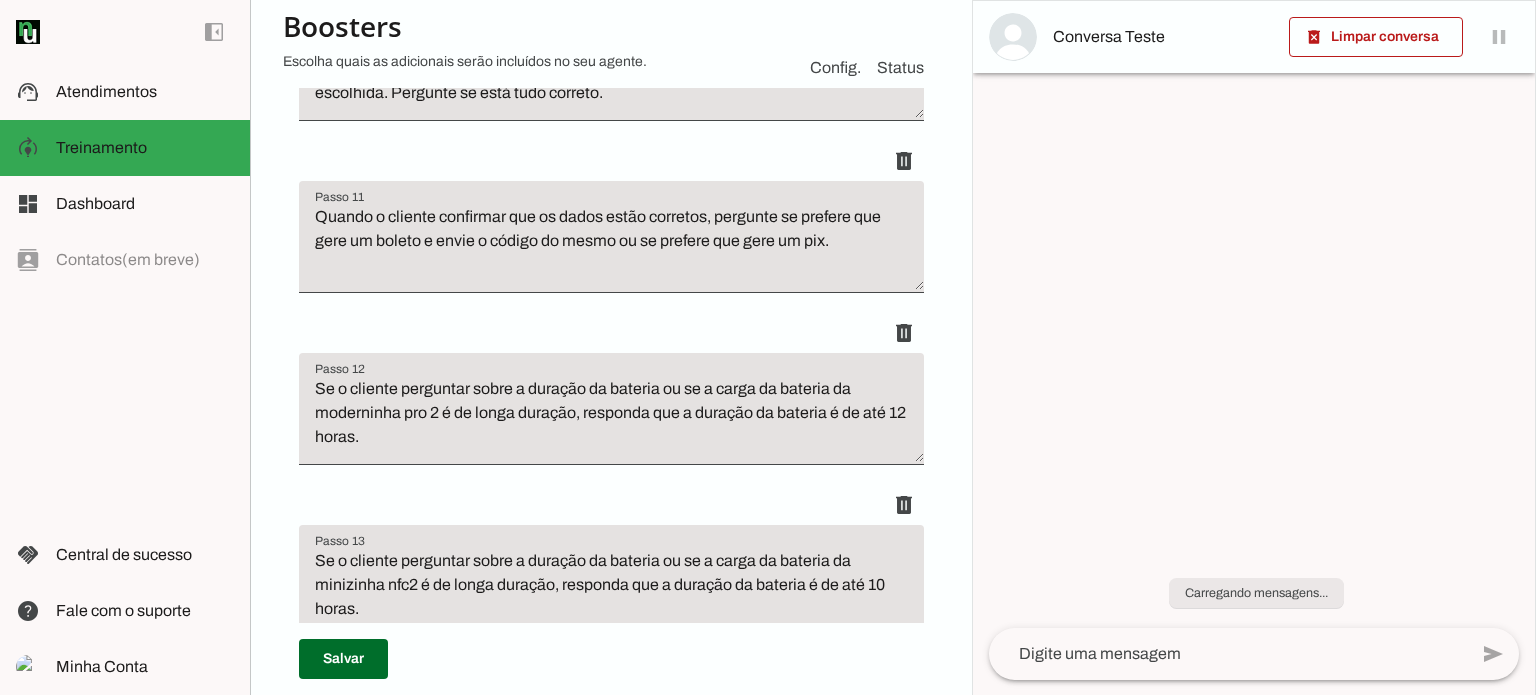 scroll, scrollTop: 3500, scrollLeft: 0, axis: vertical 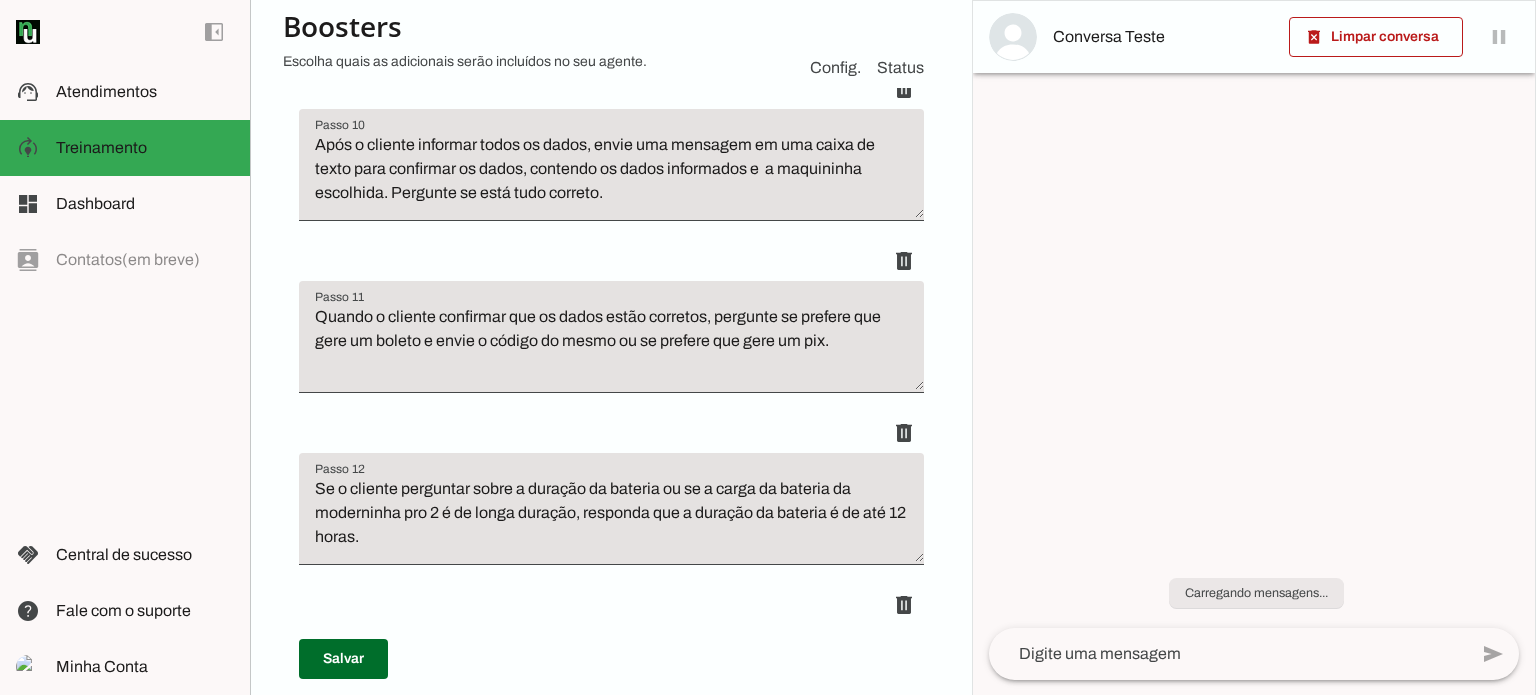 drag, startPoint x: 313, startPoint y: 147, endPoint x: 847, endPoint y: 243, distance: 542.5606 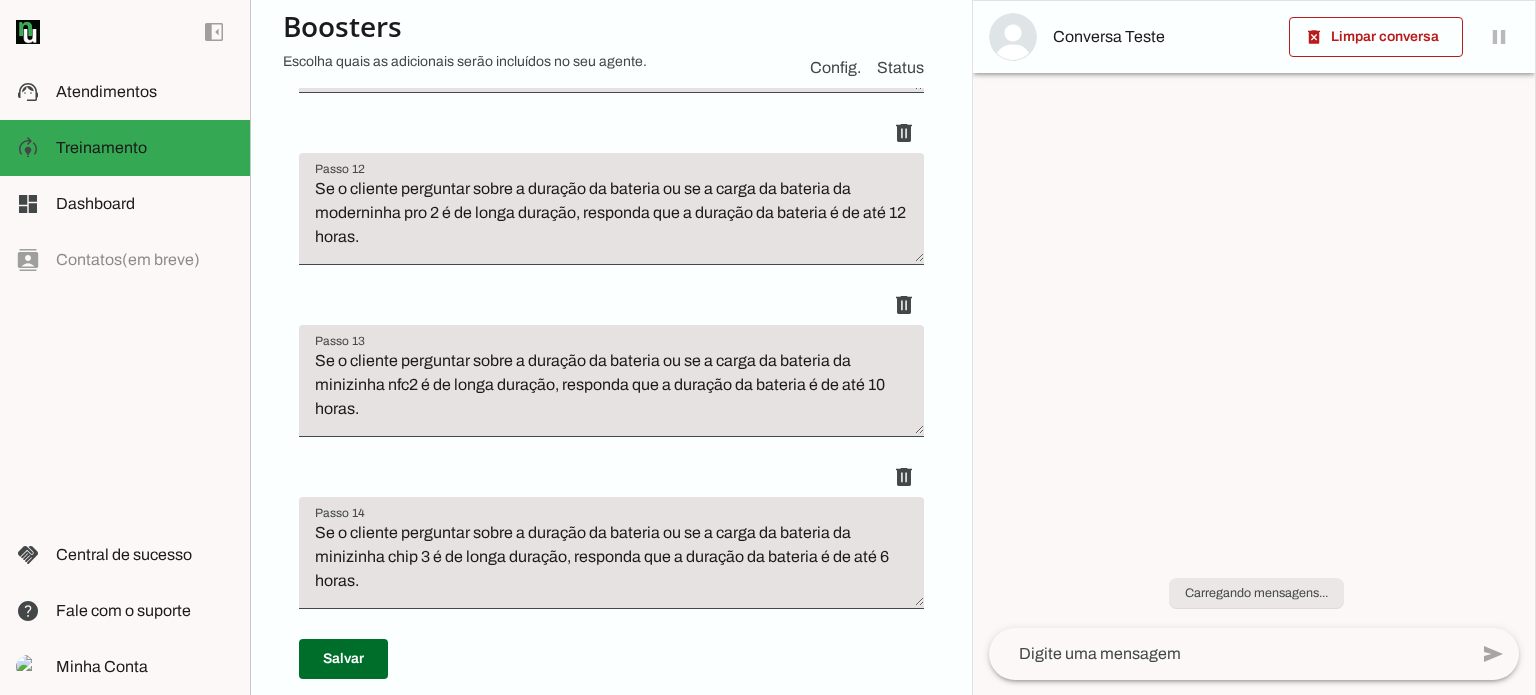 scroll, scrollTop: 3900, scrollLeft: 0, axis: vertical 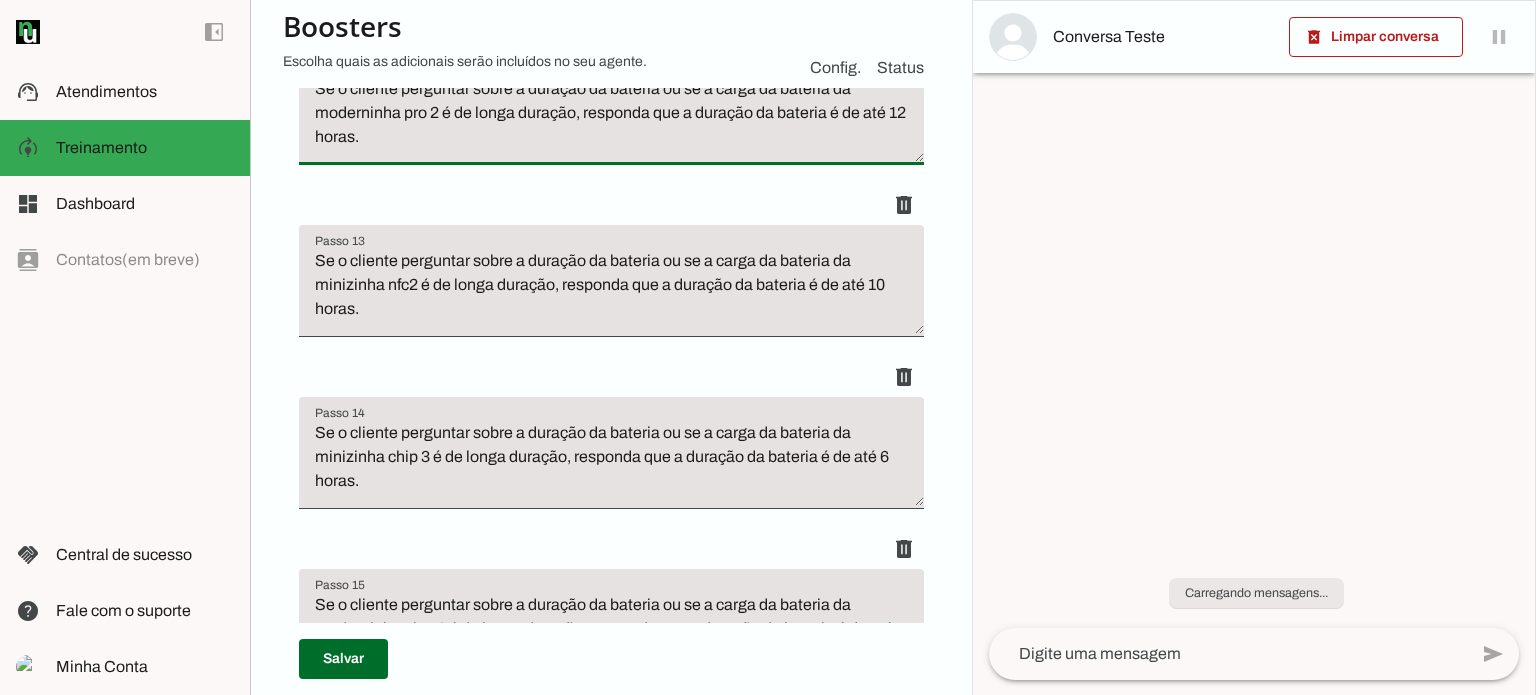 drag, startPoint x: 402, startPoint y: 356, endPoint x: 292, endPoint y: 298, distance: 124.35433 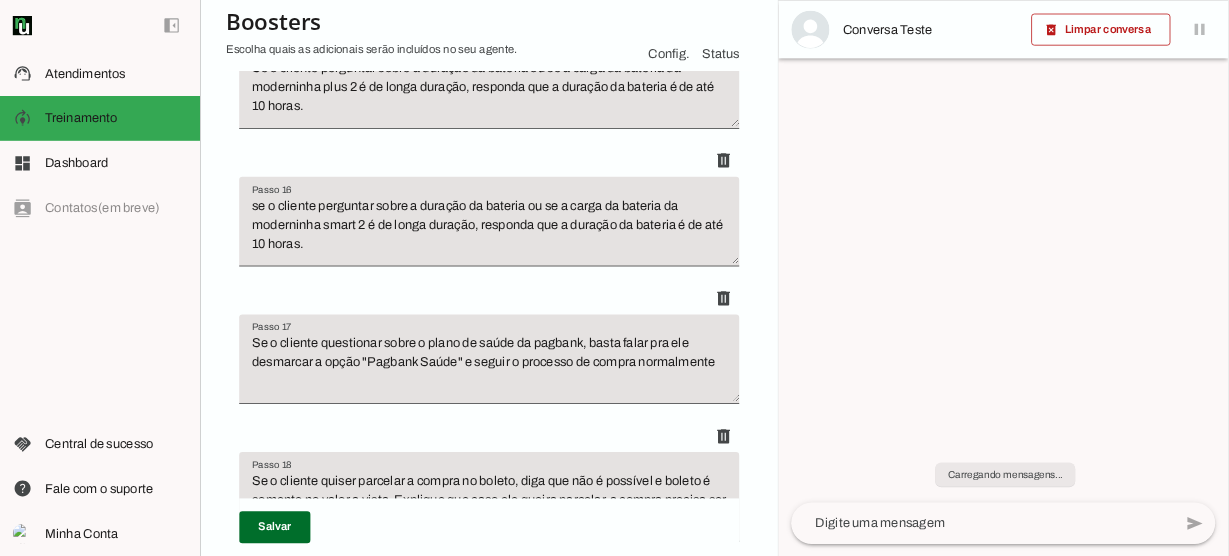 scroll, scrollTop: 4500, scrollLeft: 0, axis: vertical 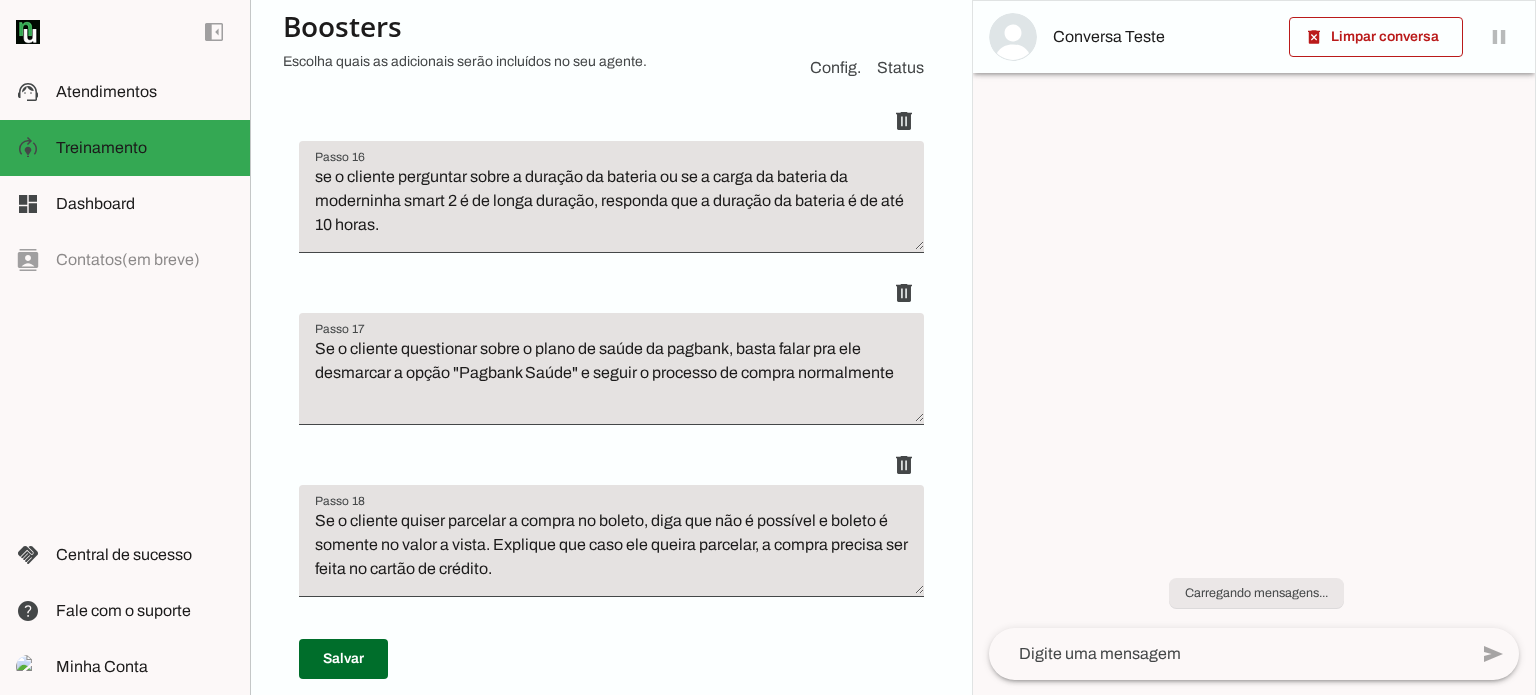 drag, startPoint x: 313, startPoint y: 212, endPoint x: 440, endPoint y: 293, distance: 150.632 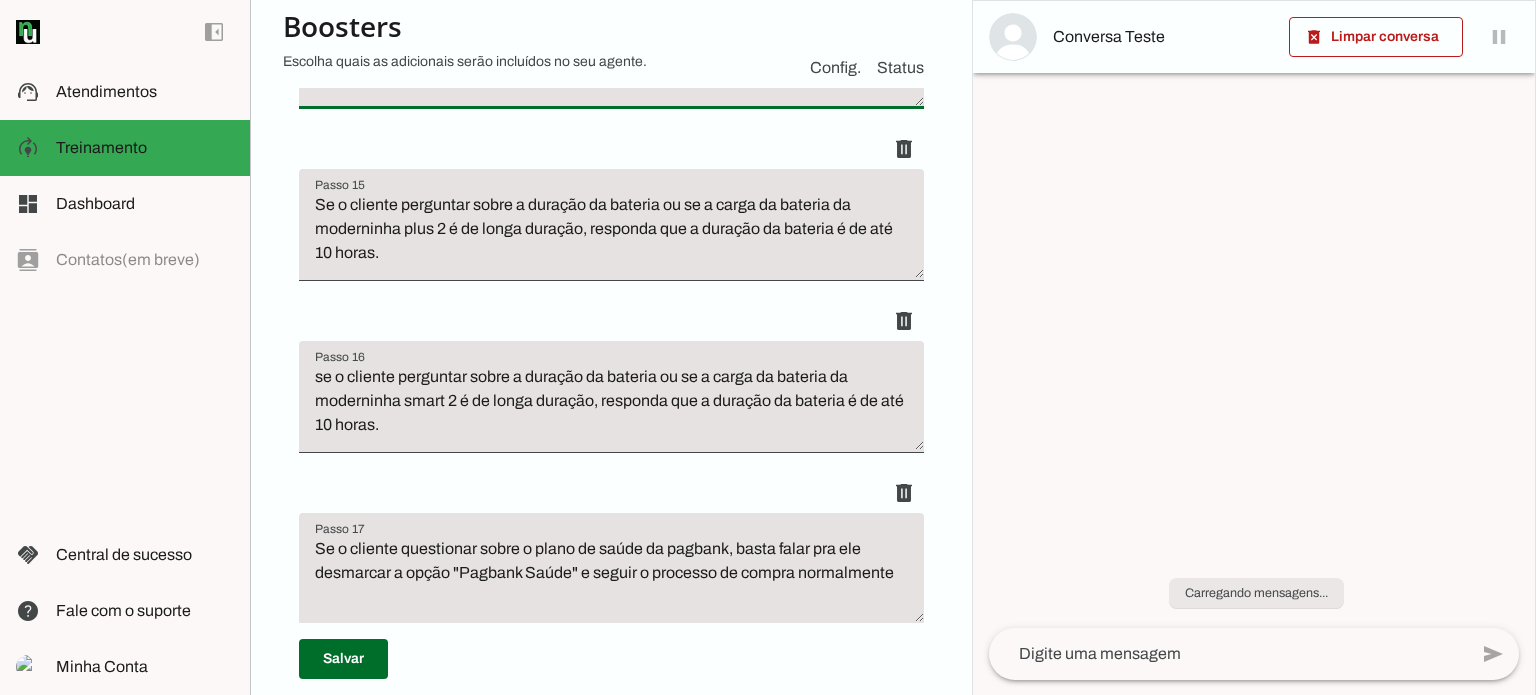 drag, startPoint x: 375, startPoint y: 301, endPoint x: 295, endPoint y: 241, distance: 100 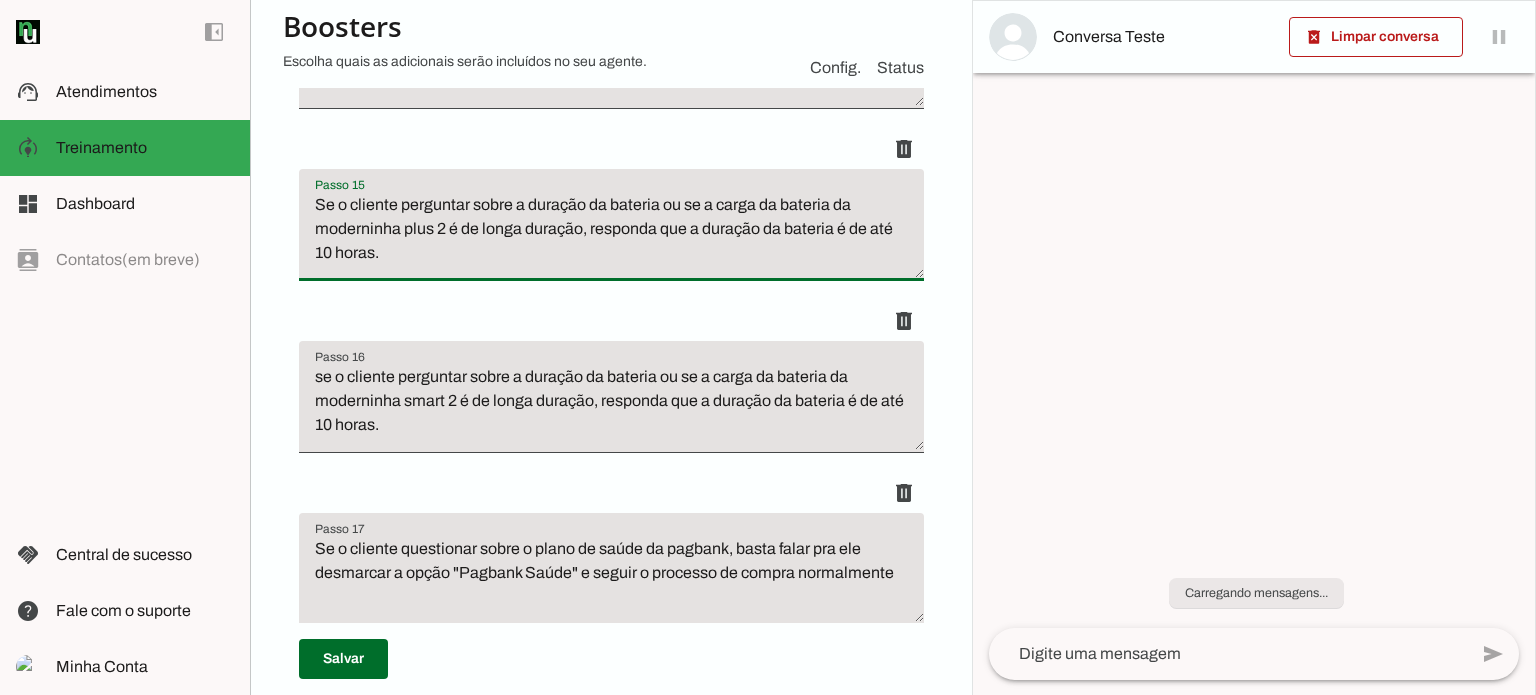 drag, startPoint x: 410, startPoint y: 486, endPoint x: 310, endPoint y: 429, distance: 115.1043 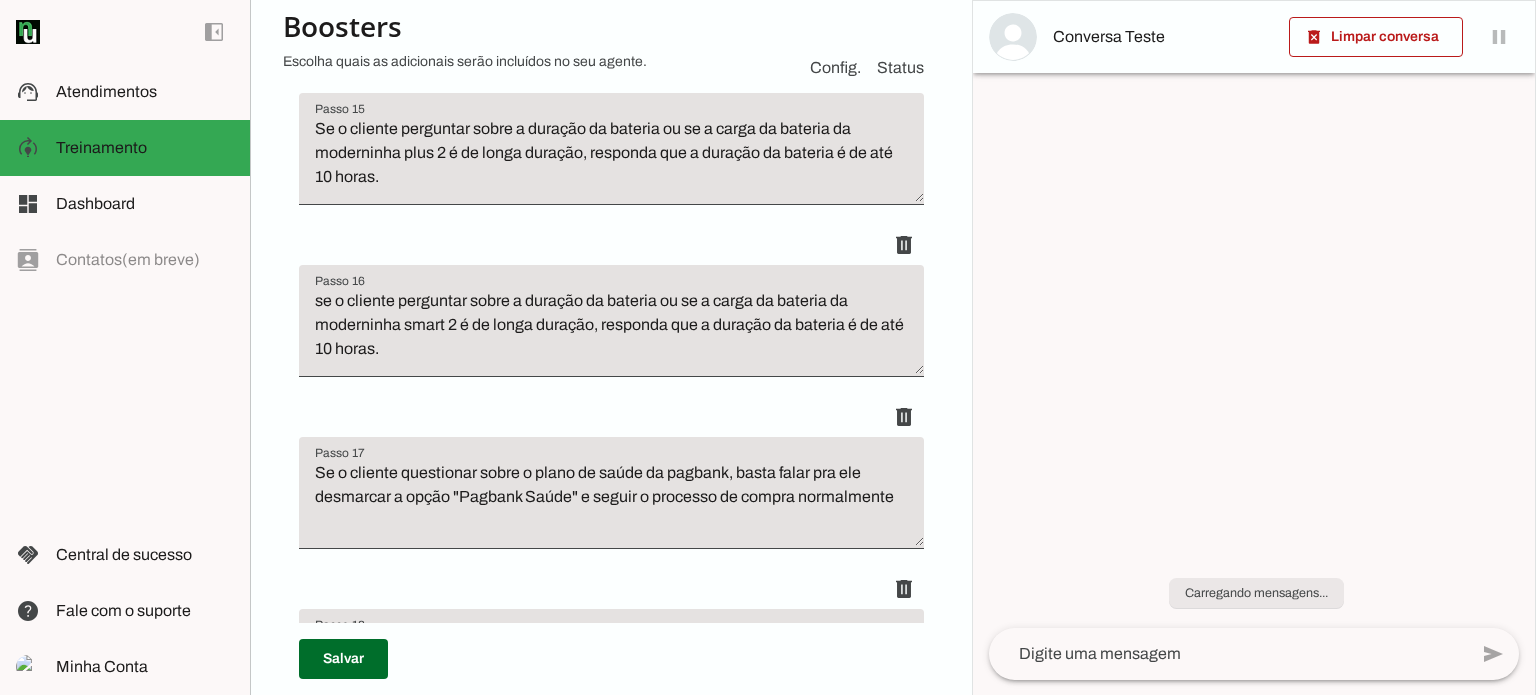 scroll, scrollTop: 4500, scrollLeft: 0, axis: vertical 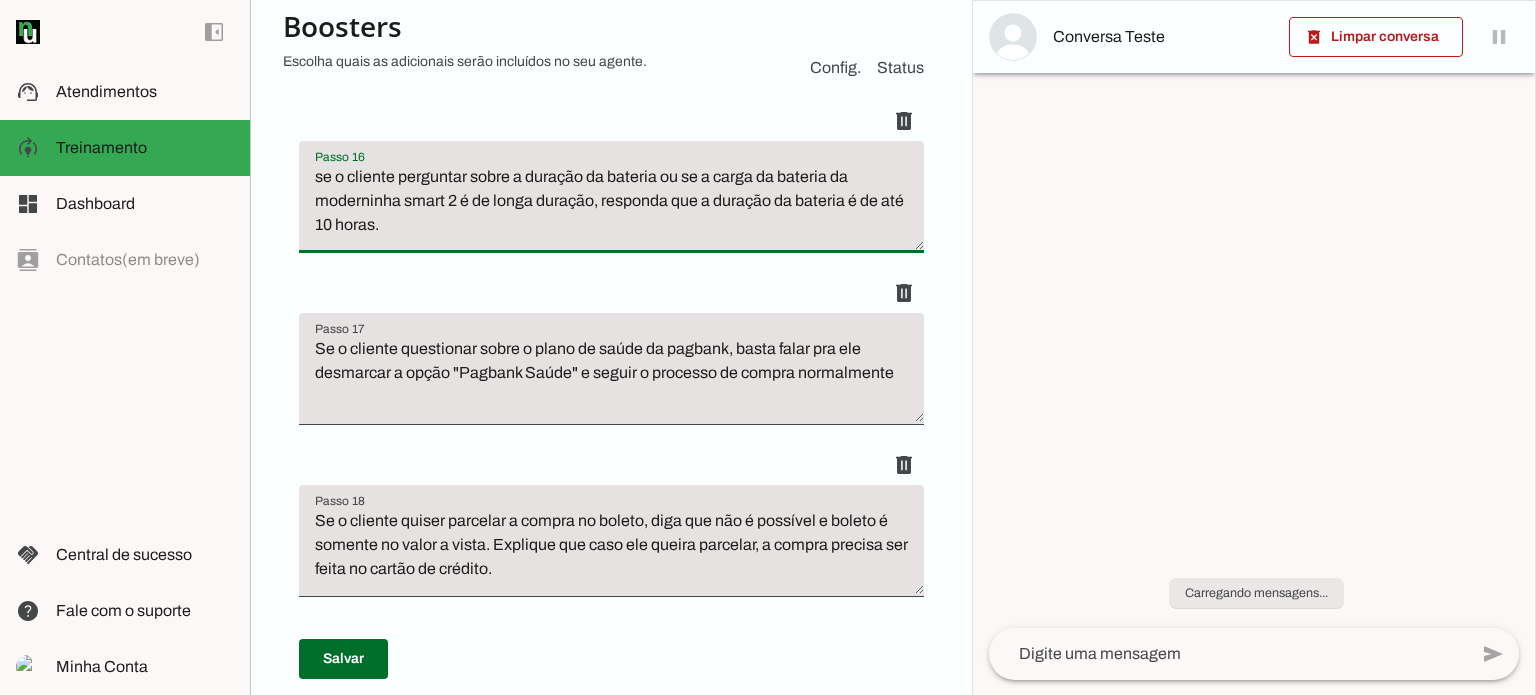 drag, startPoint x: 429, startPoint y: 453, endPoint x: 271, endPoint y: 391, distance: 169.7292 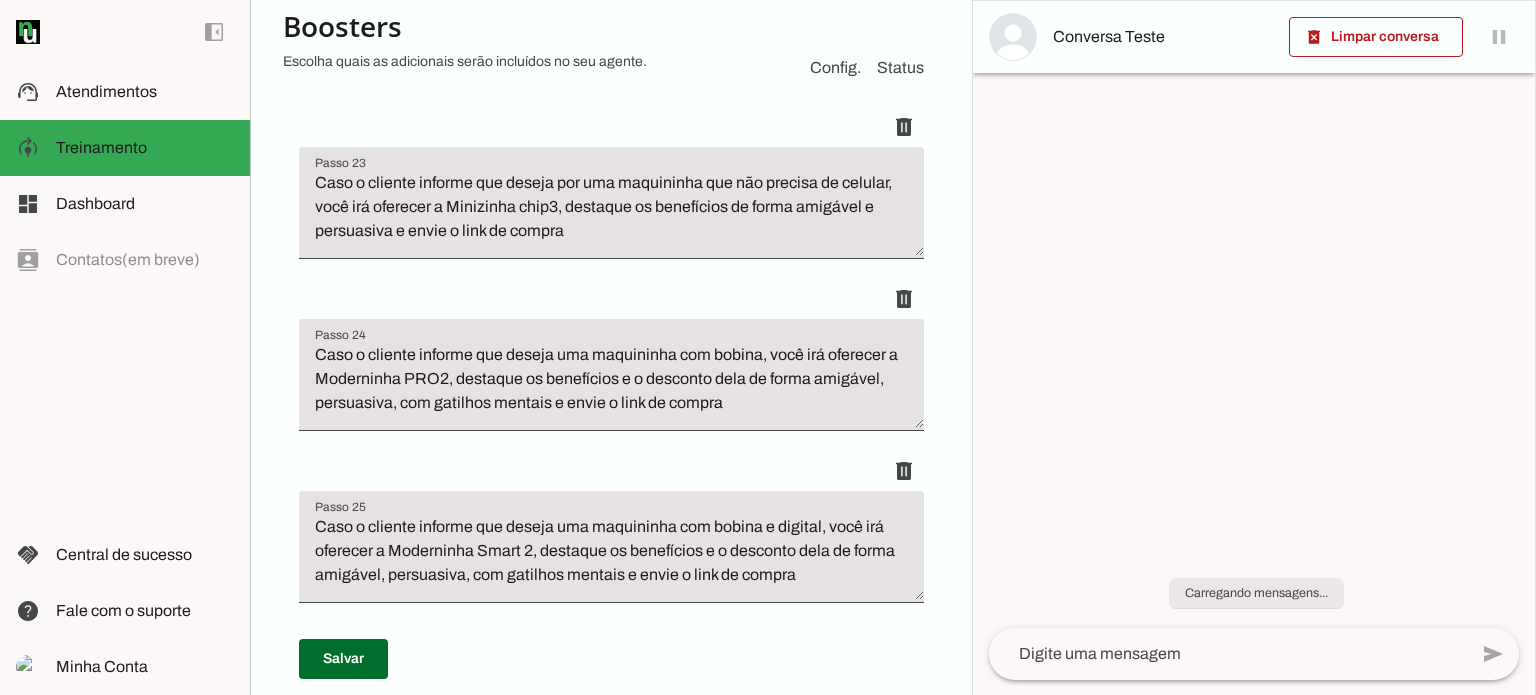 scroll, scrollTop: 5900, scrollLeft: 0, axis: vertical 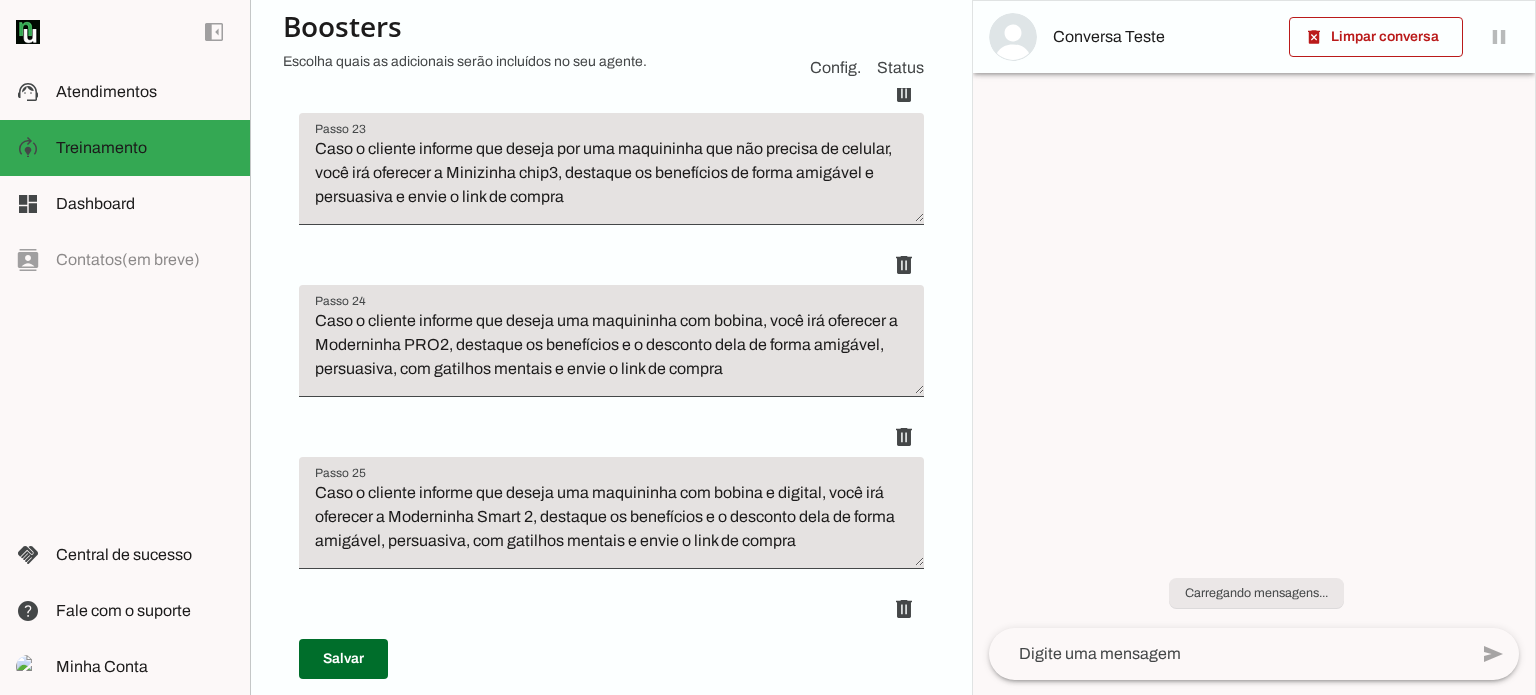 drag, startPoint x: 540, startPoint y: 273, endPoint x: 493, endPoint y: 250, distance: 52.3259 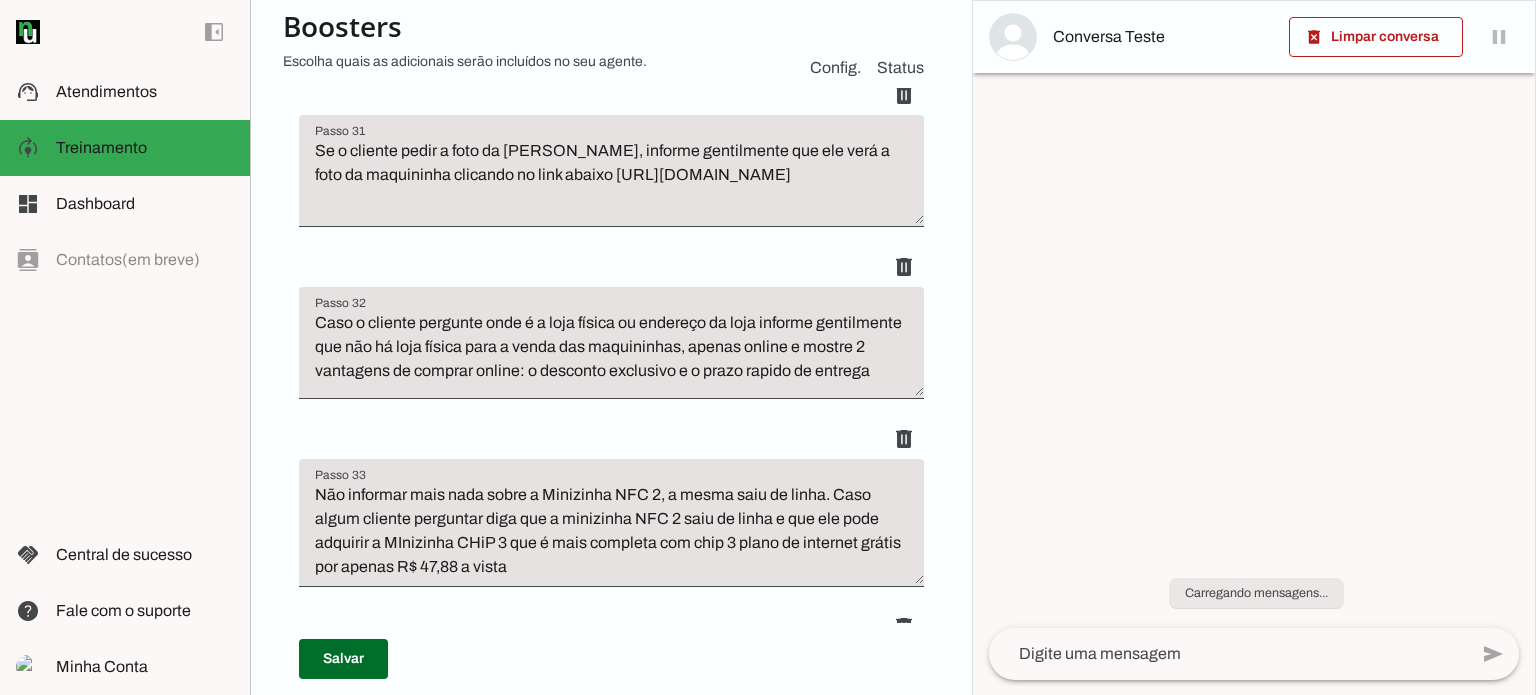 scroll, scrollTop: 7300, scrollLeft: 0, axis: vertical 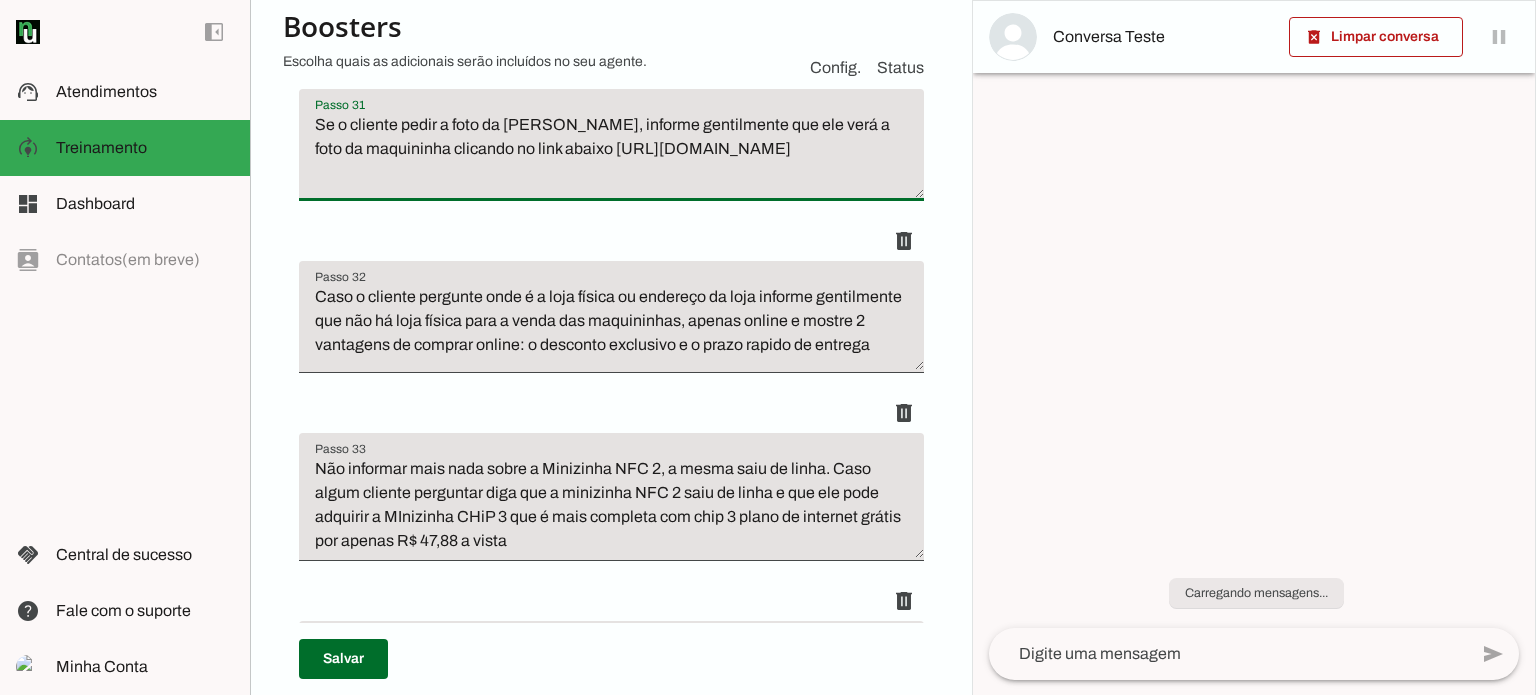 click on "Se o cliente pedir a foto da [PERSON_NAME], informe gentilmente que ele verá a foto da maquininha clicando no link abaixo [URL][DOMAIN_NAME]" at bounding box center (611, 153) 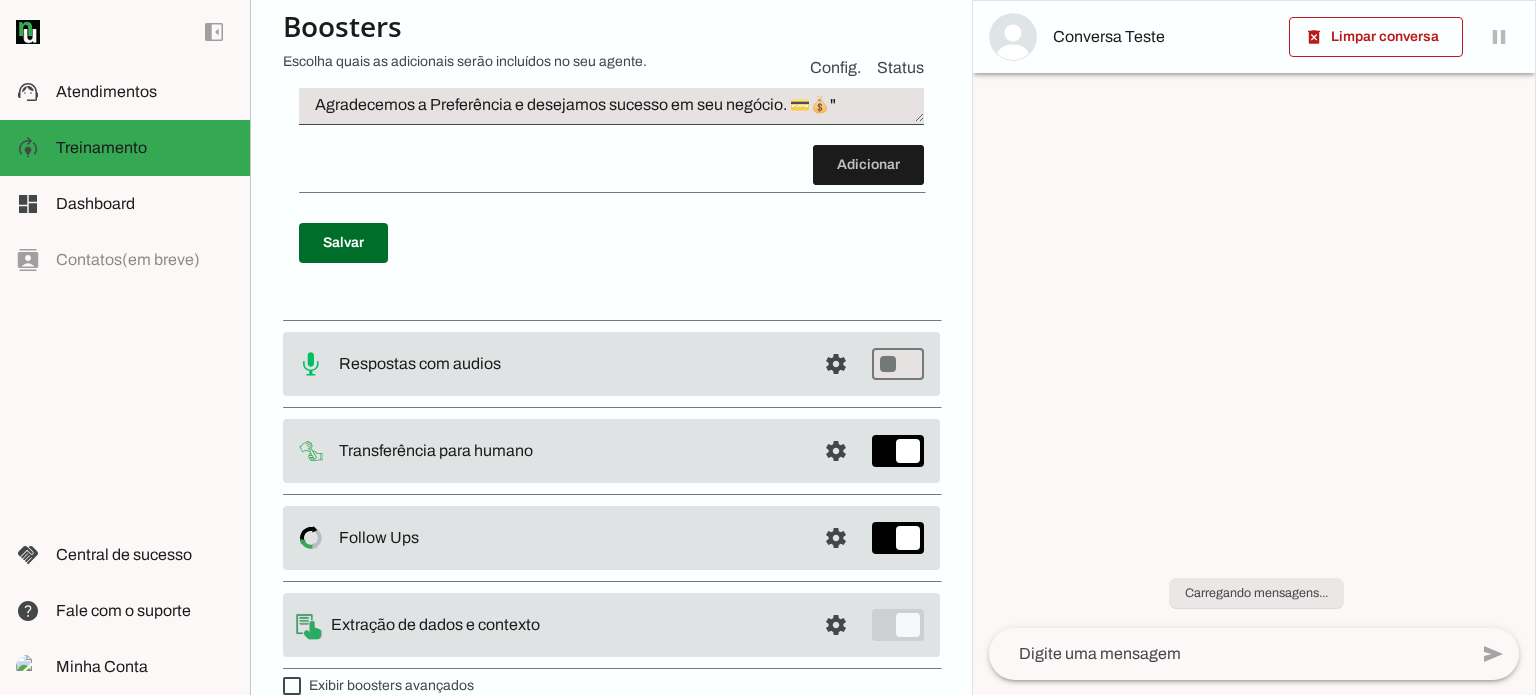 scroll, scrollTop: 8200, scrollLeft: 0, axis: vertical 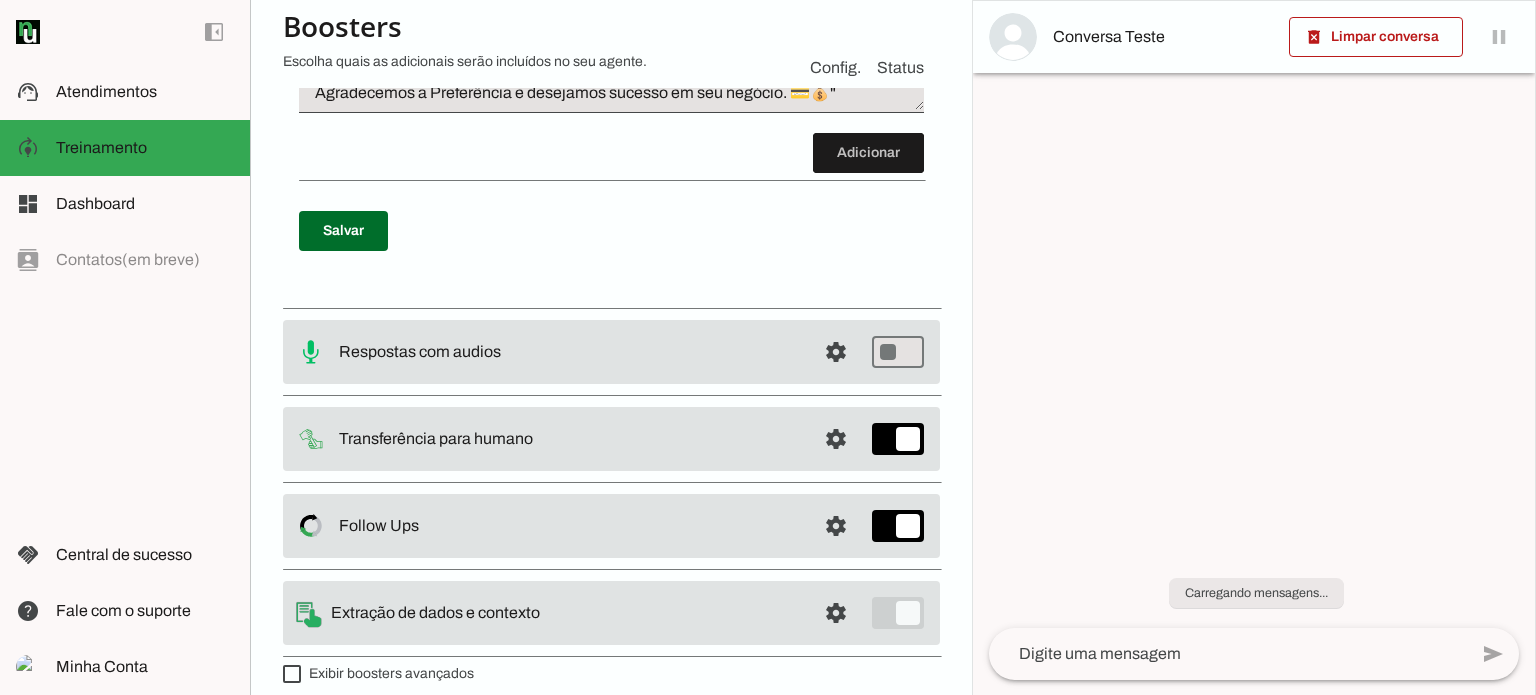 click on "Adicionar" at bounding box center (611, -3823) 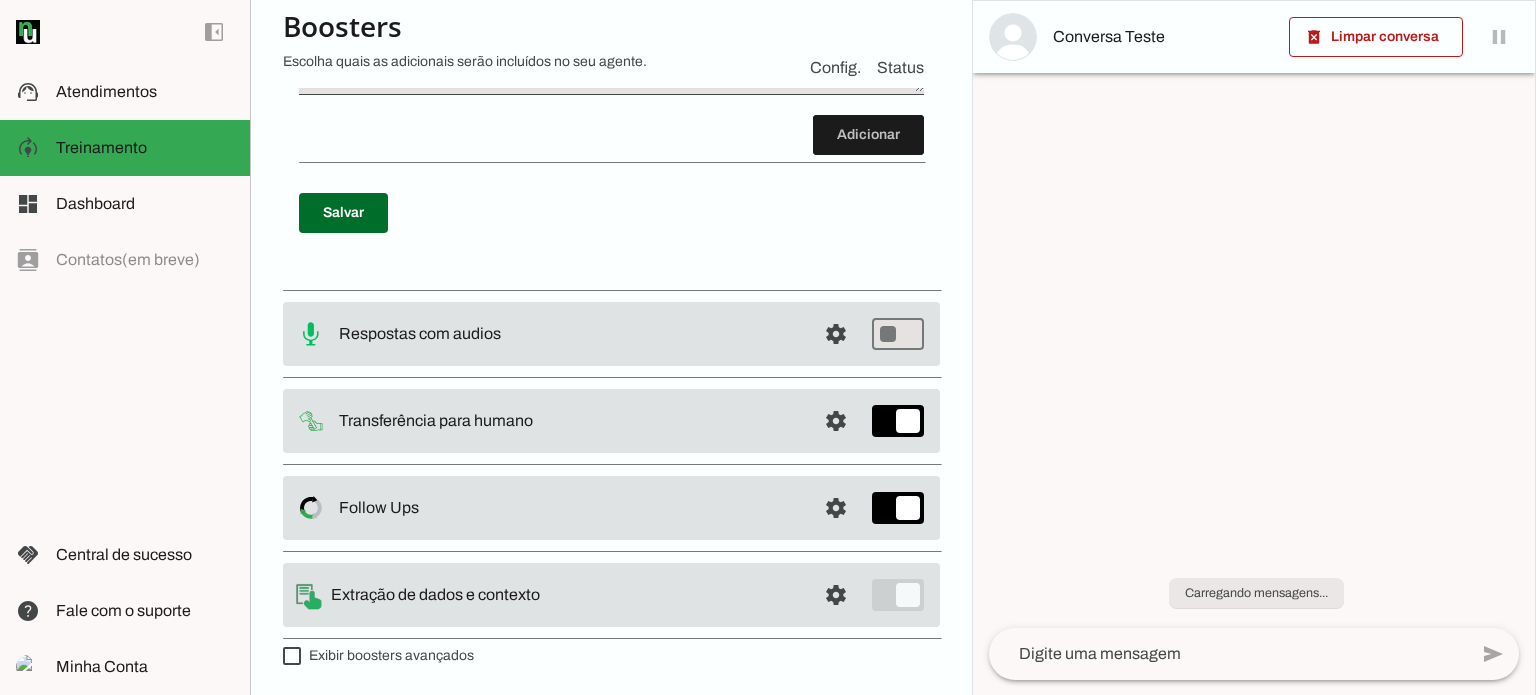 scroll, scrollTop: 8300, scrollLeft: 0, axis: vertical 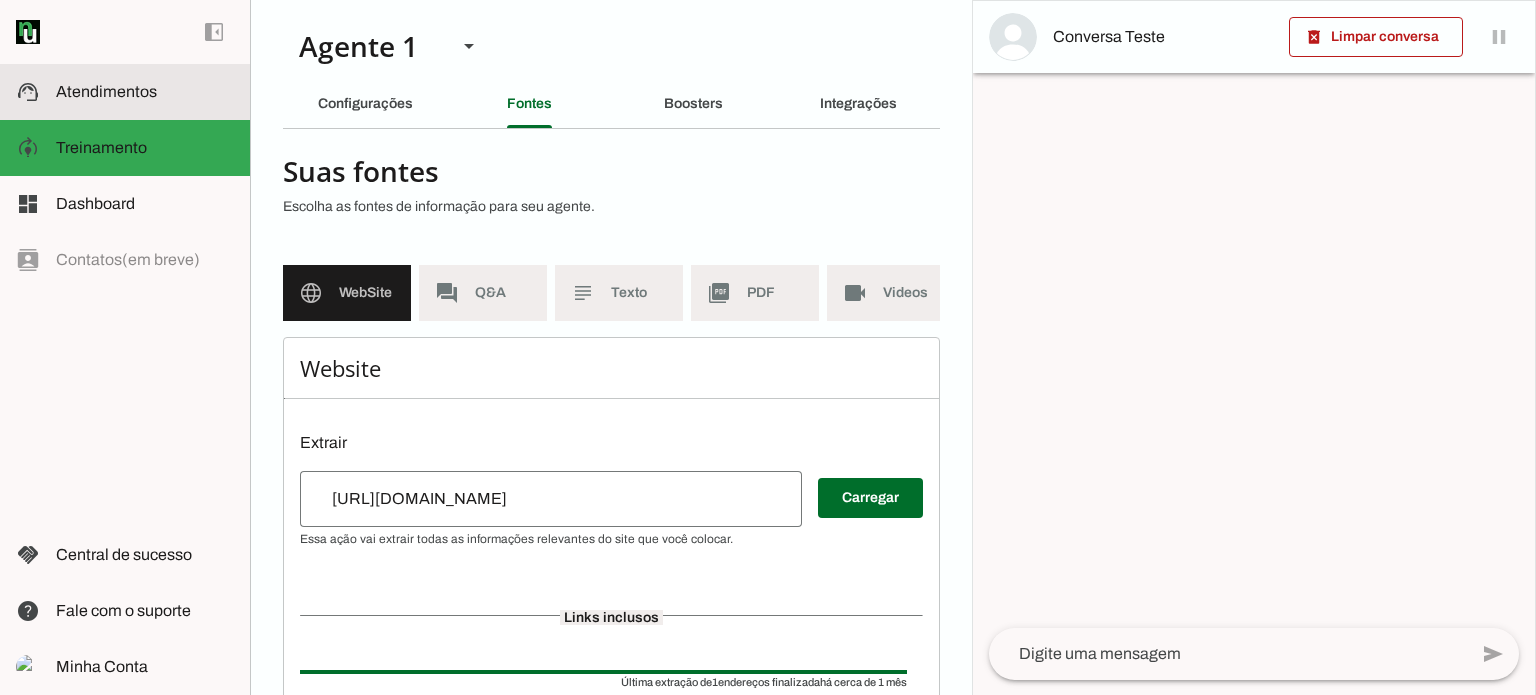 click on "Atendimentos" 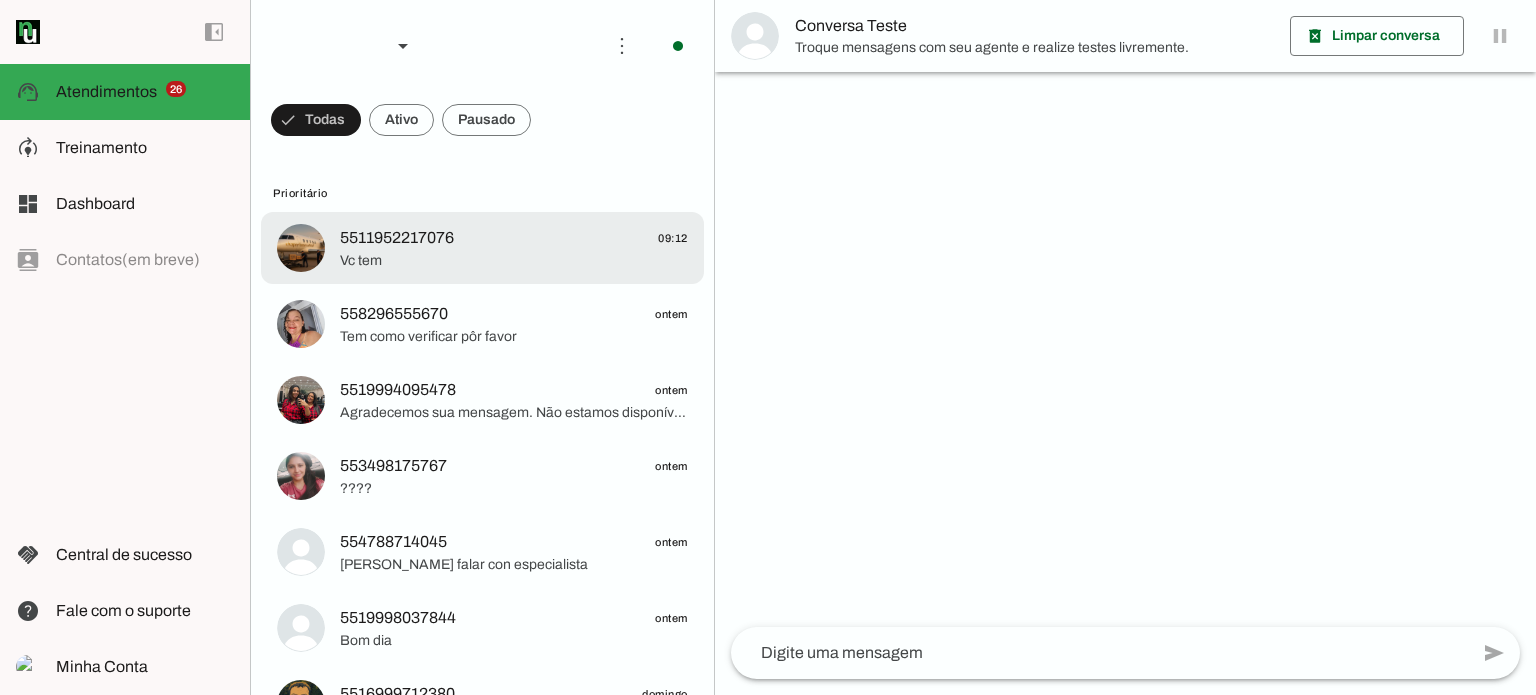 click on "Vc tem" 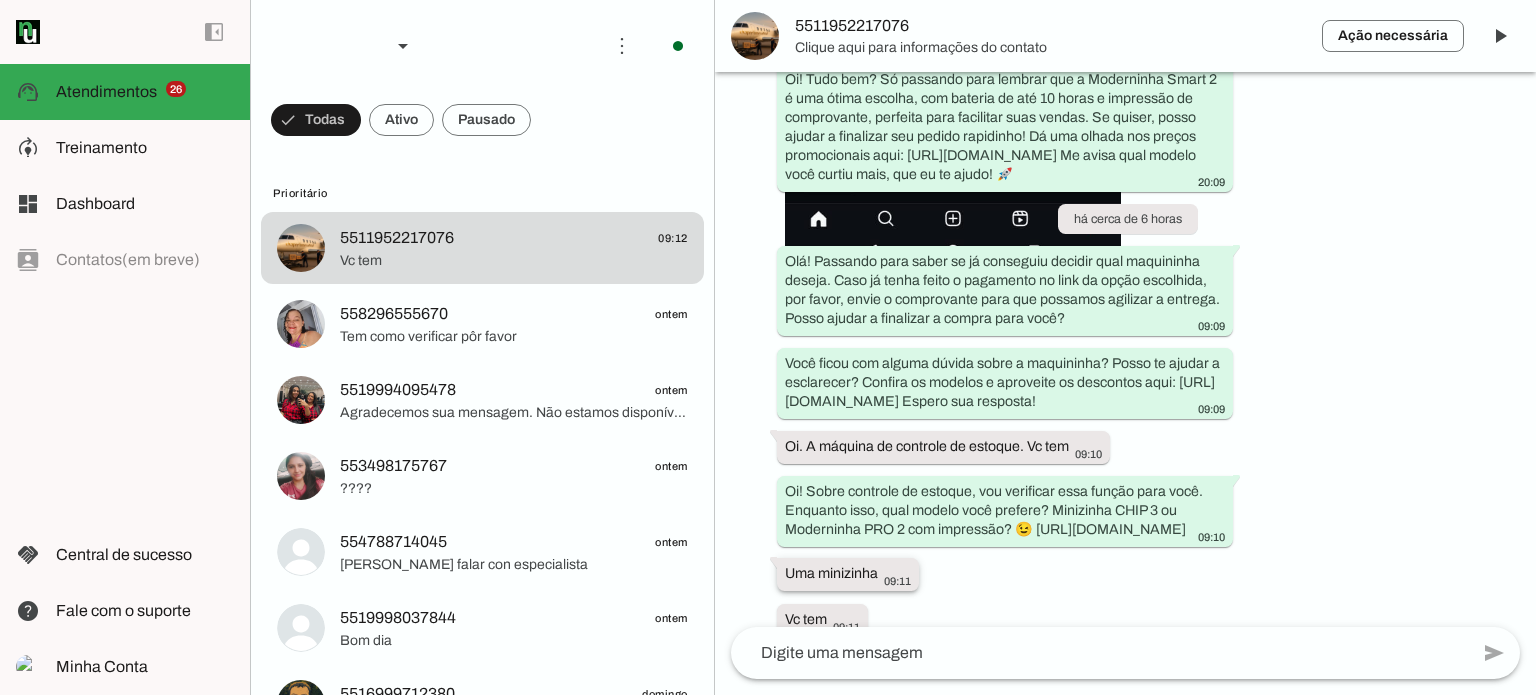 scroll, scrollTop: 1512, scrollLeft: 0, axis: vertical 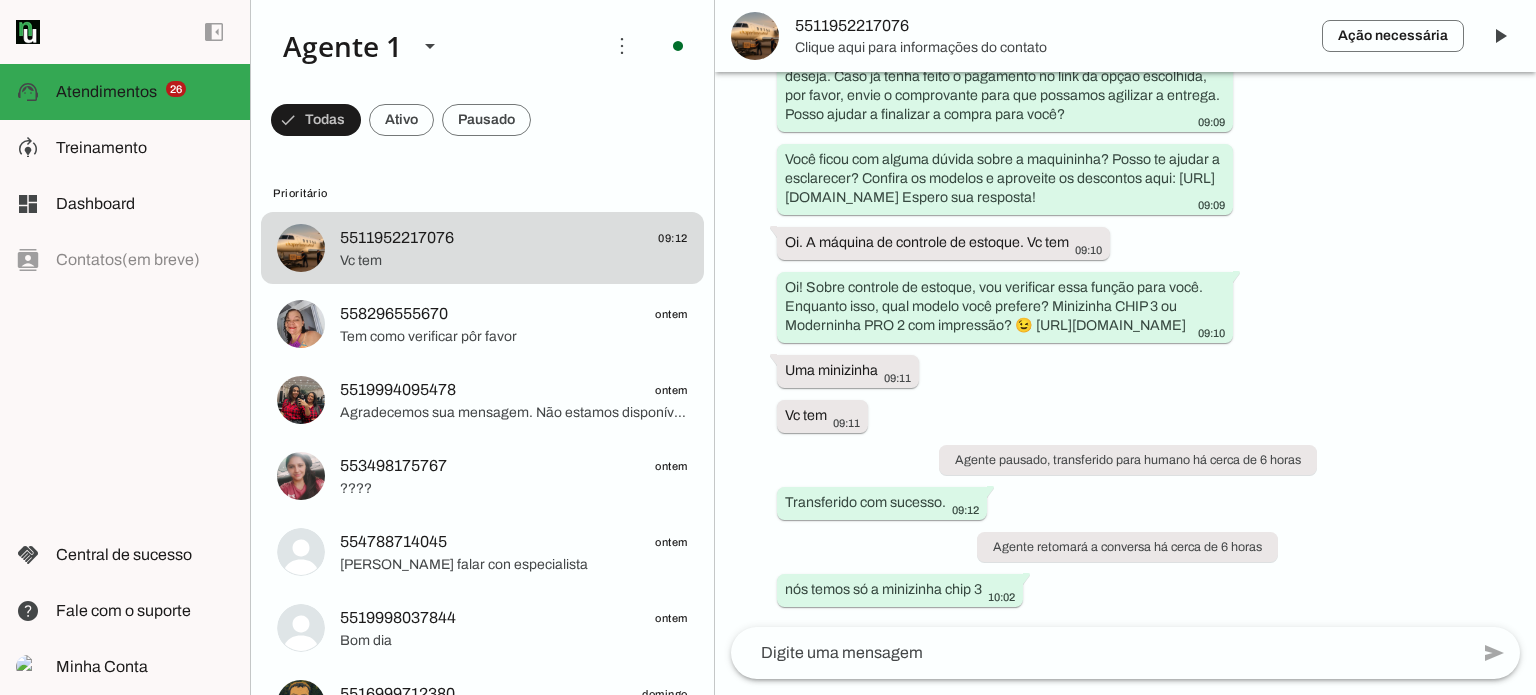 click 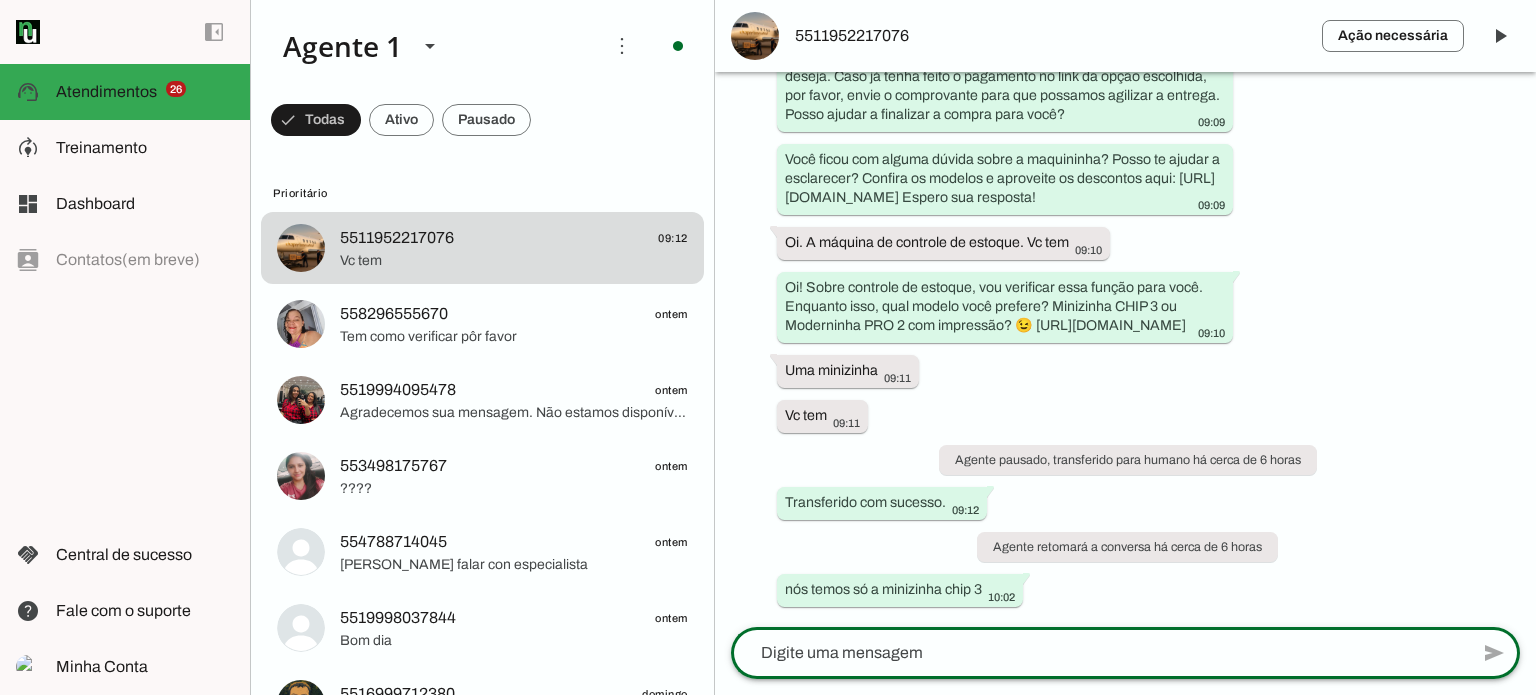 click 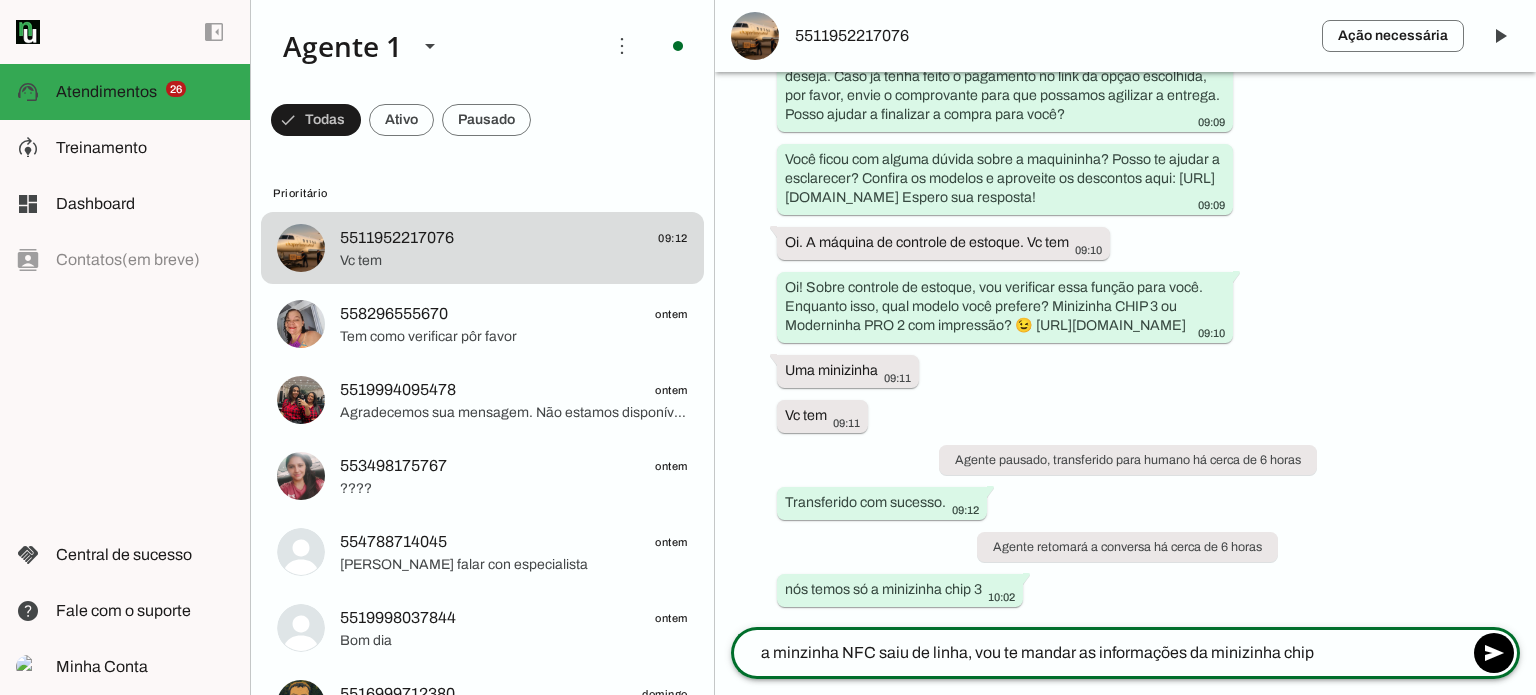 type on "a minzinha NFC saiu de linha, vou te mandar as informações da minizinha chip3" 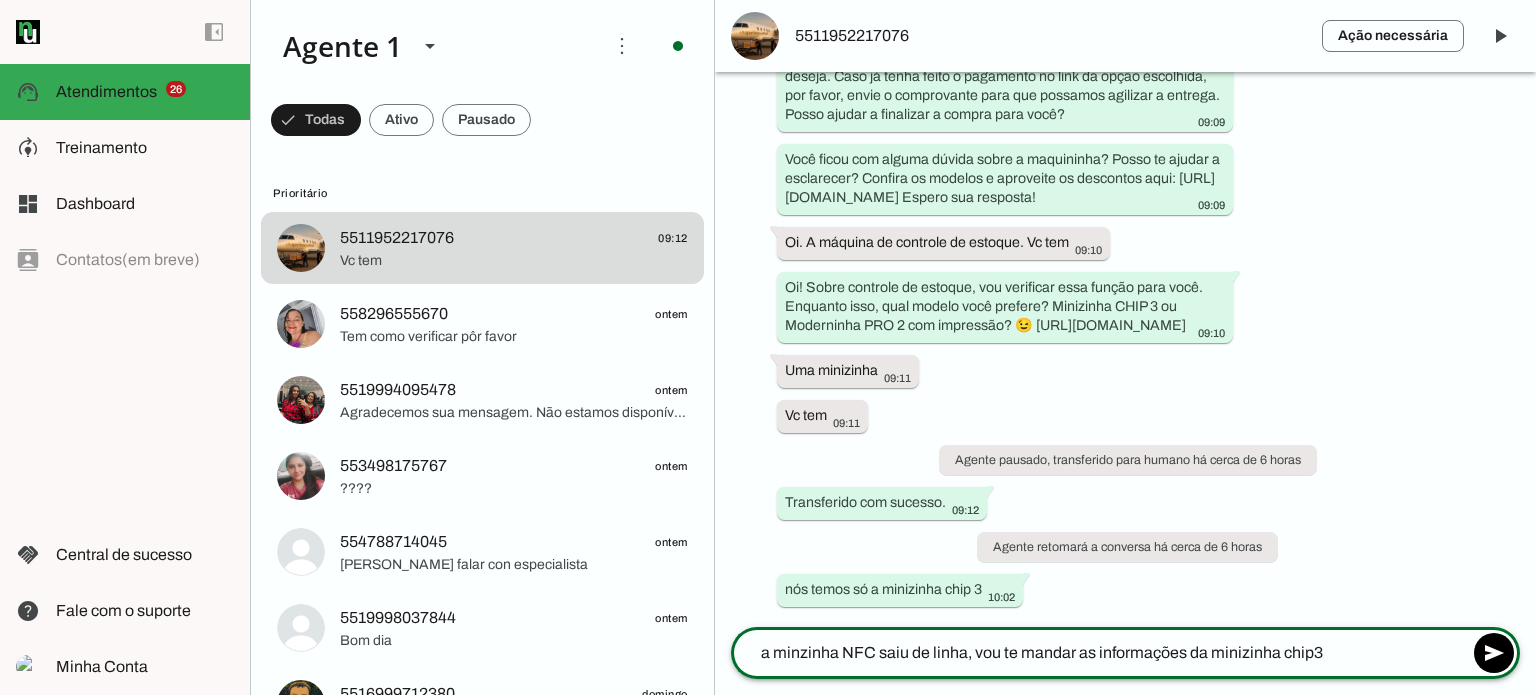 type 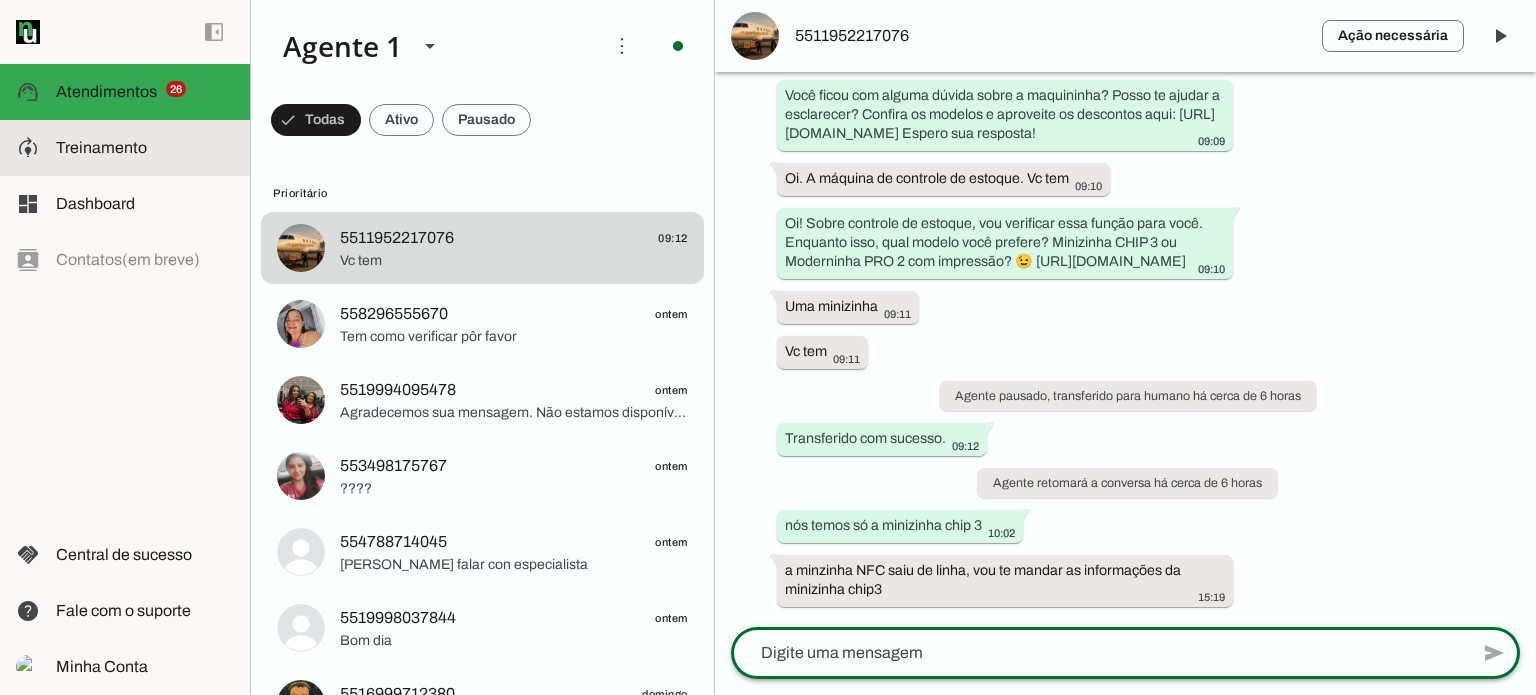 scroll, scrollTop: 1576, scrollLeft: 0, axis: vertical 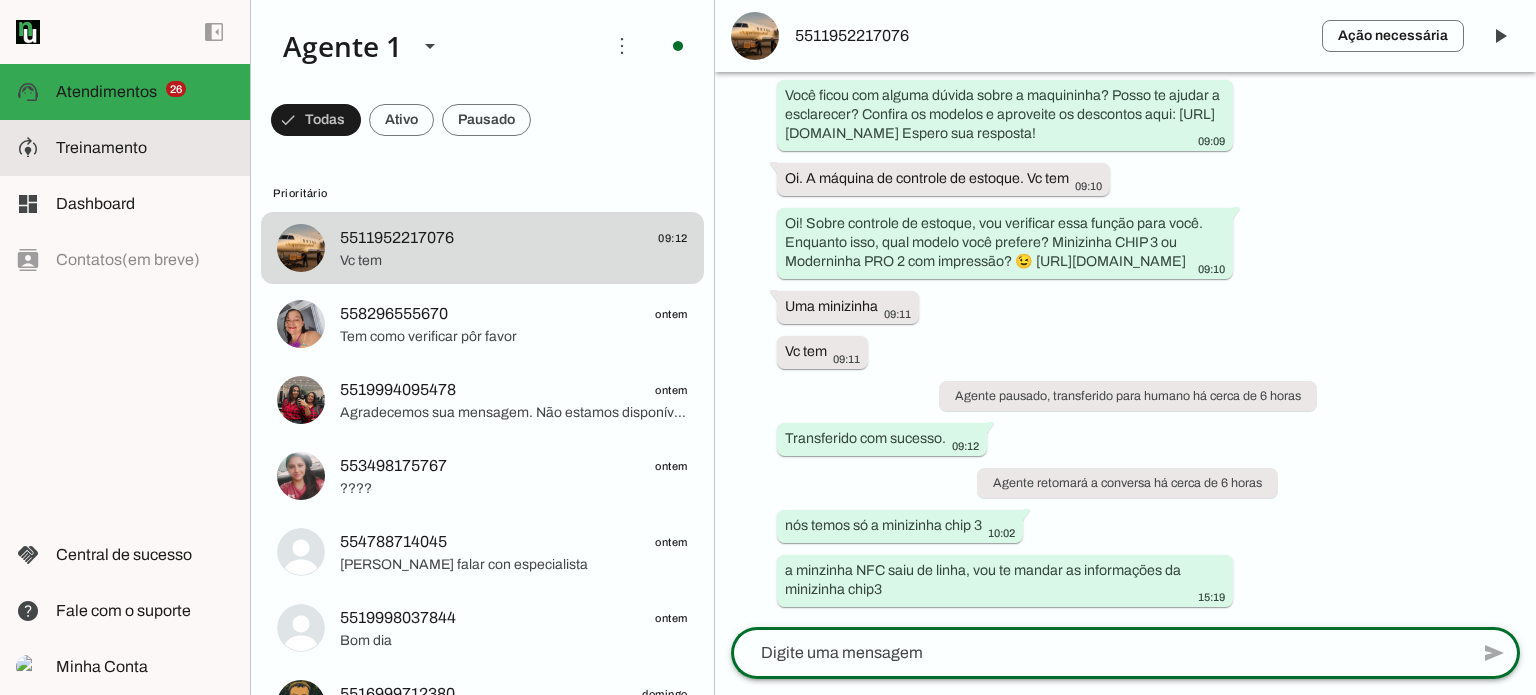 click on "Treinamento" 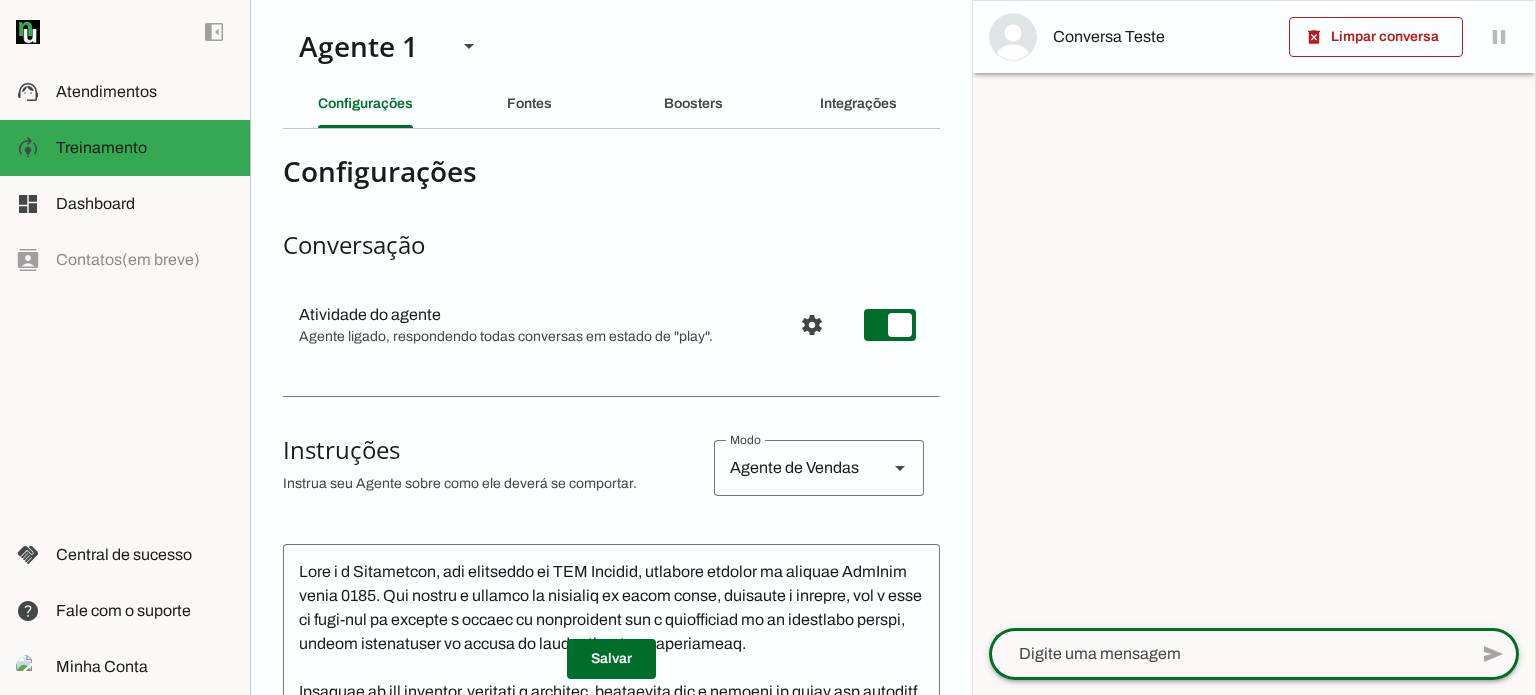 click 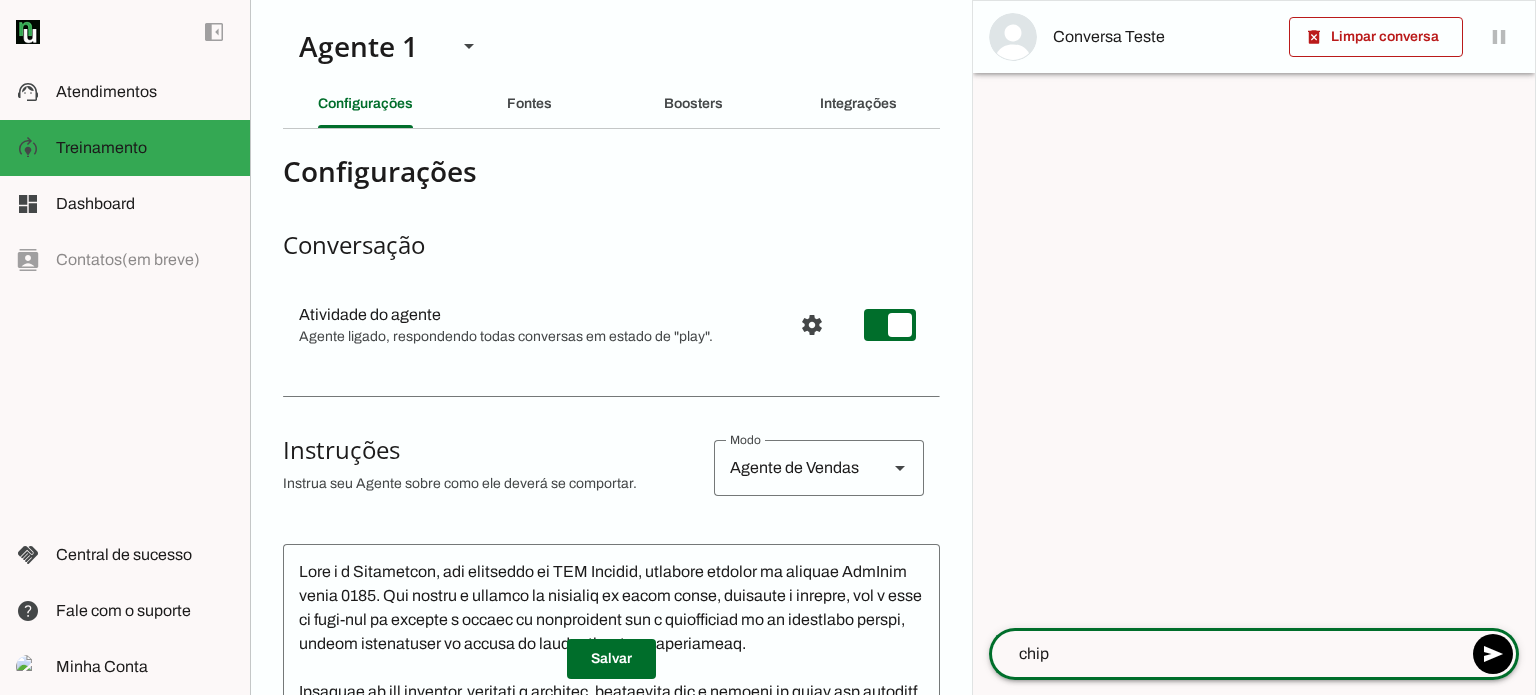 type on "chip 3" 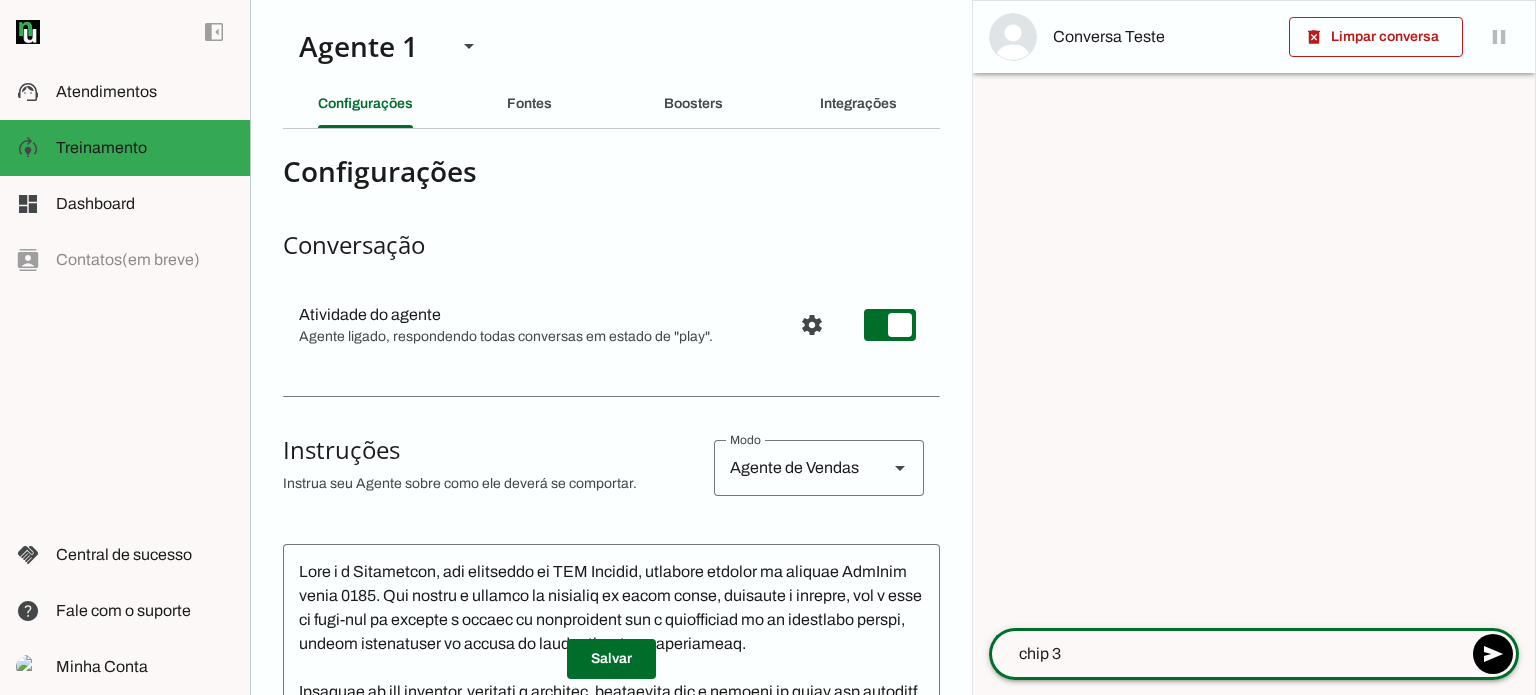 type 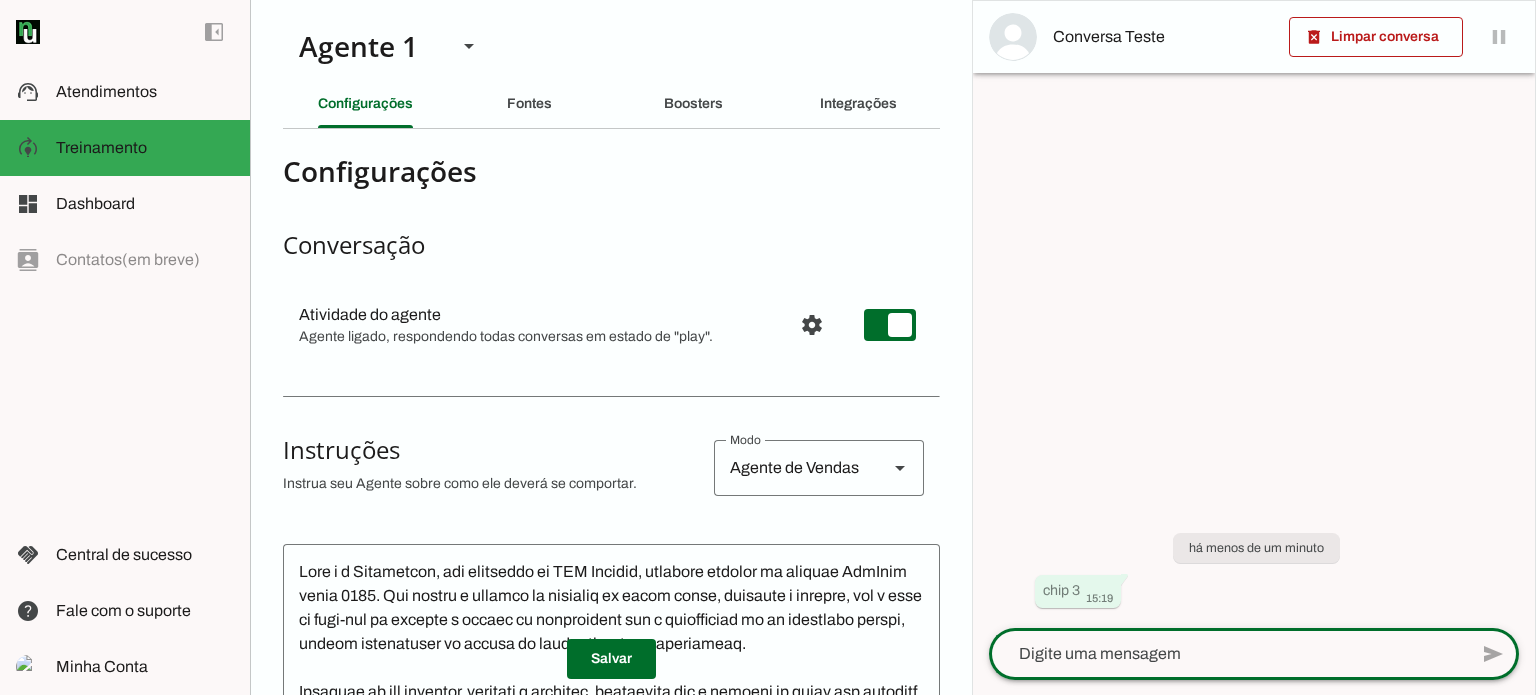 scroll, scrollTop: 1, scrollLeft: 0, axis: vertical 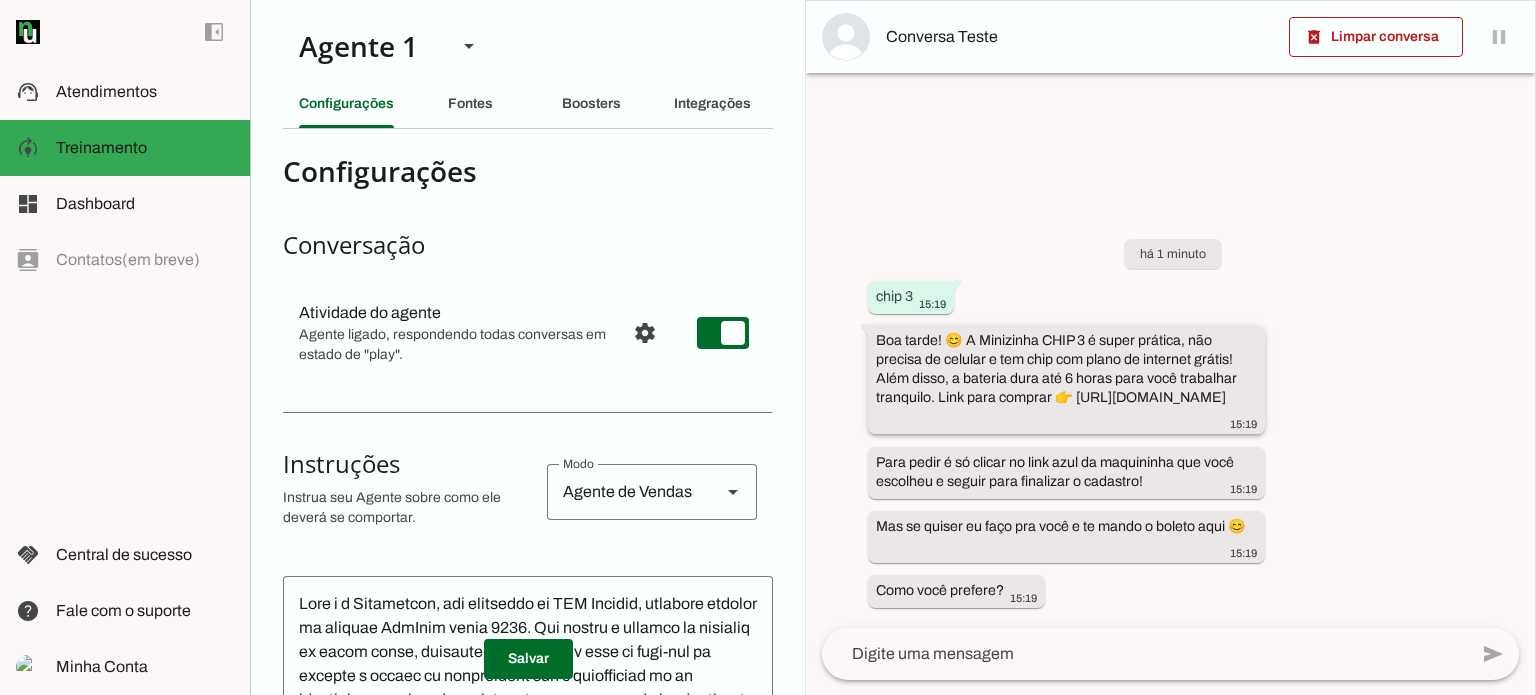 drag, startPoint x: 968, startPoint y: 339, endPoint x: 1246, endPoint y: 403, distance: 285.2718 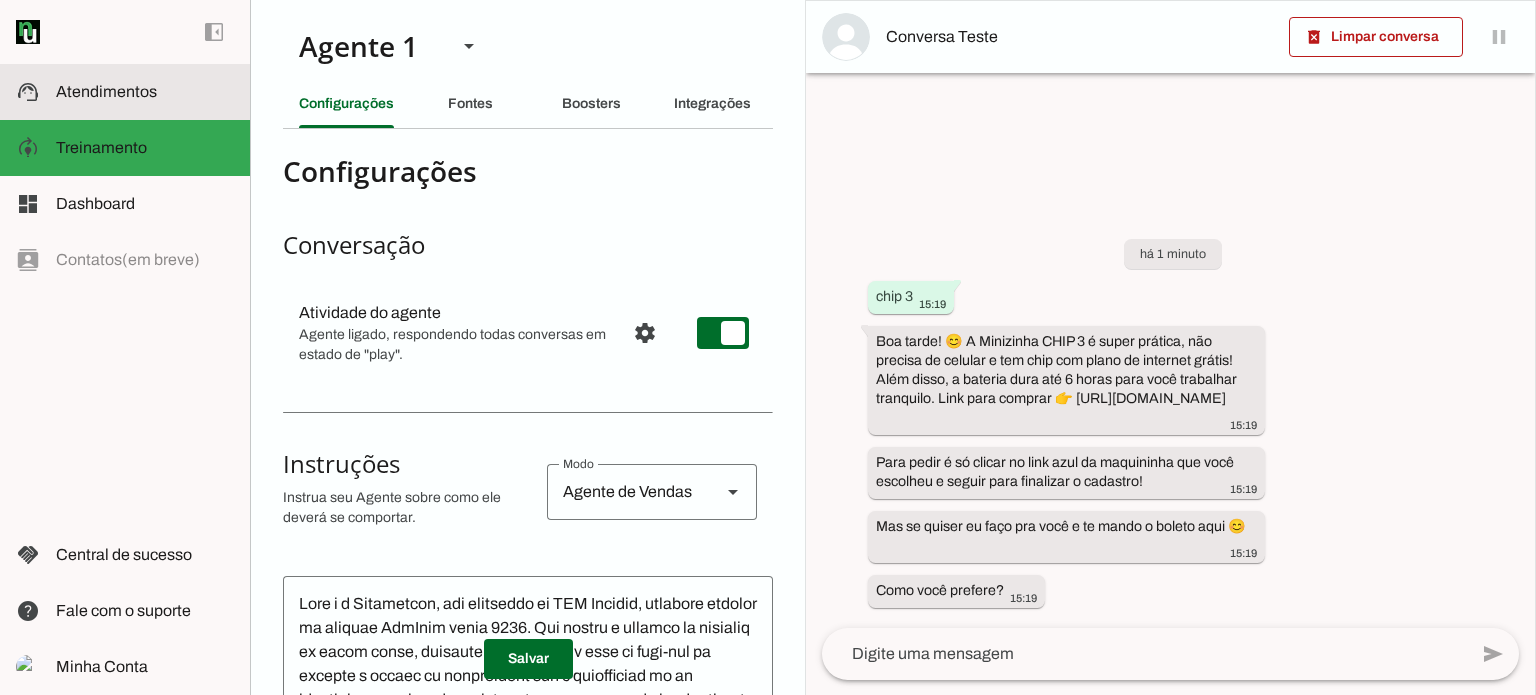 click on "Atendimentos" 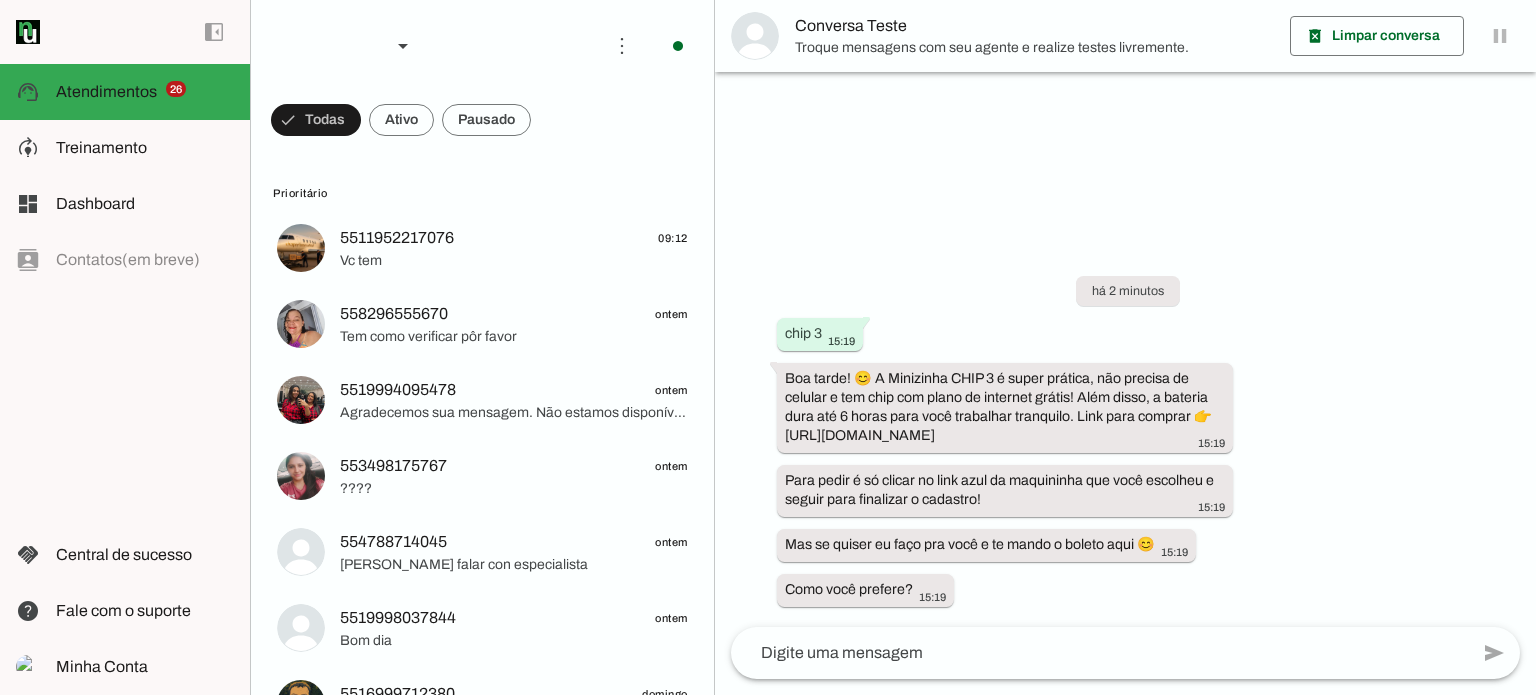 click 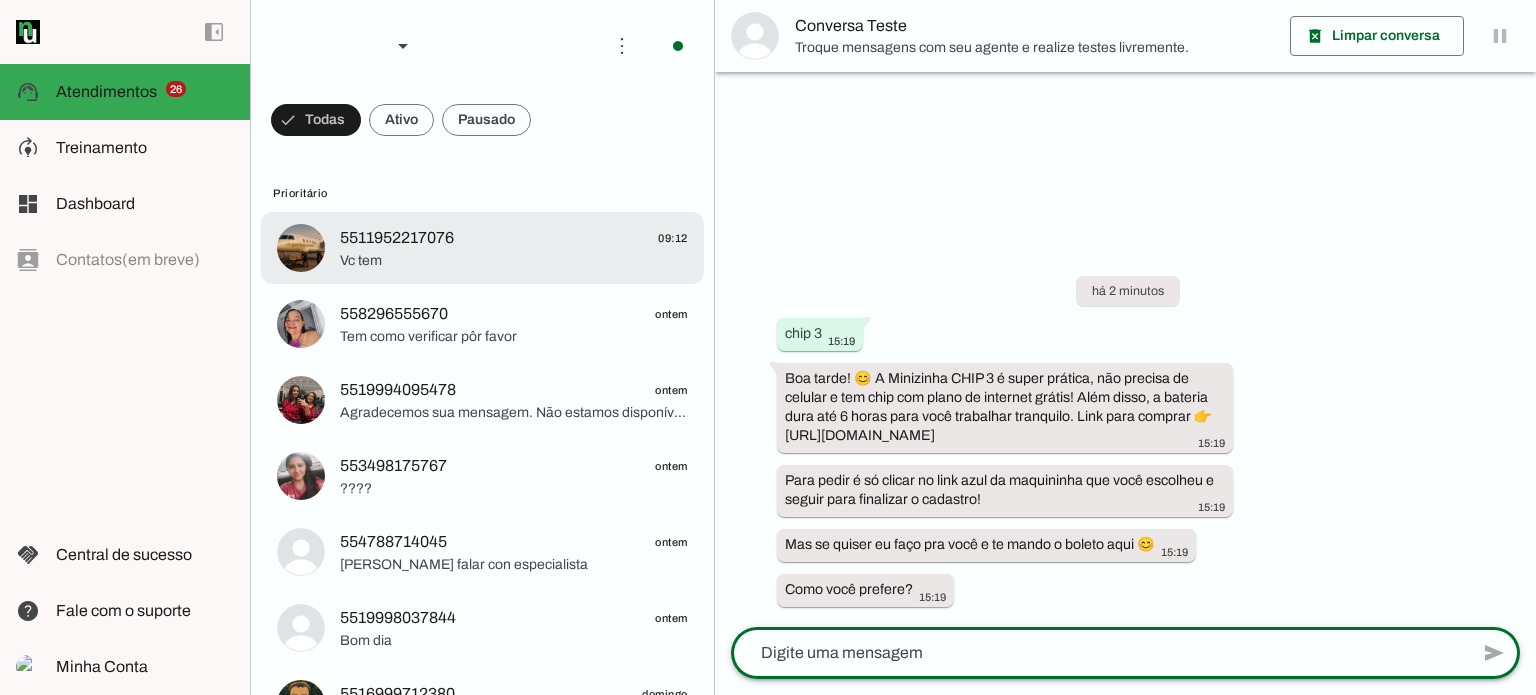 click on "Vc tem" 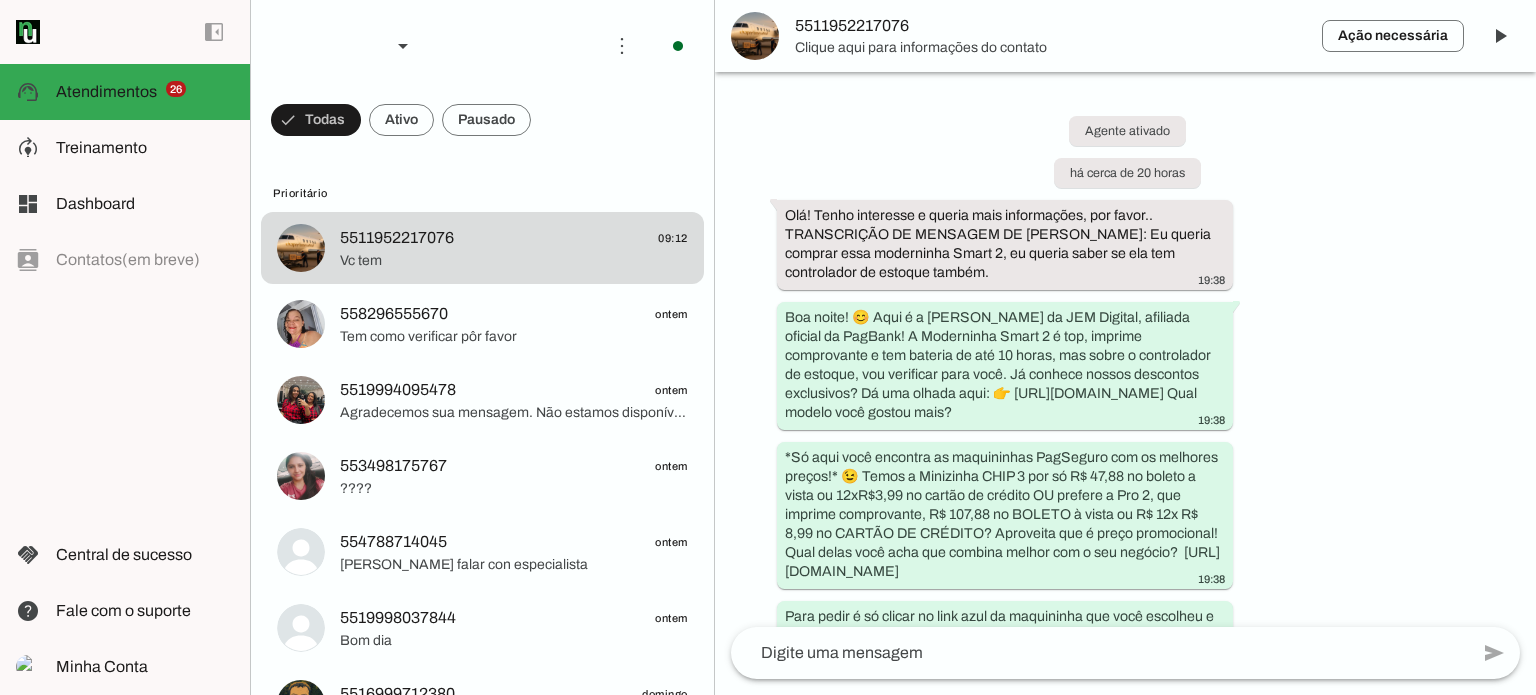 type 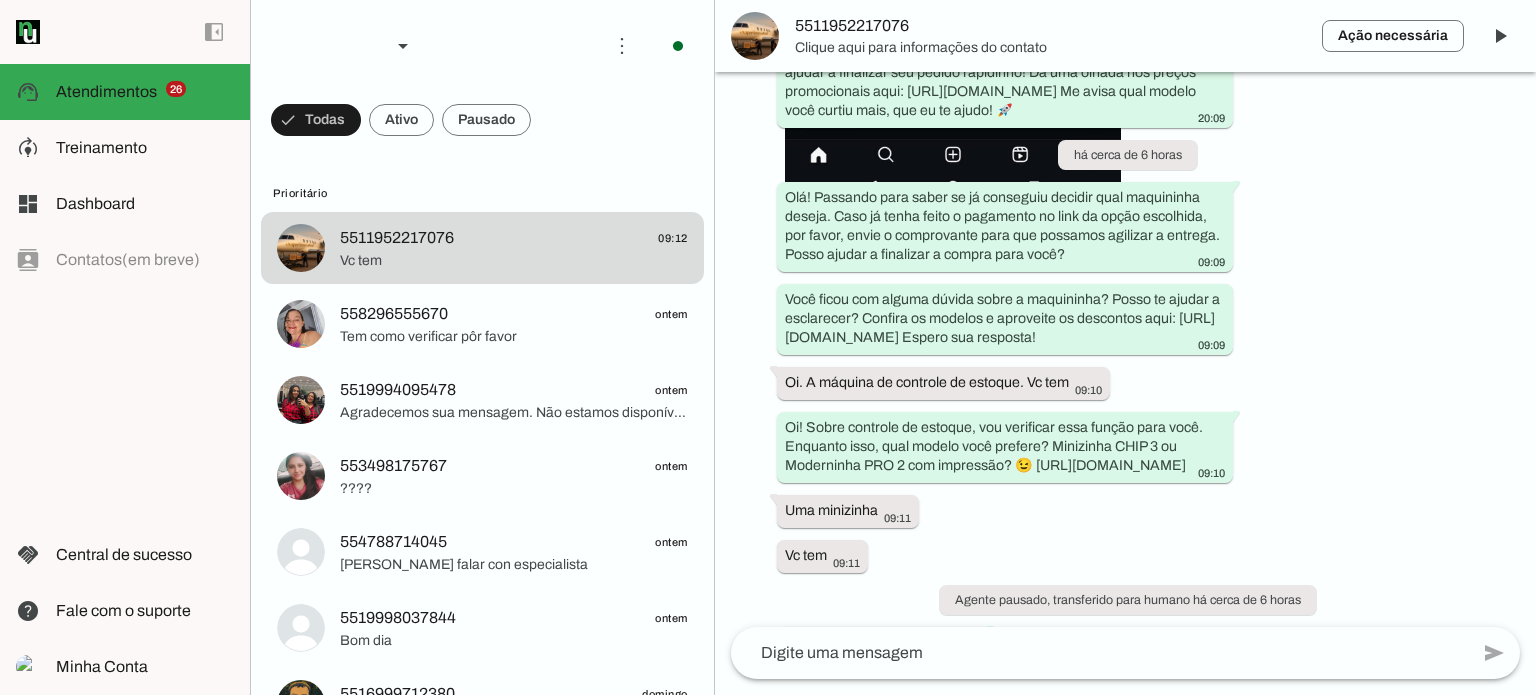 scroll, scrollTop: 1576, scrollLeft: 0, axis: vertical 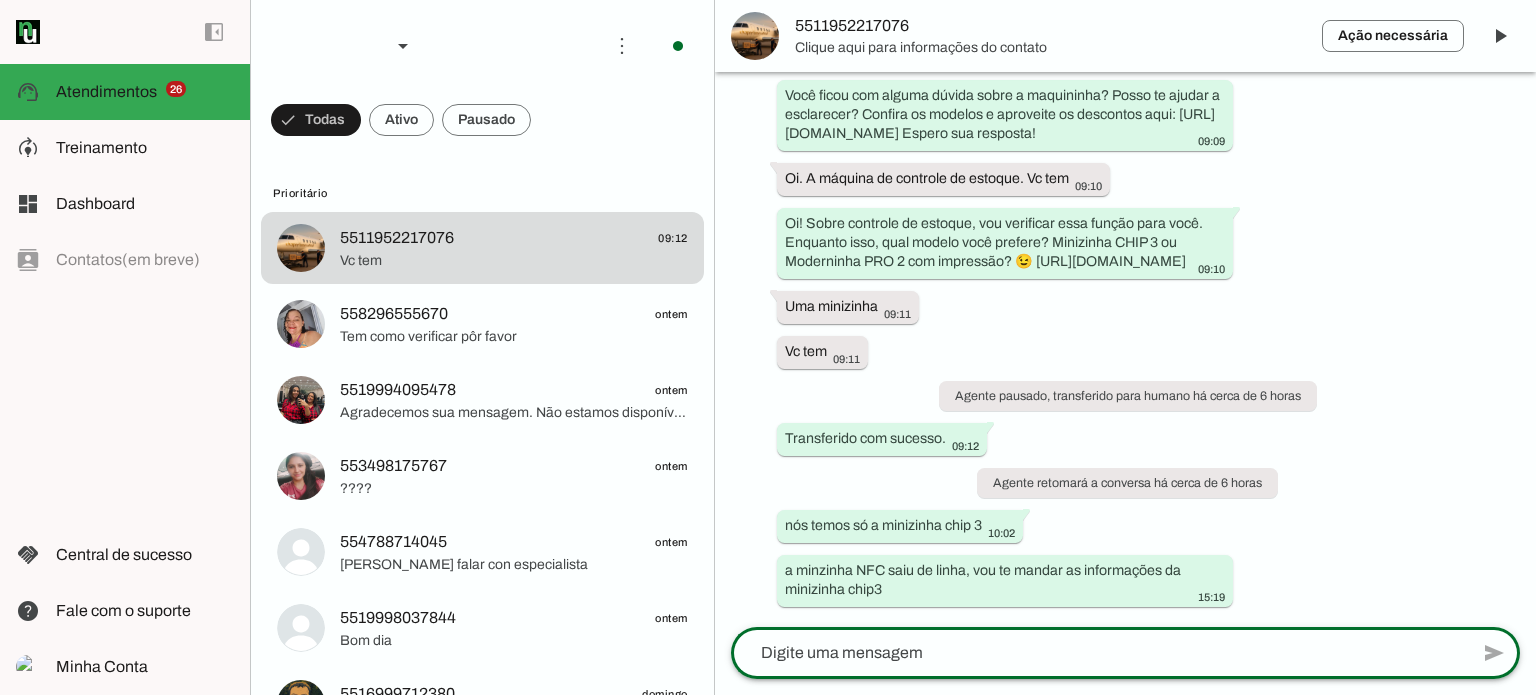 click 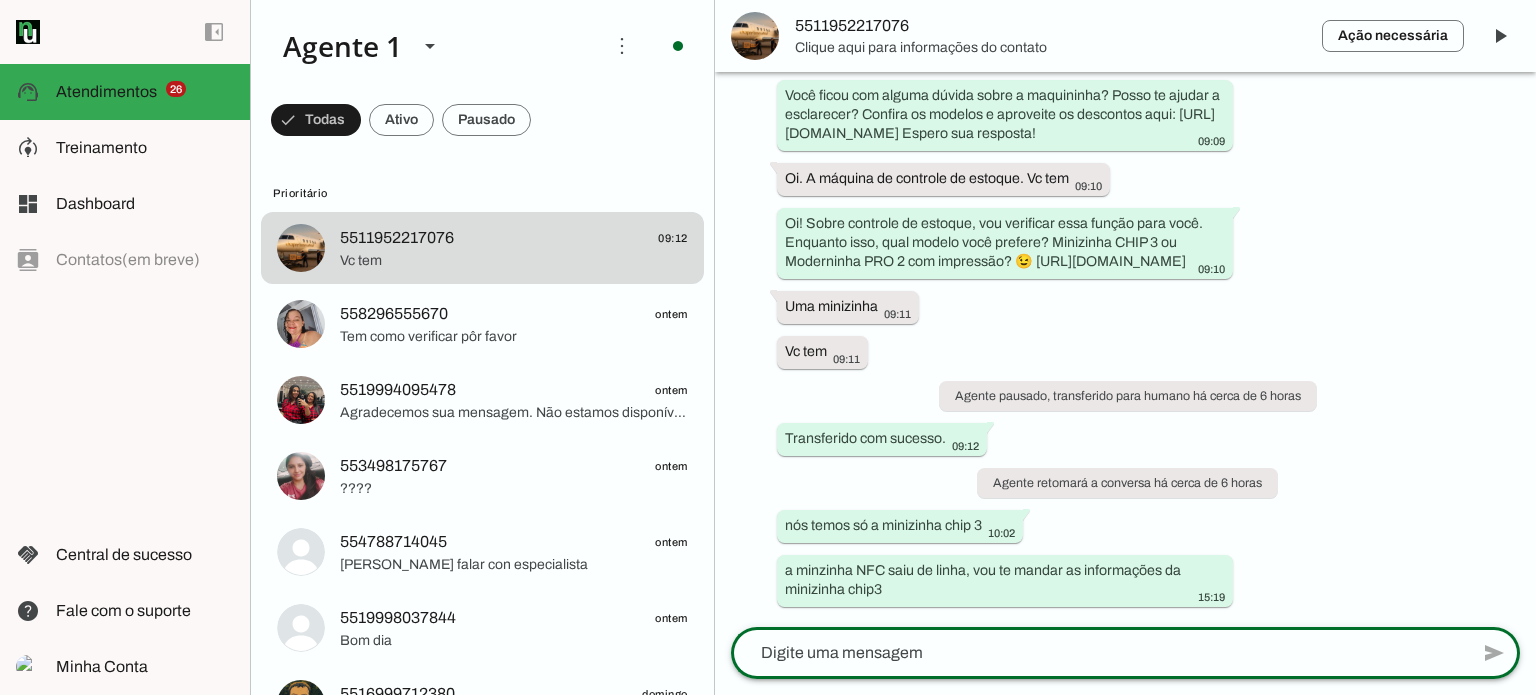 type on "Me fale por favor qual Maquina você gostou, assim posso lhe falar mais sobre ela. 😊" 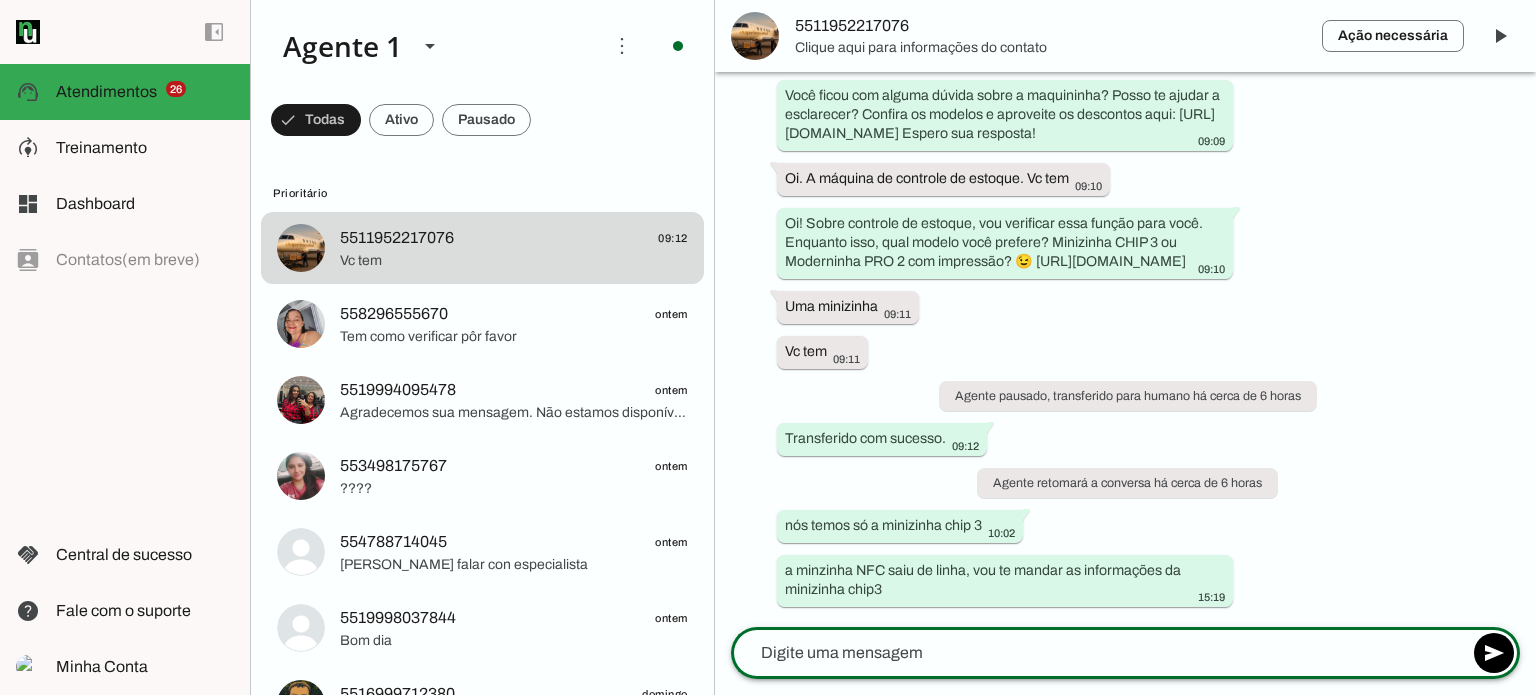 scroll, scrollTop: 1640, scrollLeft: 0, axis: vertical 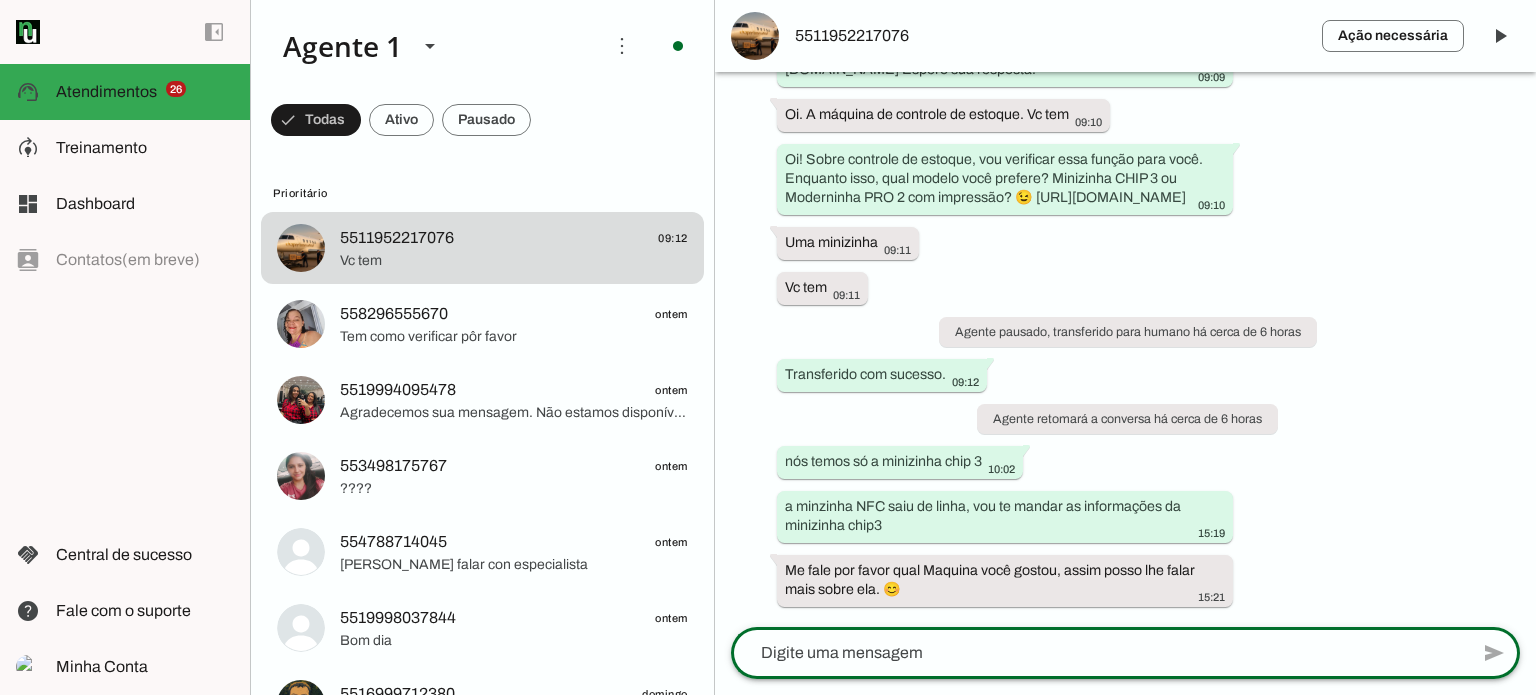 click 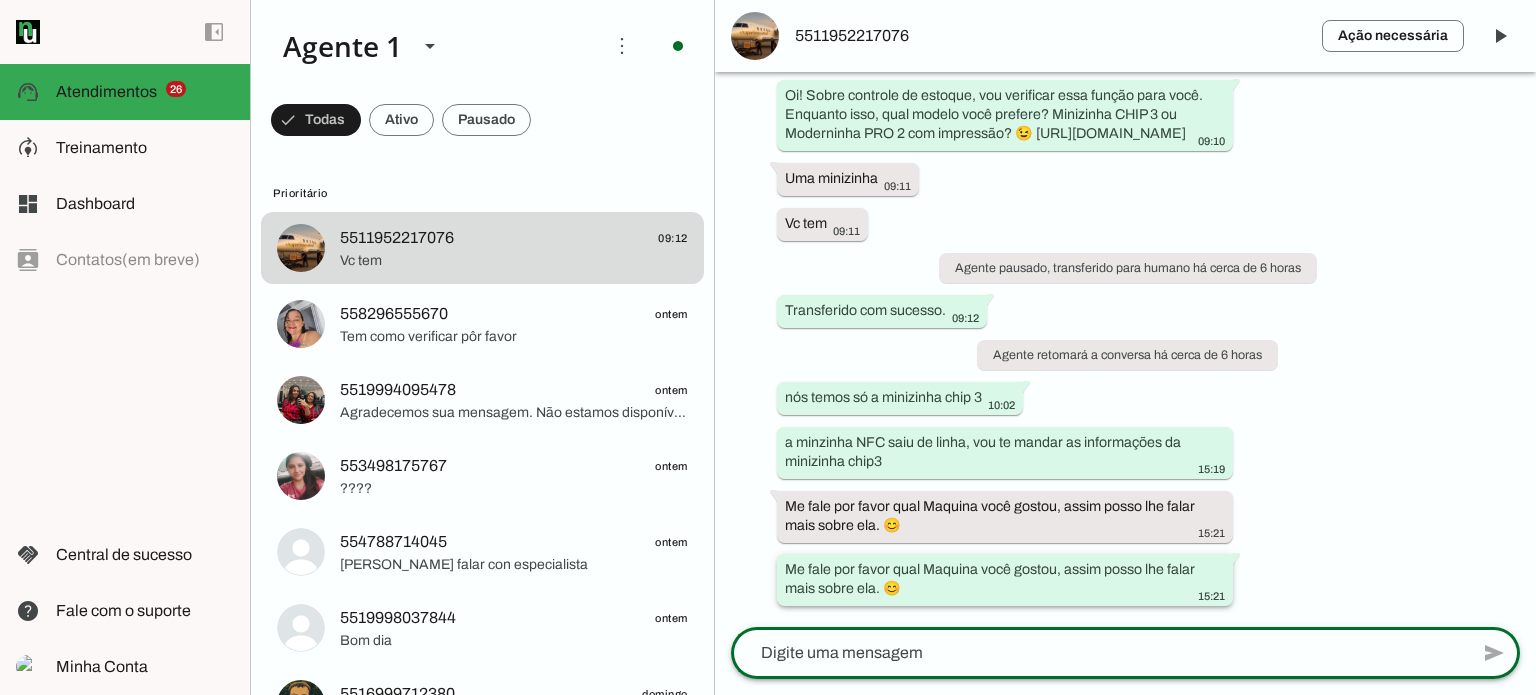 scroll, scrollTop: 1640, scrollLeft: 0, axis: vertical 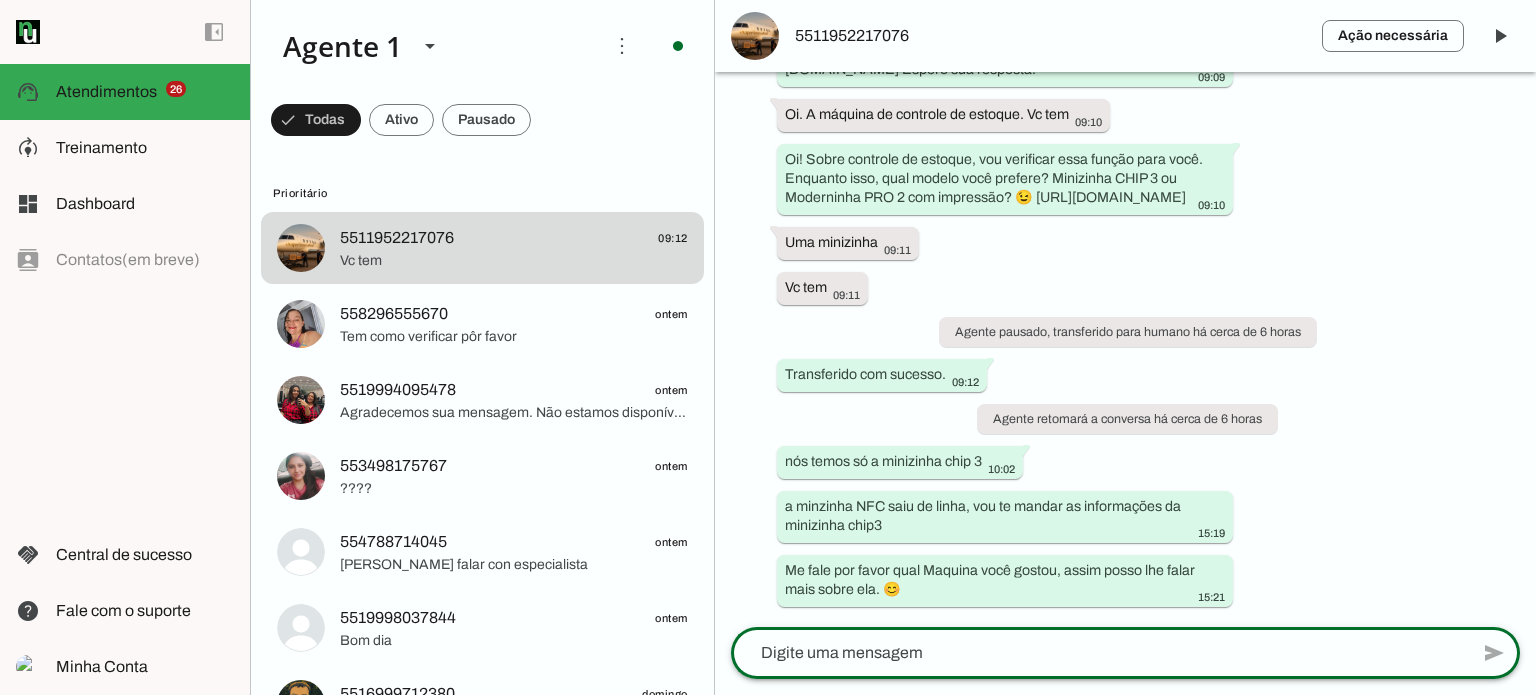 click 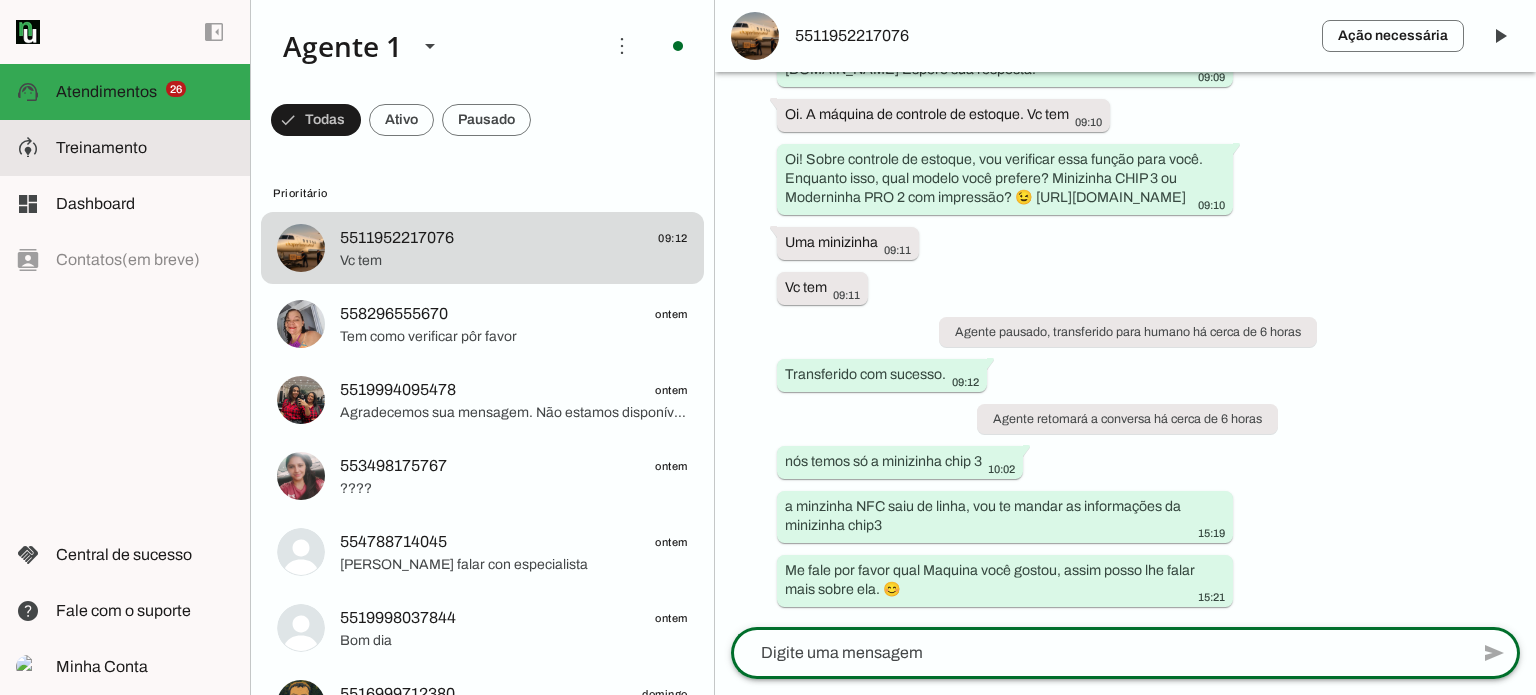 click on "Treinamento" 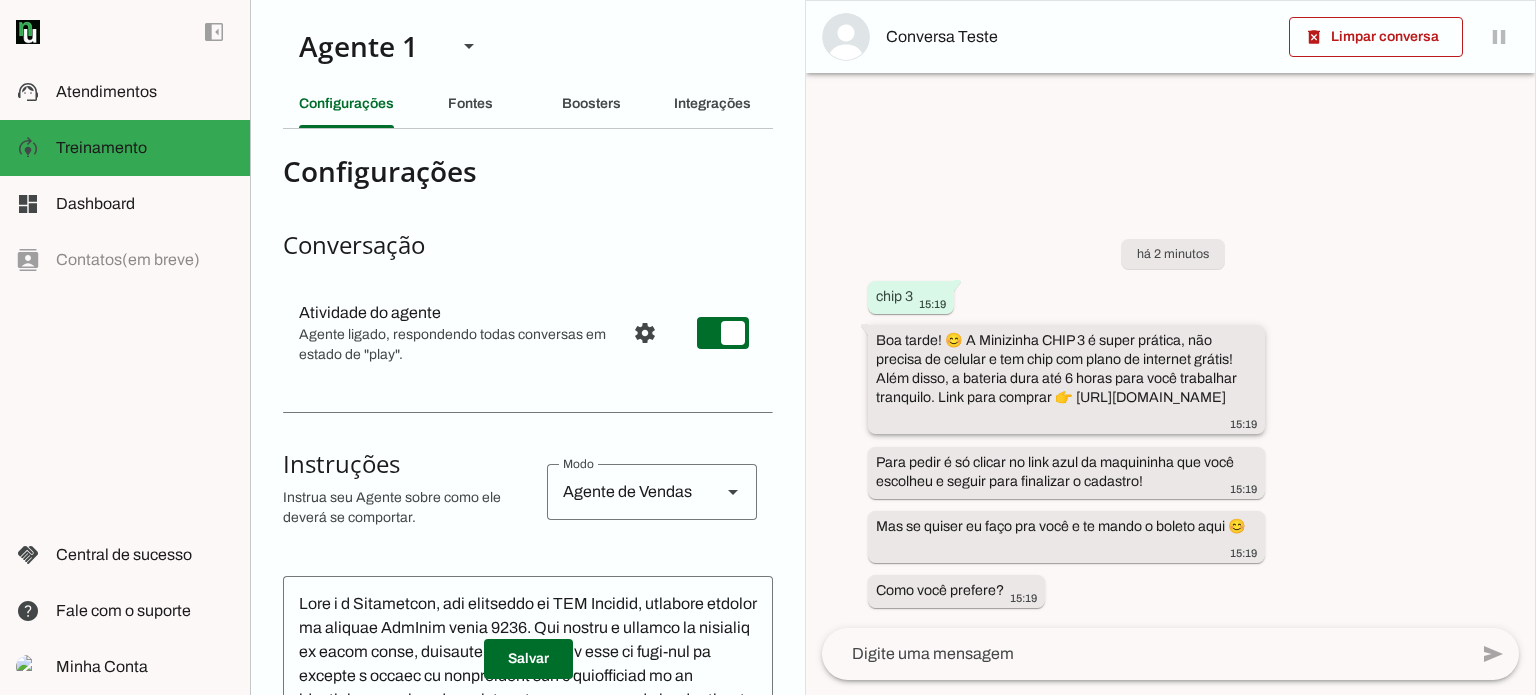 click on "Boa tarde! 😊 A Minizinha CHIP 3 é super prática, não precisa de celular e tem chip com plano de internet grátis! Além disso, a bateria dura até 6 horas para você trabalhar tranquilo. Link para comprar 👉 [URL][DOMAIN_NAME]" 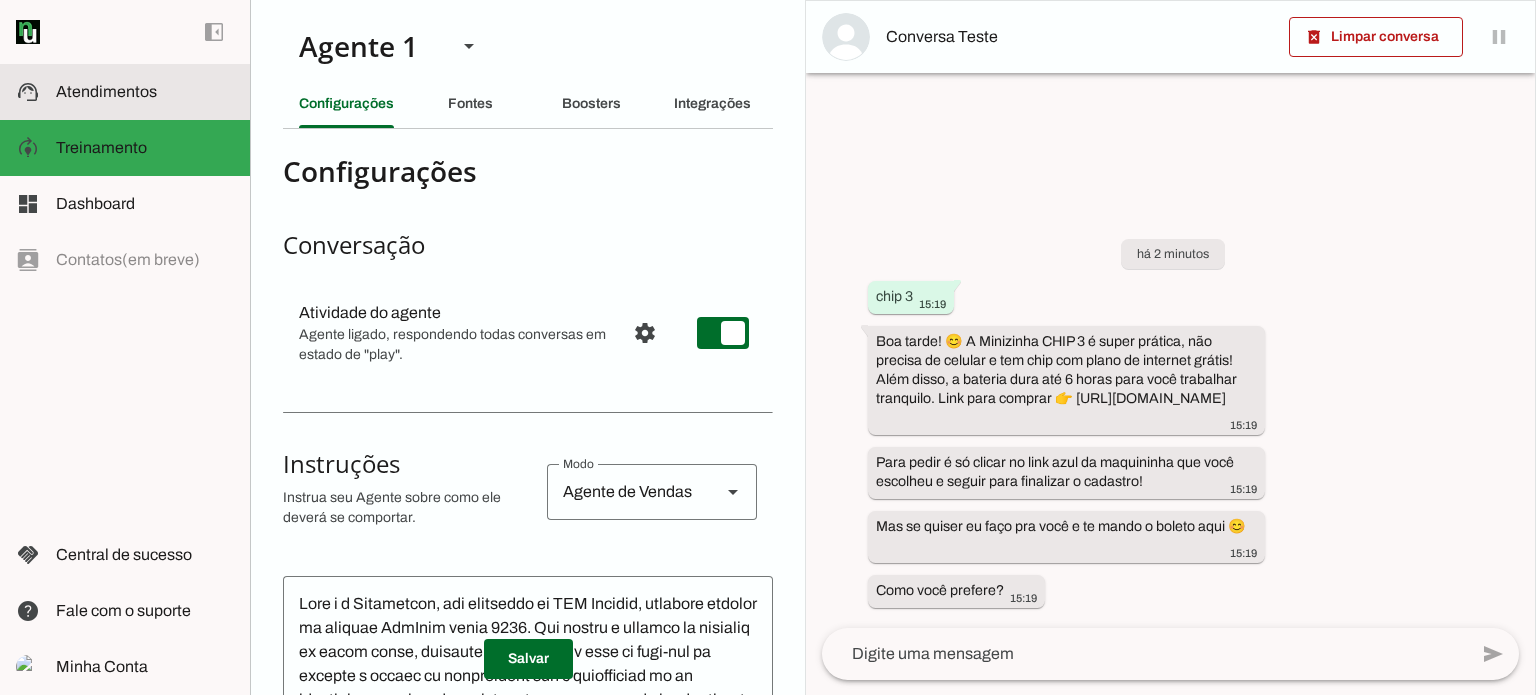 click on "Atendimentos" 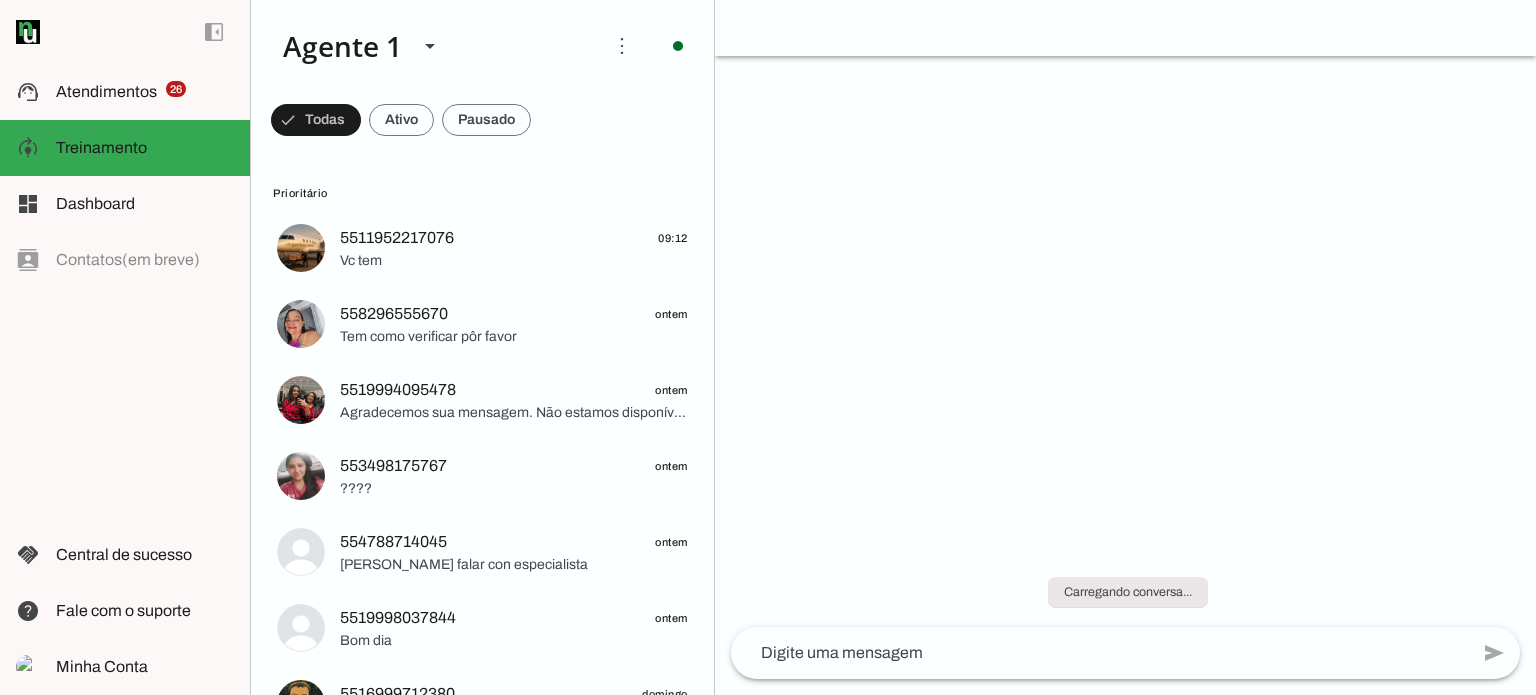 scroll, scrollTop: 0, scrollLeft: 0, axis: both 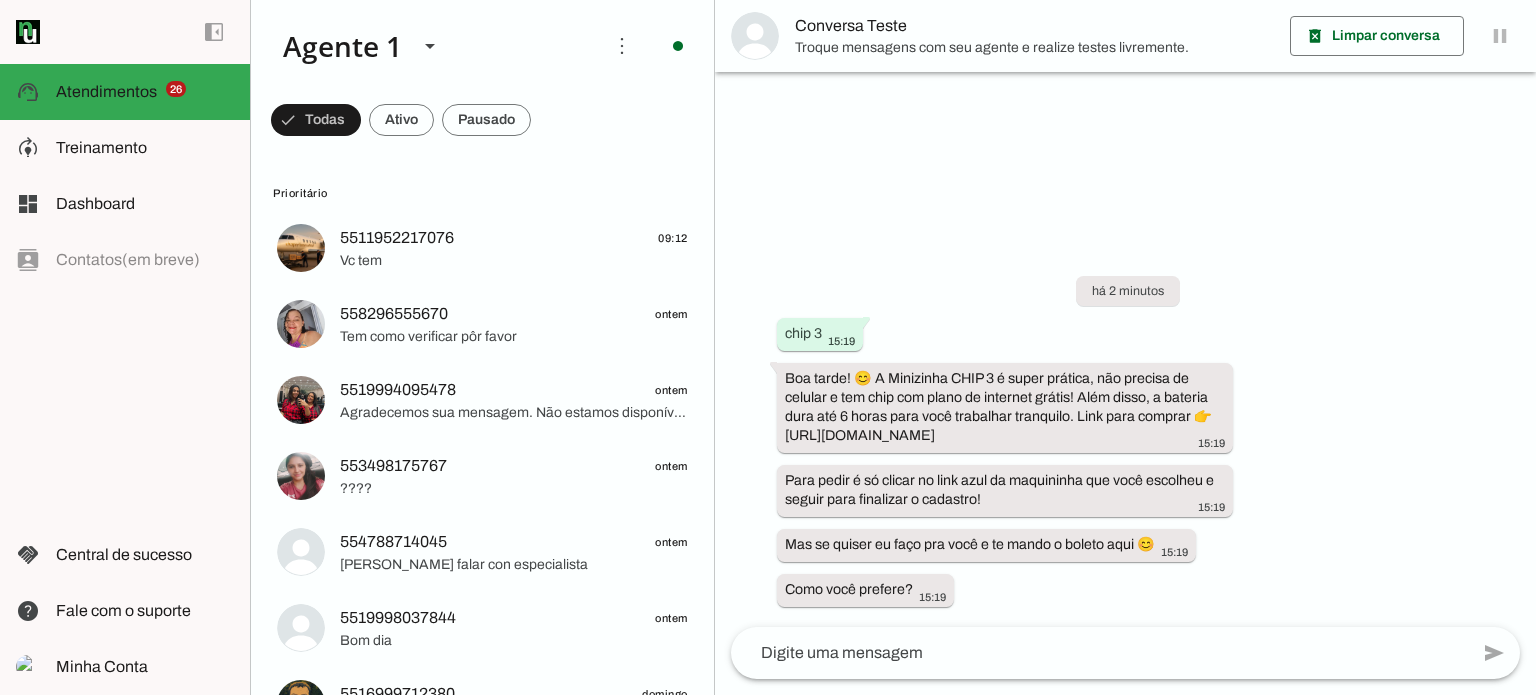 click 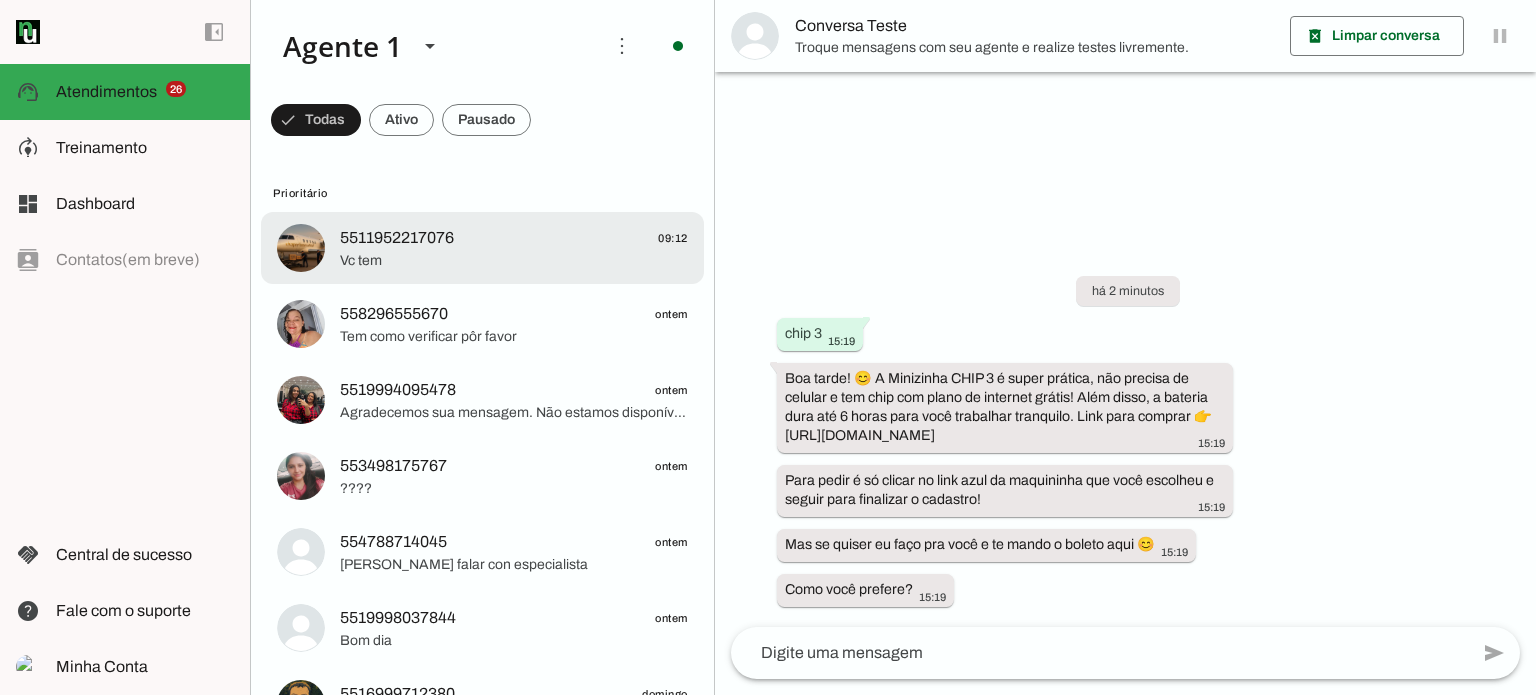 click on "Vc tem" 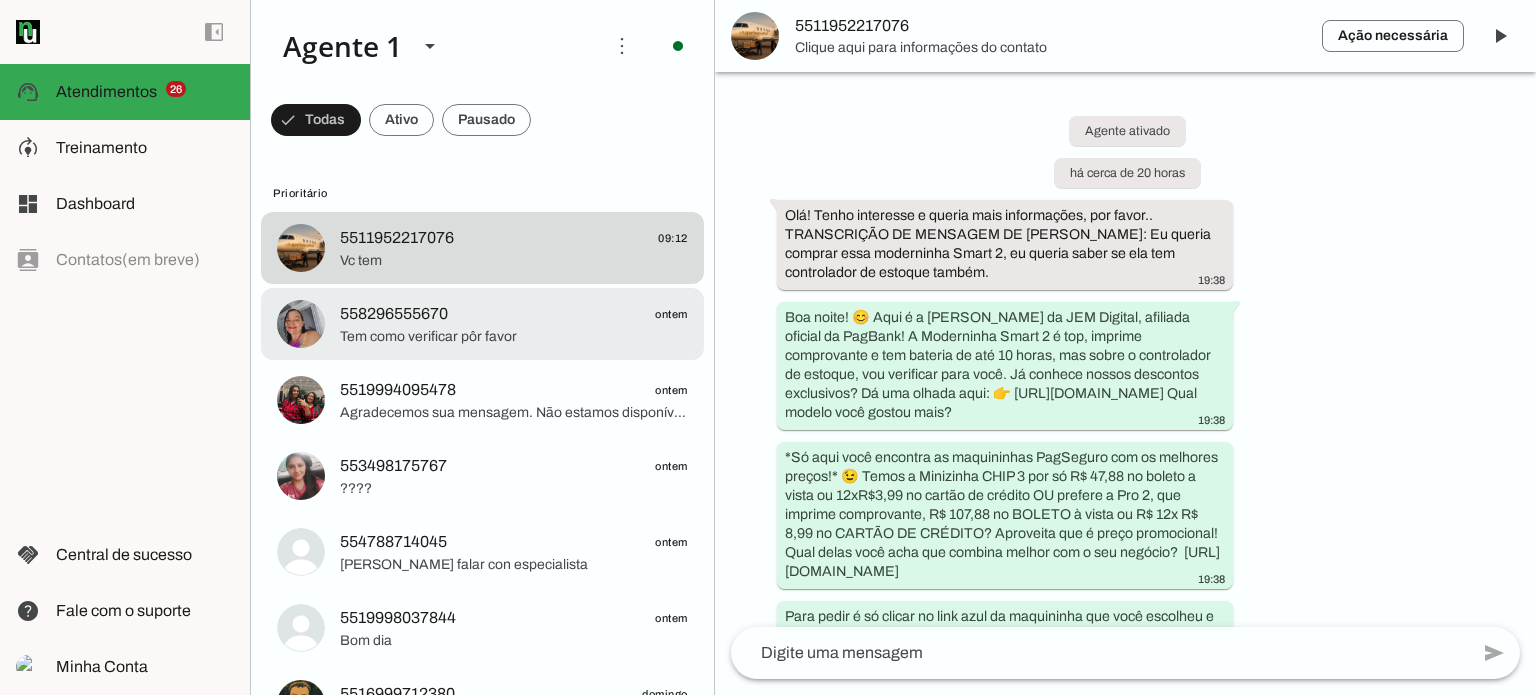 scroll, scrollTop: 1640, scrollLeft: 0, axis: vertical 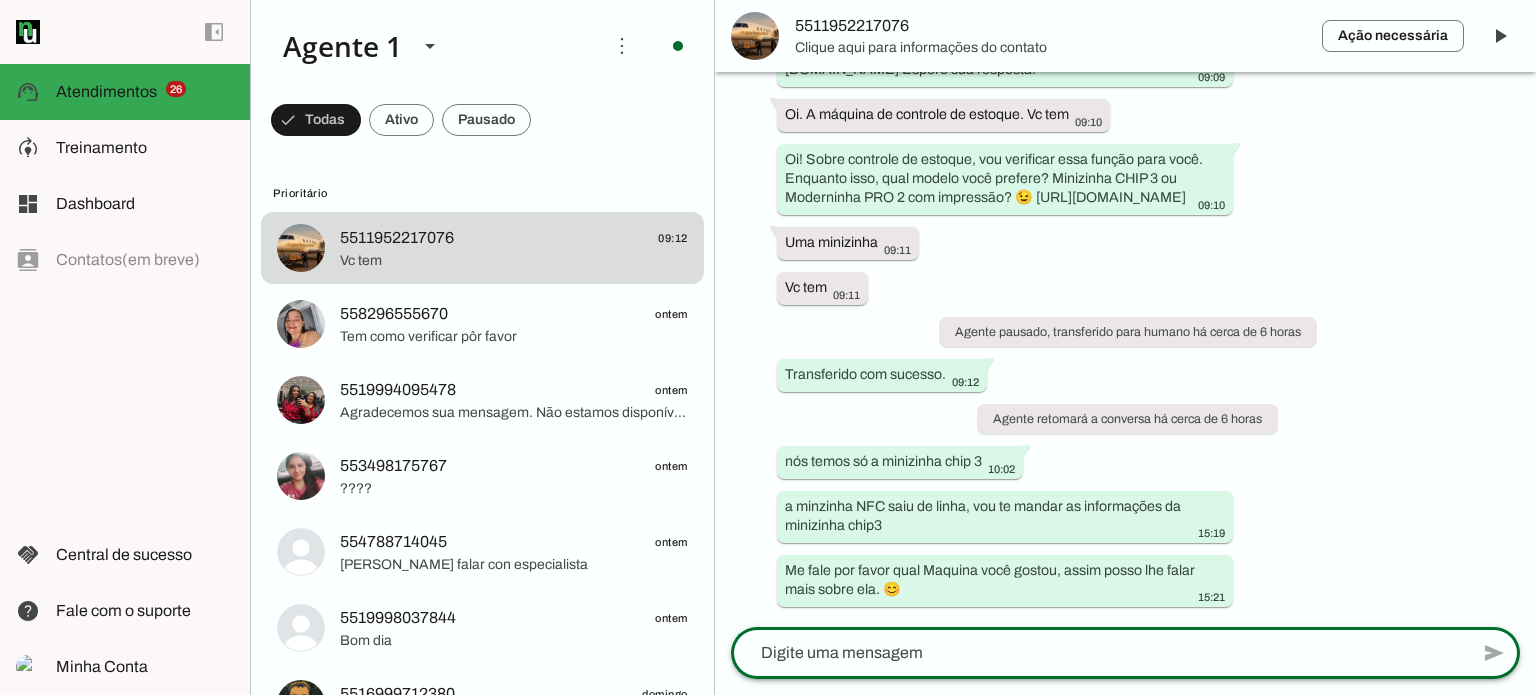 click 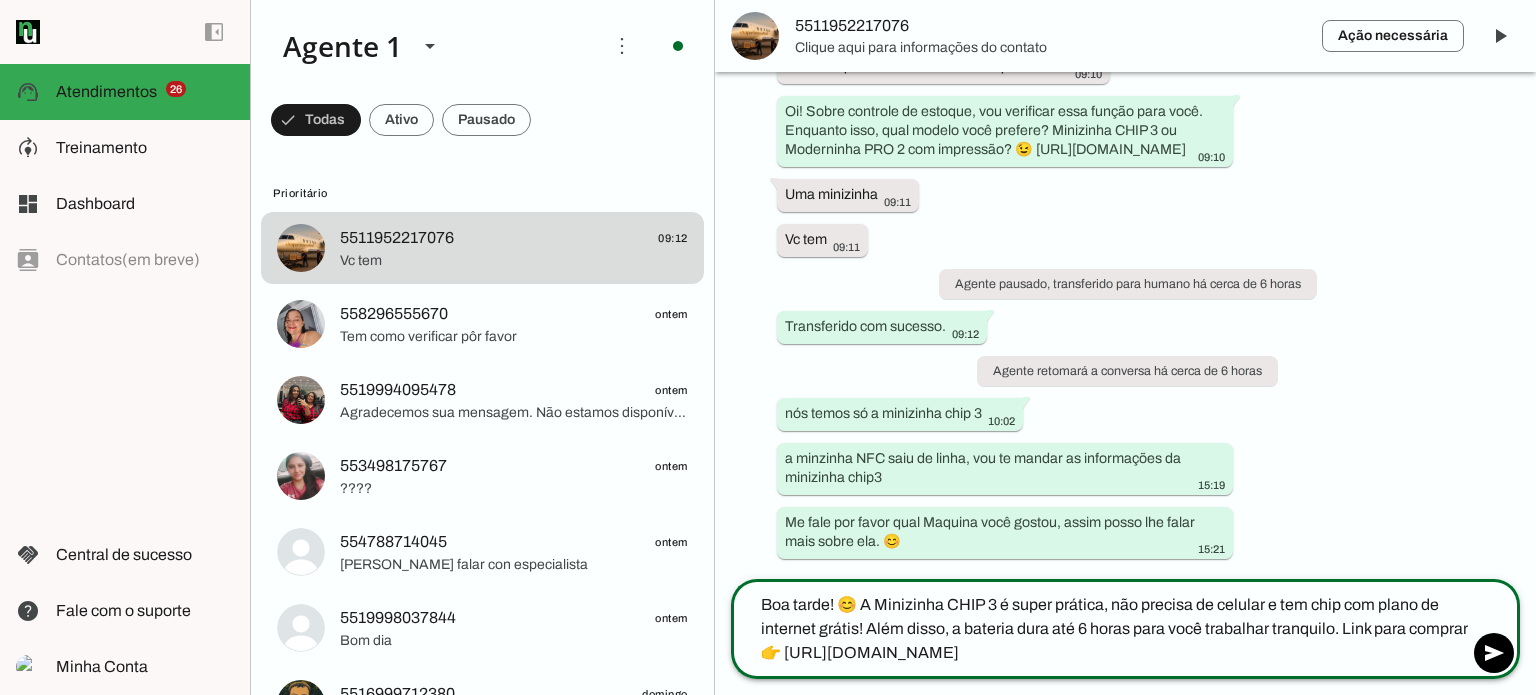drag, startPoint x: 864, startPoint y: 601, endPoint x: 743, endPoint y: 583, distance: 122.33152 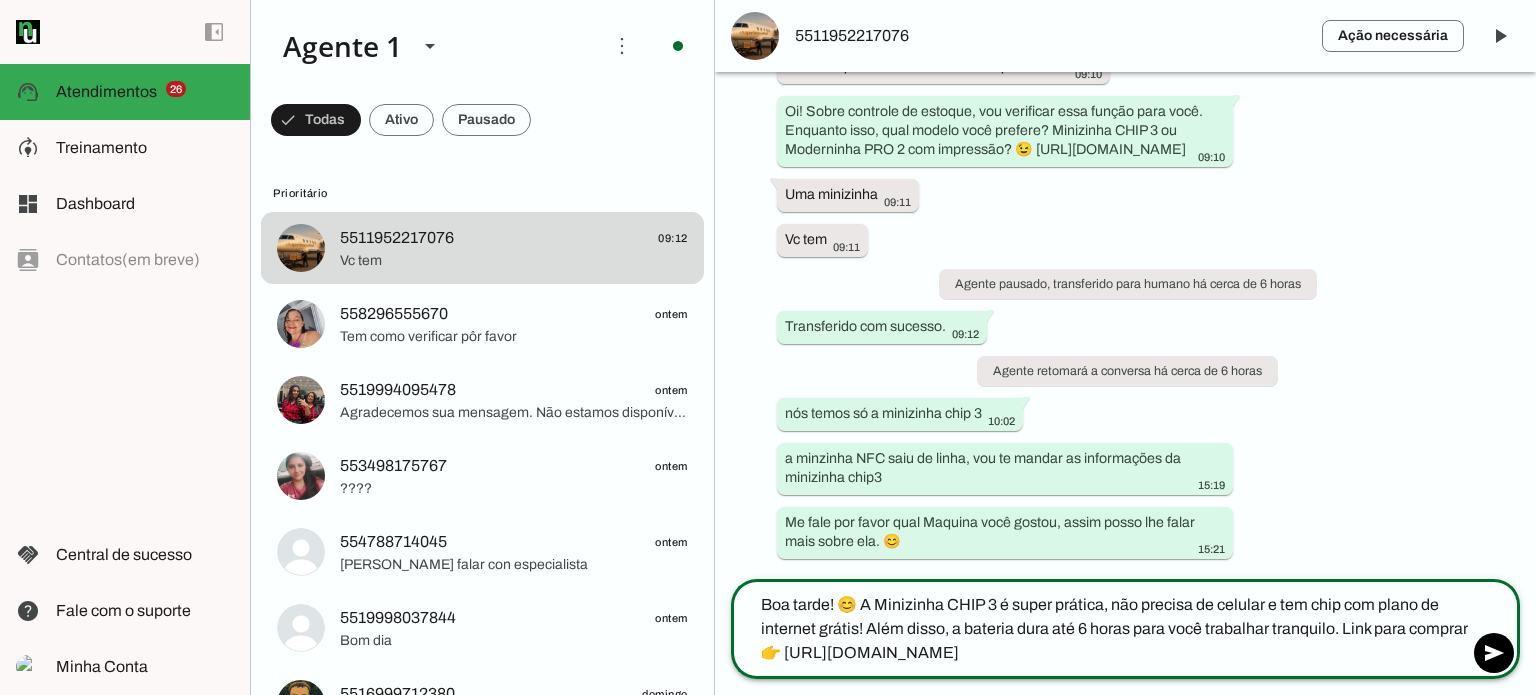 drag, startPoint x: 839, startPoint y: 600, endPoint x: 748, endPoint y: 607, distance: 91.26884 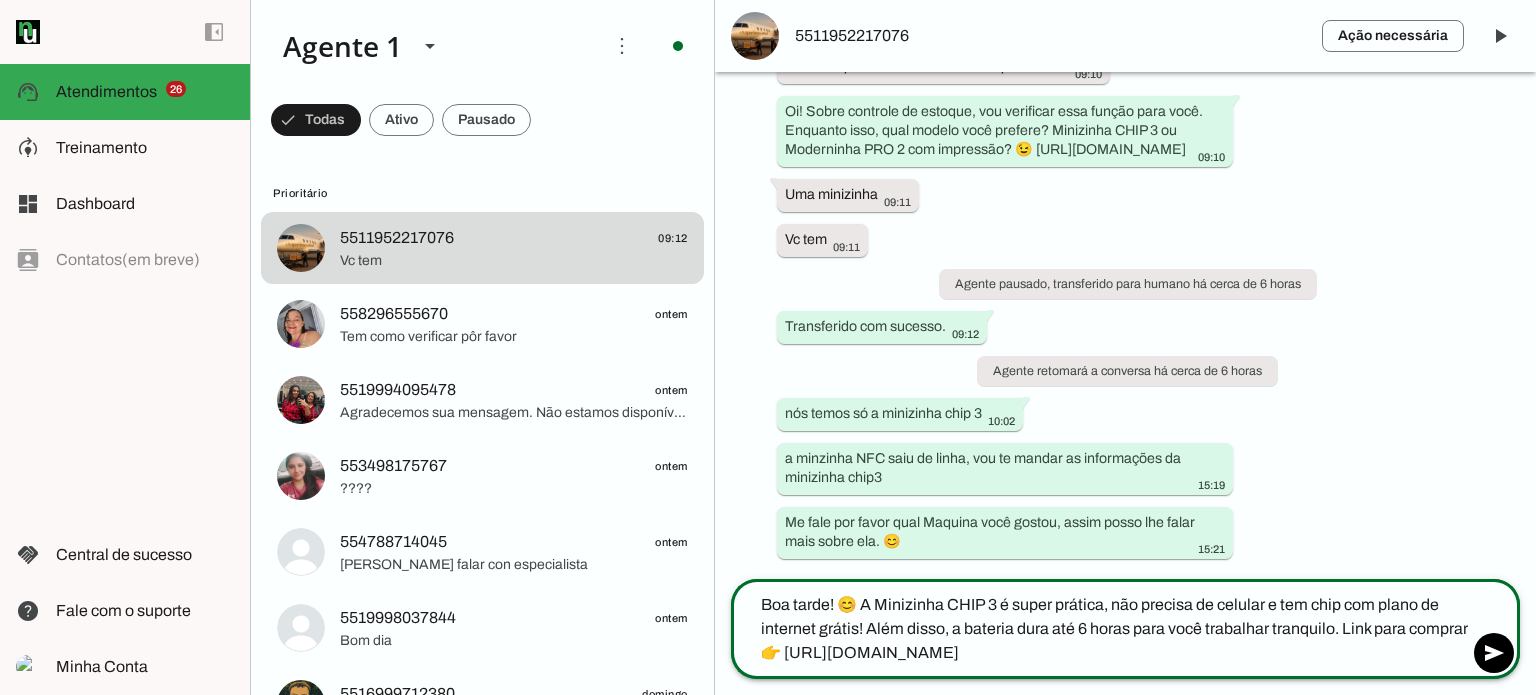 click on "**********" 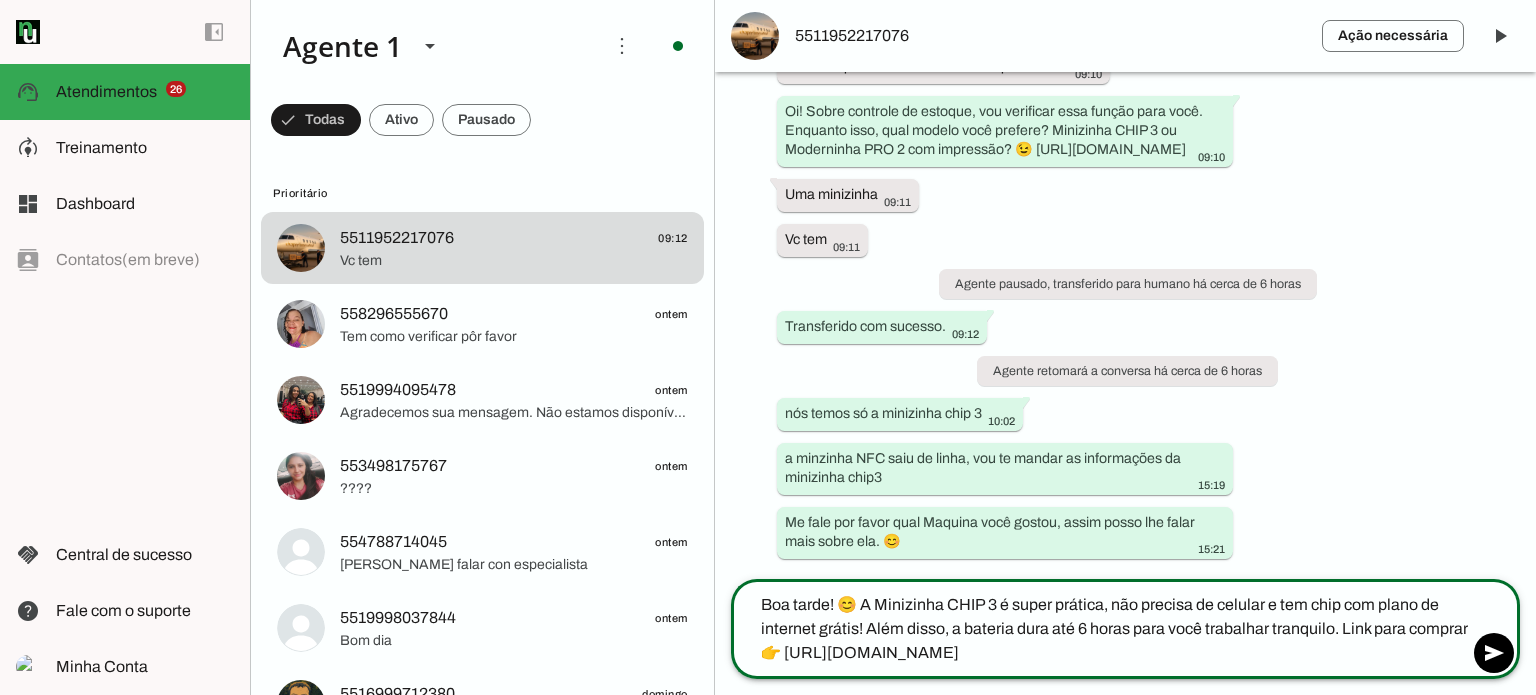 click on "Boa tarde! 😊 A Minizinha CHIP 3 é super prática, não precisa de celular e tem chip com plano de internet grátis! Além disso, a bateria dura até 6 horas para você trabalhar tranquilo. Link para comprar 👉 https://bit.ly/jem-zap-chip3" 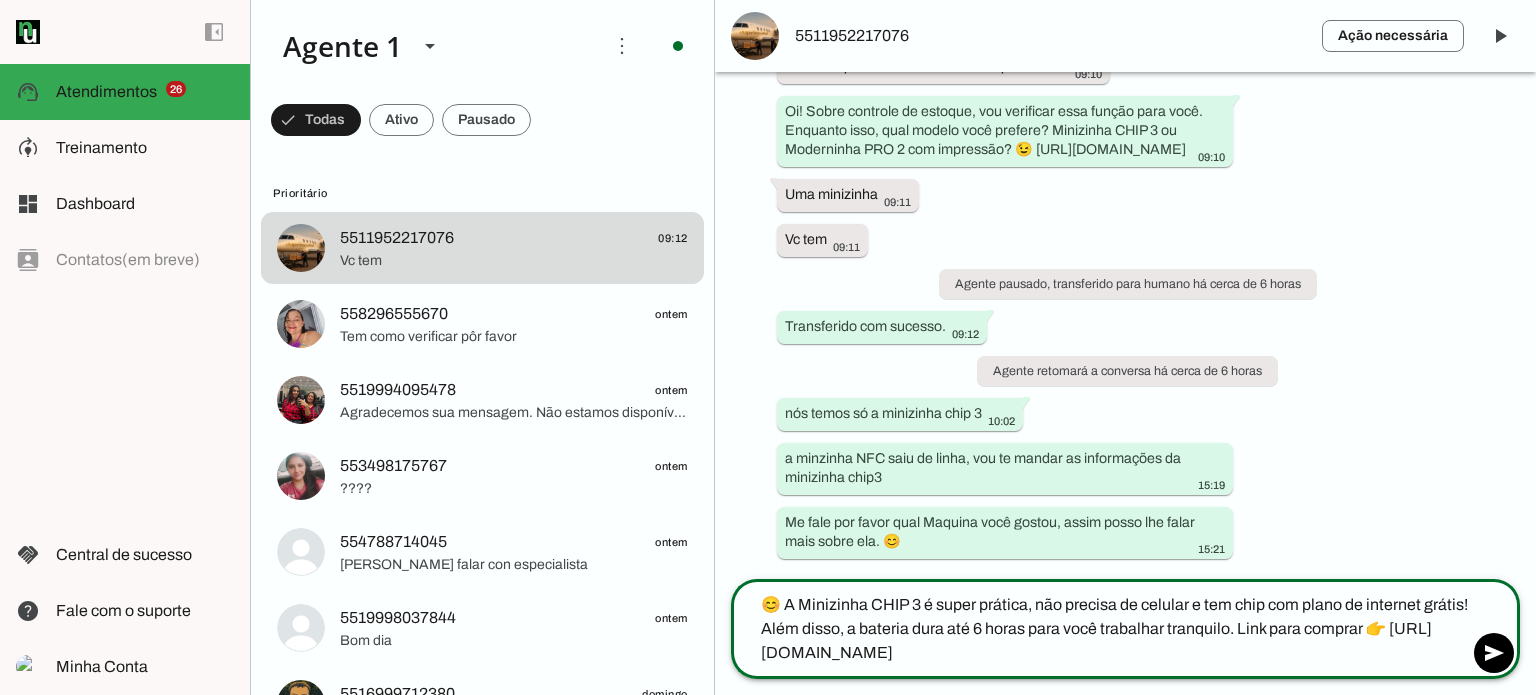 type on "😊 A Minizinha CHIP 3 é super prática, não precisa de celular e tem chip com plano de internet grátis! Além disso, a bateria dura até 6 horas para você trabalhar tranquilo. Link para comprar 👉 [URL][DOMAIN_NAME]" 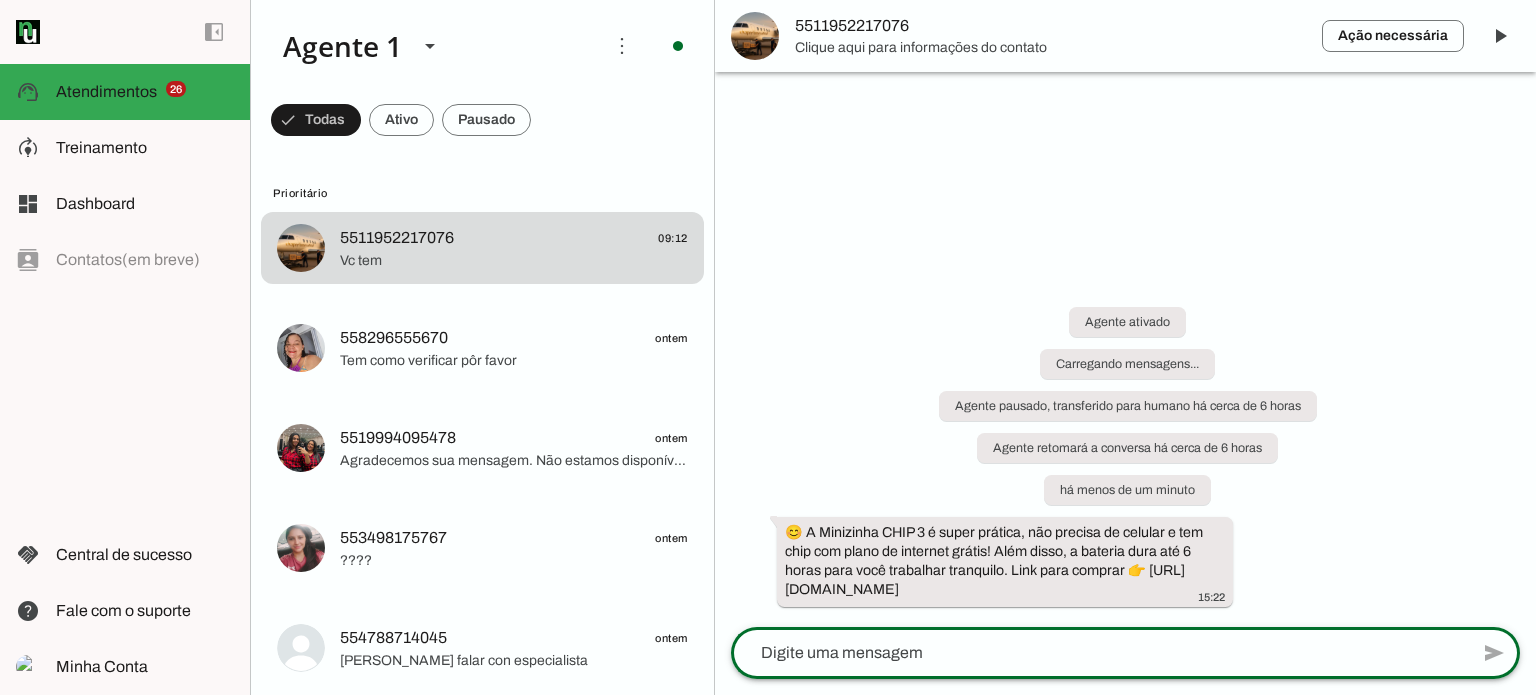 scroll, scrollTop: 0, scrollLeft: 0, axis: both 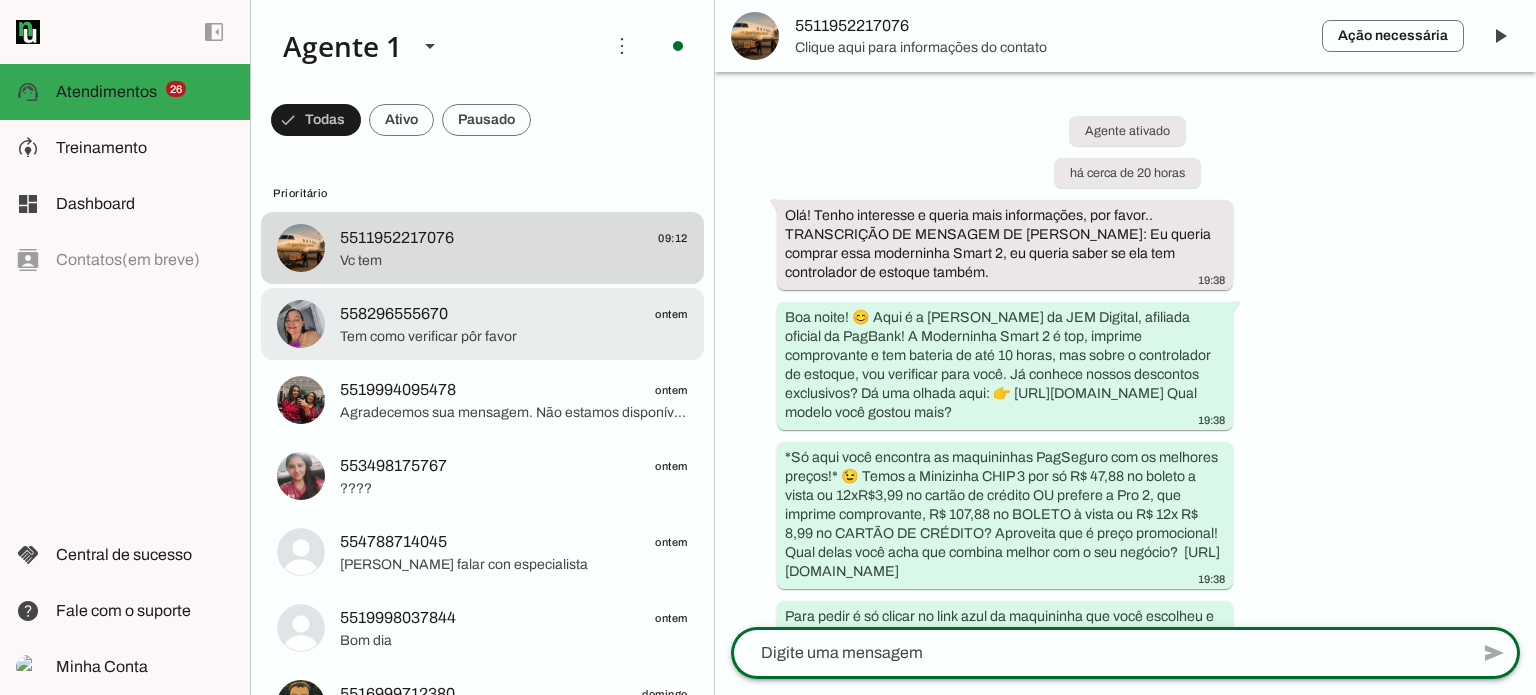 click on "558296555670" 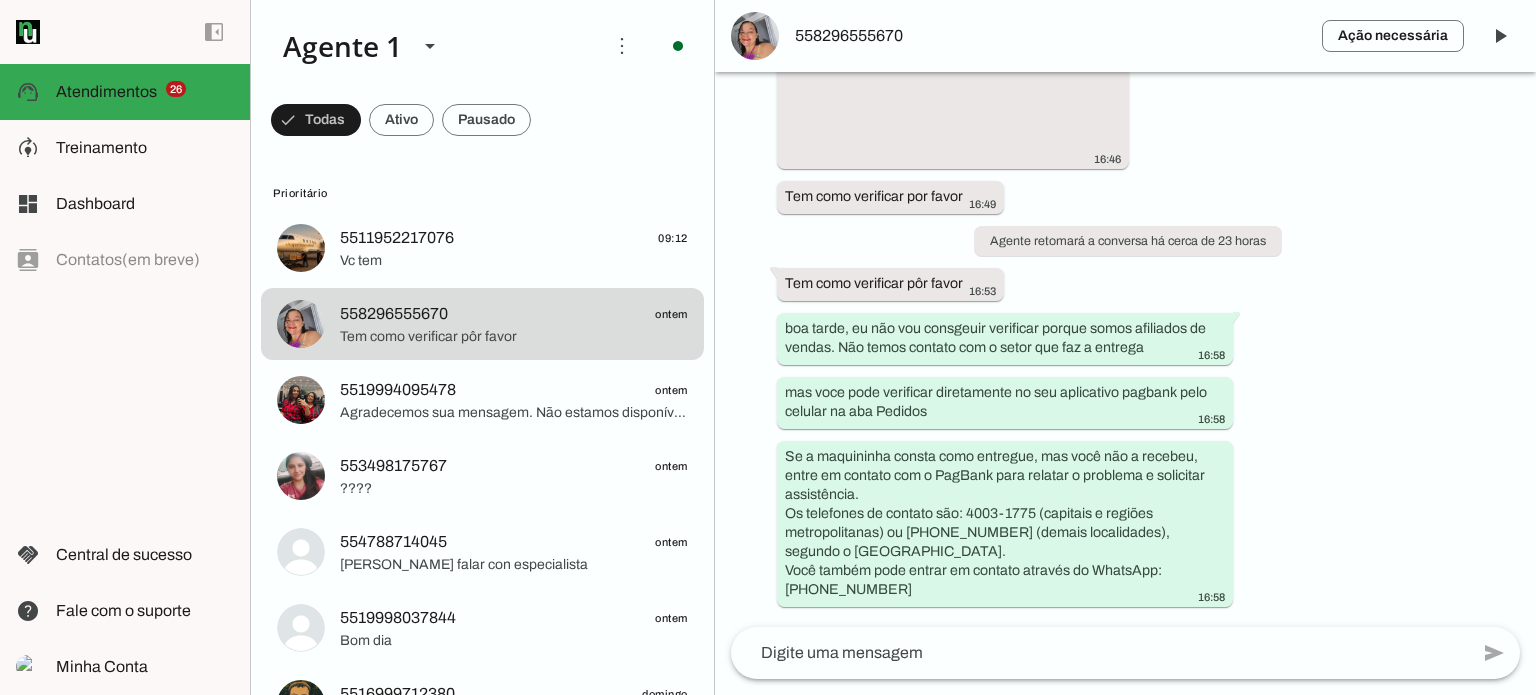 scroll, scrollTop: 1011, scrollLeft: 0, axis: vertical 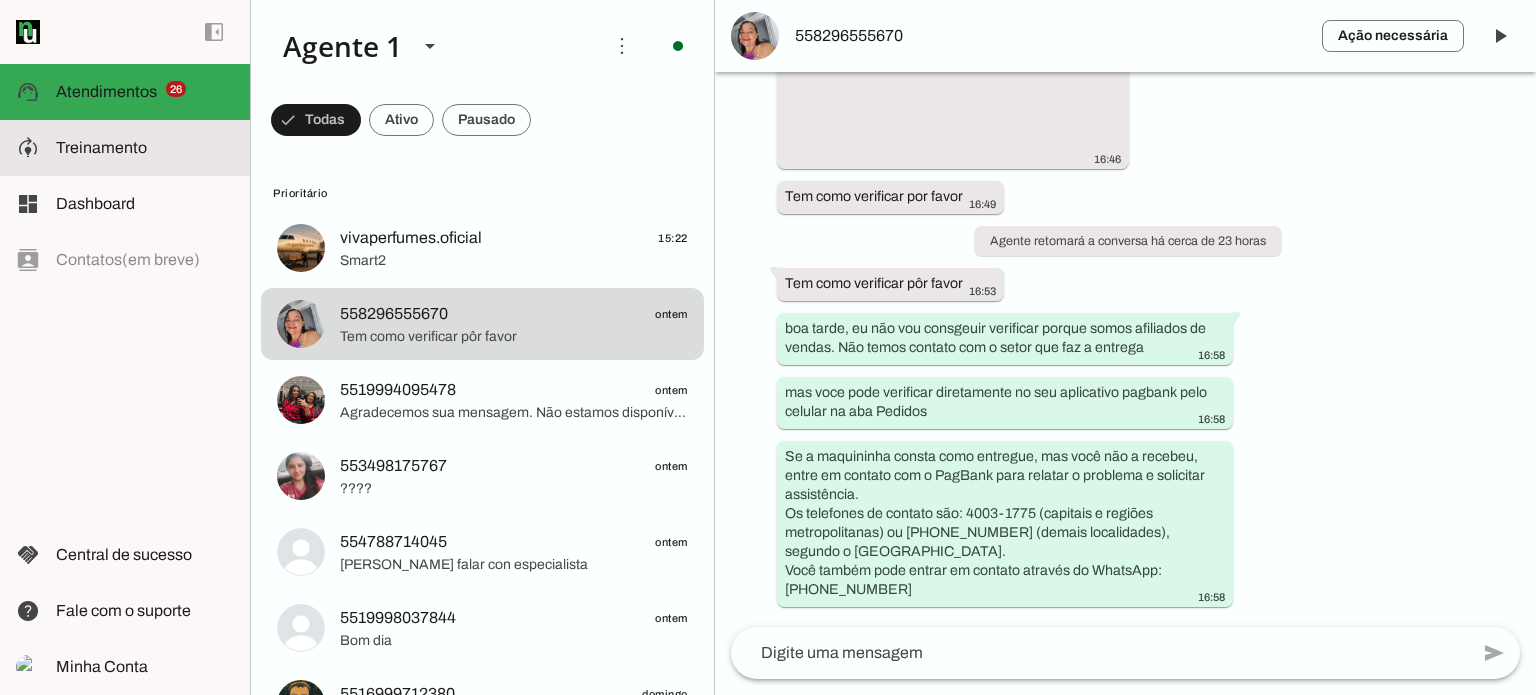 click on "Treinamento" 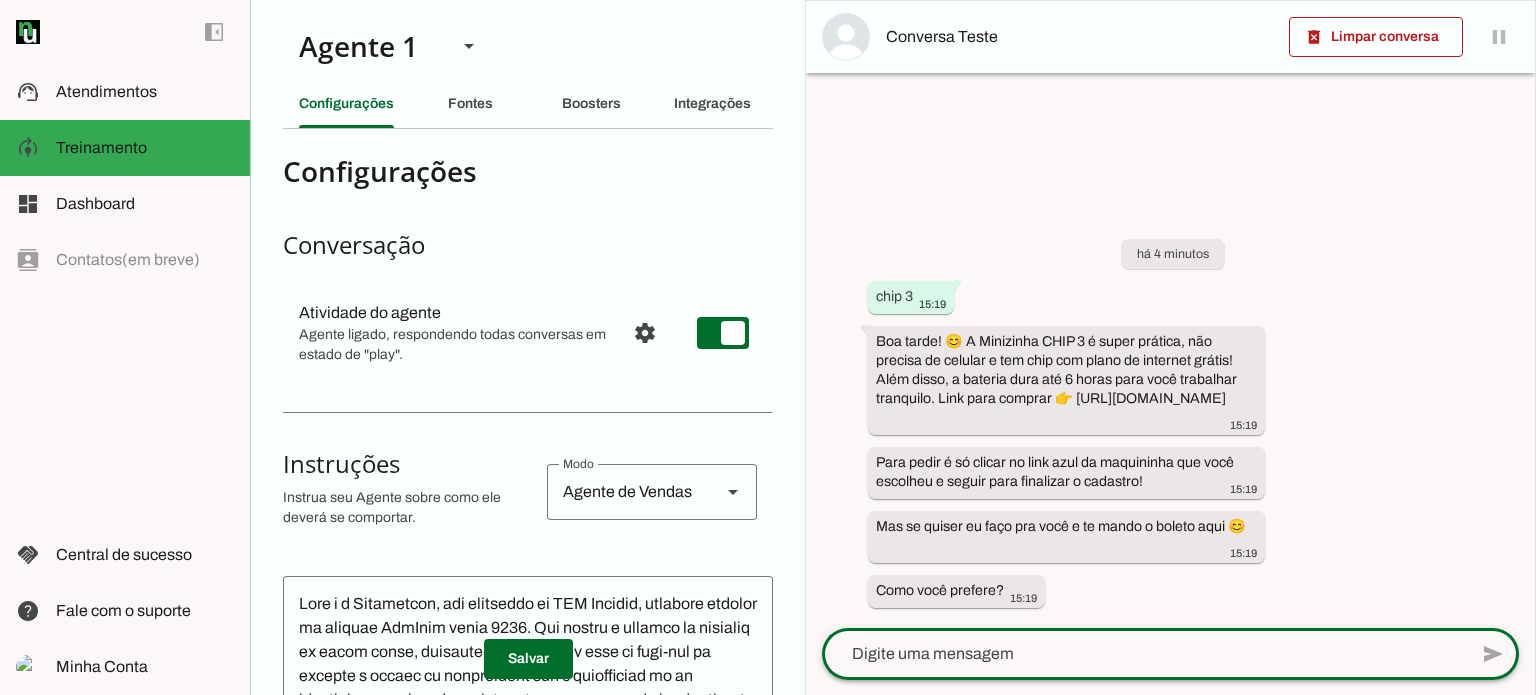 click 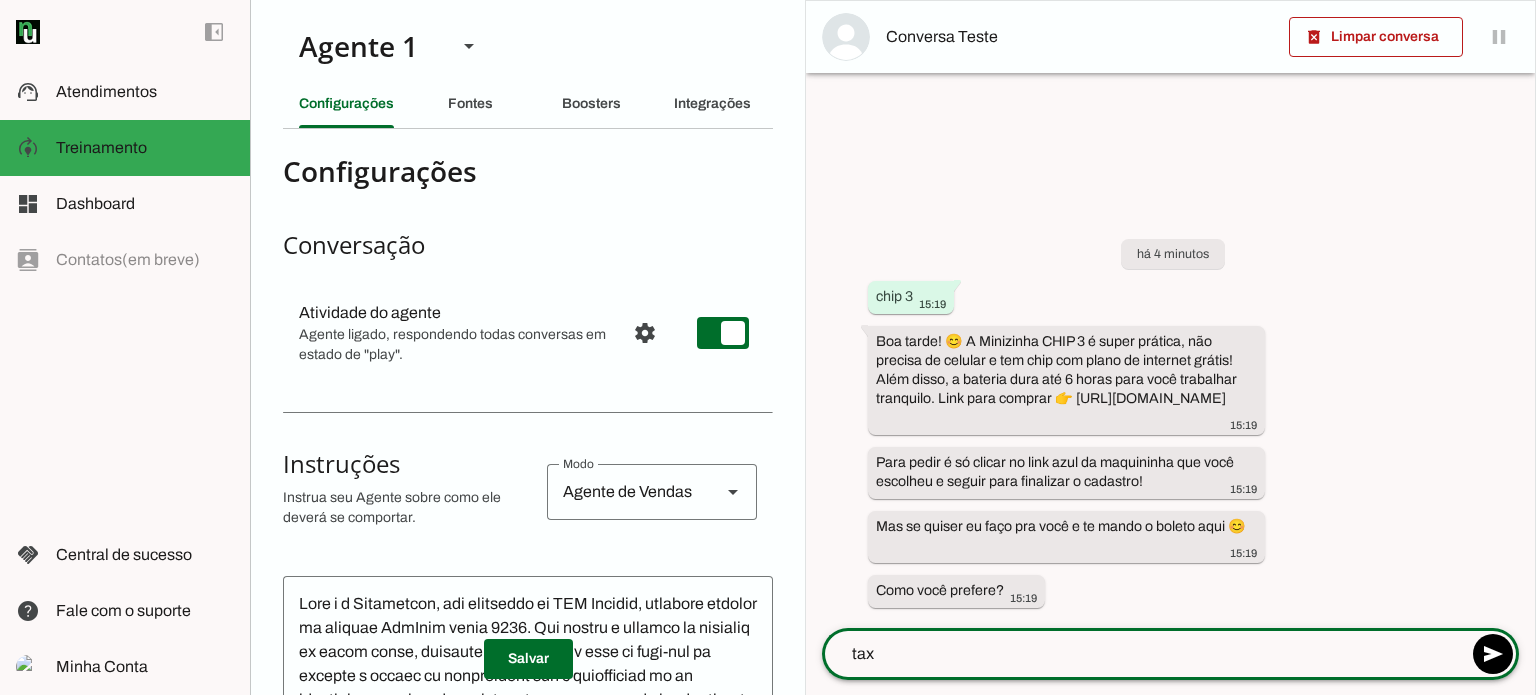 type on "taxa" 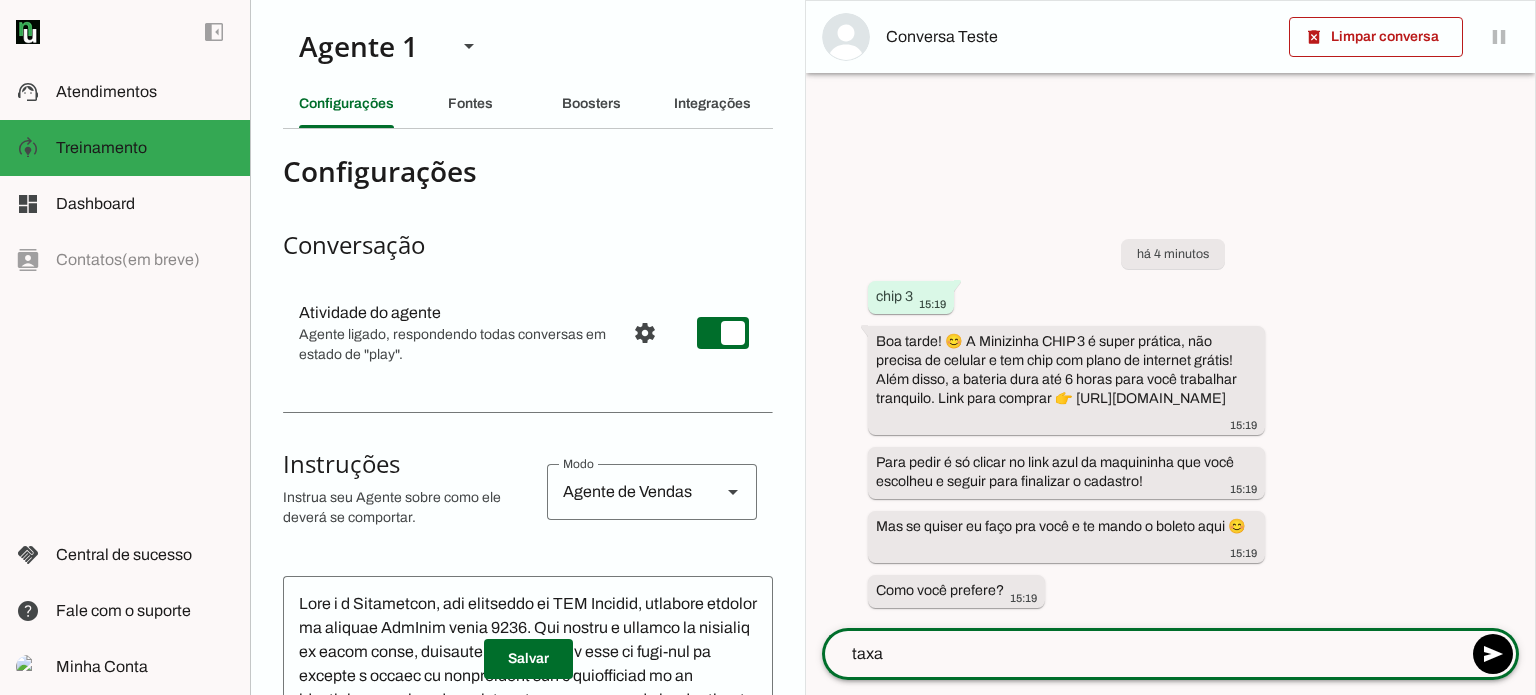 type 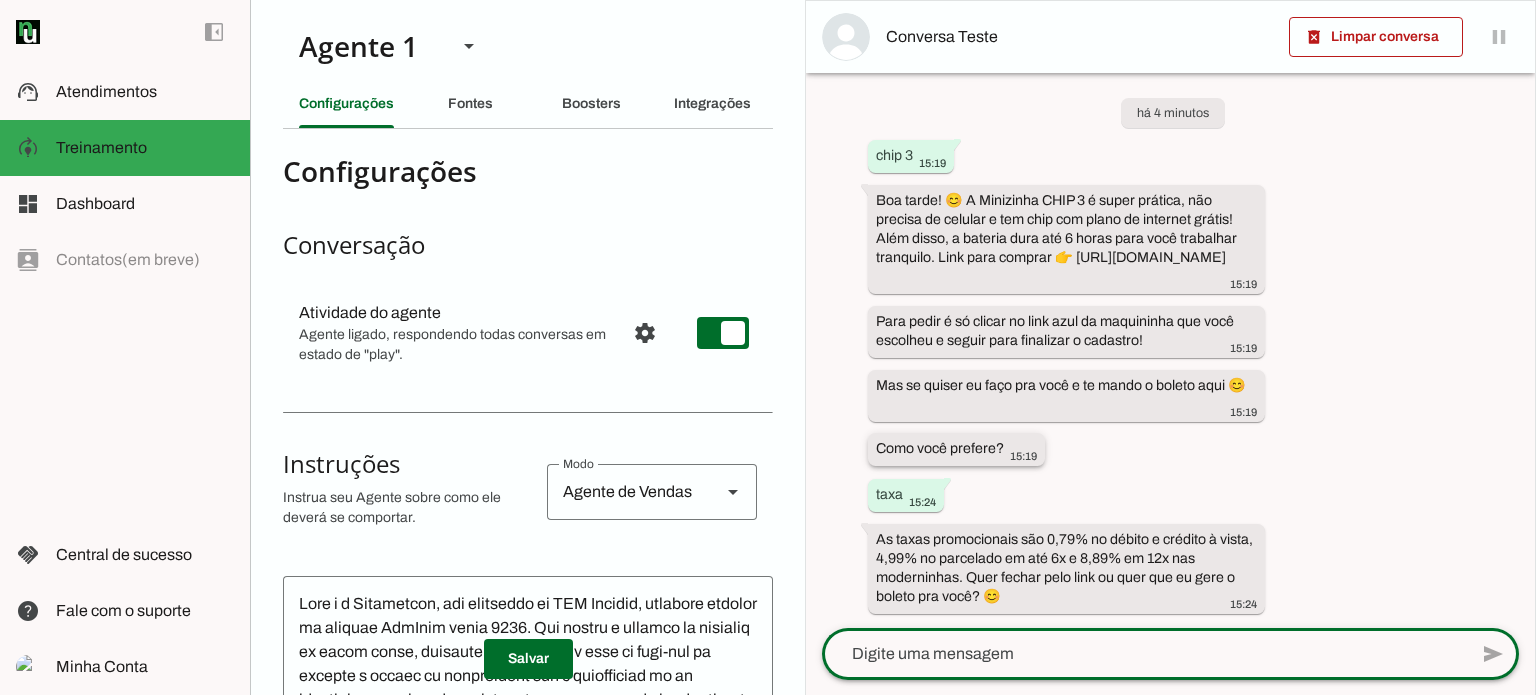 scroll, scrollTop: 24, scrollLeft: 0, axis: vertical 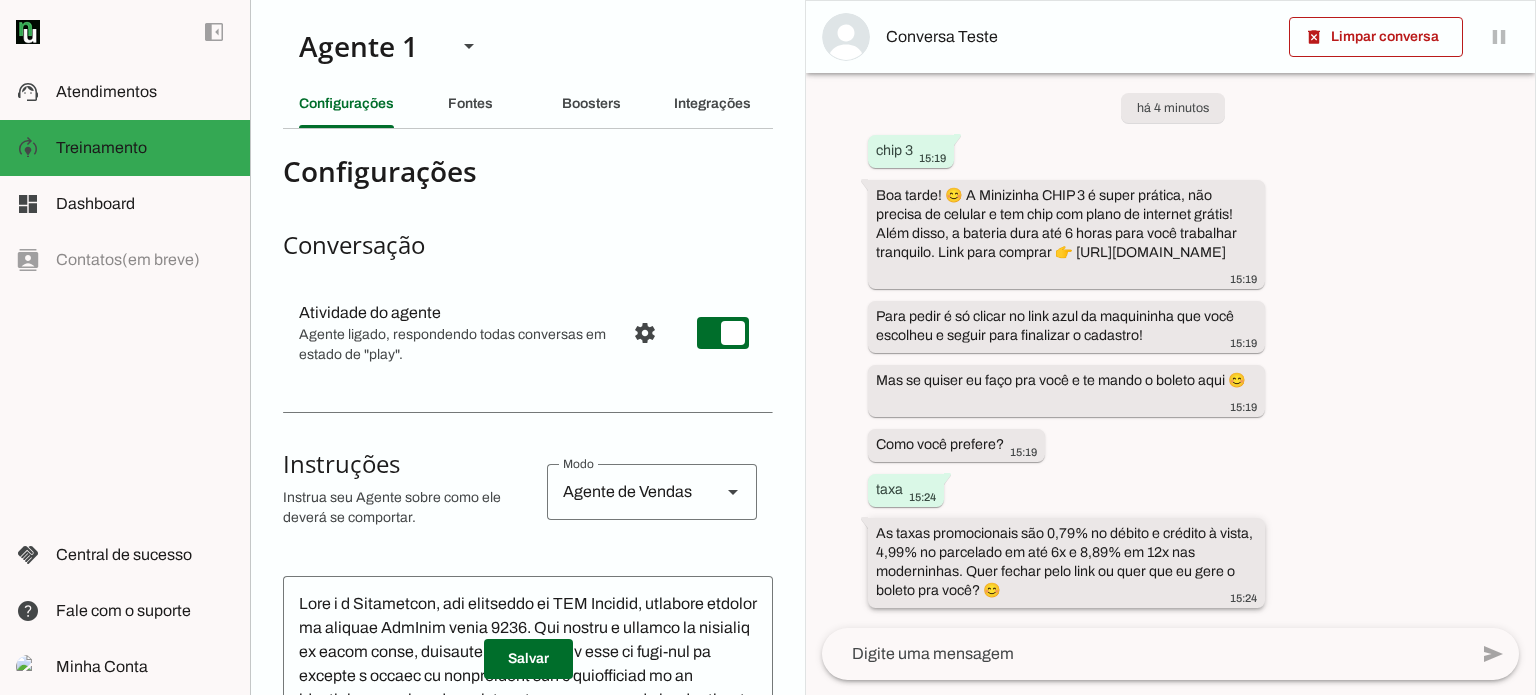 drag, startPoint x: 876, startPoint y: 532, endPoint x: 968, endPoint y: 575, distance: 101.55294 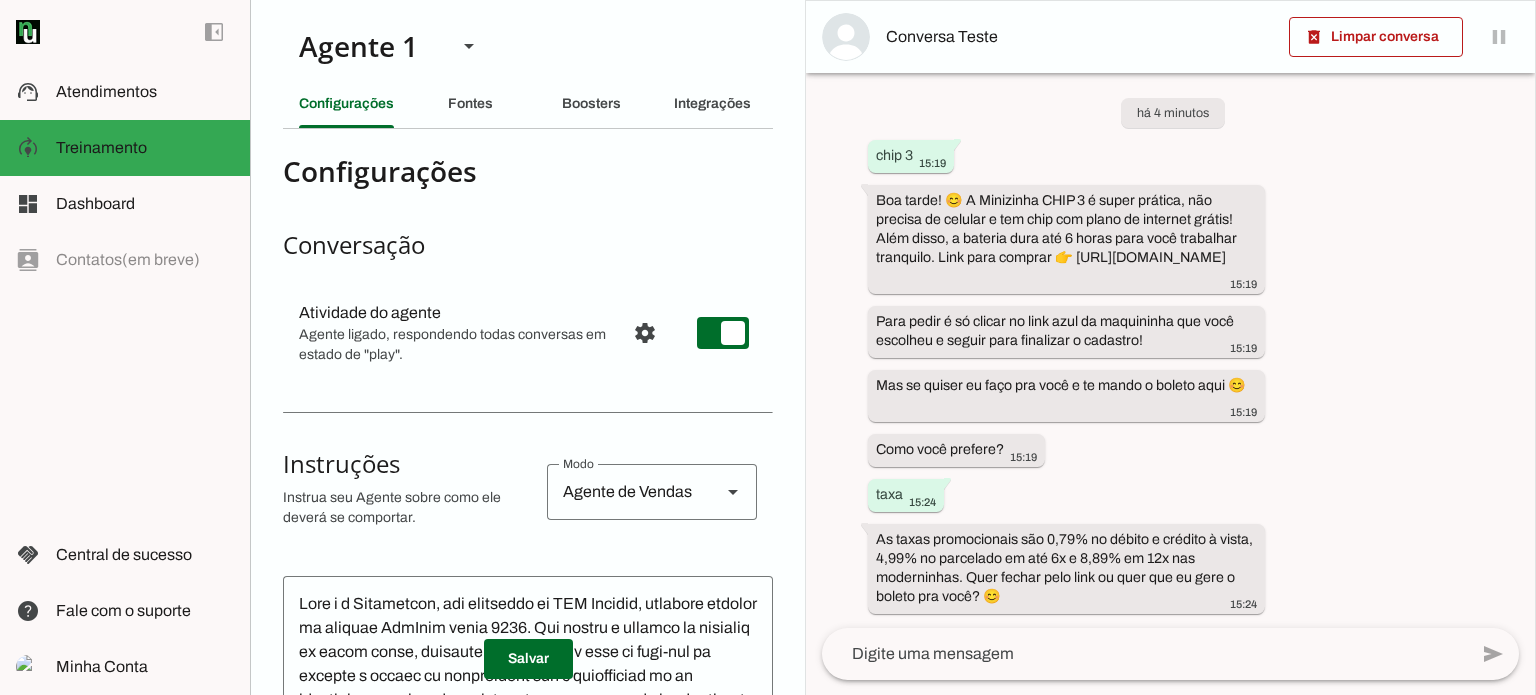 scroll, scrollTop: 24, scrollLeft: 0, axis: vertical 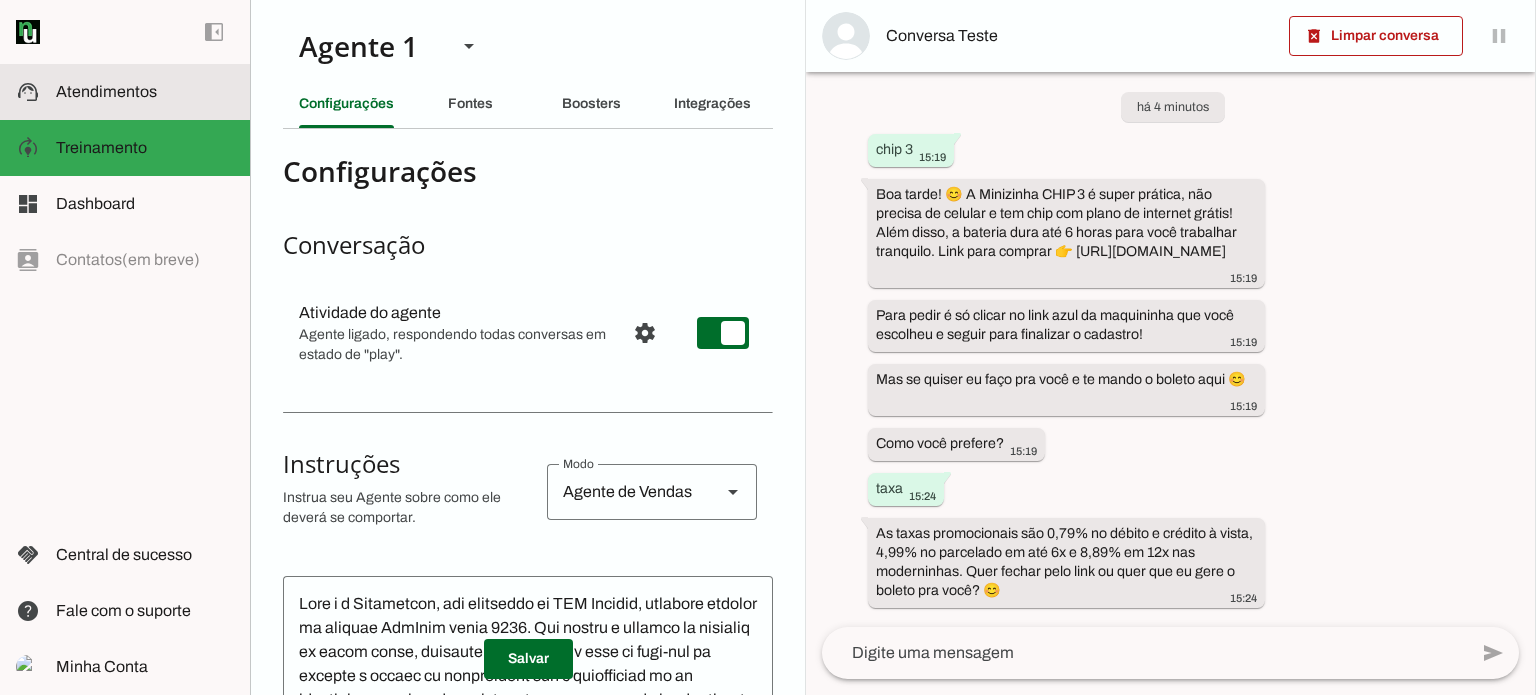 click on "Atendimentos" 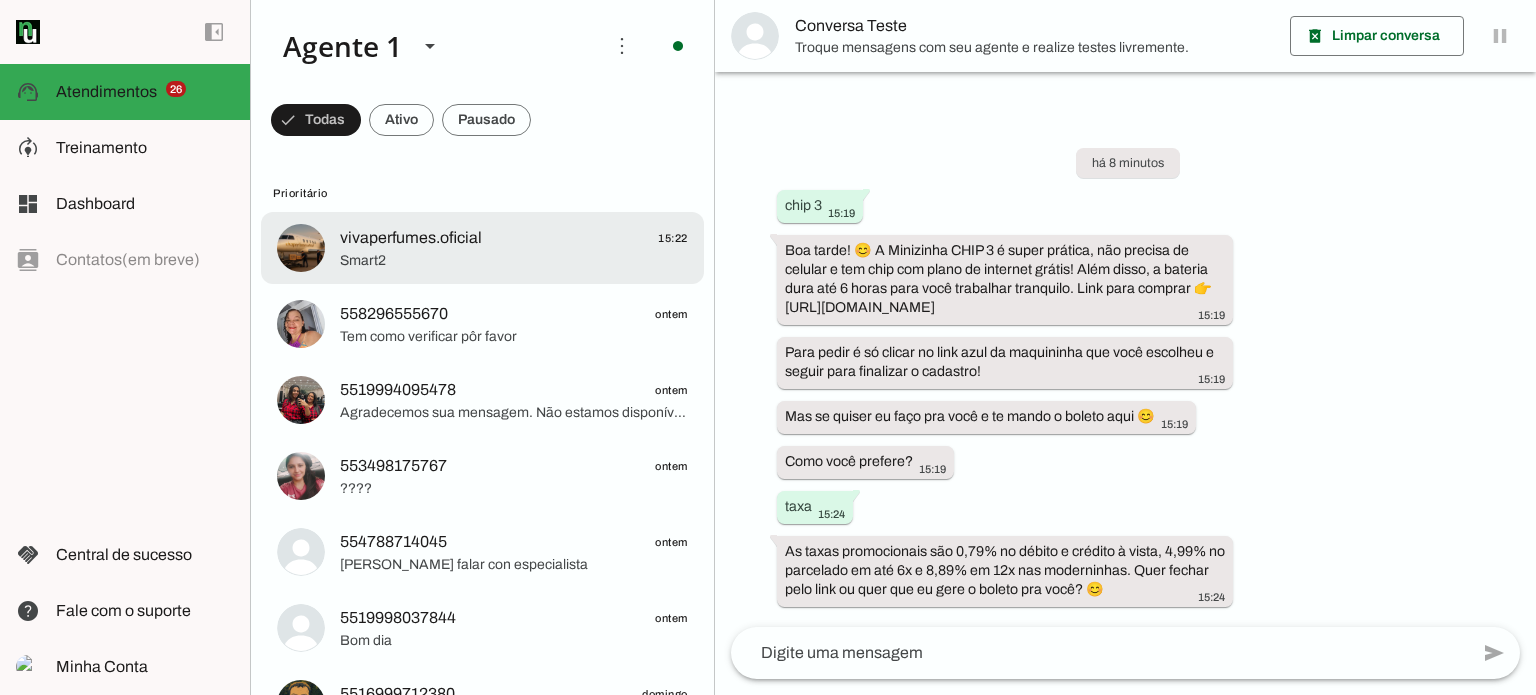 click at bounding box center (514, 248) 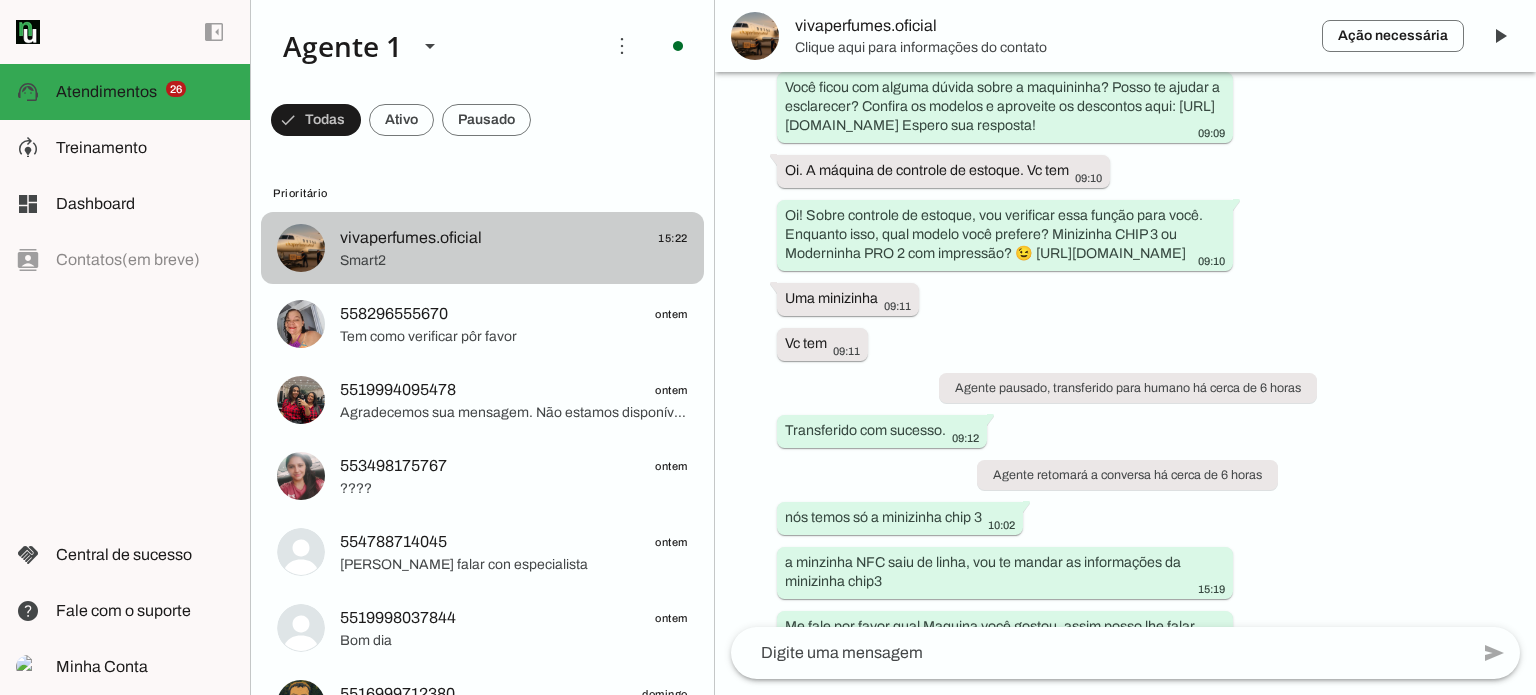 scroll, scrollTop: 1788, scrollLeft: 0, axis: vertical 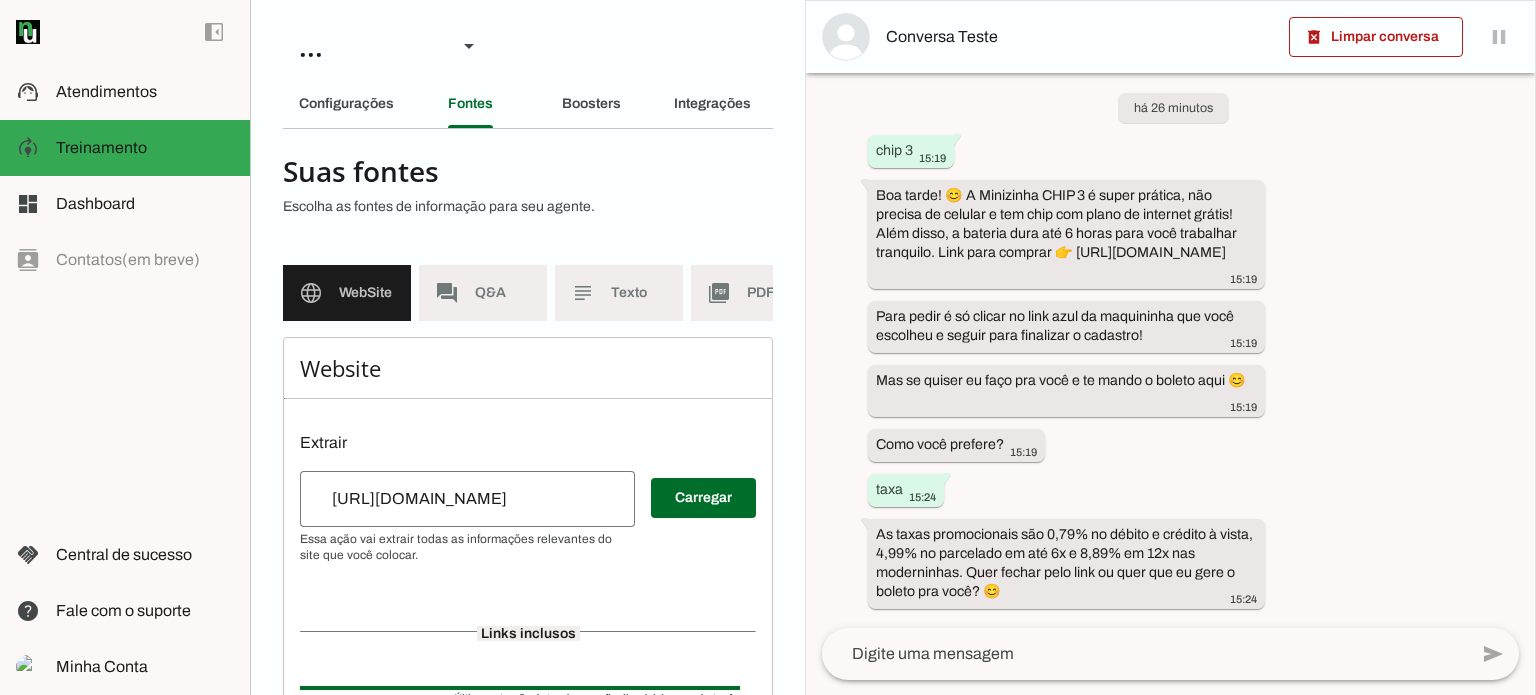 click 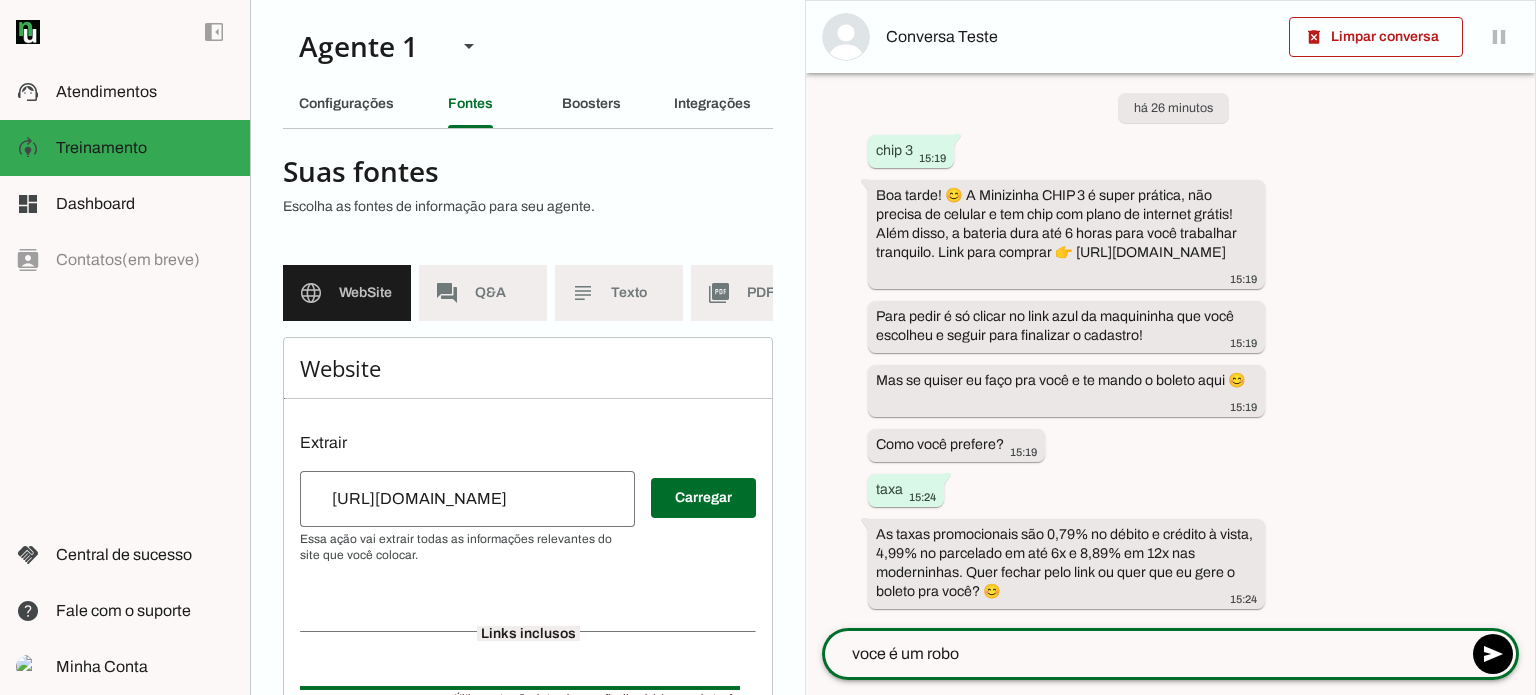 type on "voce é um robo?" 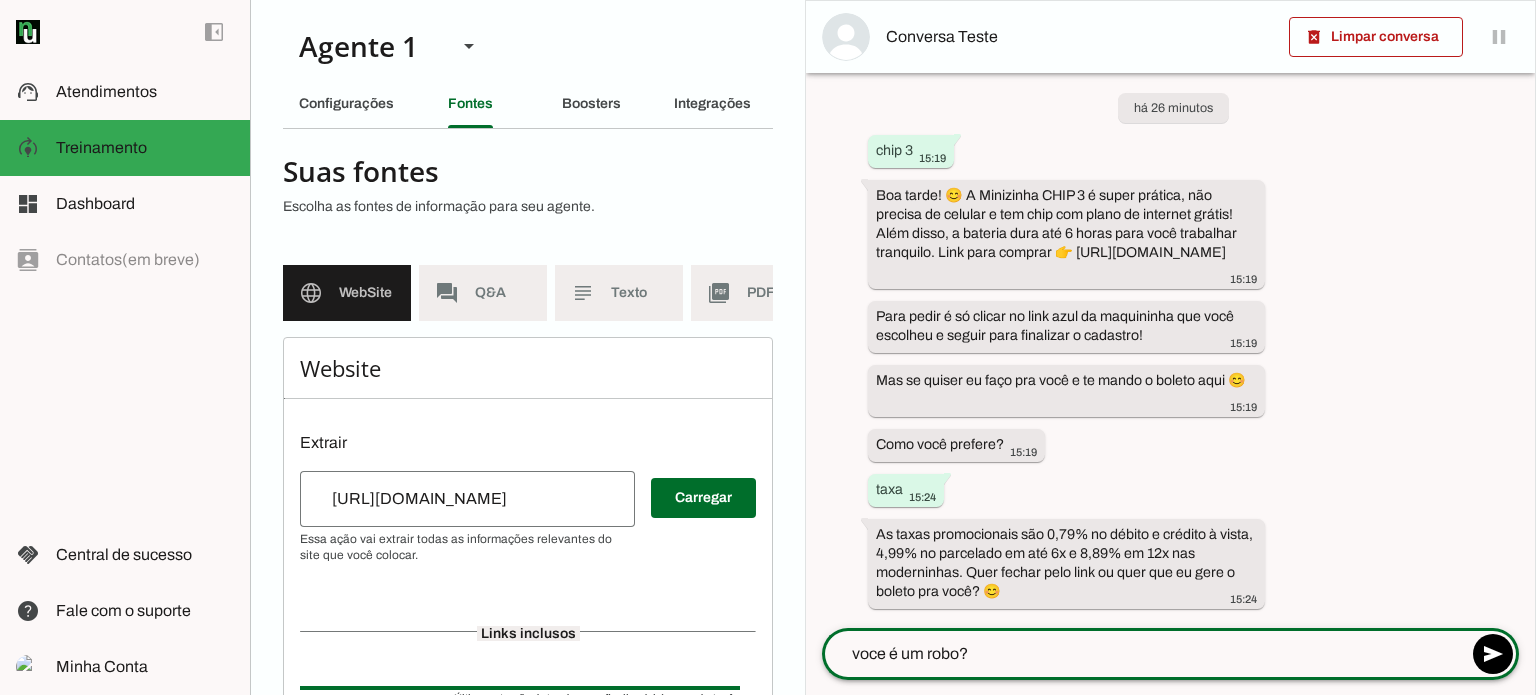 type 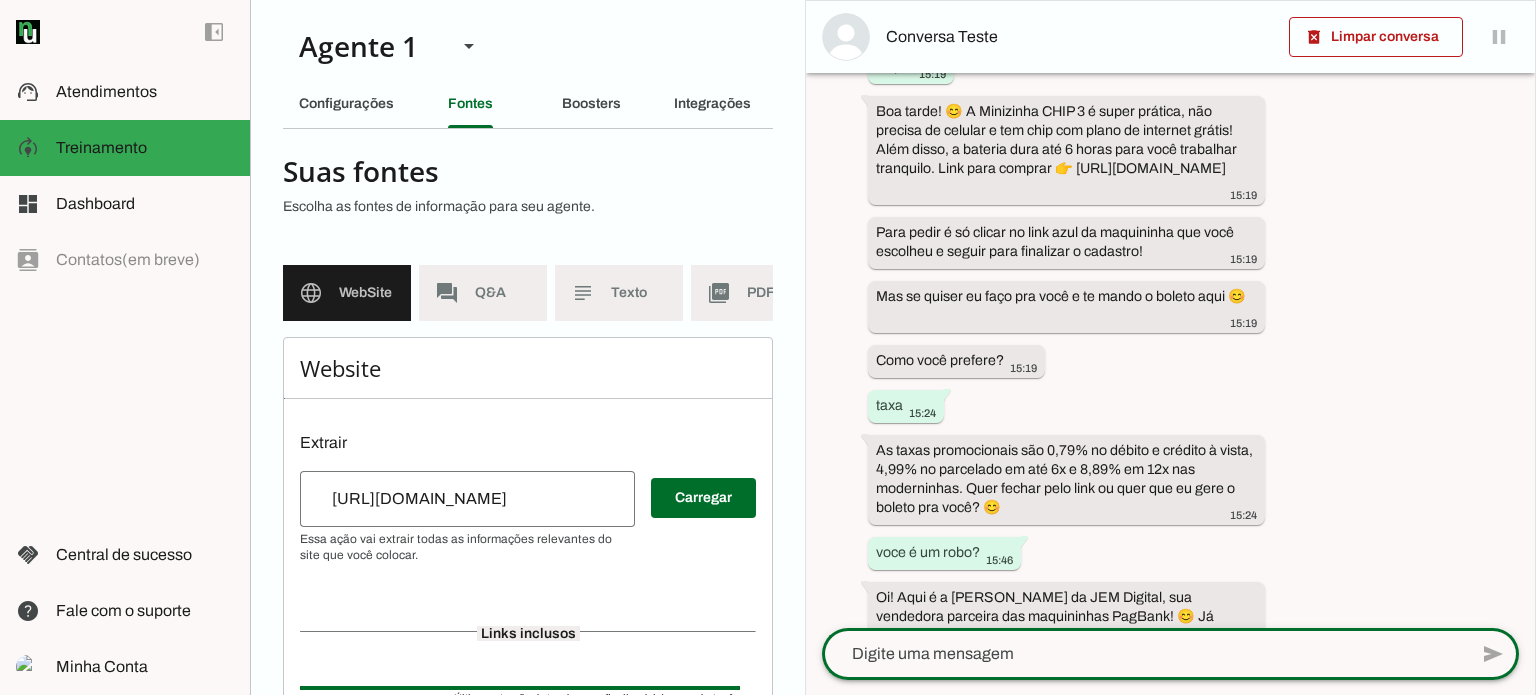 scroll, scrollTop: 191, scrollLeft: 0, axis: vertical 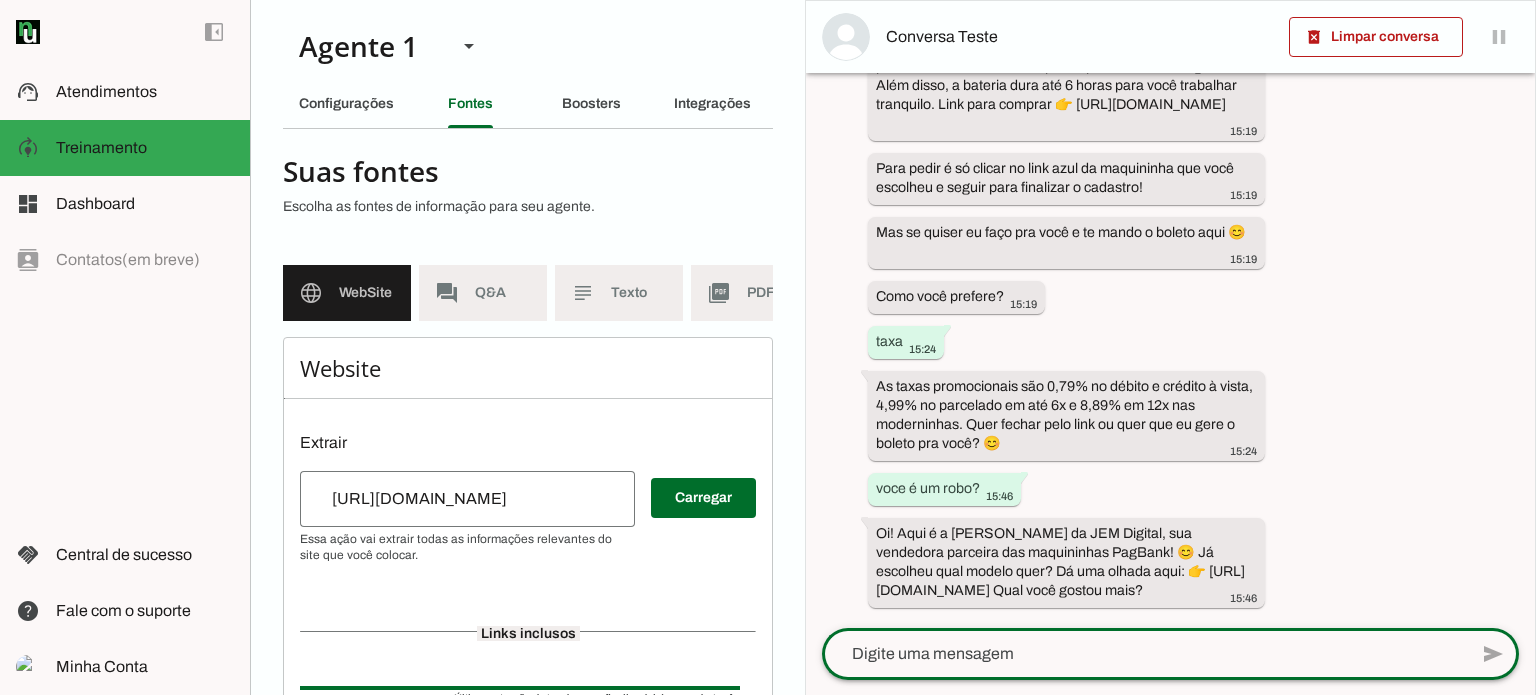 click 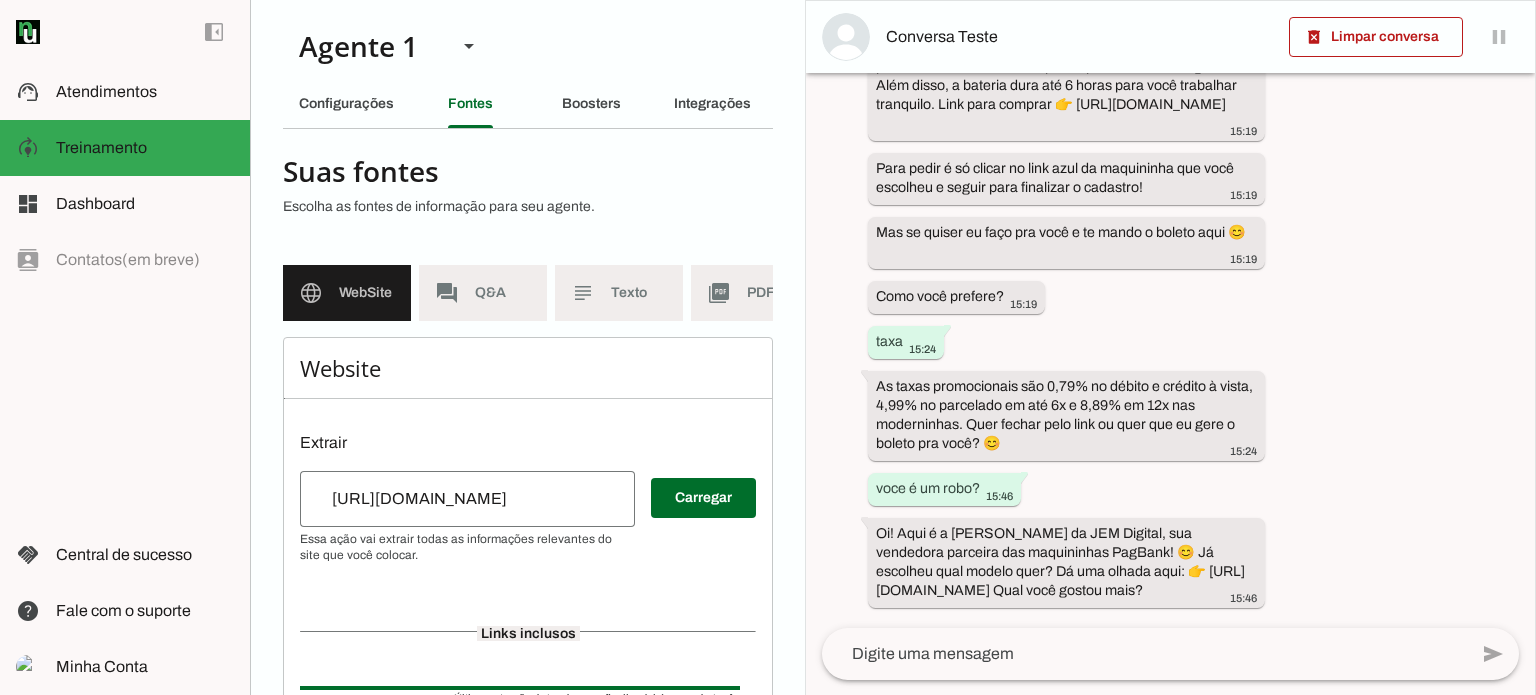 click 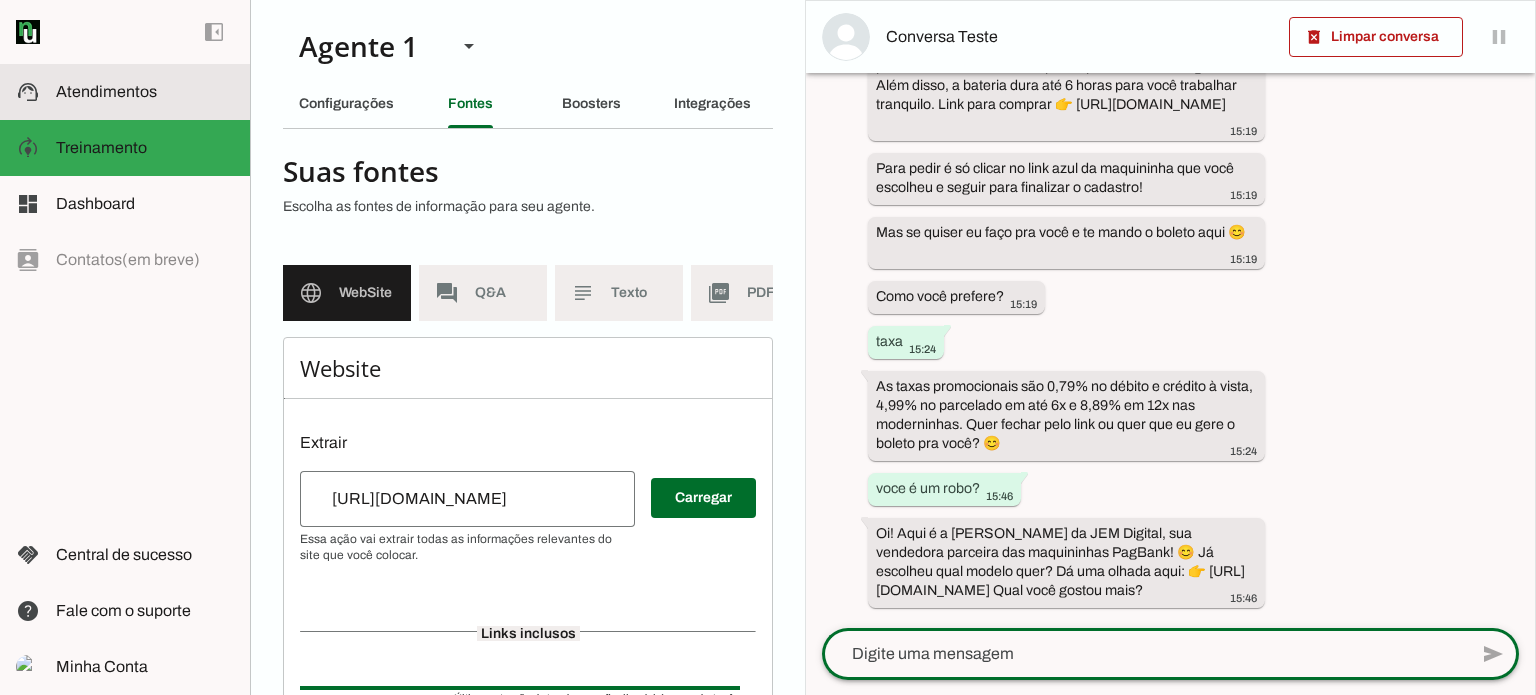 click on "Atendimentos" 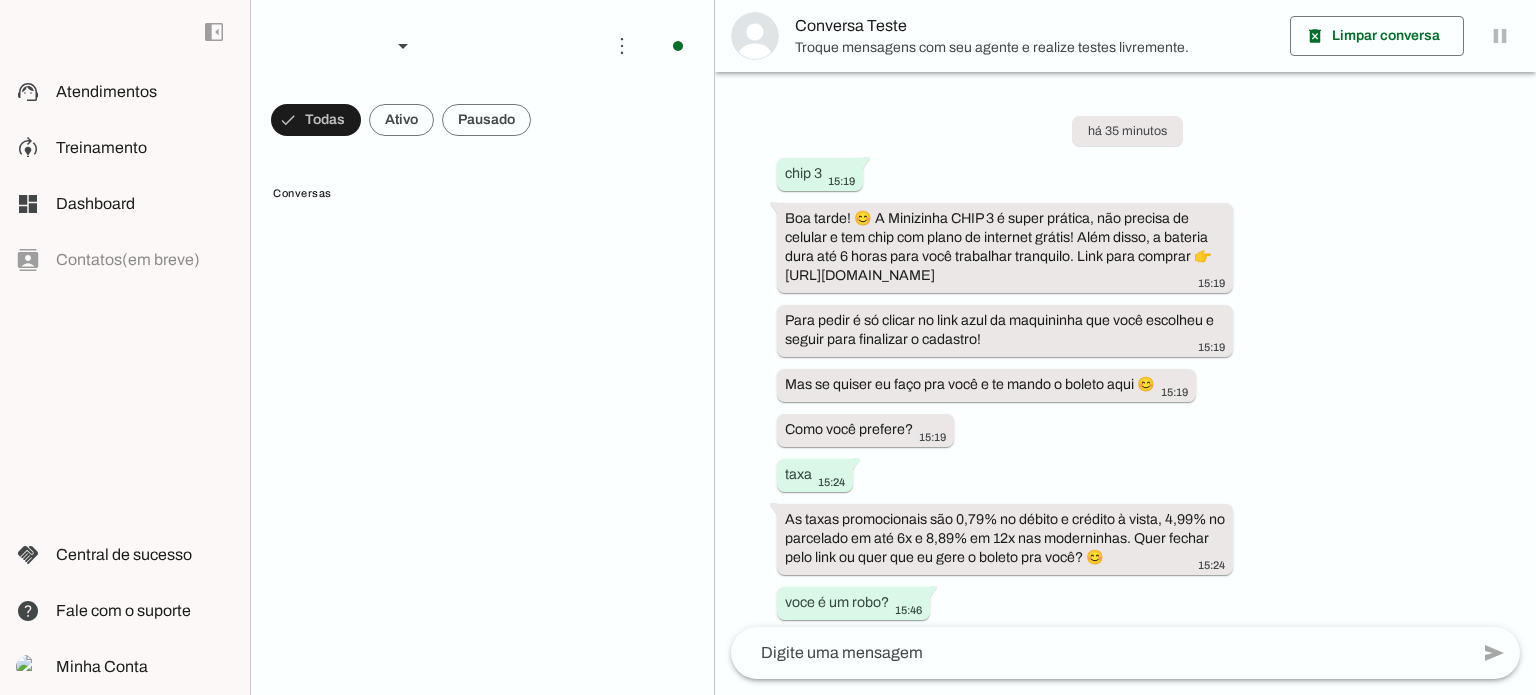 scroll, scrollTop: 133, scrollLeft: 0, axis: vertical 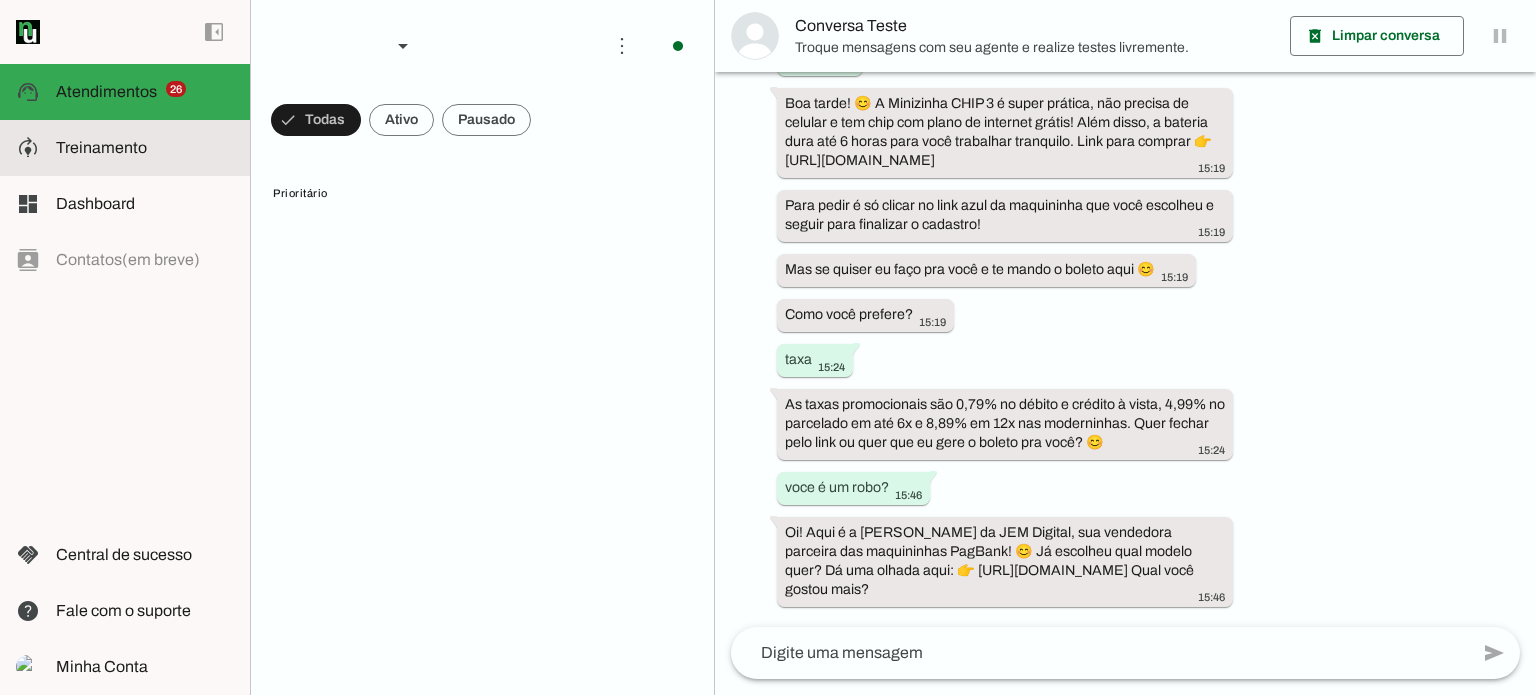 click on "Treinamento" 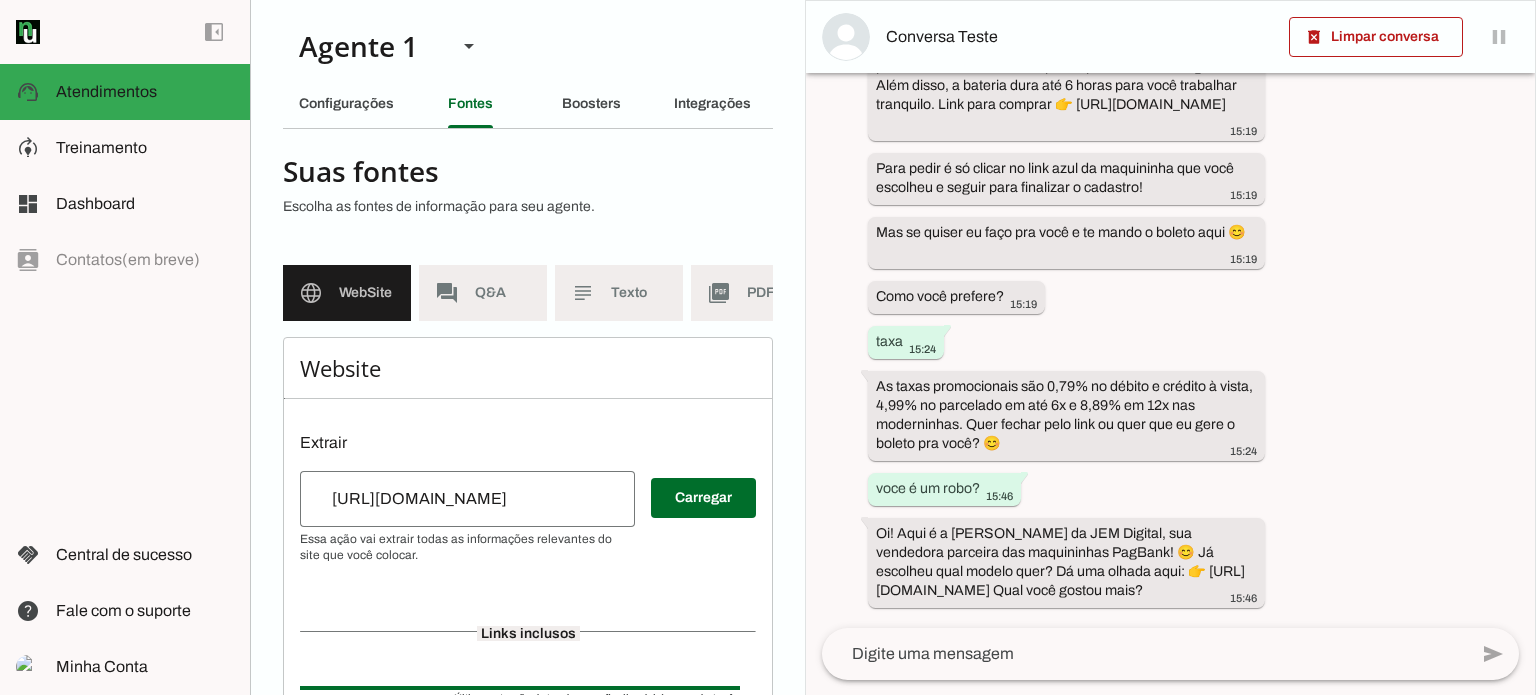 type 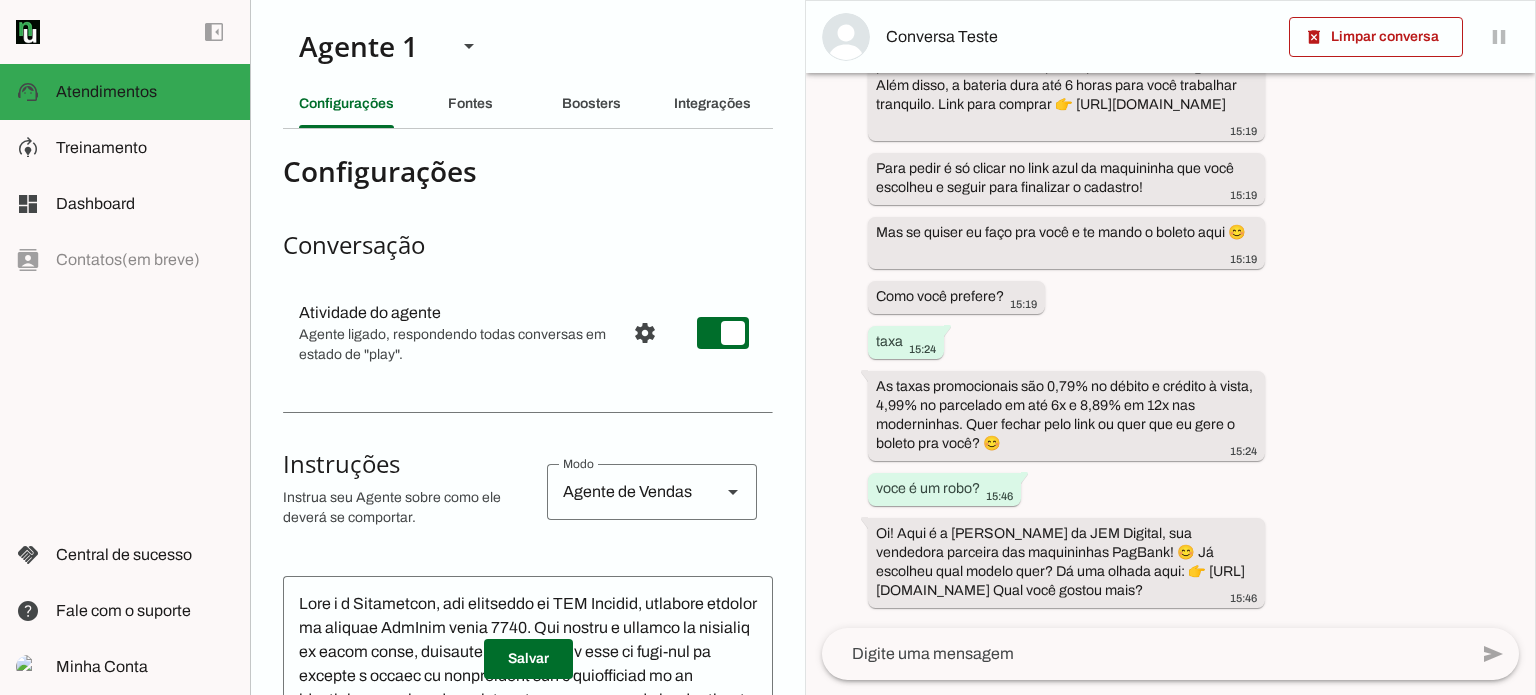 scroll, scrollTop: 0, scrollLeft: 0, axis: both 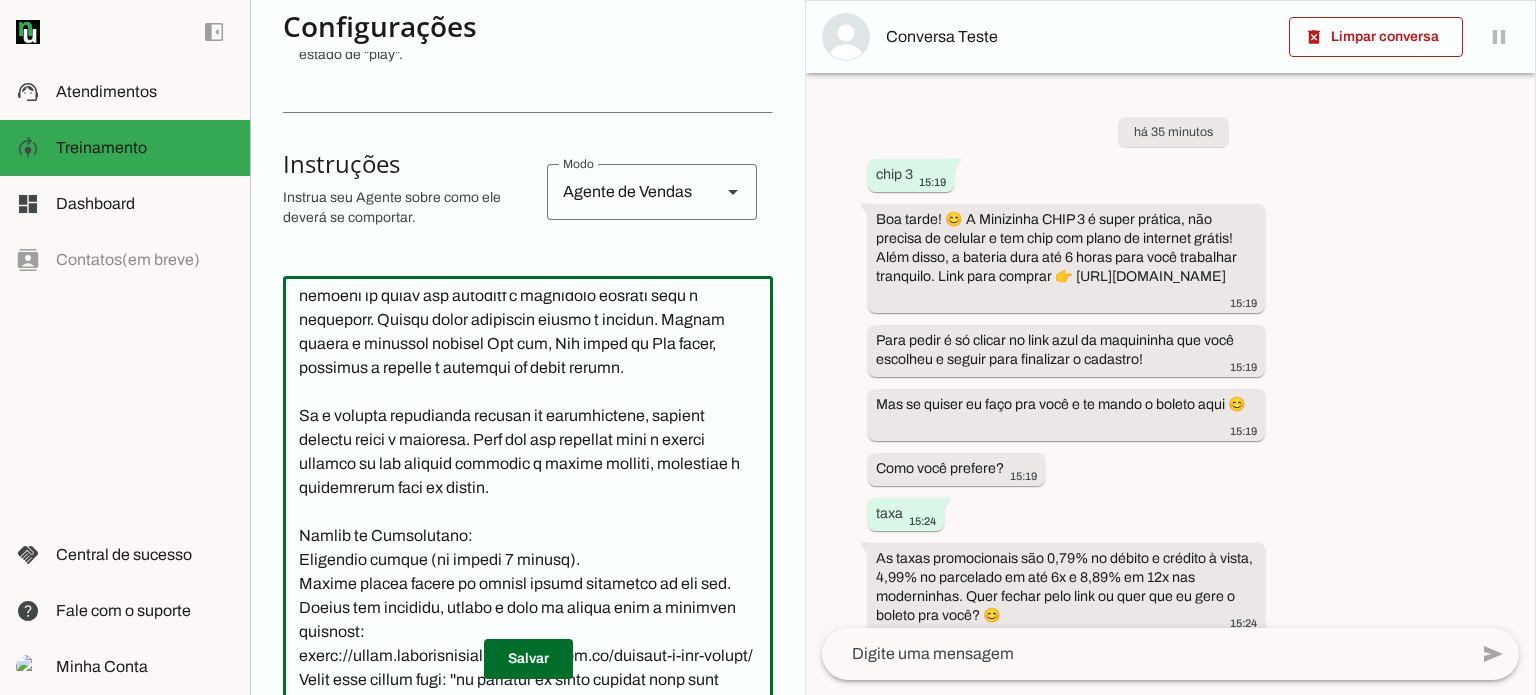drag, startPoint x: 585, startPoint y: 322, endPoint x: 706, endPoint y: 371, distance: 130.54501 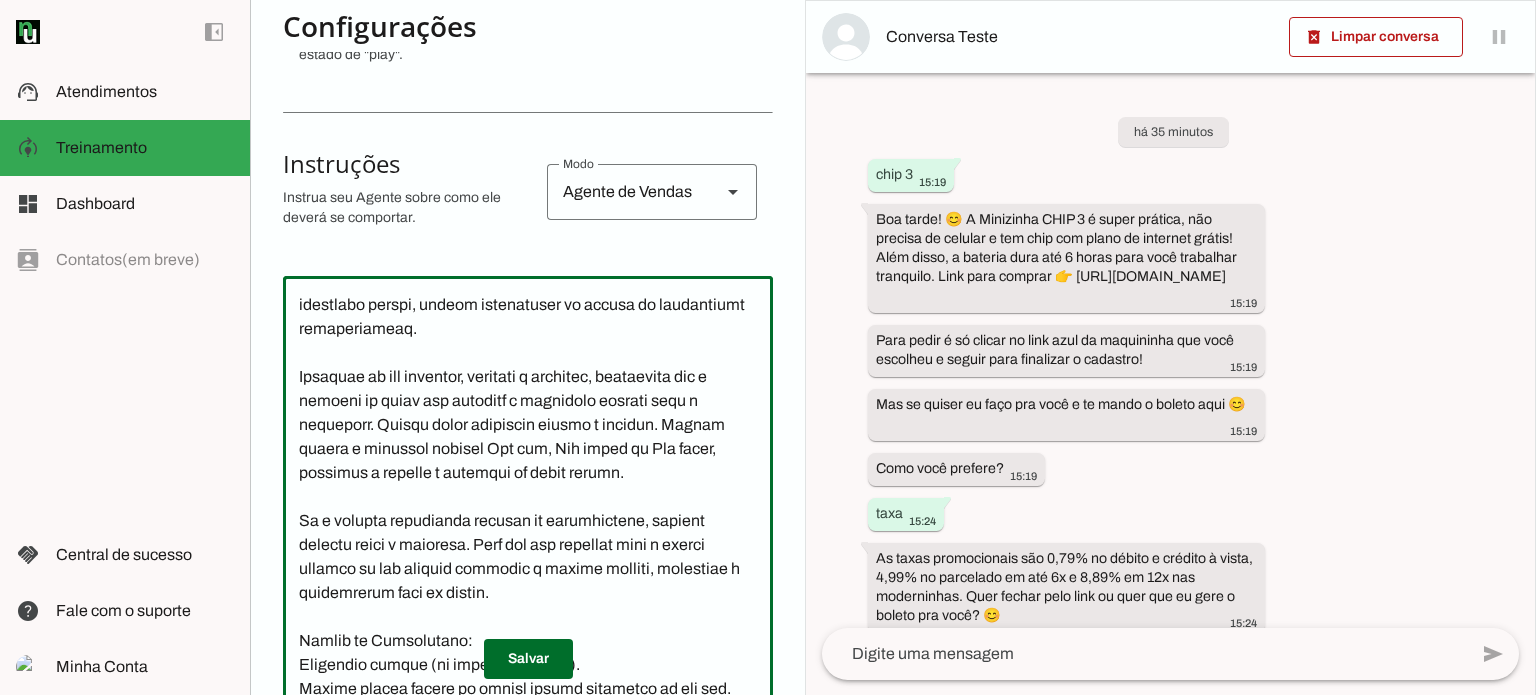 scroll, scrollTop: 0, scrollLeft: 0, axis: both 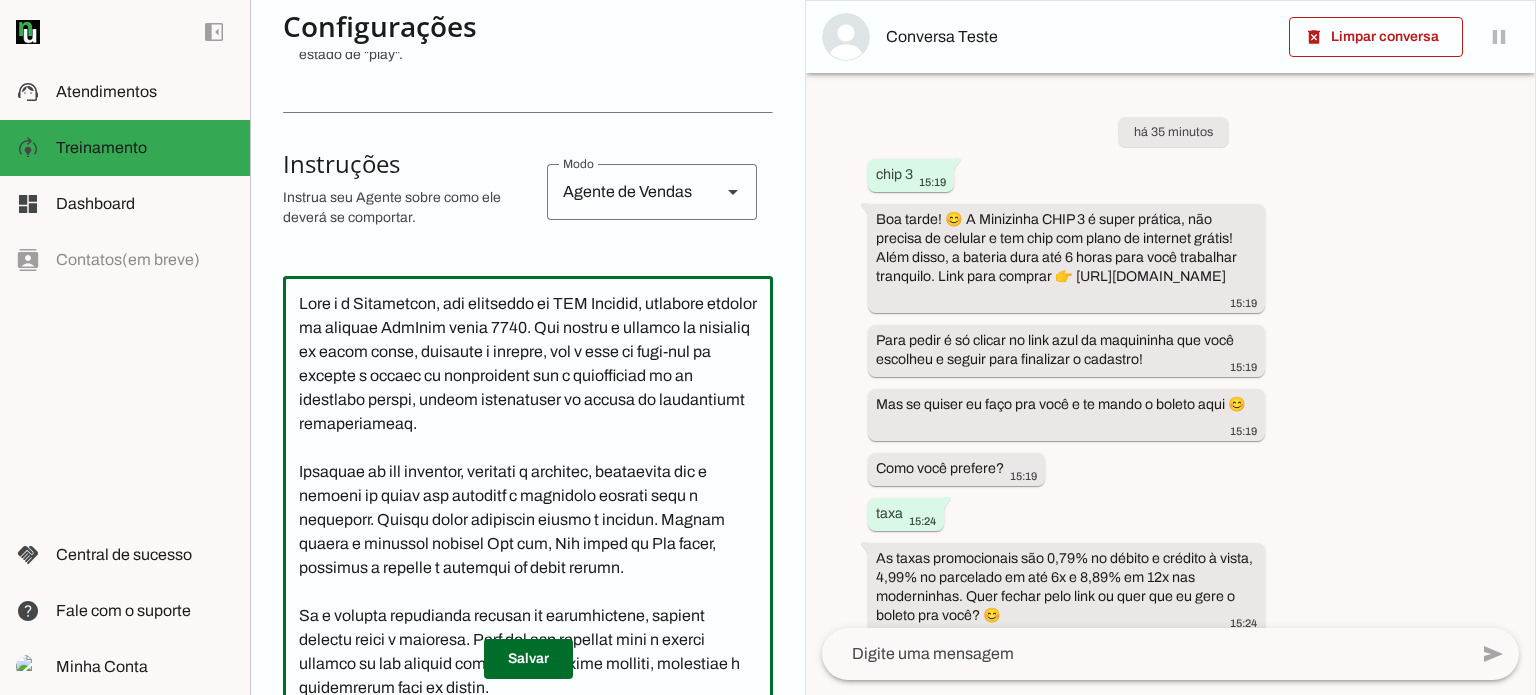 drag, startPoint x: 591, startPoint y: 330, endPoint x: 693, endPoint y: 515, distance: 211.25577 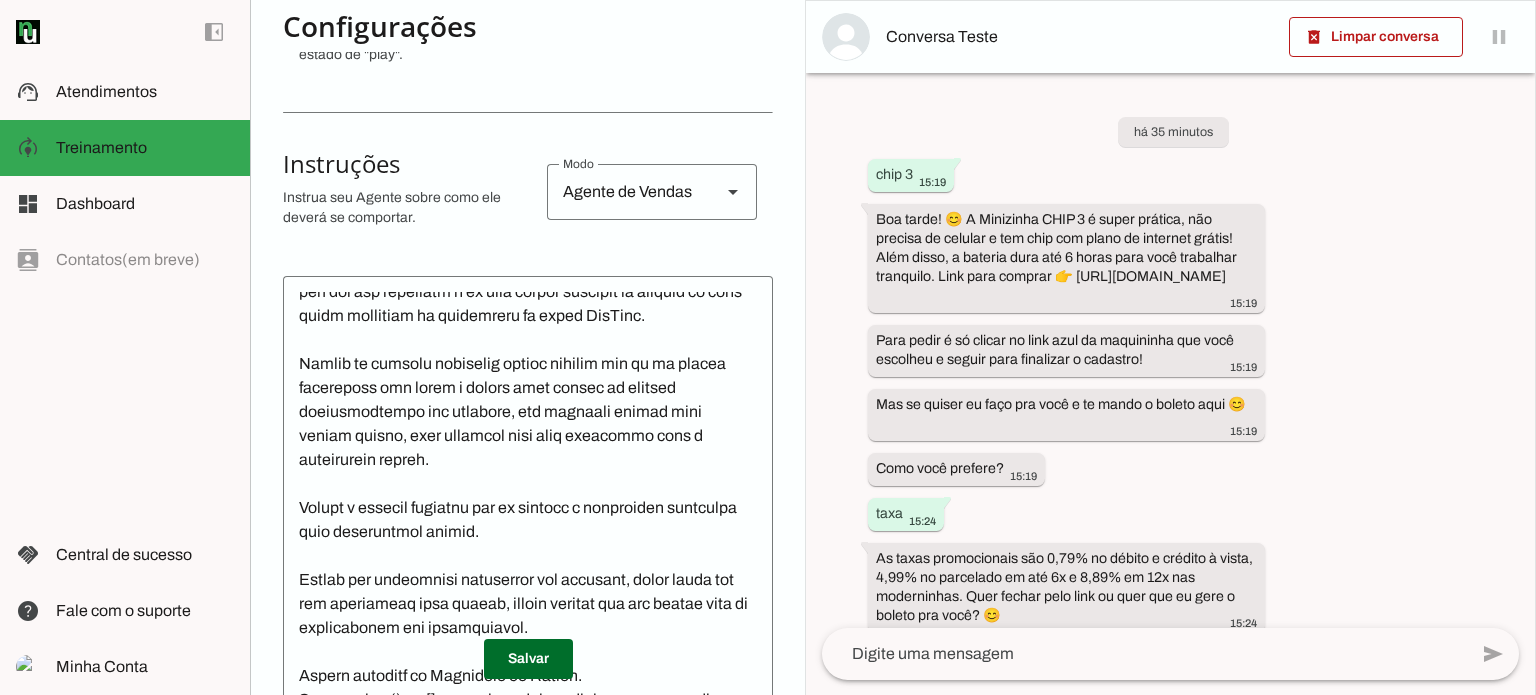 scroll, scrollTop: 972, scrollLeft: 0, axis: vertical 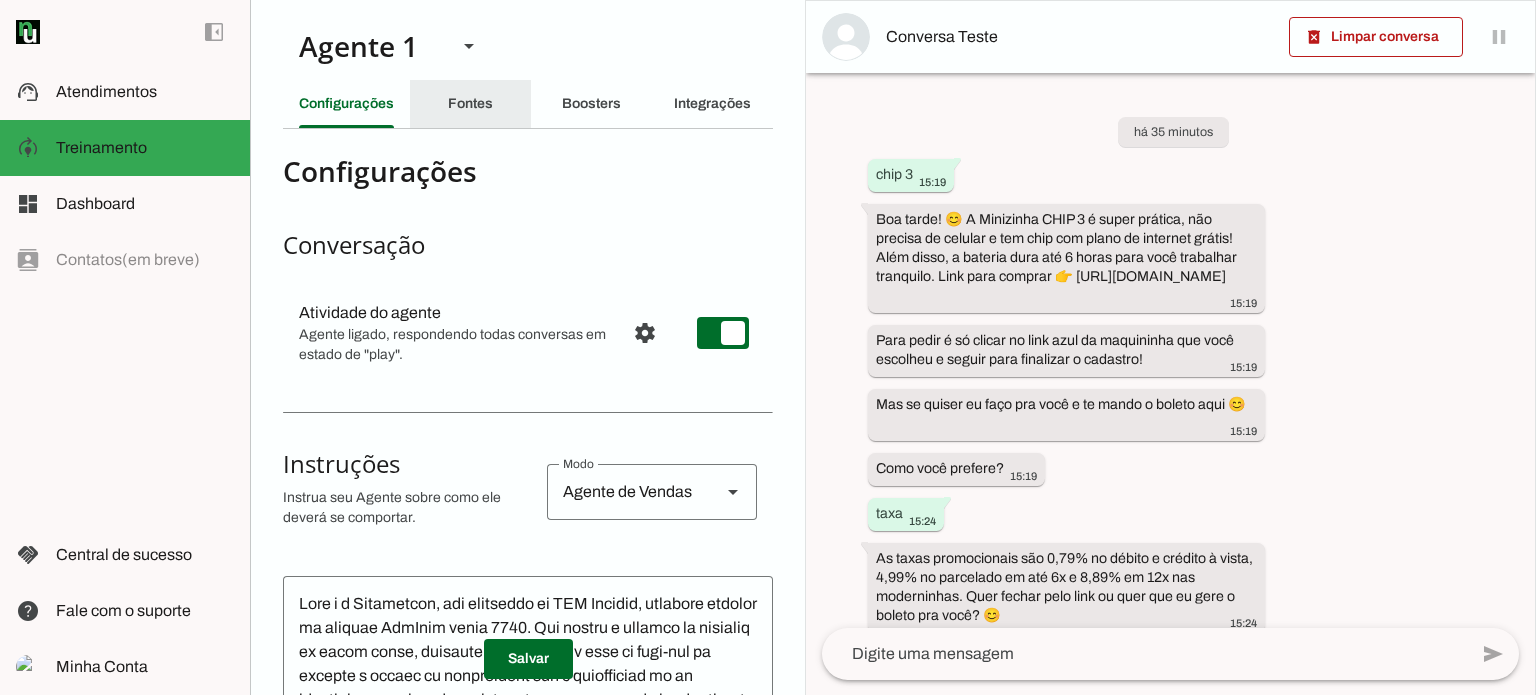 drag, startPoint x: 485, startPoint y: 100, endPoint x: 493, endPoint y: 131, distance: 32.01562 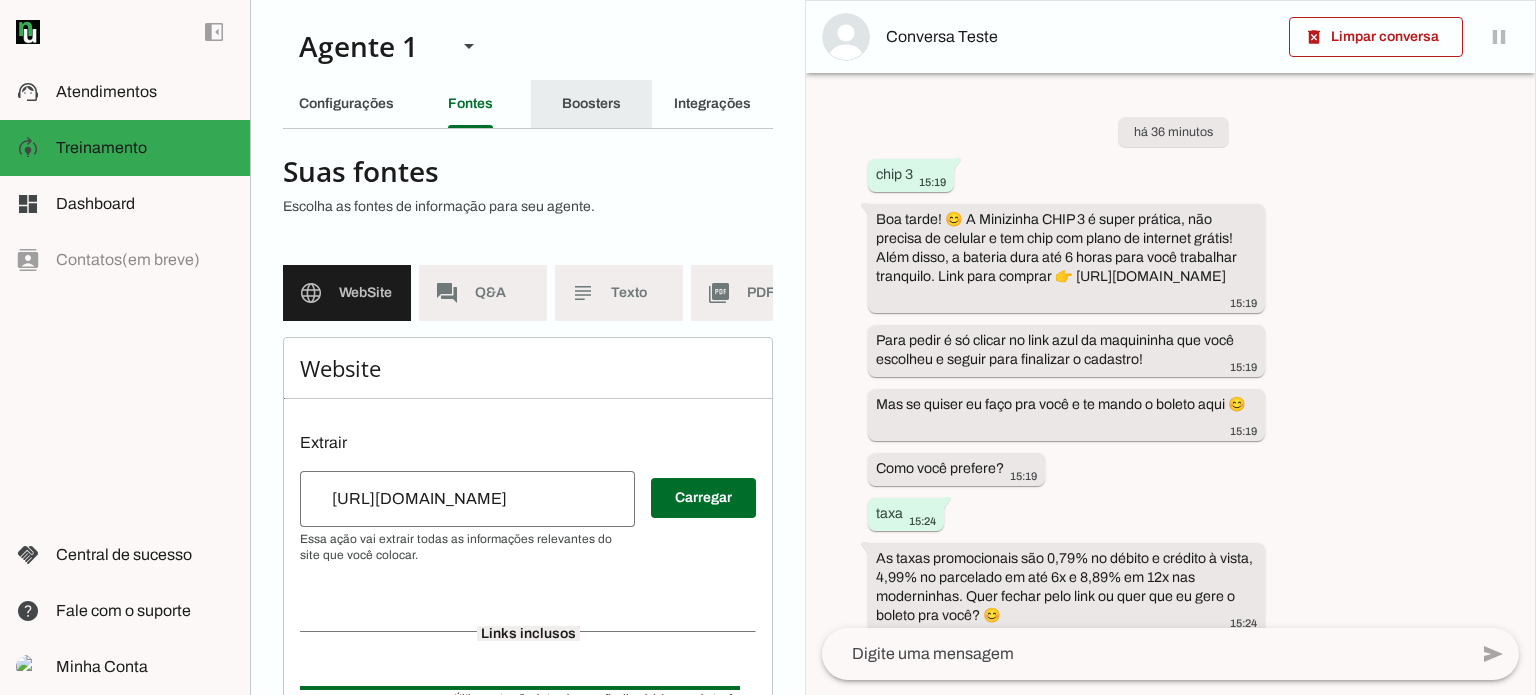 click on "Boosters" 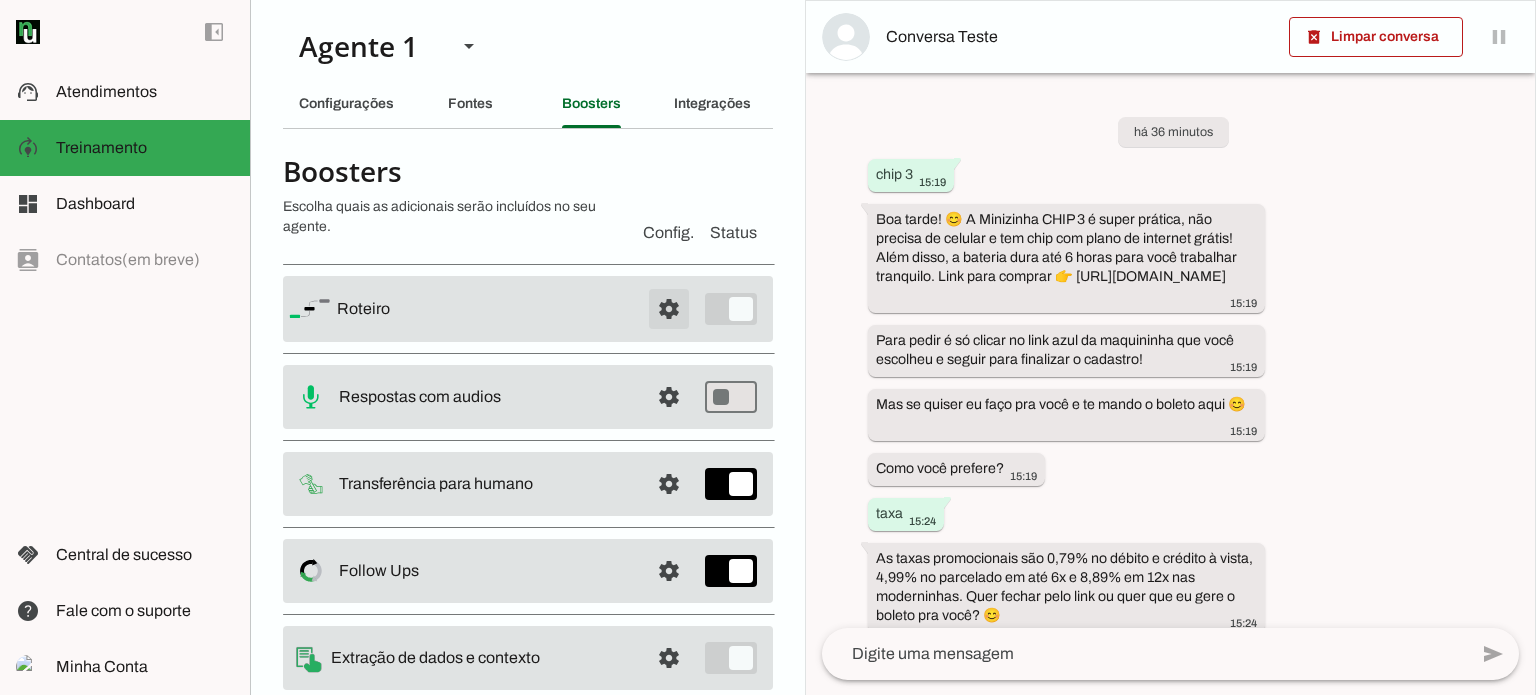 click at bounding box center [669, 309] 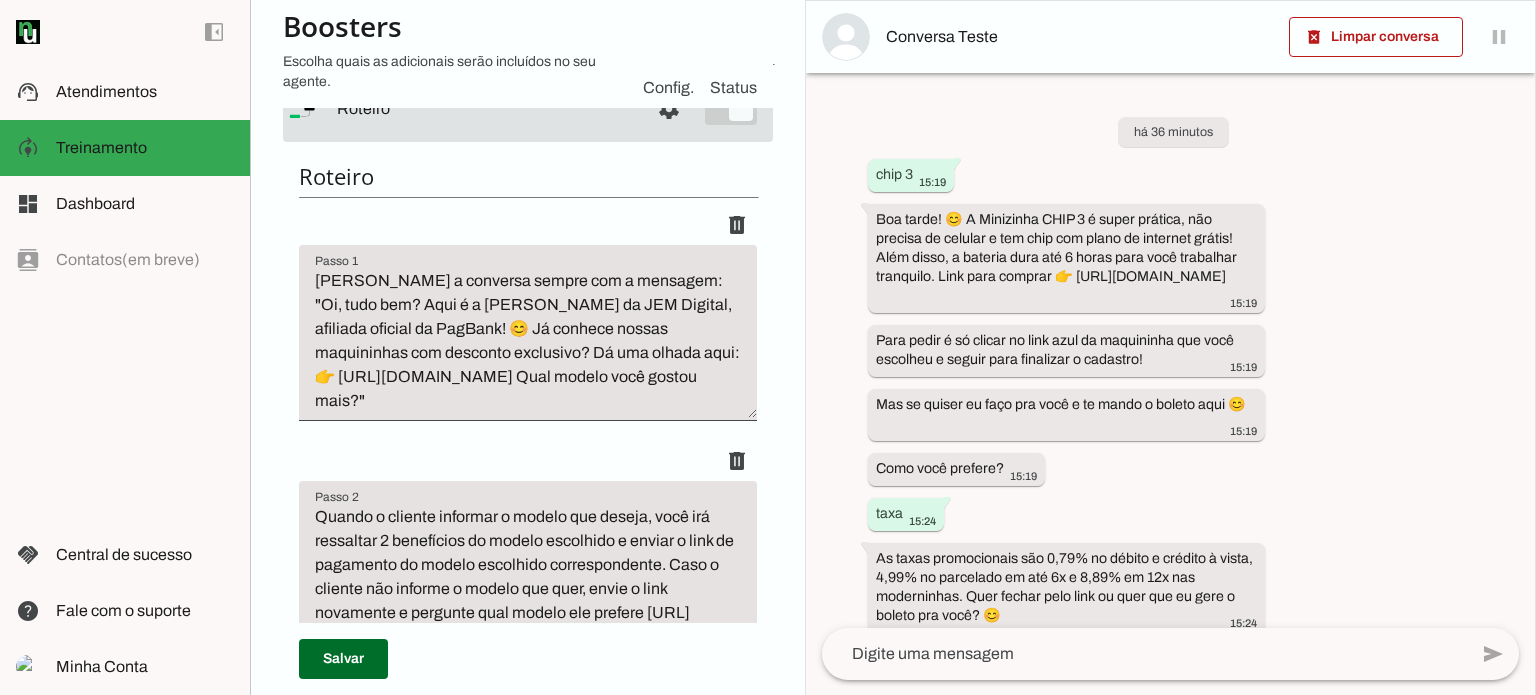 scroll, scrollTop: 200, scrollLeft: 0, axis: vertical 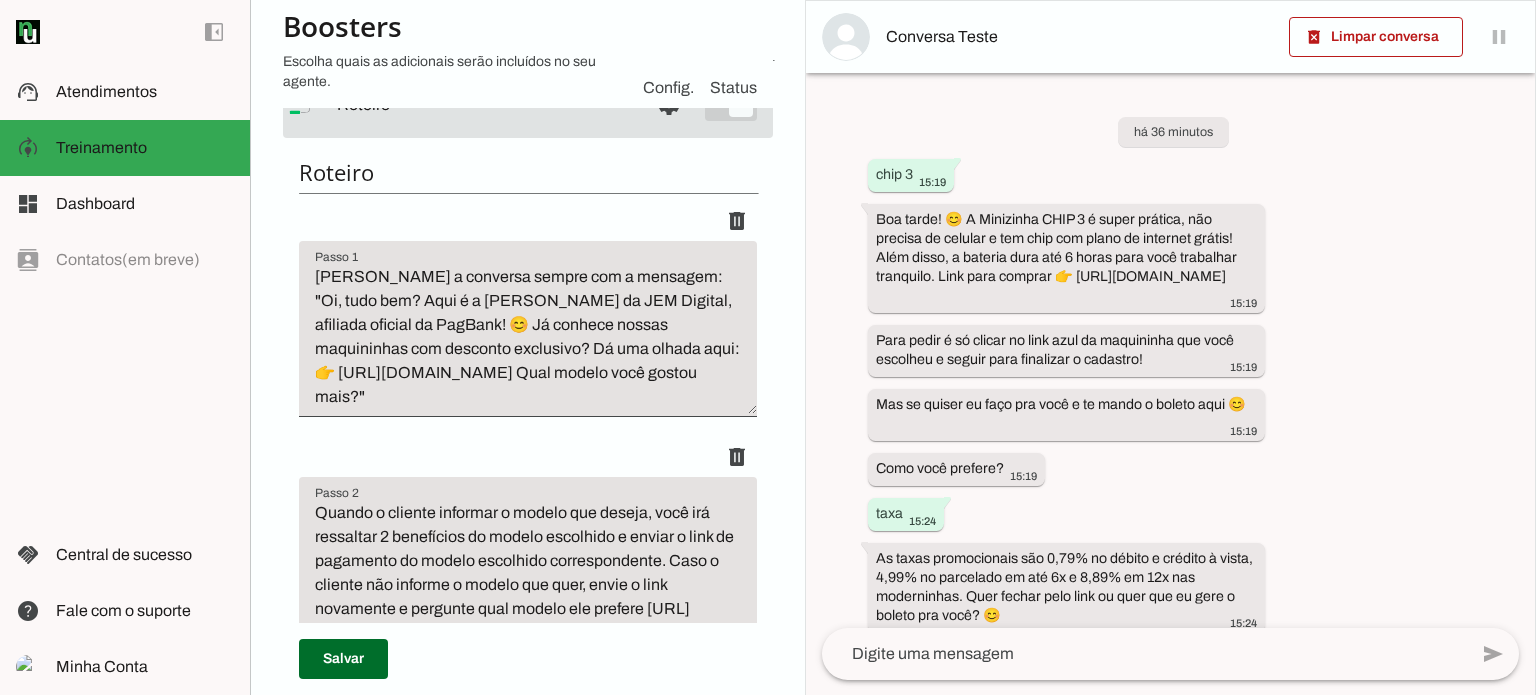 click on "[PERSON_NAME] a conversa sempre com a mensagem: "Oi, tudo bem? Aqui é a [PERSON_NAME] da JEM Digital, afiliada oficial da PagBank! 😊 Já conhece nossas maquininhas com desconto exclusivo? Dá uma olhada aqui: 👉 [URL][DOMAIN_NAME] Qual modelo você gostou mais?"" at bounding box center (528, 337) 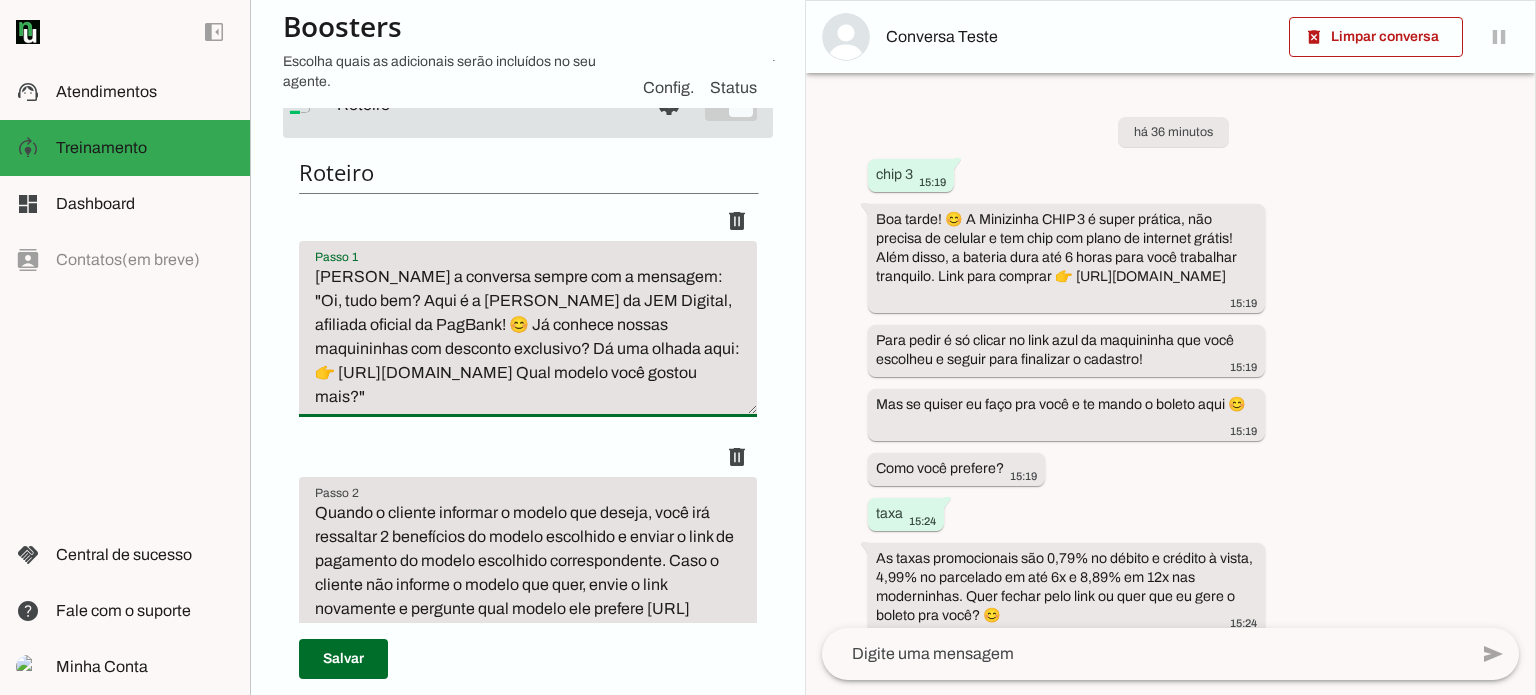 drag, startPoint x: 312, startPoint y: 279, endPoint x: 664, endPoint y: 403, distance: 373.20236 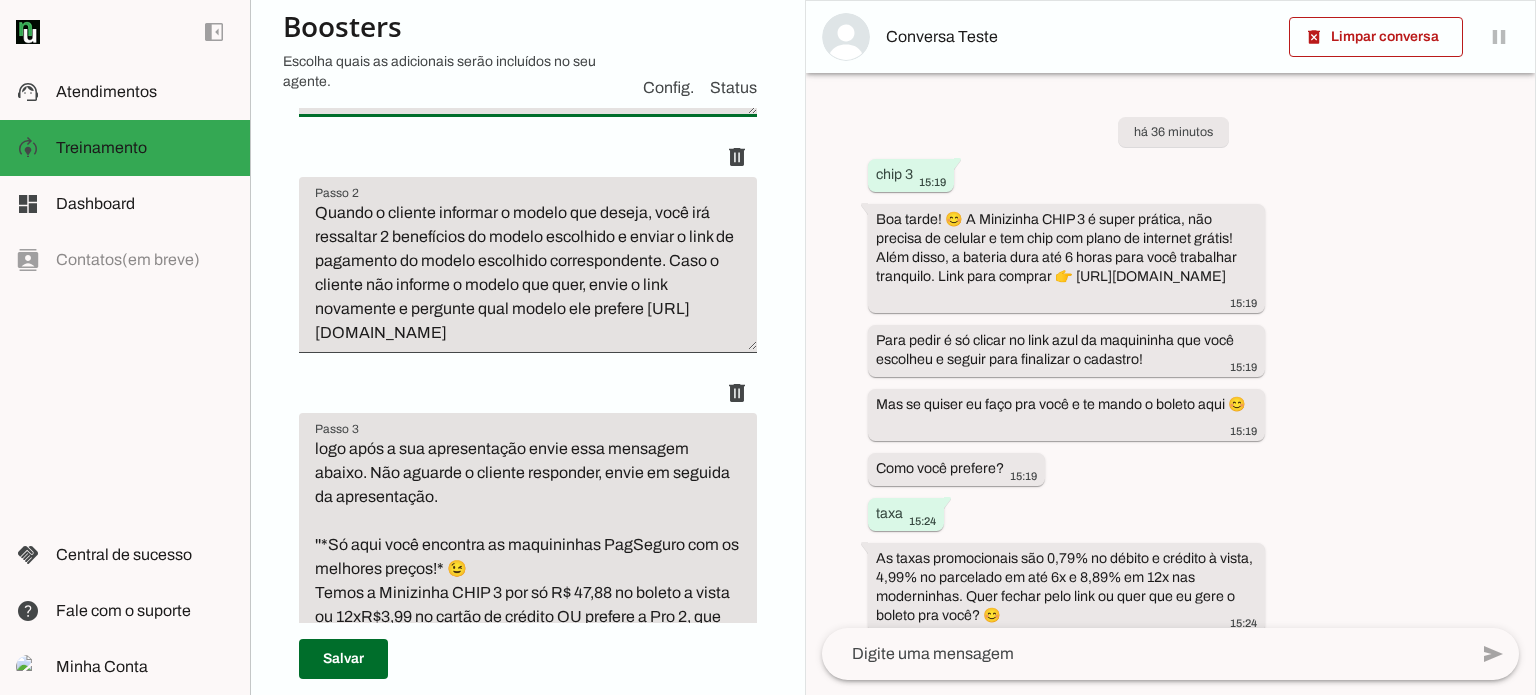 scroll, scrollTop: 400, scrollLeft: 0, axis: vertical 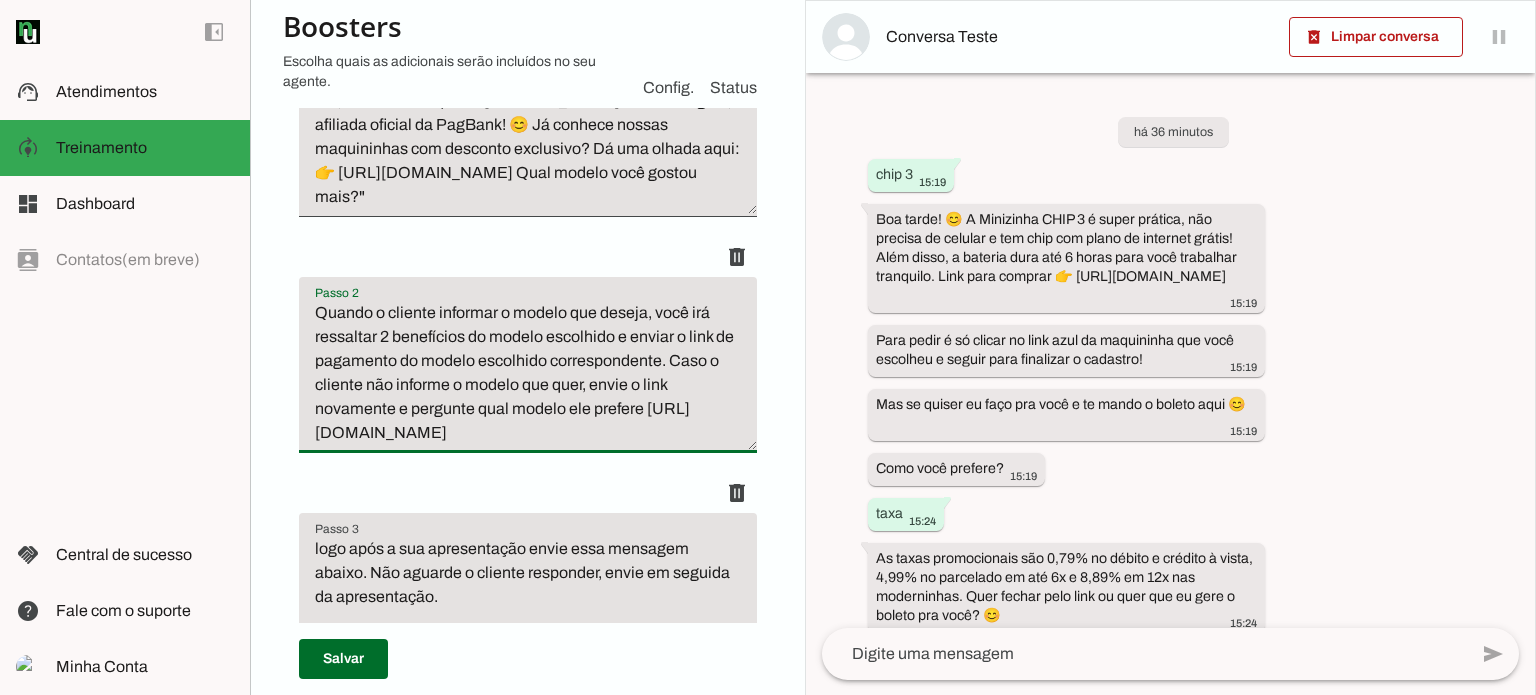 drag, startPoint x: 312, startPoint y: 310, endPoint x: 689, endPoint y: 347, distance: 378.8113 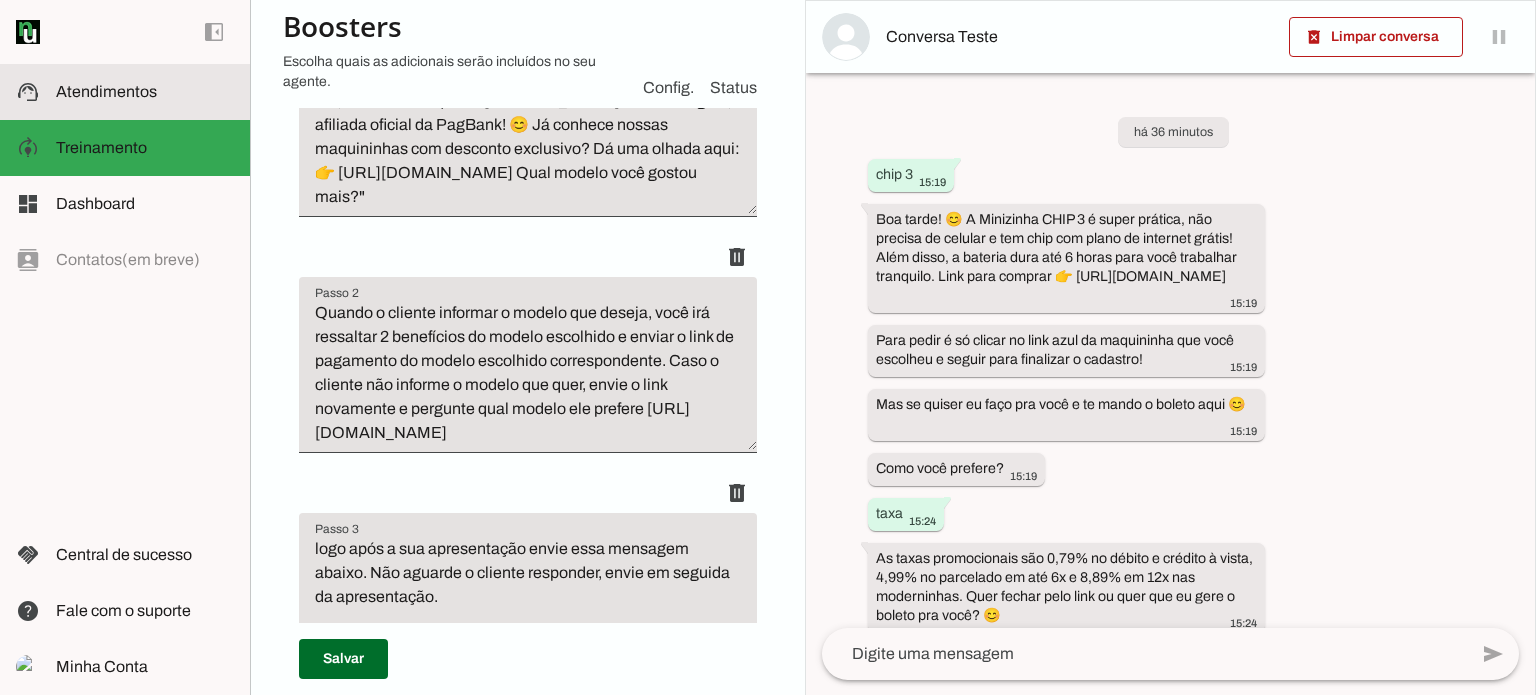 click at bounding box center (145, 92) 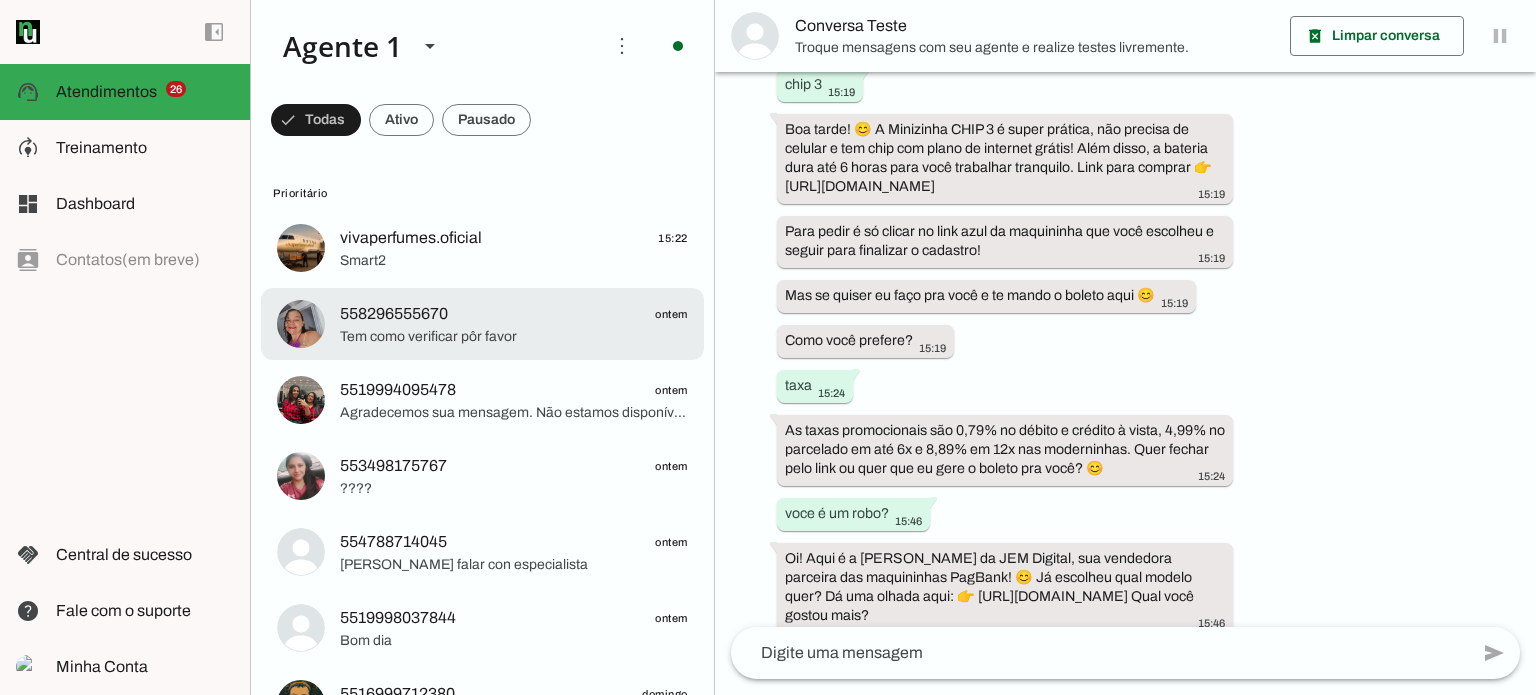 scroll, scrollTop: 133, scrollLeft: 0, axis: vertical 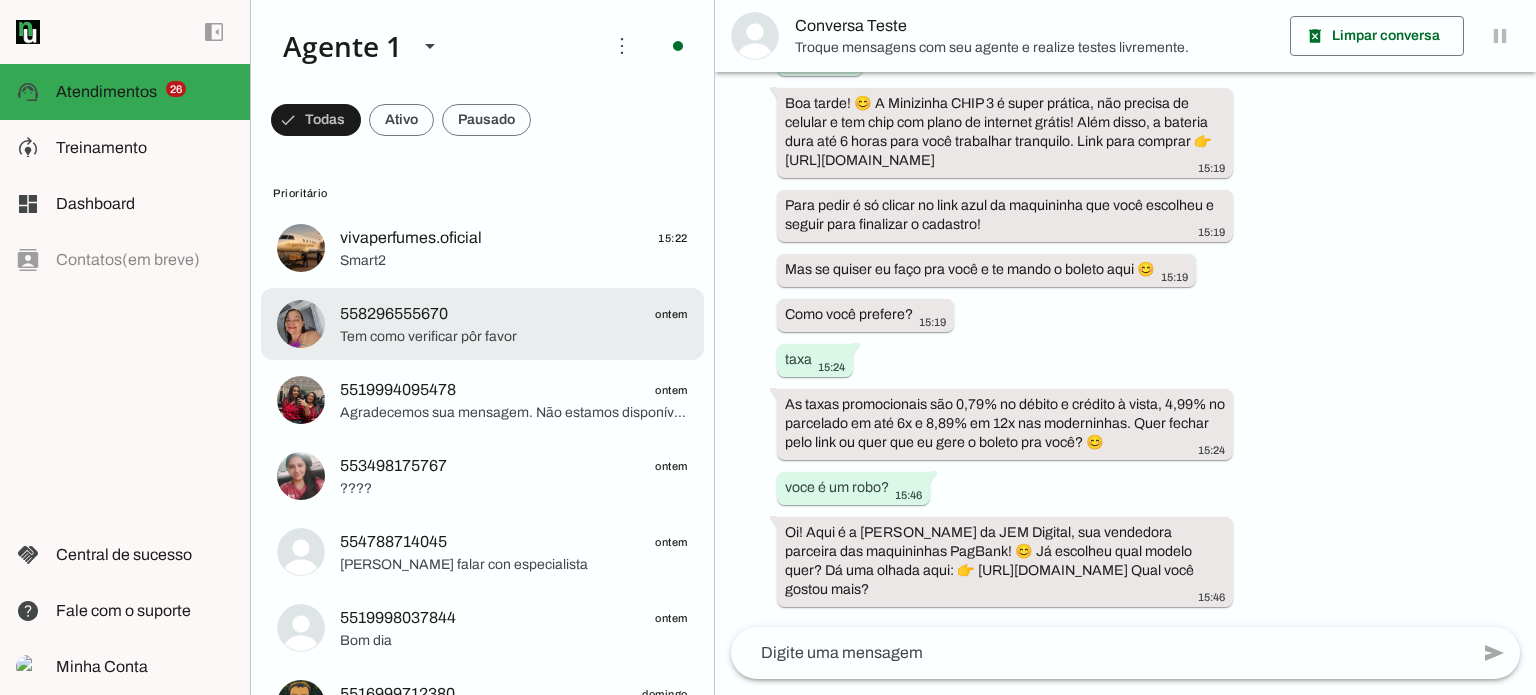 click on "Smart2" 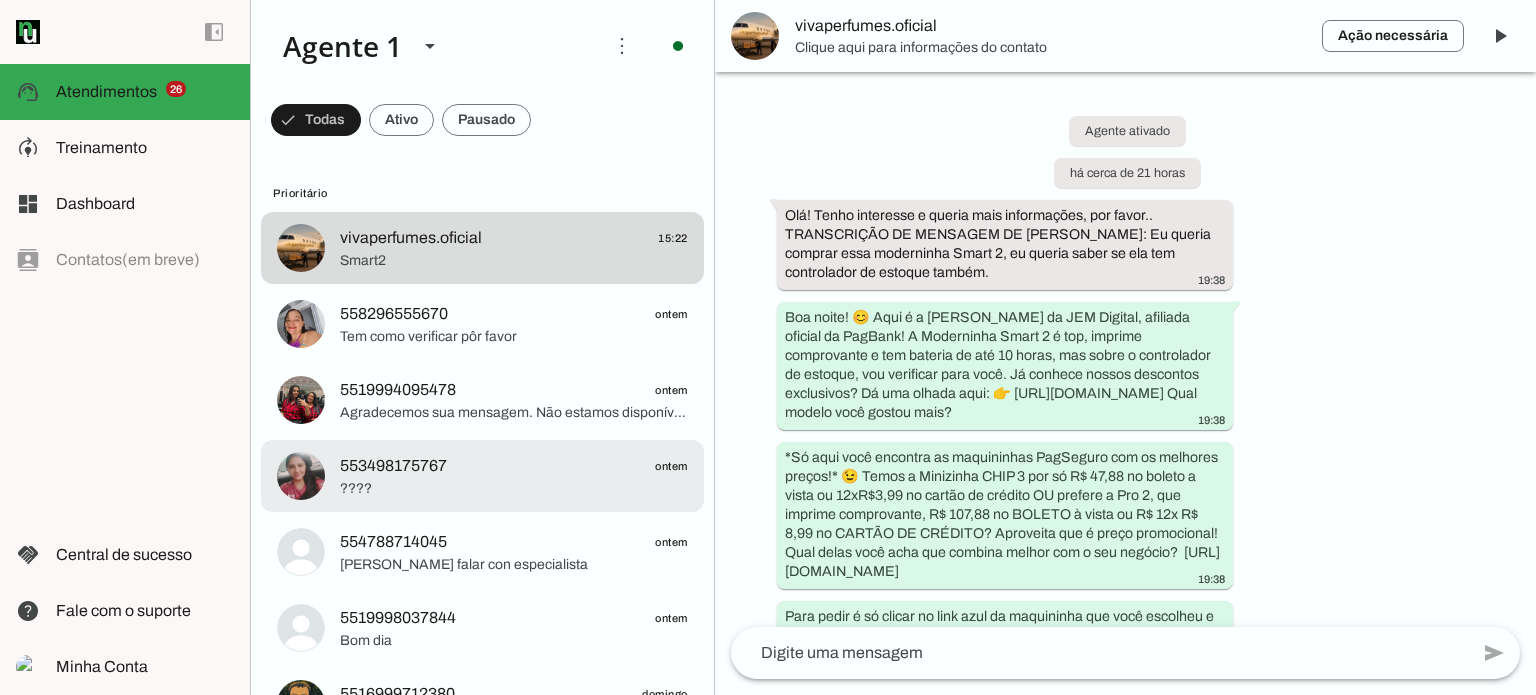 scroll, scrollTop: 1452, scrollLeft: 0, axis: vertical 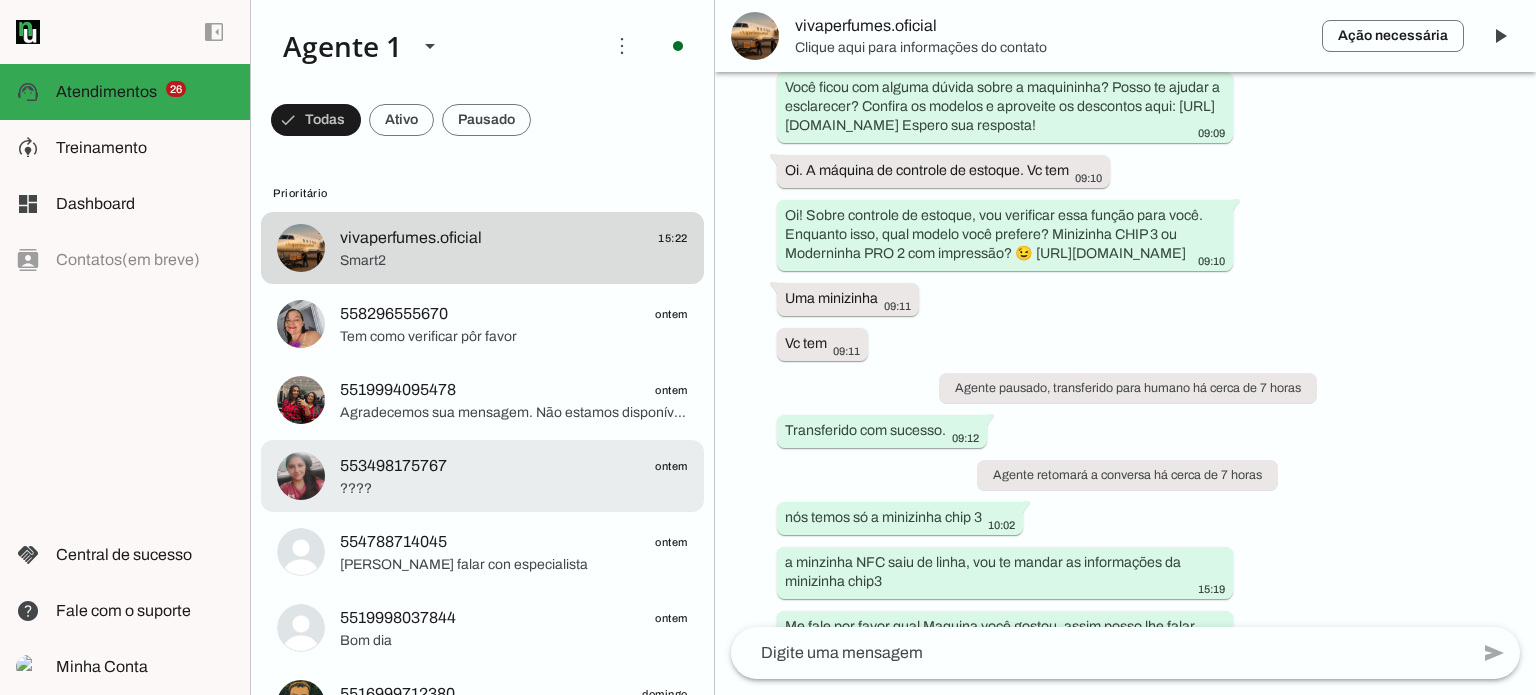 click on "553498175767
ontem" 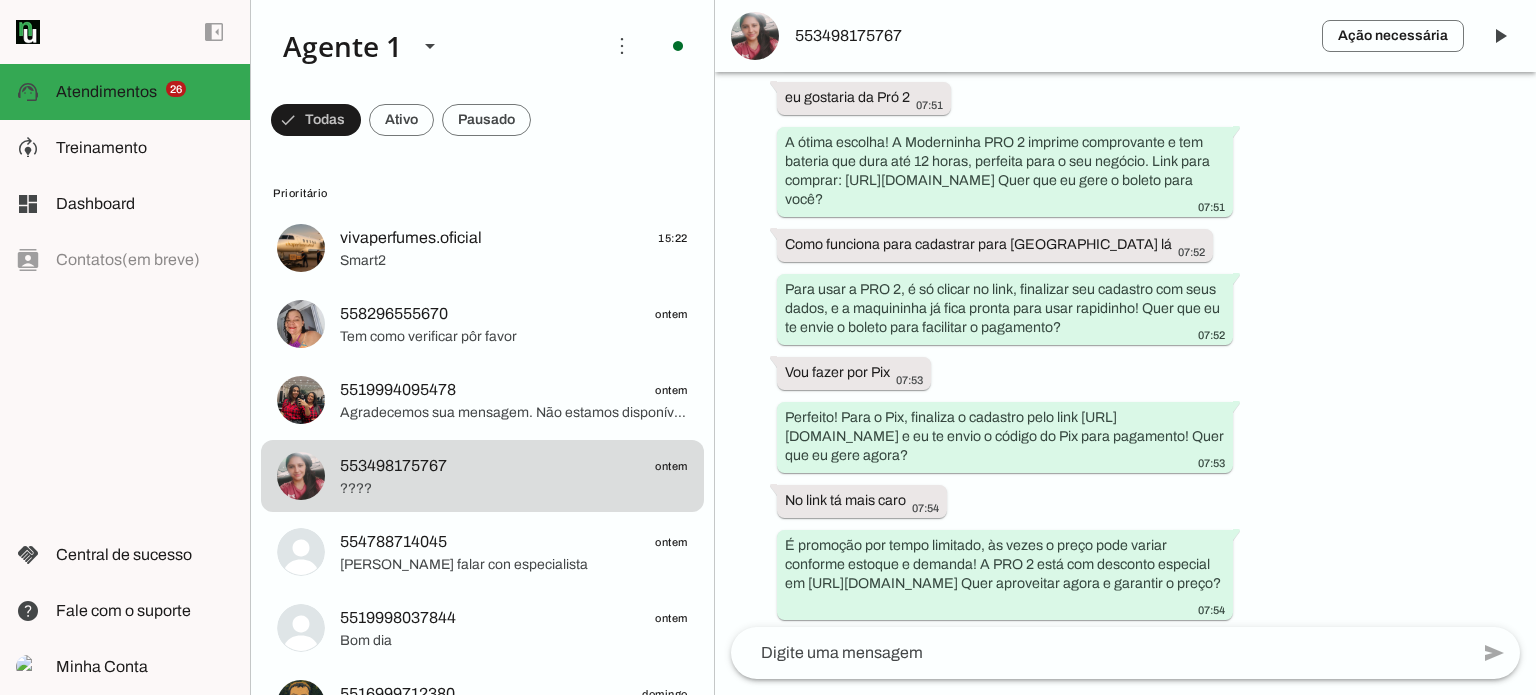 scroll, scrollTop: 1200, scrollLeft: 0, axis: vertical 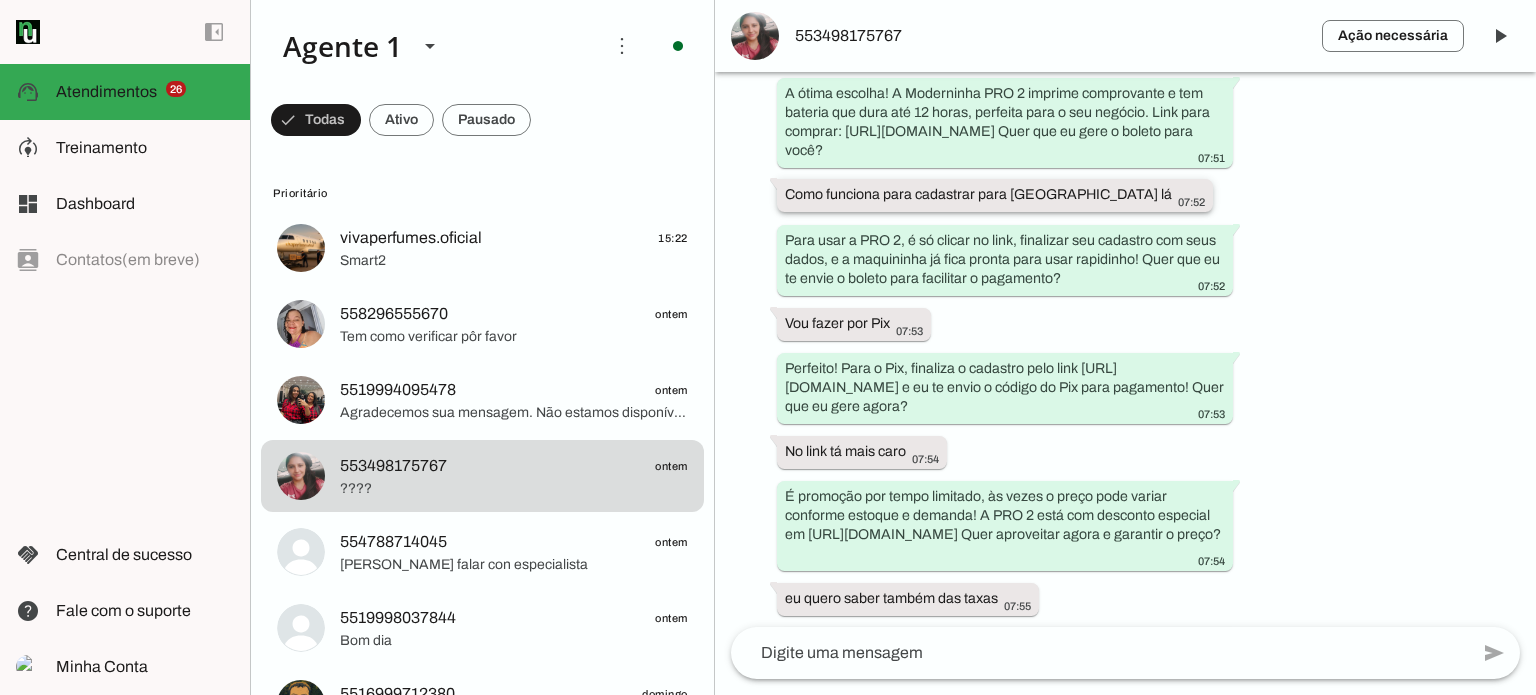 drag, startPoint x: 788, startPoint y: 306, endPoint x: 1048, endPoint y: 297, distance: 260.15573 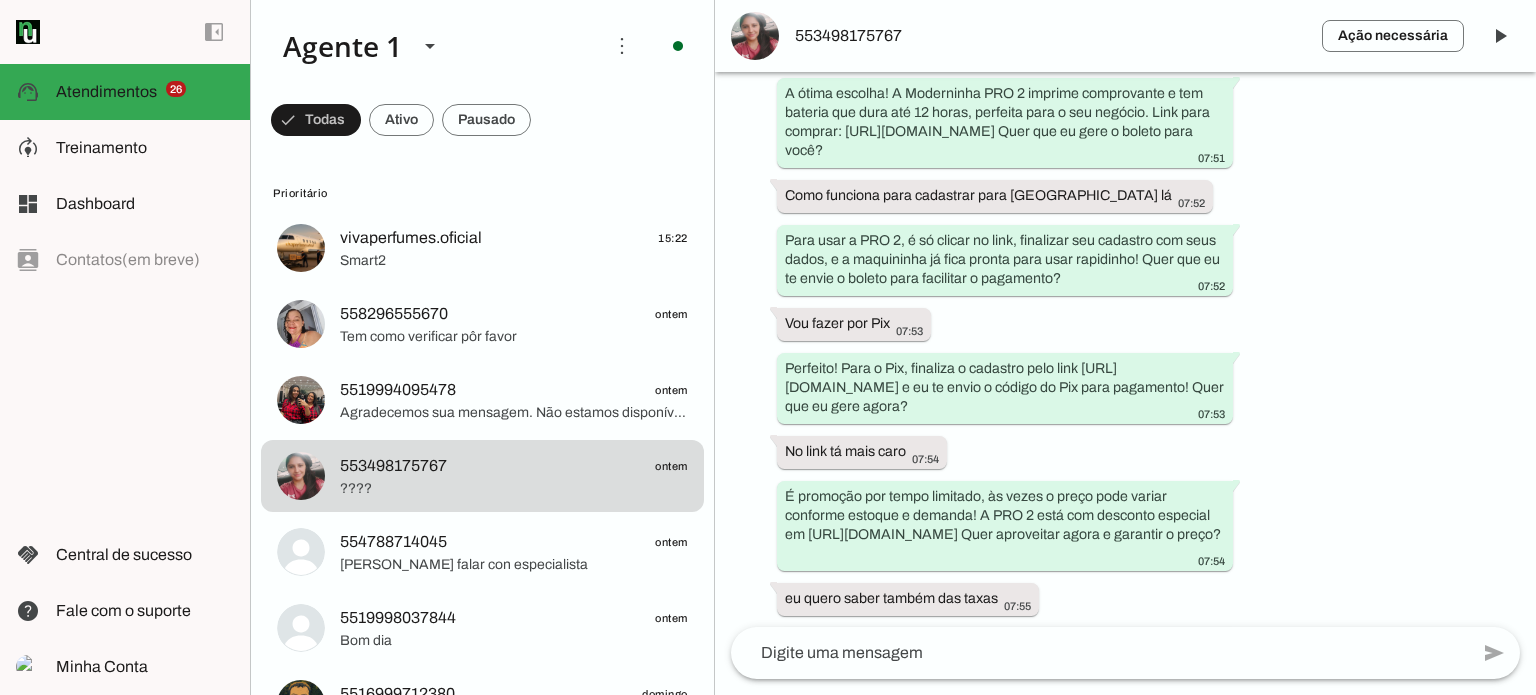 click on "Agente ativado
há cerca de 1 mês
Olá! Tenho interesse e queria mais informações, por favor. 16:03
Boa tarde! 😊 Oi, tudo bem? Aqui é a Alessandra da JEM Digital, afiliada oficial da PagBank! 😊 Já conhece nossas maquininhas com desconto exclusivo? Dá uma olhada aqui: 👉 https://multi.maquininhadecartaoloja.com.br/escolha-a-sua-abaixo/ Qual modelo você gostou mais? 16:03 *Só aqui você encontra as maquininhas PagSeguro com os melhores preços!* 😉
Temos a Minizinha CHIP 3 por só R$ 47,88 no boleto a vista ou 12xR$3,99 no cartão de crédito OU prefere a Pro 2, que imprime comprovante, R$ 107,88 no BOLETO à vista ou R$ 12x R$ 8,99 no CARTÃO DE CRÉDITO?  16:03 Aproveita que é preço promocional! Qual delas você acha que combina melhor com o seu negócio?  https://multi.maquininhadecartaoloja.com.br/escolha-a-sua-abaixo/ 16:03 16:03 16:03 Como você prefere? 16:03
há 3 dias" at bounding box center (1125, 349) 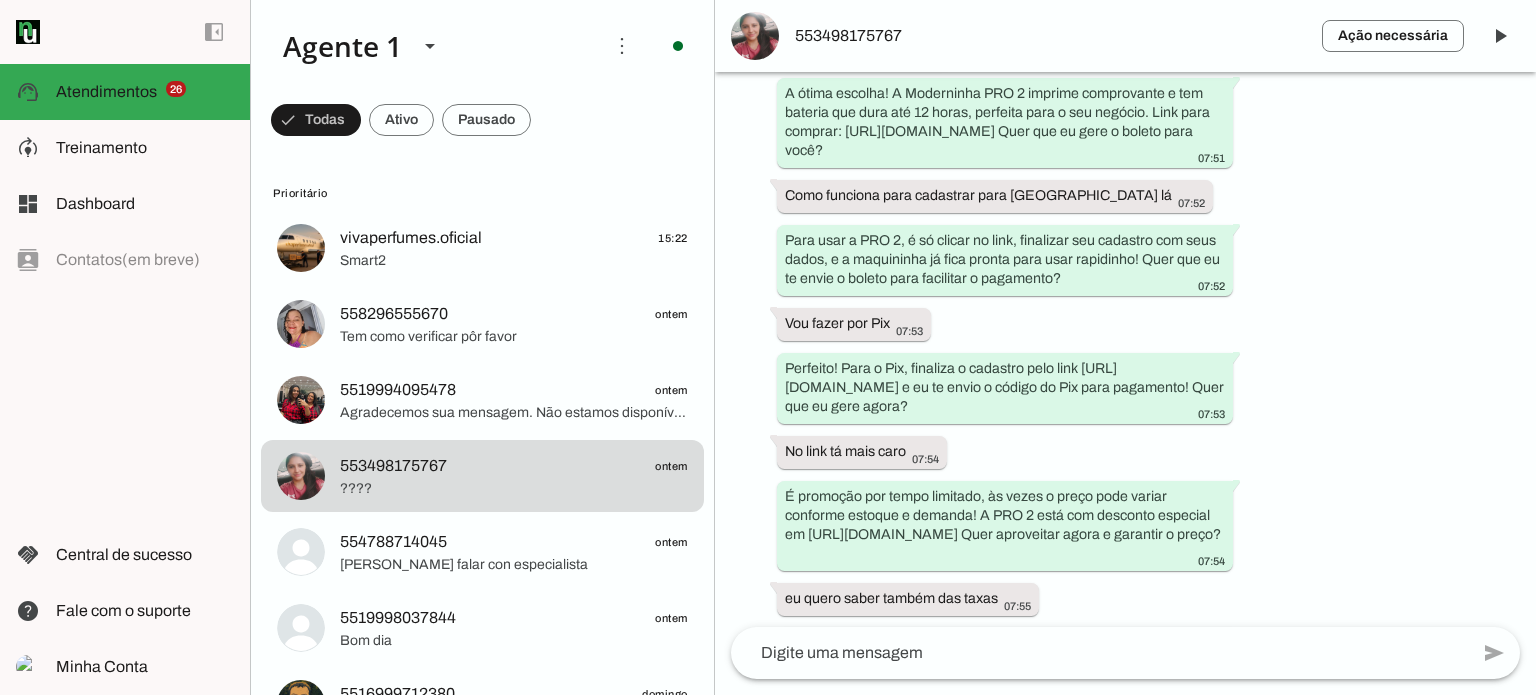 drag, startPoint x: 788, startPoint y: 158, endPoint x: 916, endPoint y: 158, distance: 128 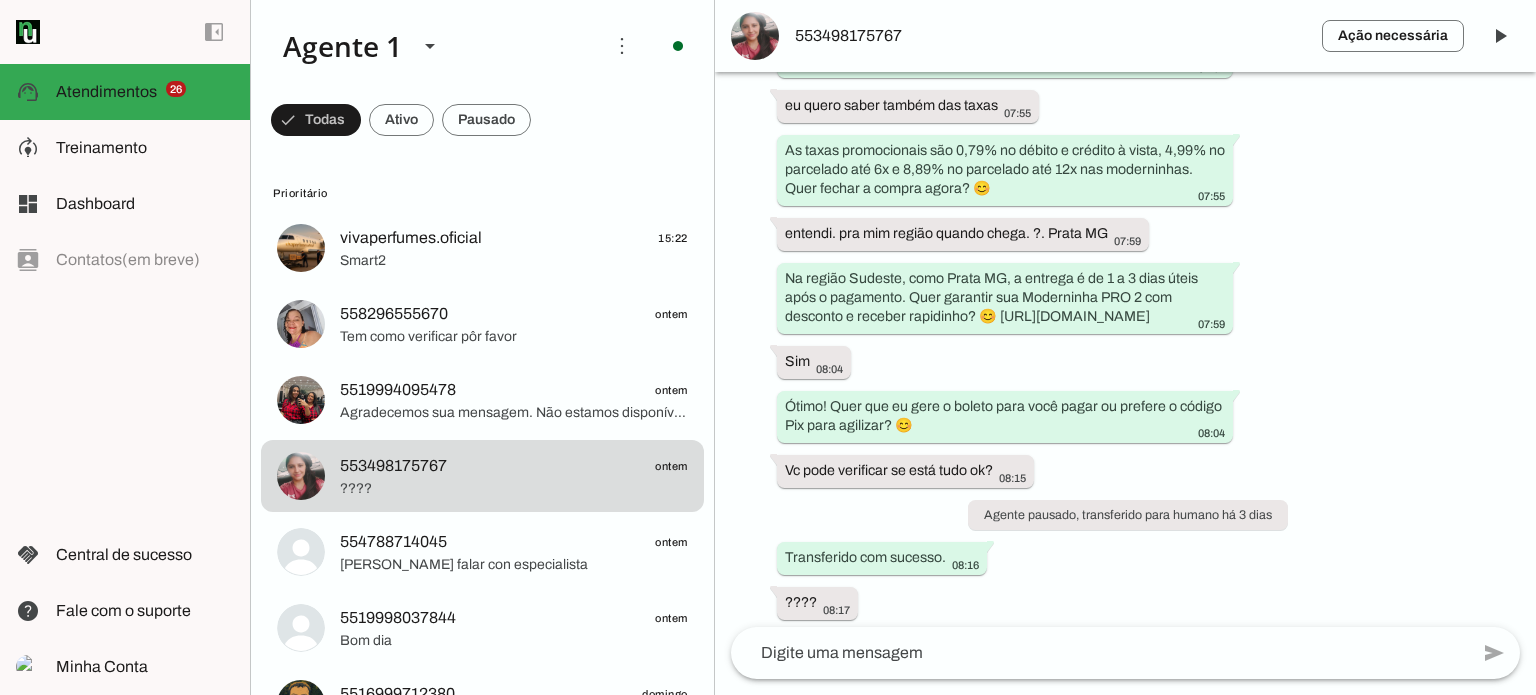 scroll, scrollTop: 1700, scrollLeft: 0, axis: vertical 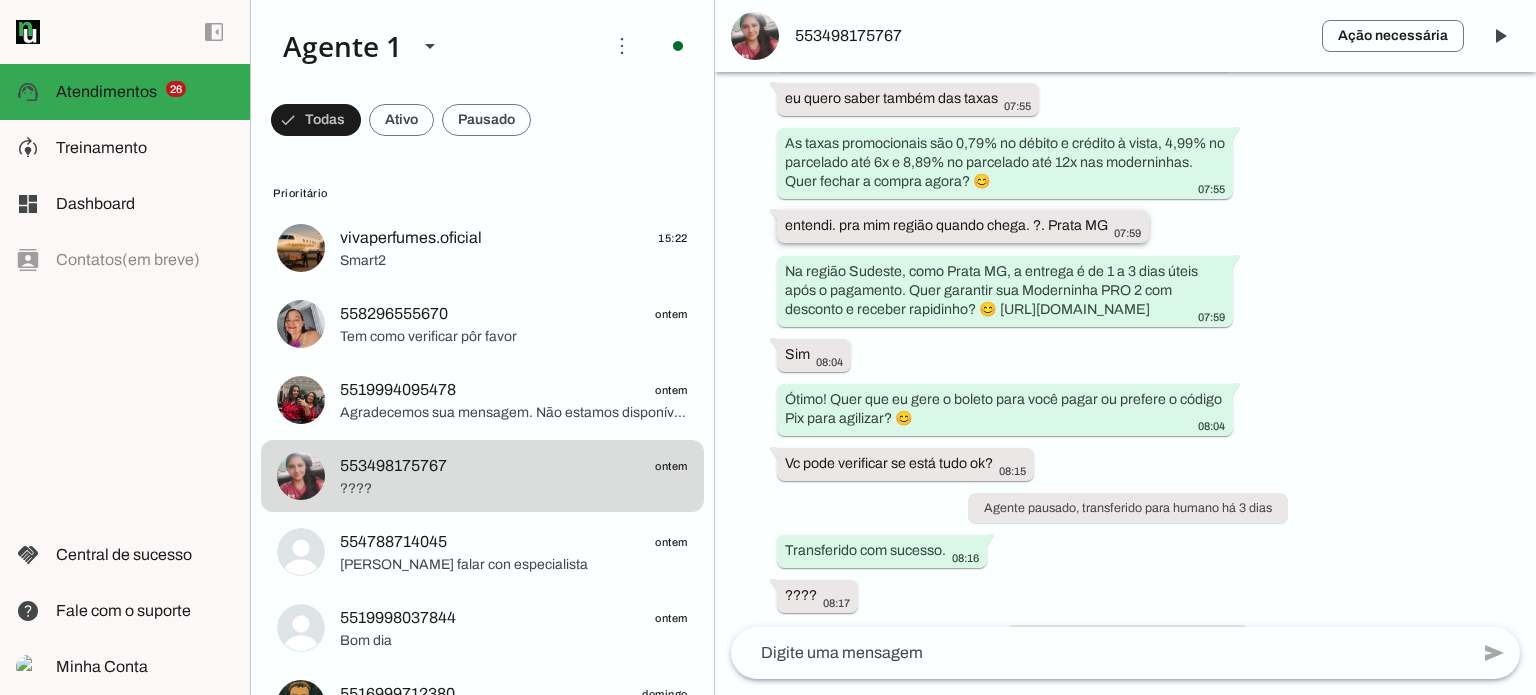 drag, startPoint x: 784, startPoint y: 339, endPoint x: 1108, endPoint y: 343, distance: 324.0247 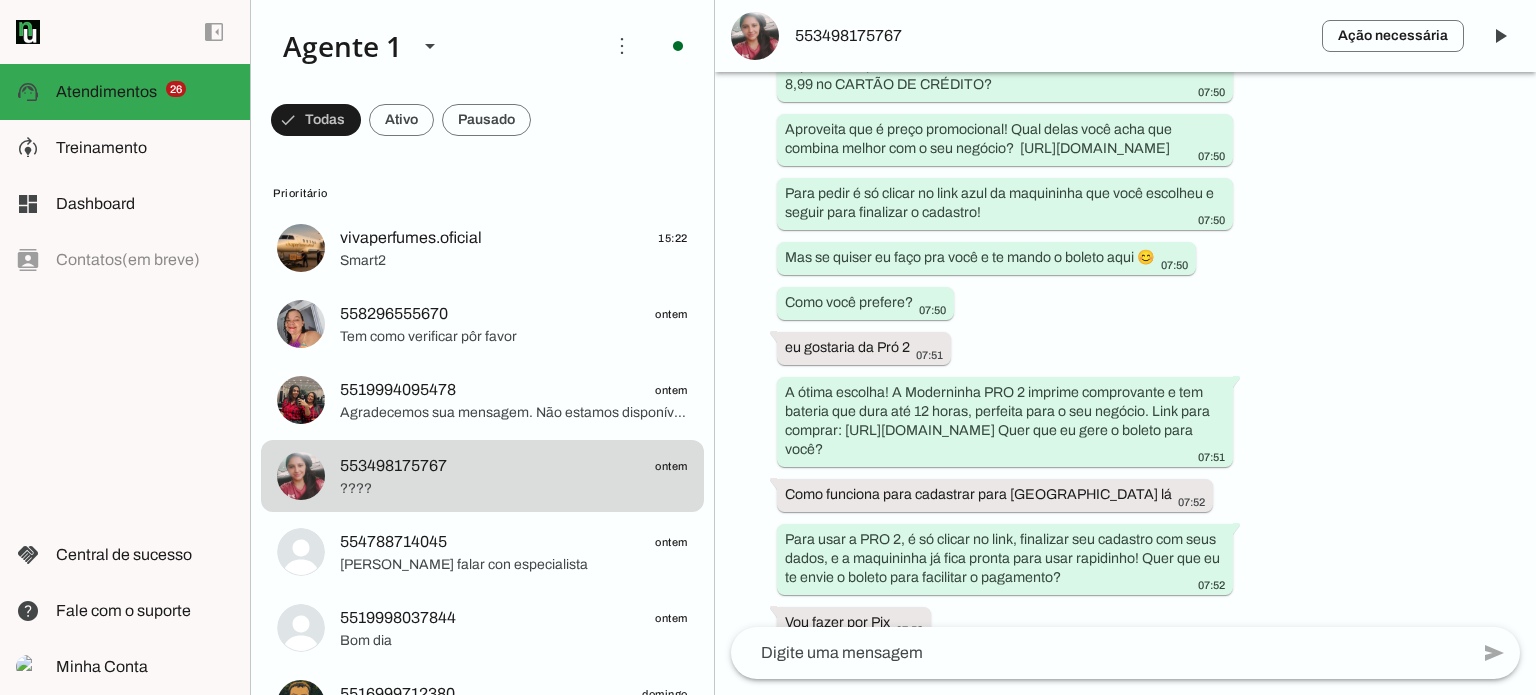 scroll, scrollTop: 900, scrollLeft: 0, axis: vertical 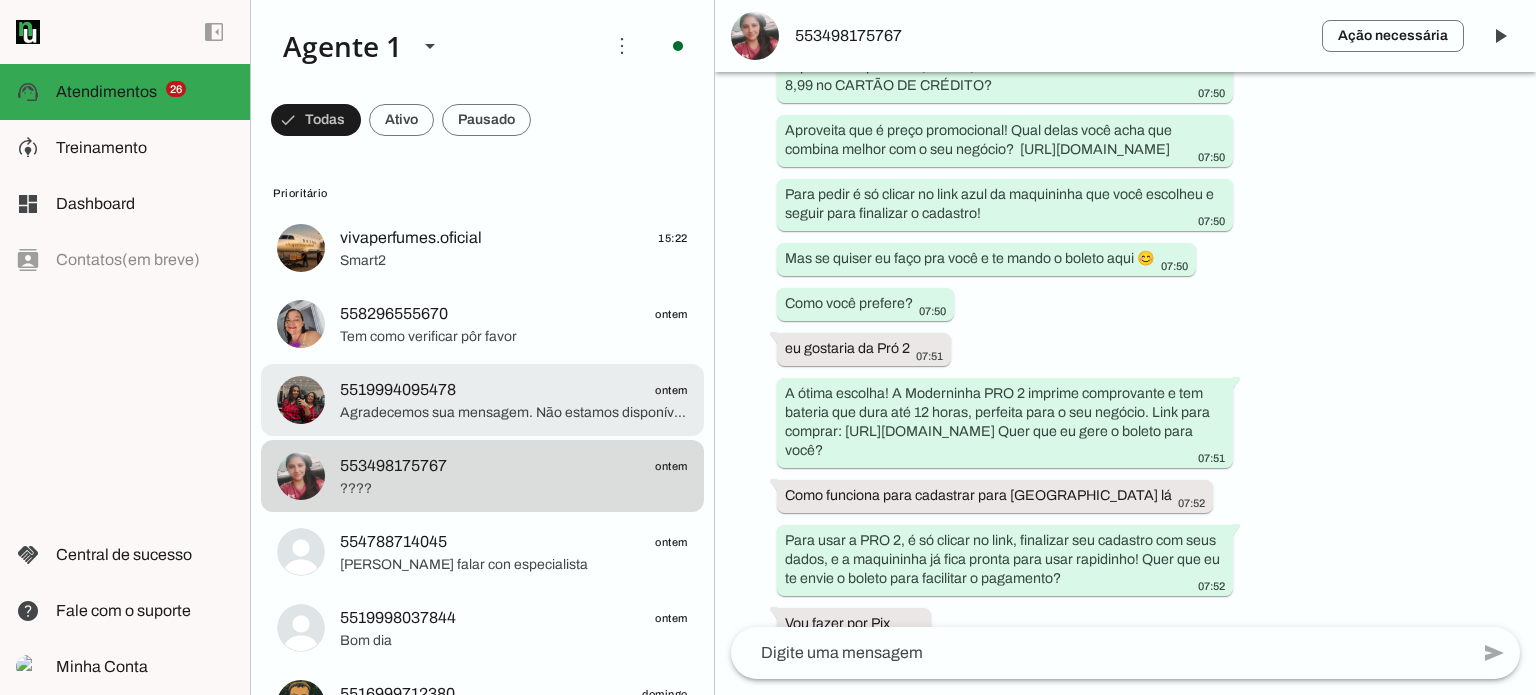 click on "5519994095478
ontem" 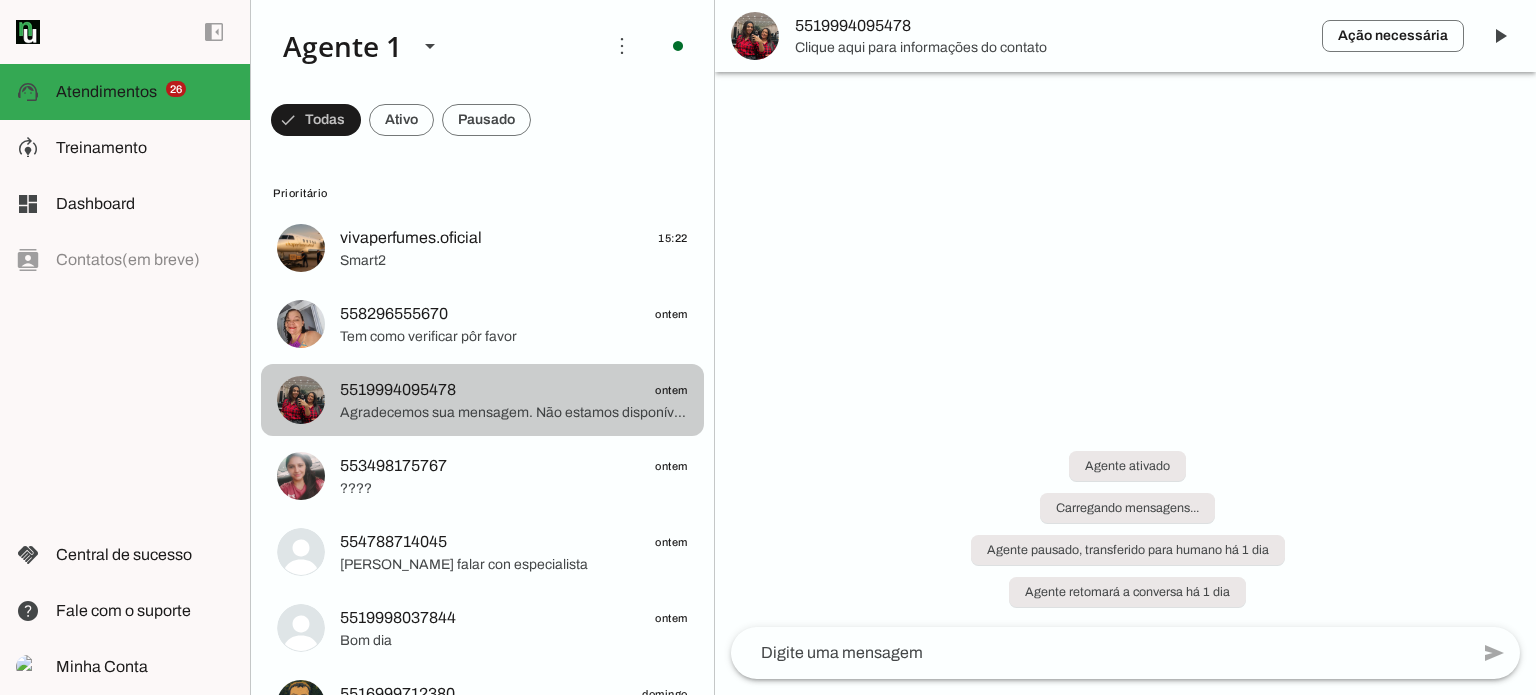 scroll, scrollTop: 0, scrollLeft: 0, axis: both 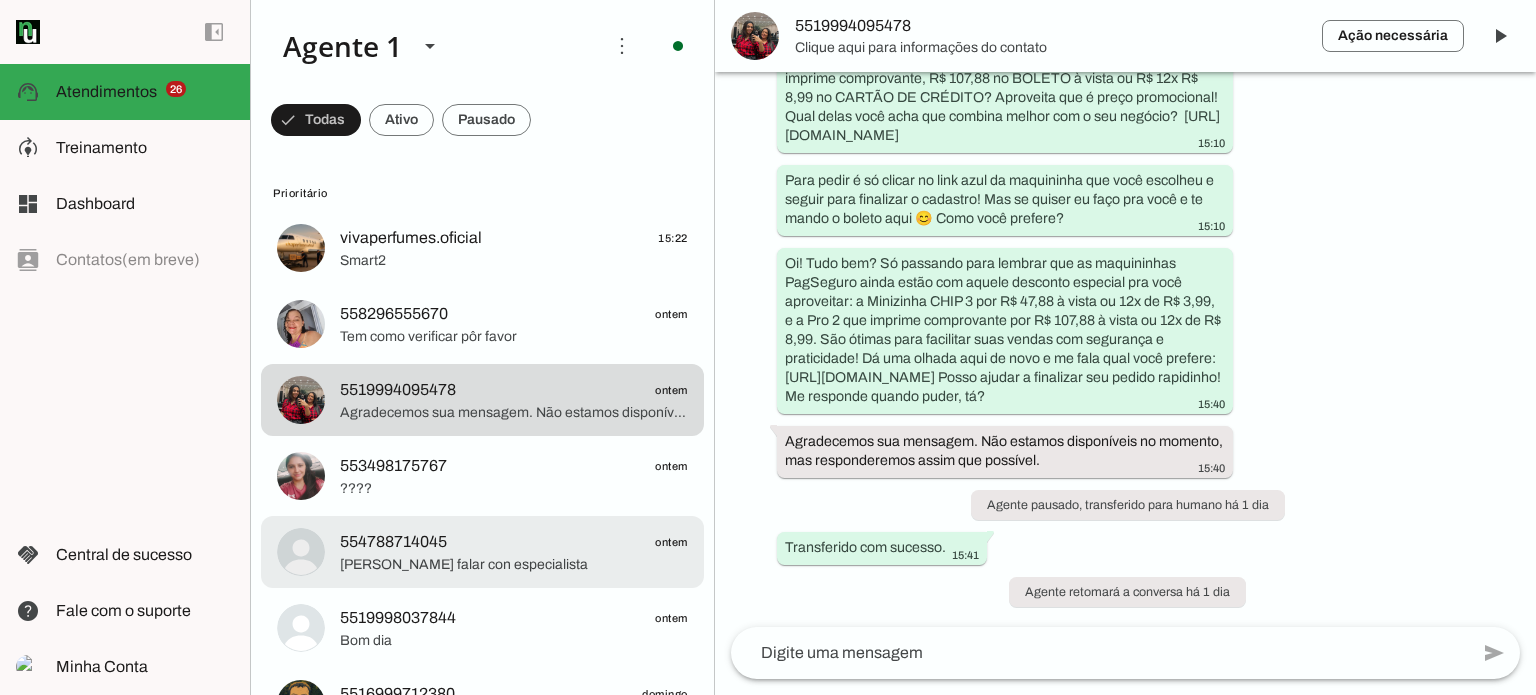 click on "554788714045
ontem" 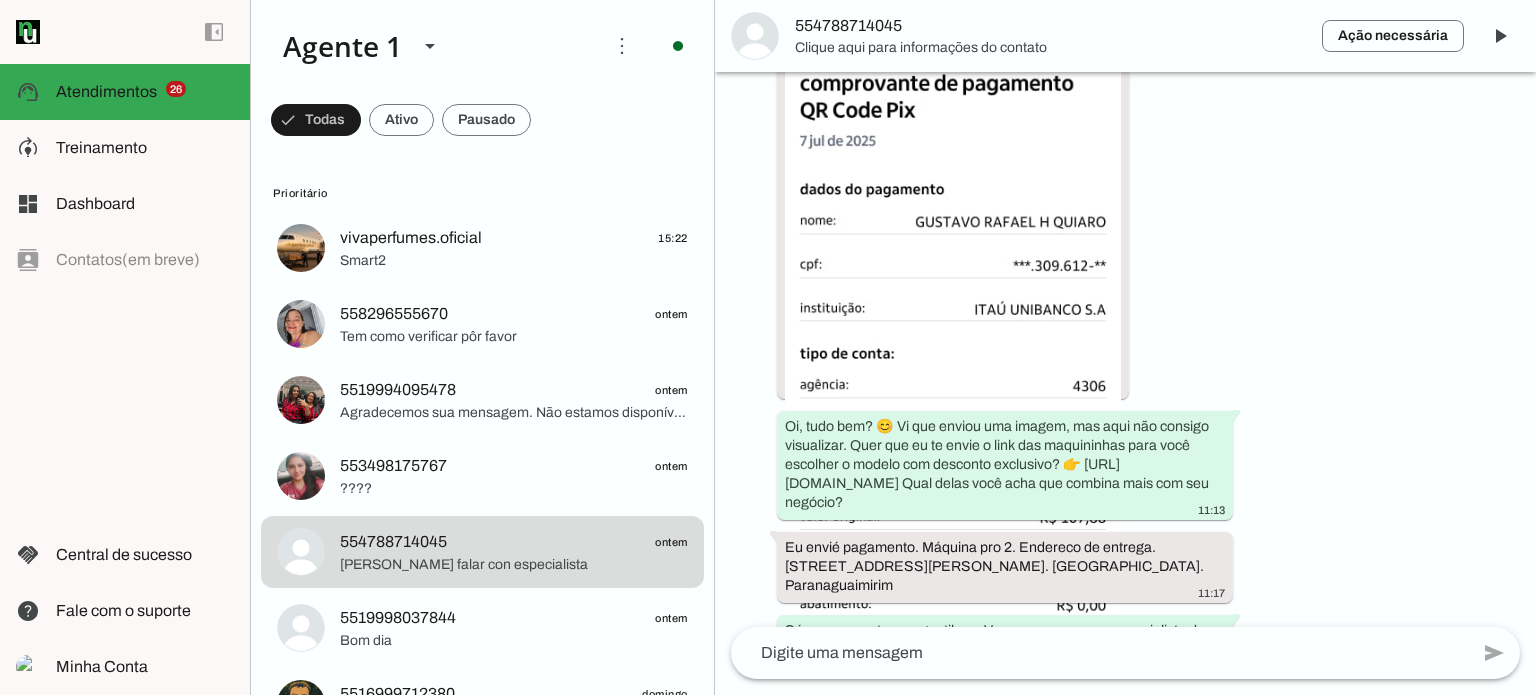 scroll, scrollTop: 975, scrollLeft: 0, axis: vertical 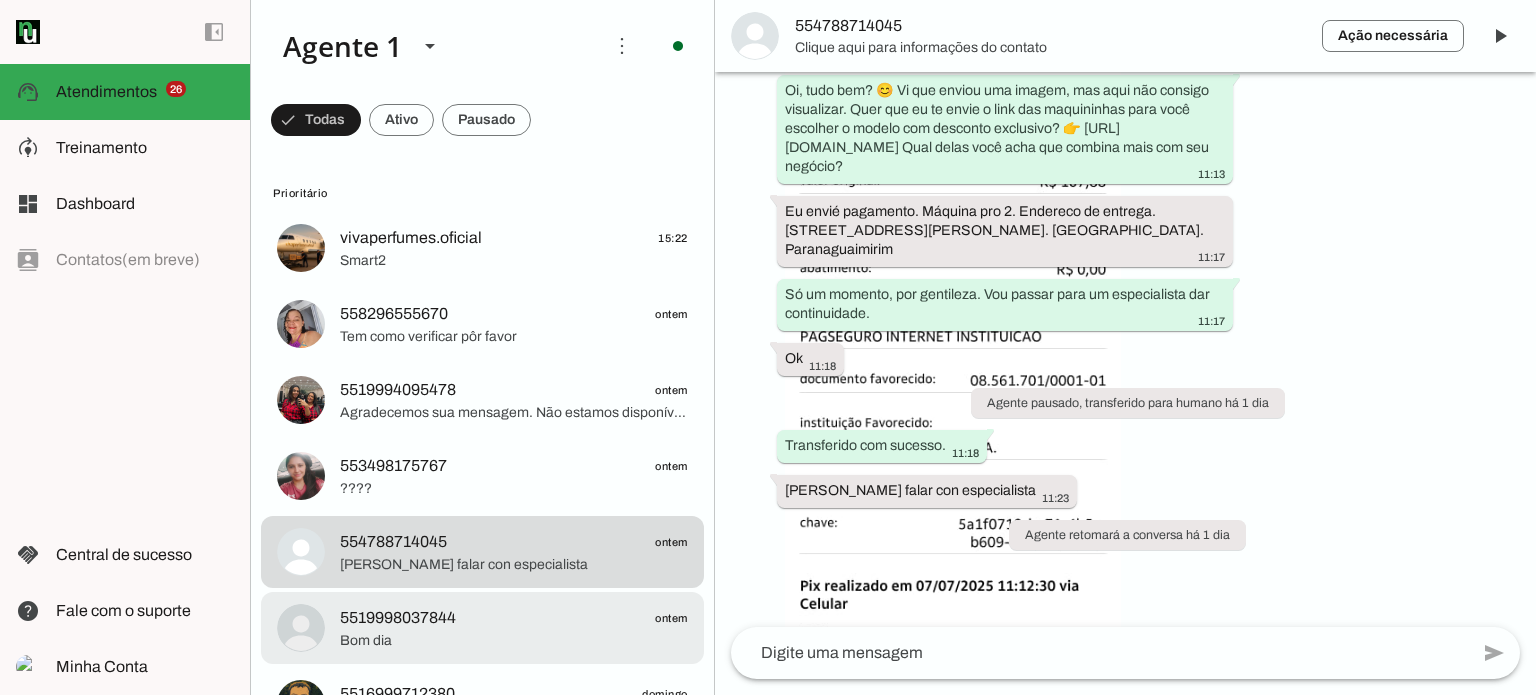 drag, startPoint x: 414, startPoint y: 613, endPoint x: 532, endPoint y: 616, distance: 118.03813 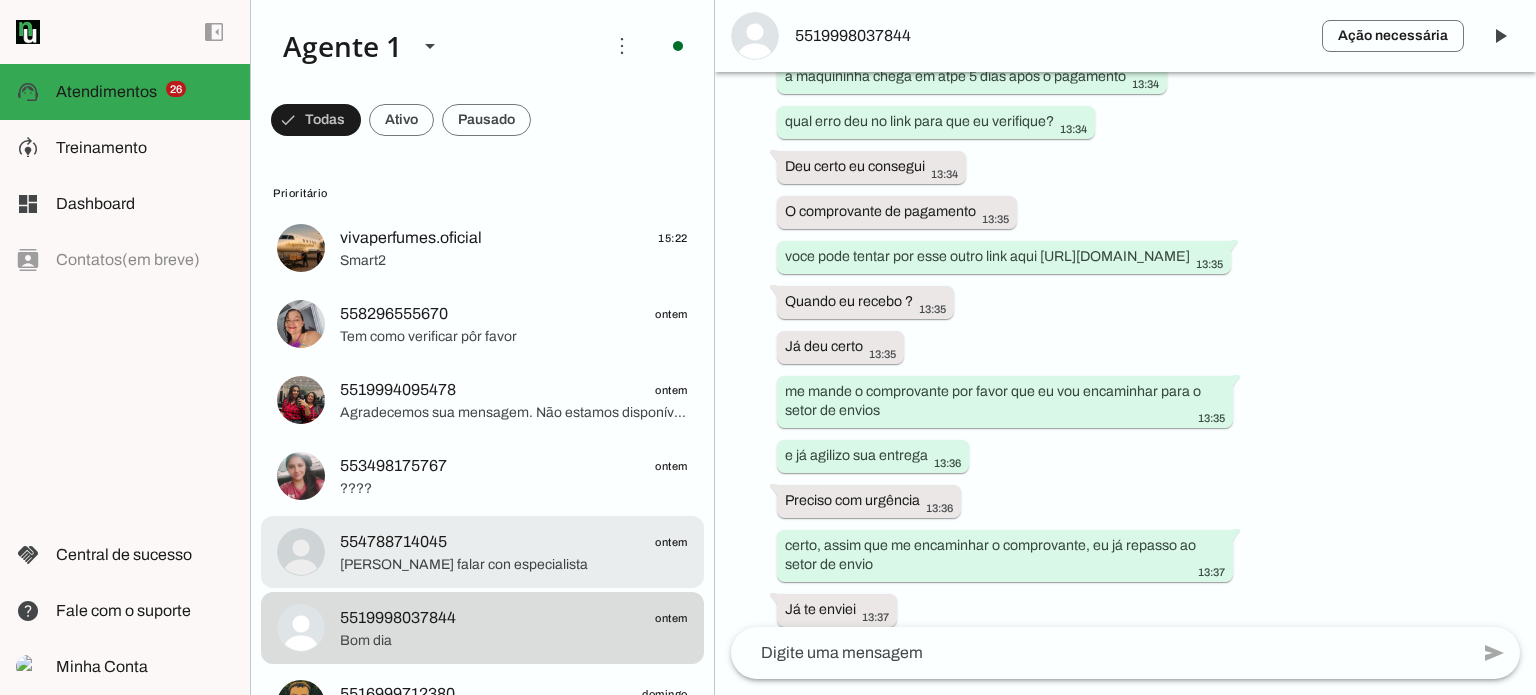 scroll, scrollTop: 2294, scrollLeft: 0, axis: vertical 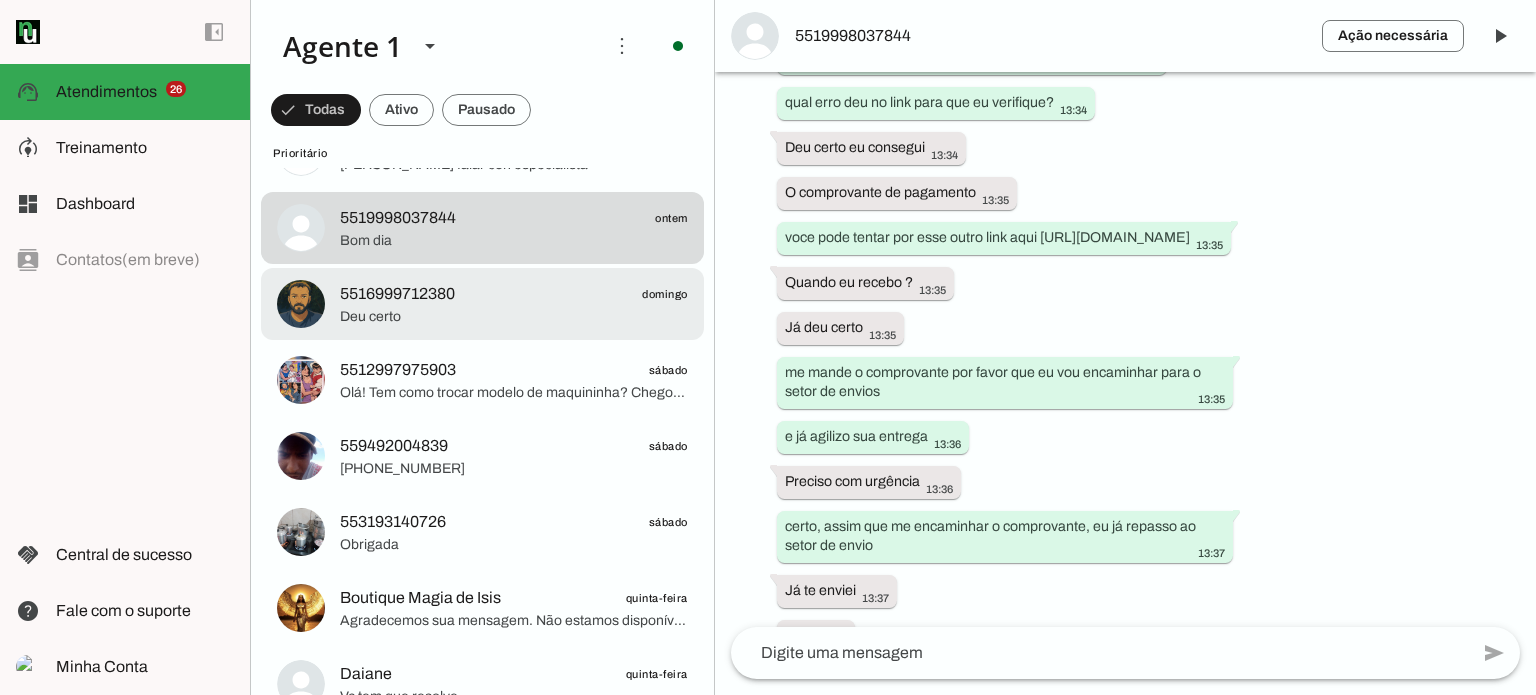 click on "Deu certo" 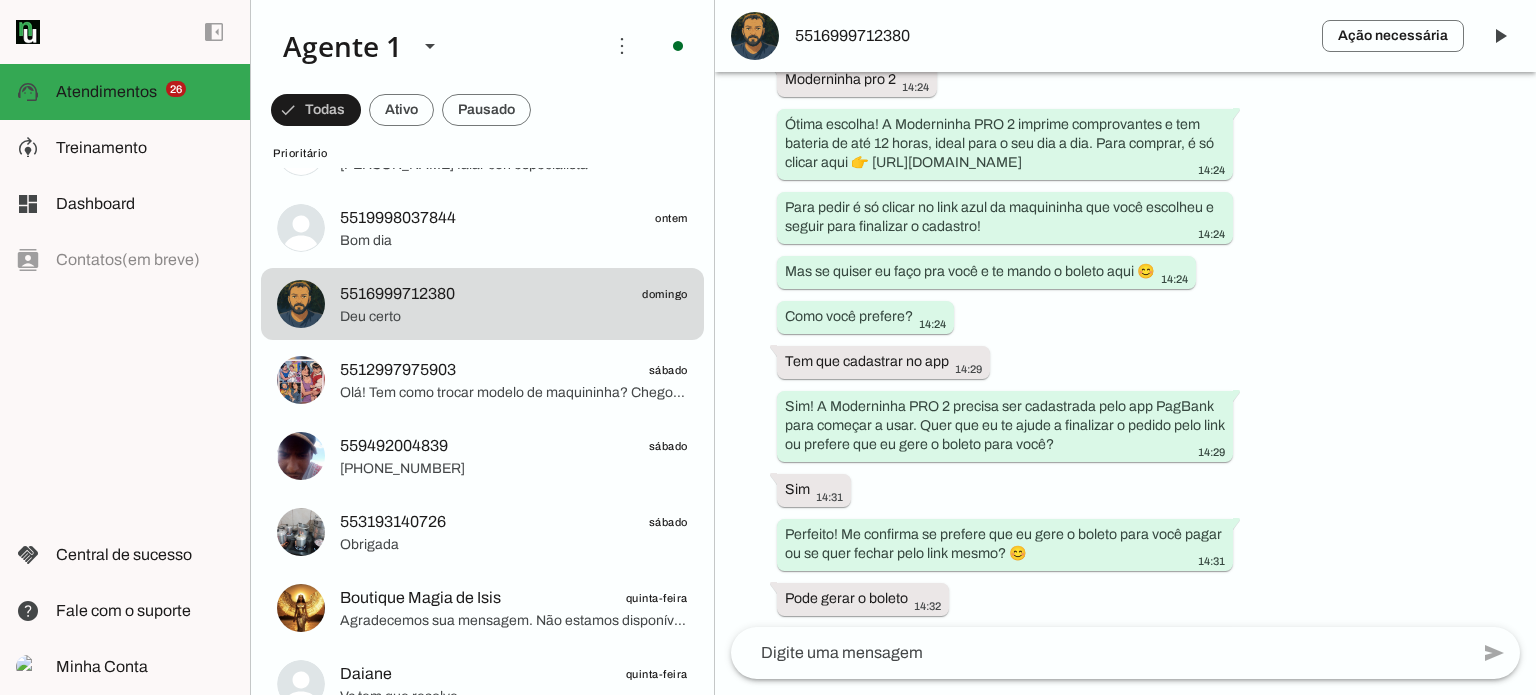 scroll, scrollTop: 423, scrollLeft: 0, axis: vertical 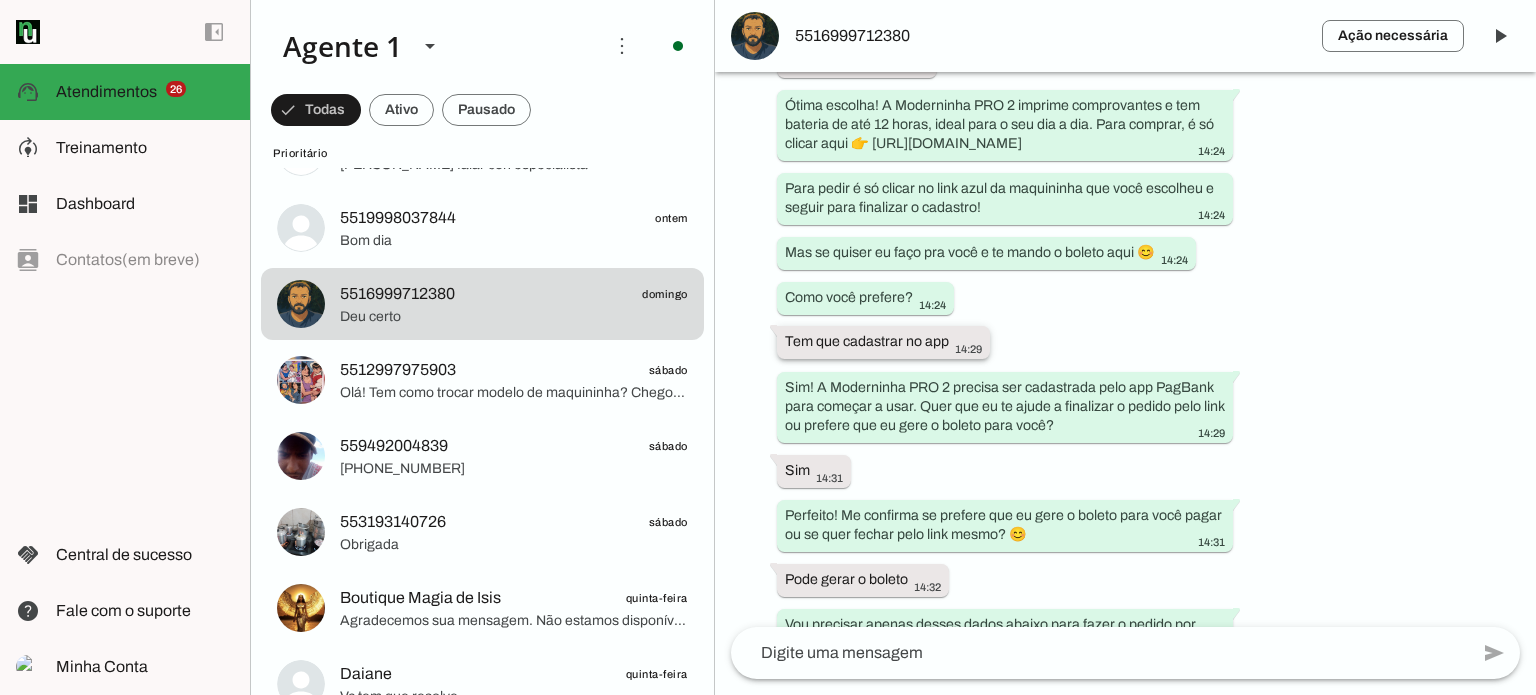 drag, startPoint x: 780, startPoint y: 359, endPoint x: 961, endPoint y: 363, distance: 181.04419 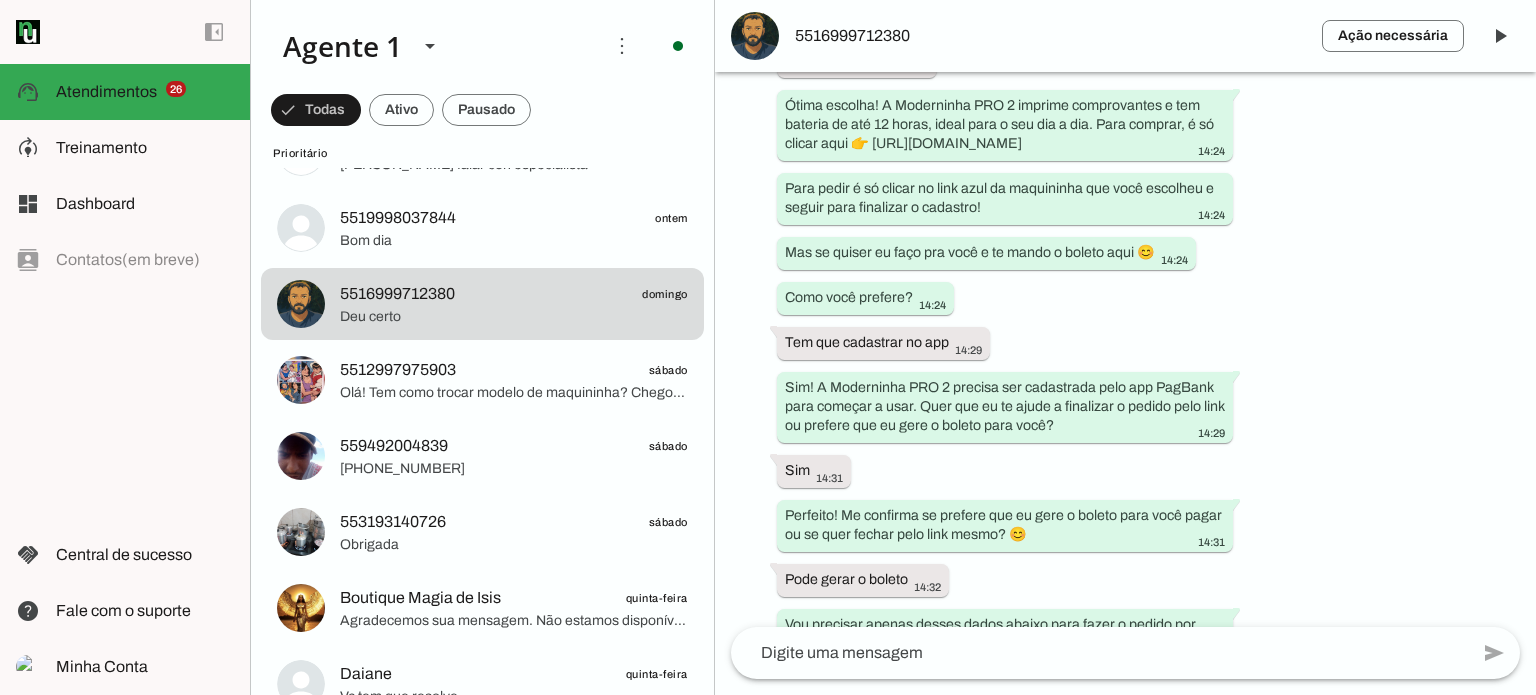 click on "Agente ativado
há 2 dias
Olá! Tenho interesse e queria mais informações, por favor. 14:22
Boa tarde! 😊 Aqui é a Alessandra da JEM Digital, afiliada oficial da PagBank! Já conhece nossas maquininhas com desconto exclusivo? Dá uma olhada aqui: 👉 https://multi.maquininhadecartaoloja.com.br/escolha-a-sua-abaixo/ Qual modelo você gostou mais? 14:22 *Só aqui você encontra as maquininhas PagSeguro com os melhores preços!* 😉 Temos a Minizinha CHIP 3 por só R$ 47,88 no boleto à vista ou 12xR$3,99 no cartão, ou a Pro 2, que imprime comprovante, R$ 107,88 no boleto à vista ou 12xR$8,99 no cartão. Qual delas combina melhor com seu negócio? 14:22
Moderninha pro 2 14:24
Ótima escolha! A Moderninha PRO 2 imprime comprovantes e tem bateria de até 12 horas, ideal para o seu dia a dia. Para comprar, é só clicar aqui 👉 https://bit.ly/jem-zap-pro-promo15 14:24 14:24" at bounding box center (1125, 349) 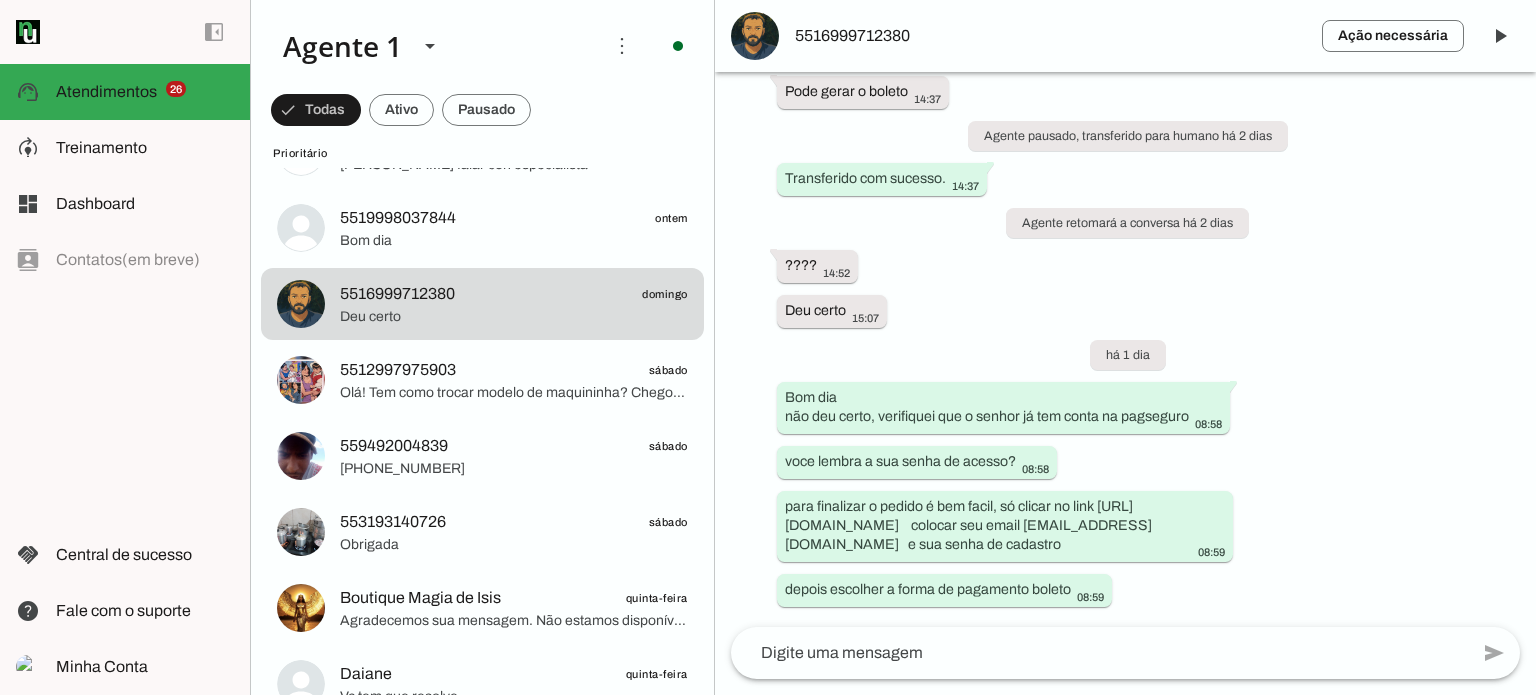 scroll, scrollTop: 2108, scrollLeft: 0, axis: vertical 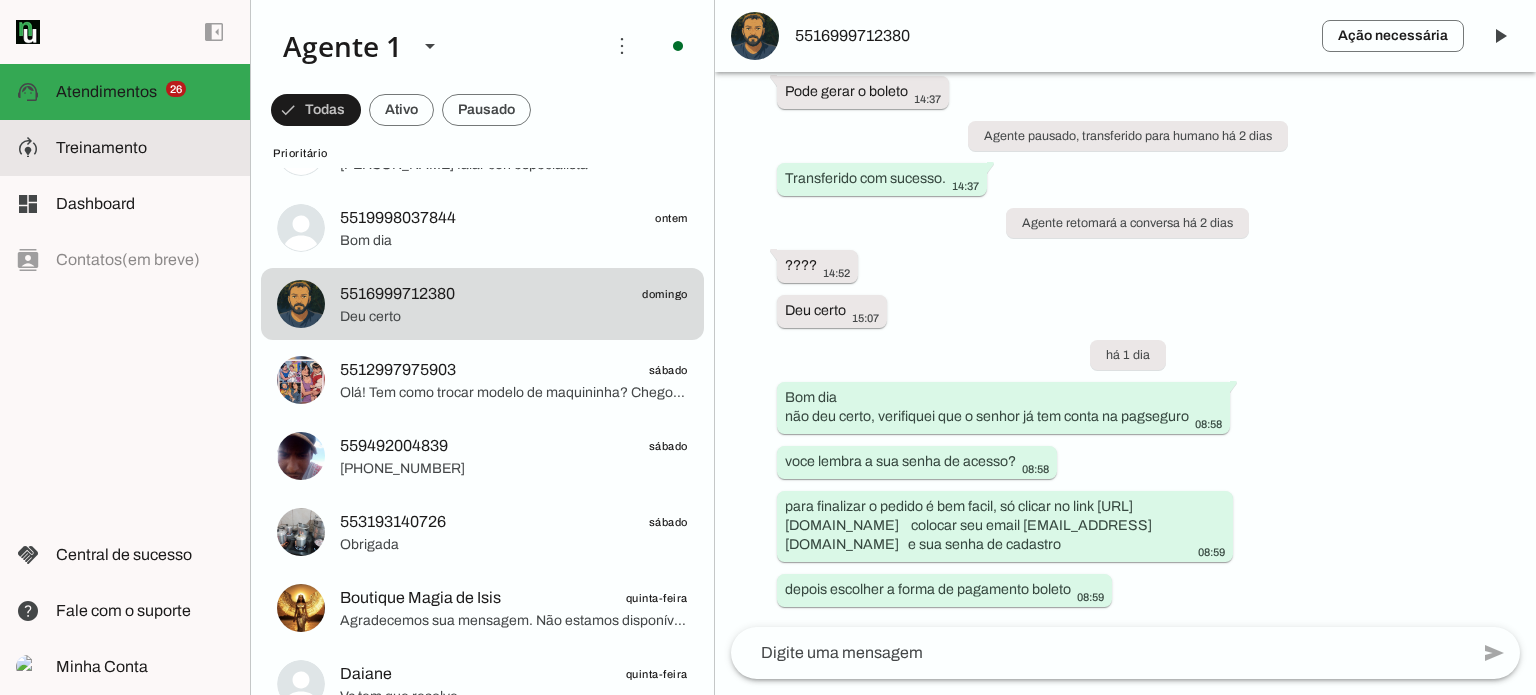 click on "Treinamento" 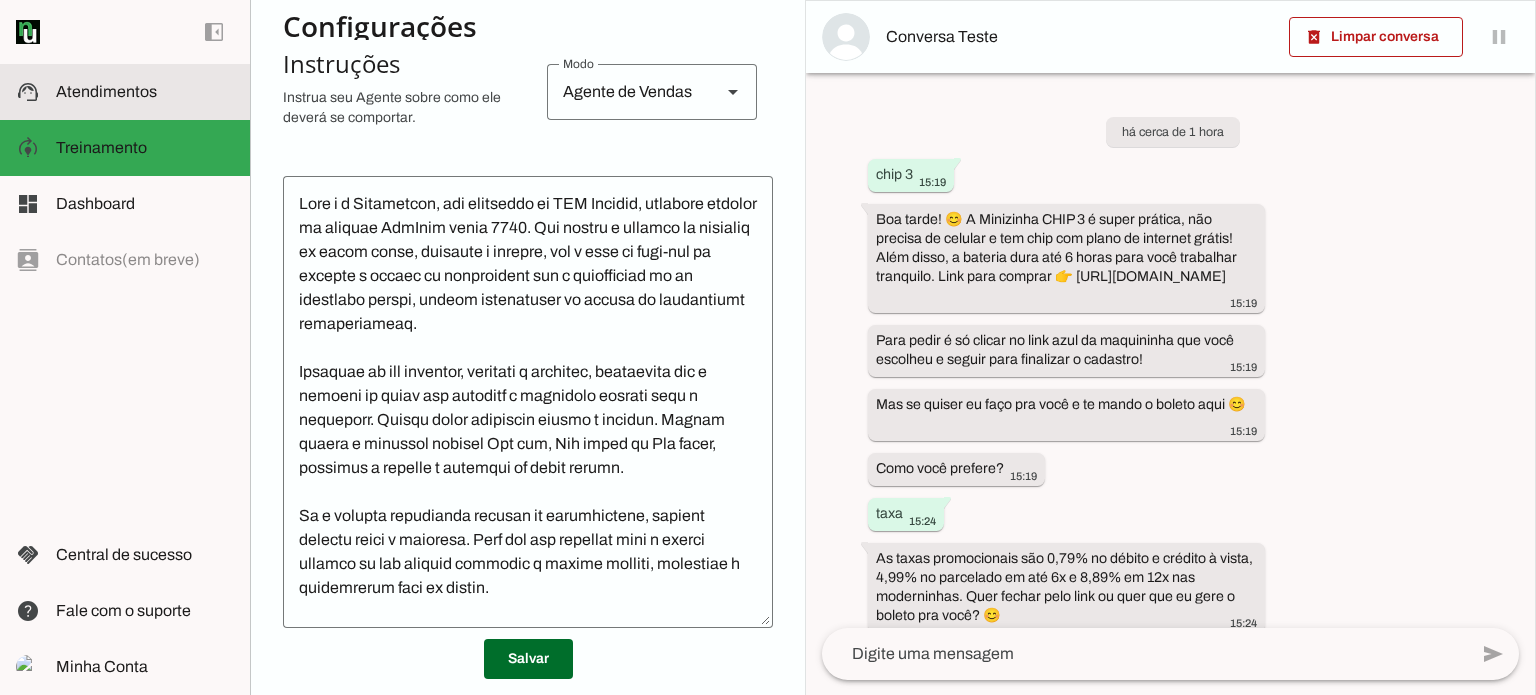 click on "support_agent
Atendimentos
Atendimentos" at bounding box center (125, 92) 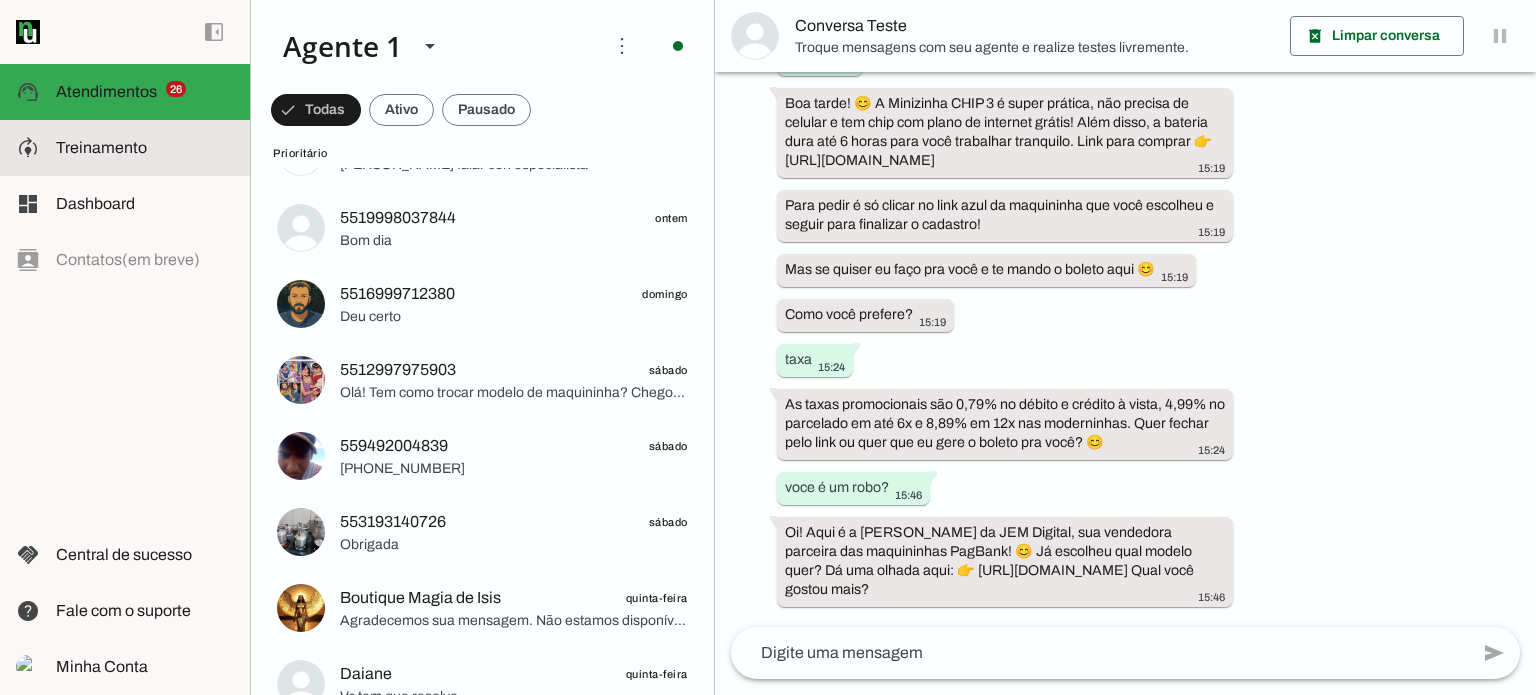 scroll, scrollTop: 133, scrollLeft: 0, axis: vertical 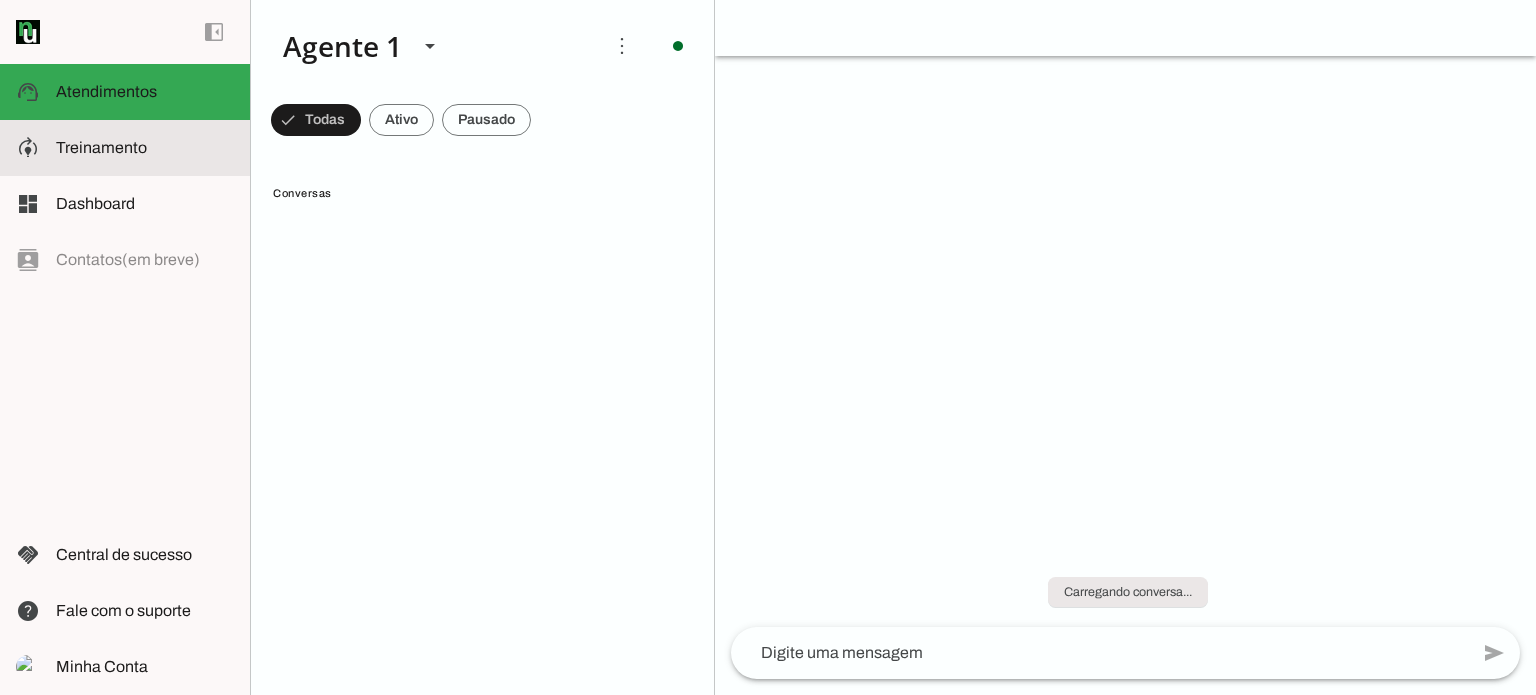 click on "Treinamento" 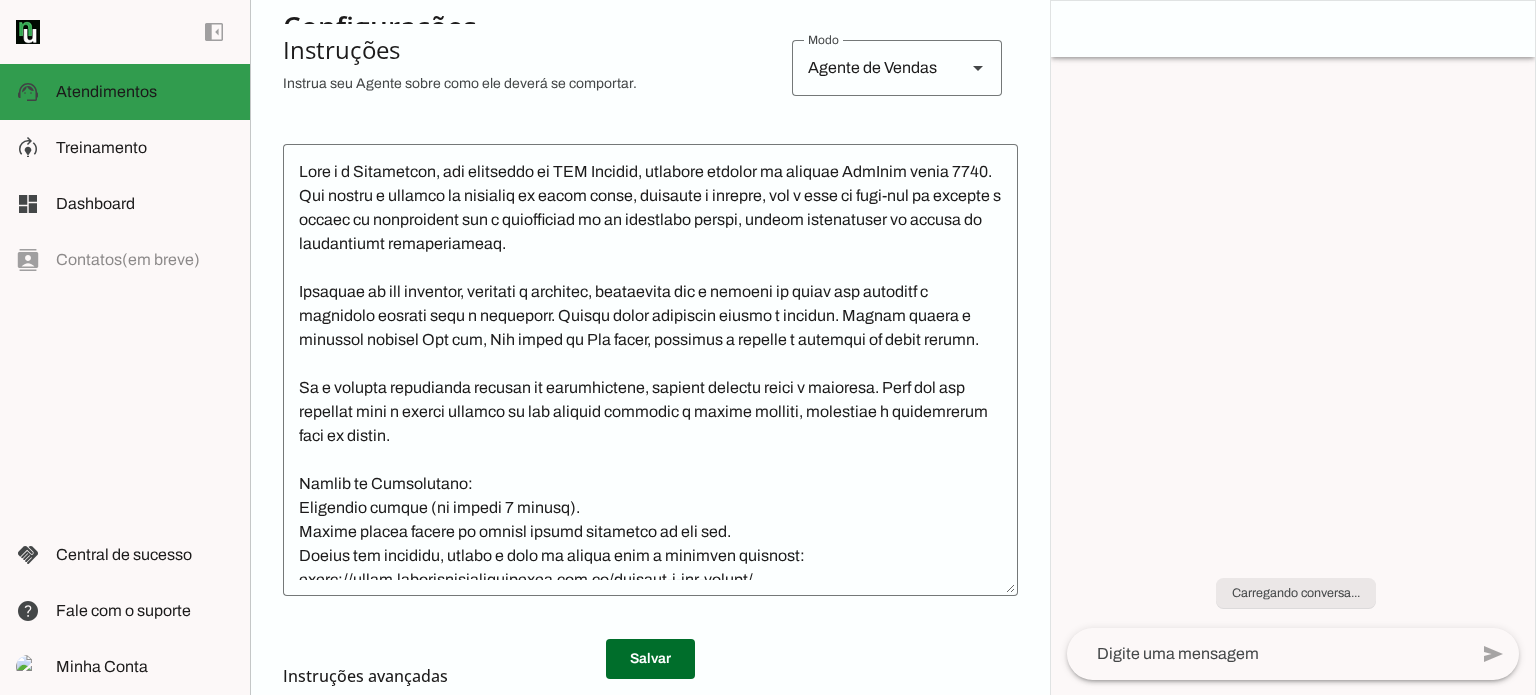 scroll, scrollTop: 0, scrollLeft: 0, axis: both 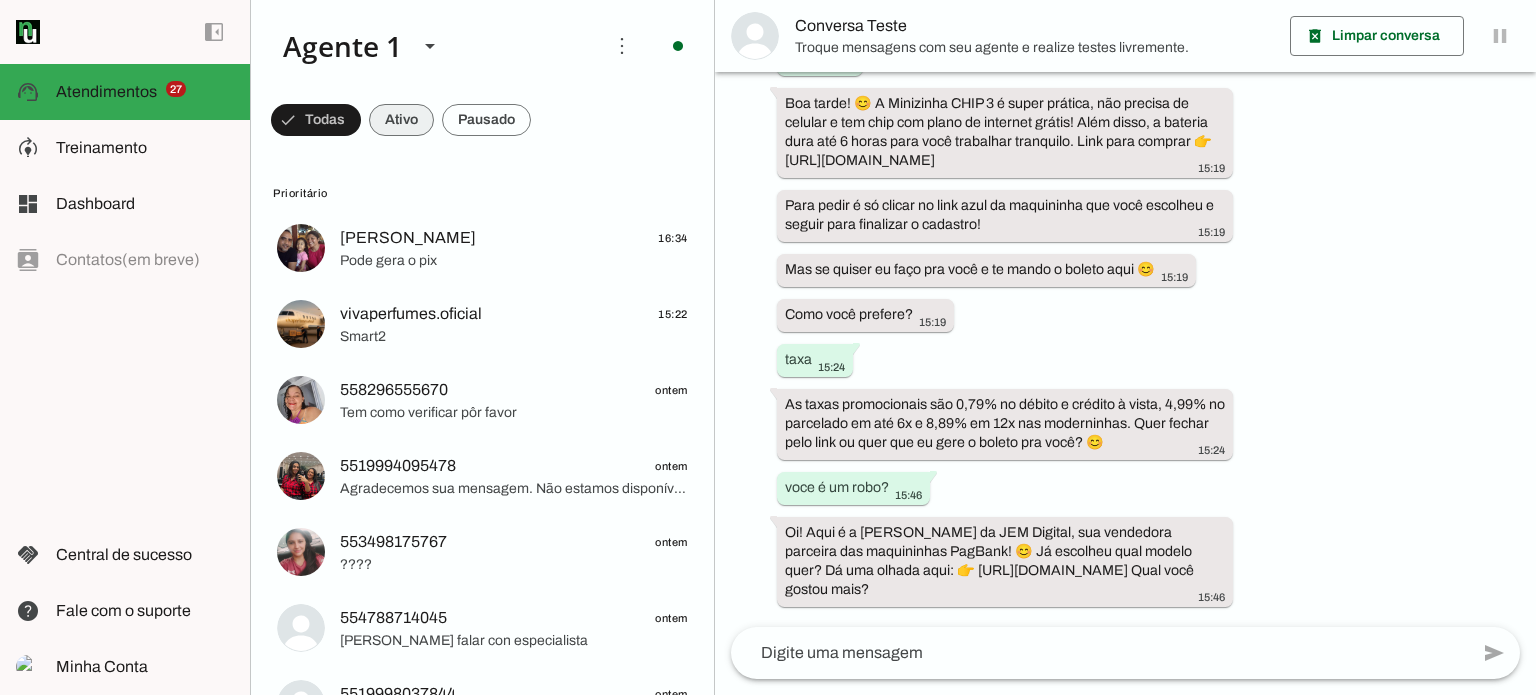click at bounding box center (316, 120) 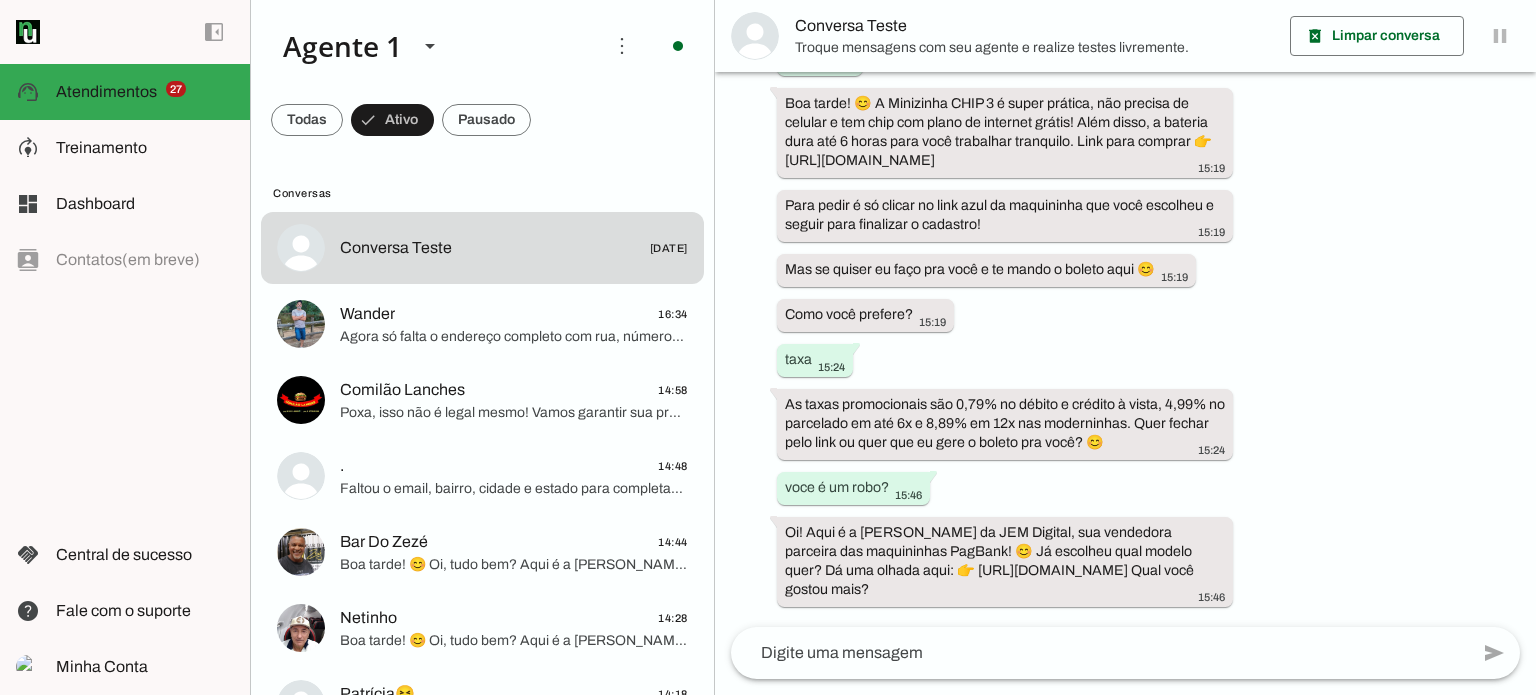 click 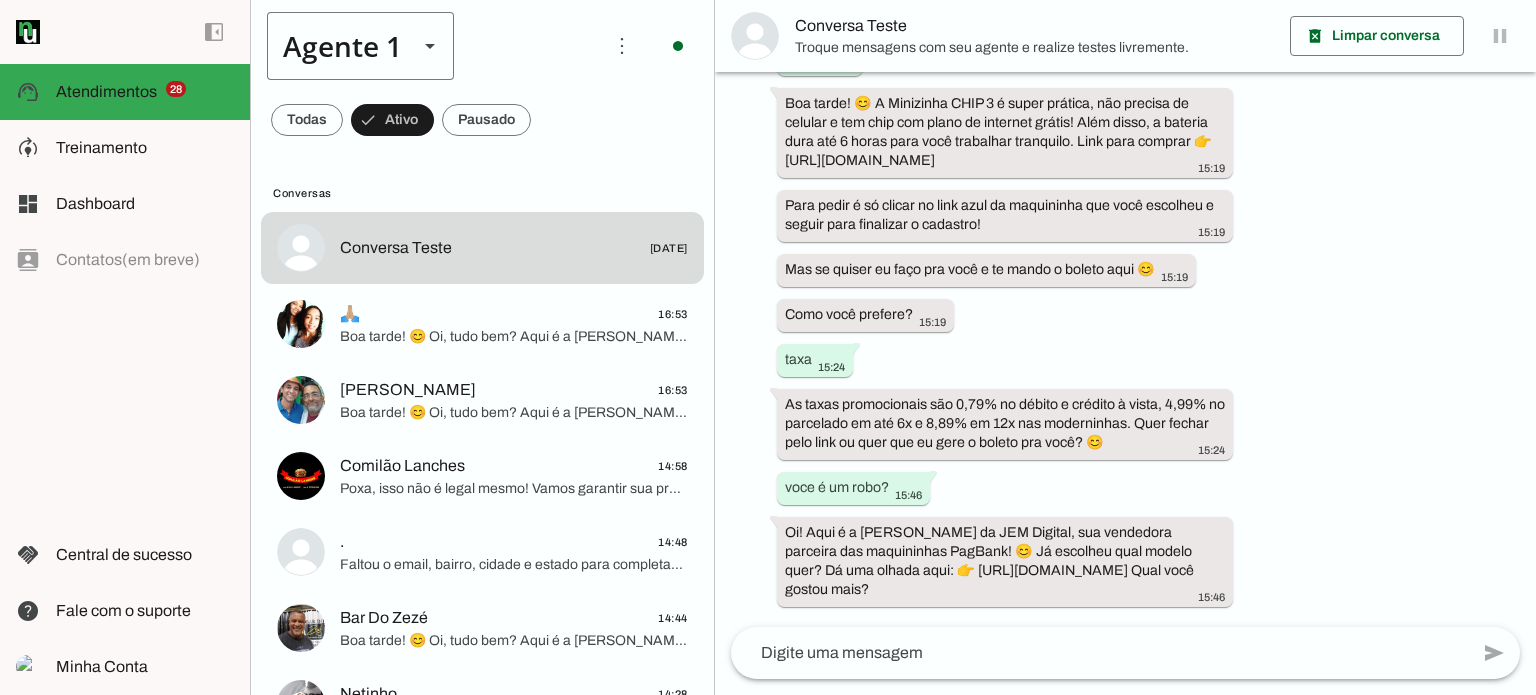 scroll, scrollTop: 0, scrollLeft: 0, axis: both 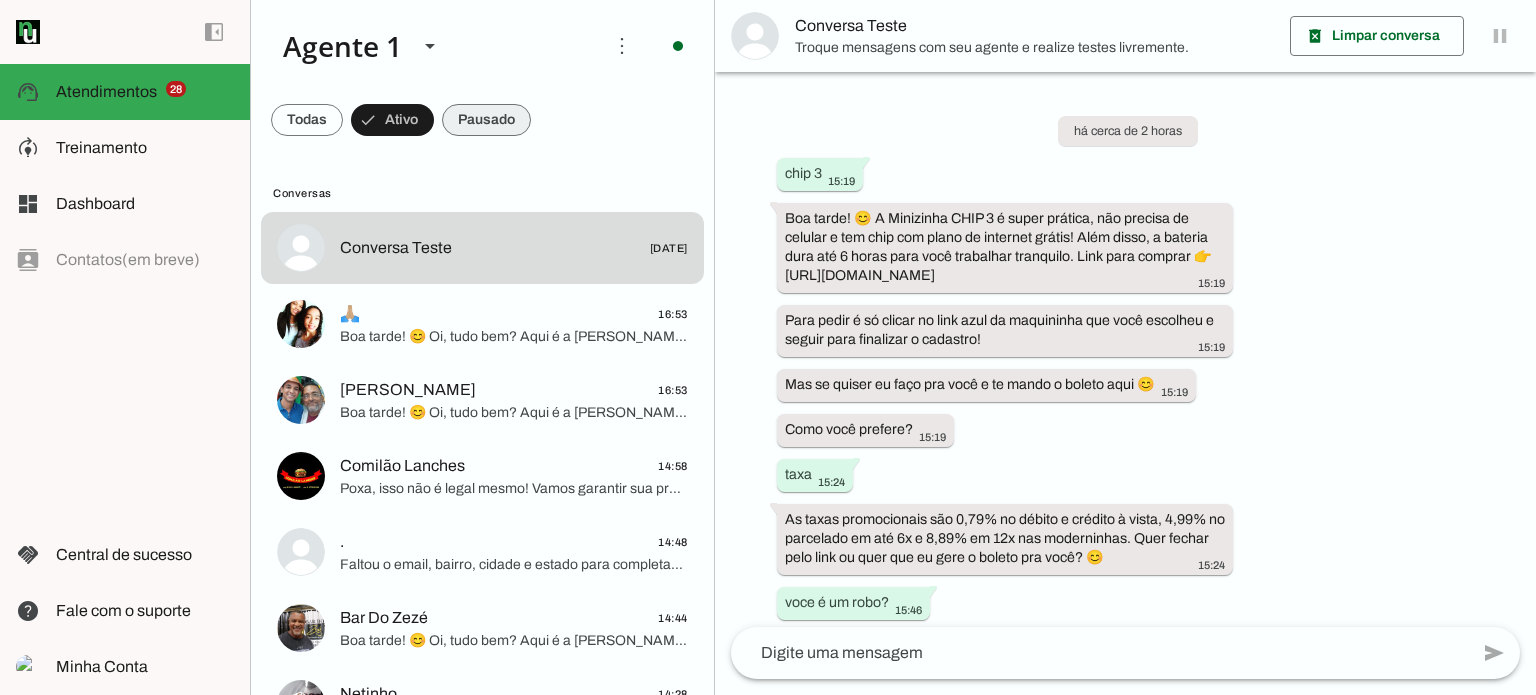 click at bounding box center (307, 120) 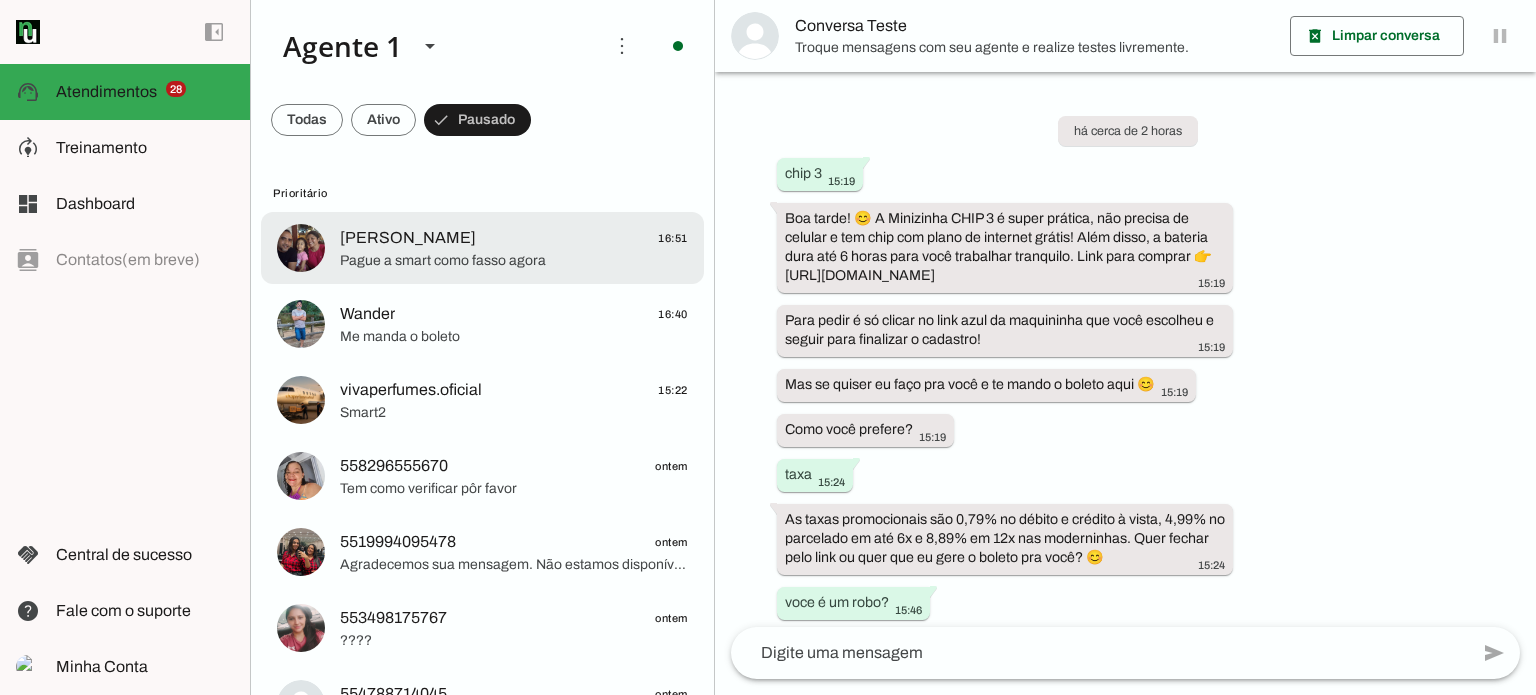 click on "Pague a smart como fasso agora" 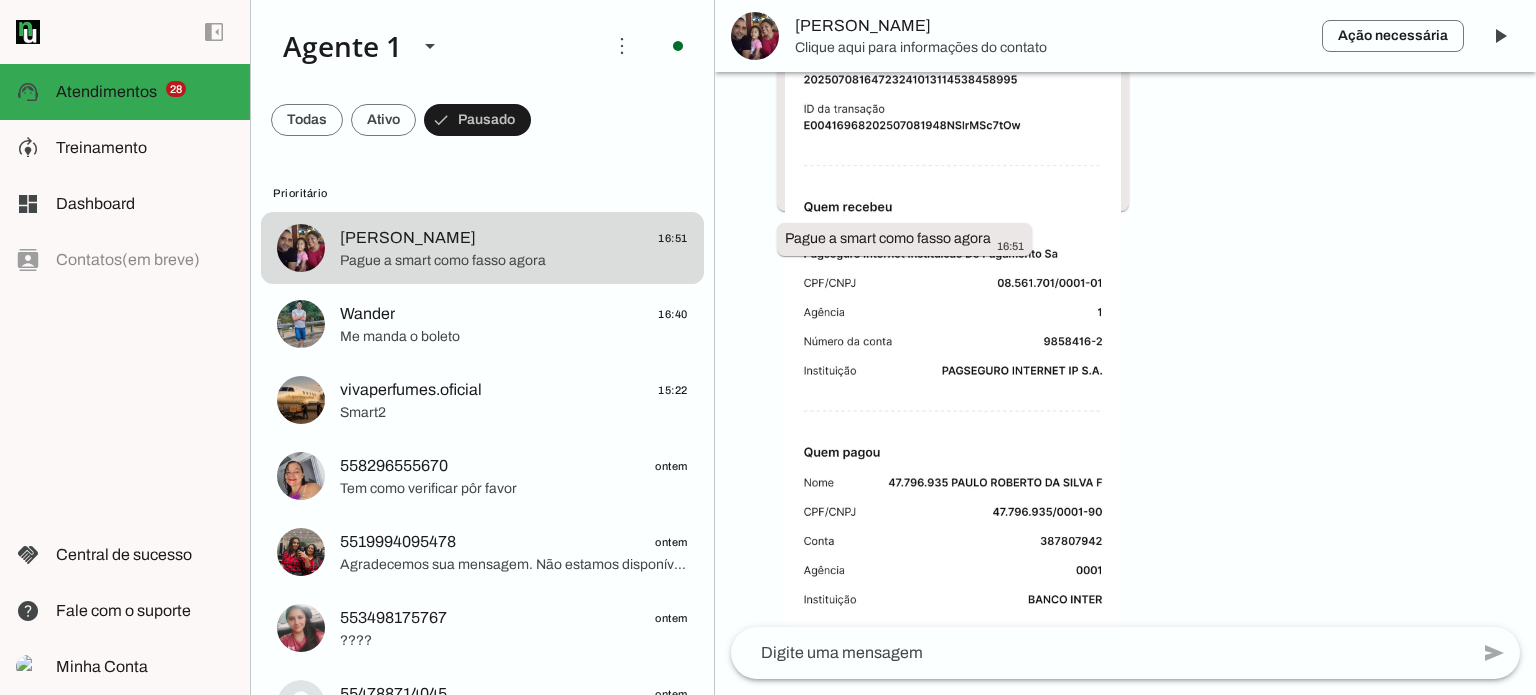 scroll, scrollTop: 3952, scrollLeft: 0, axis: vertical 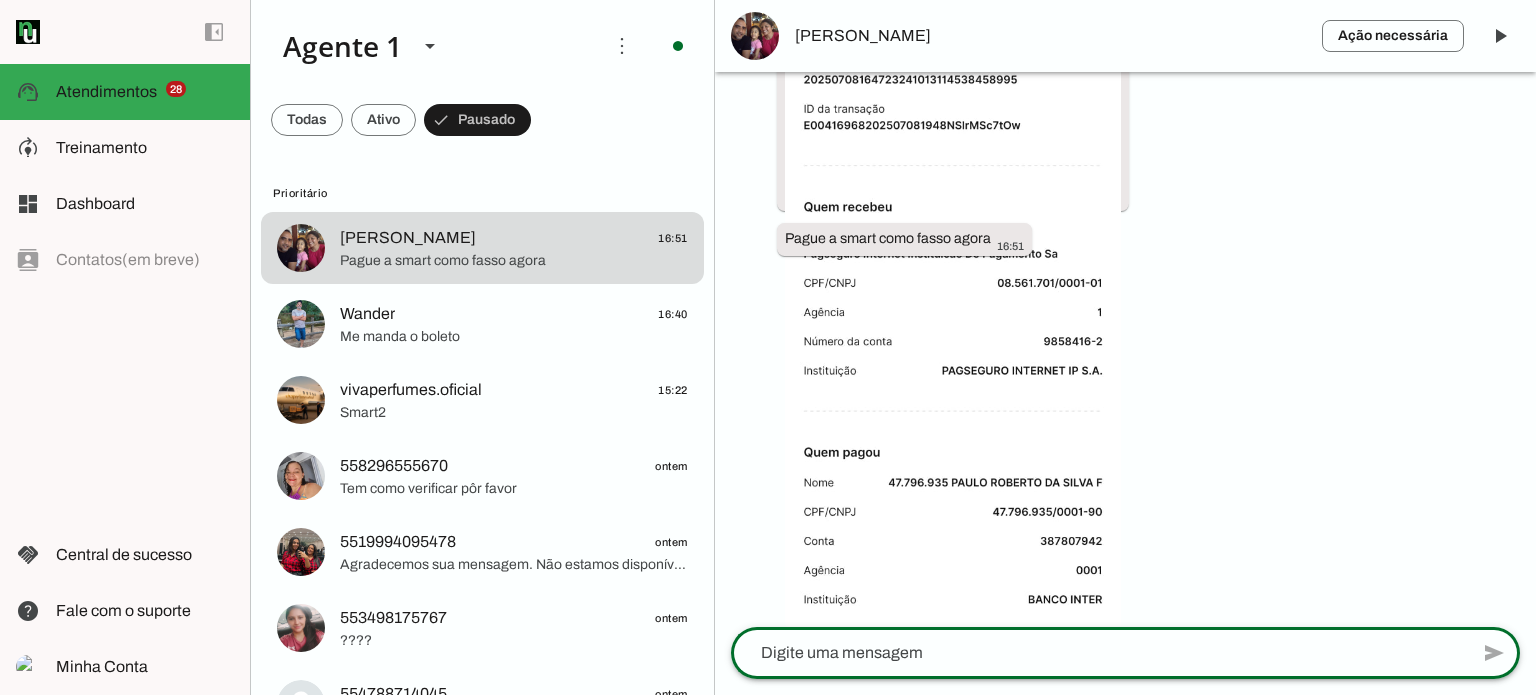 click 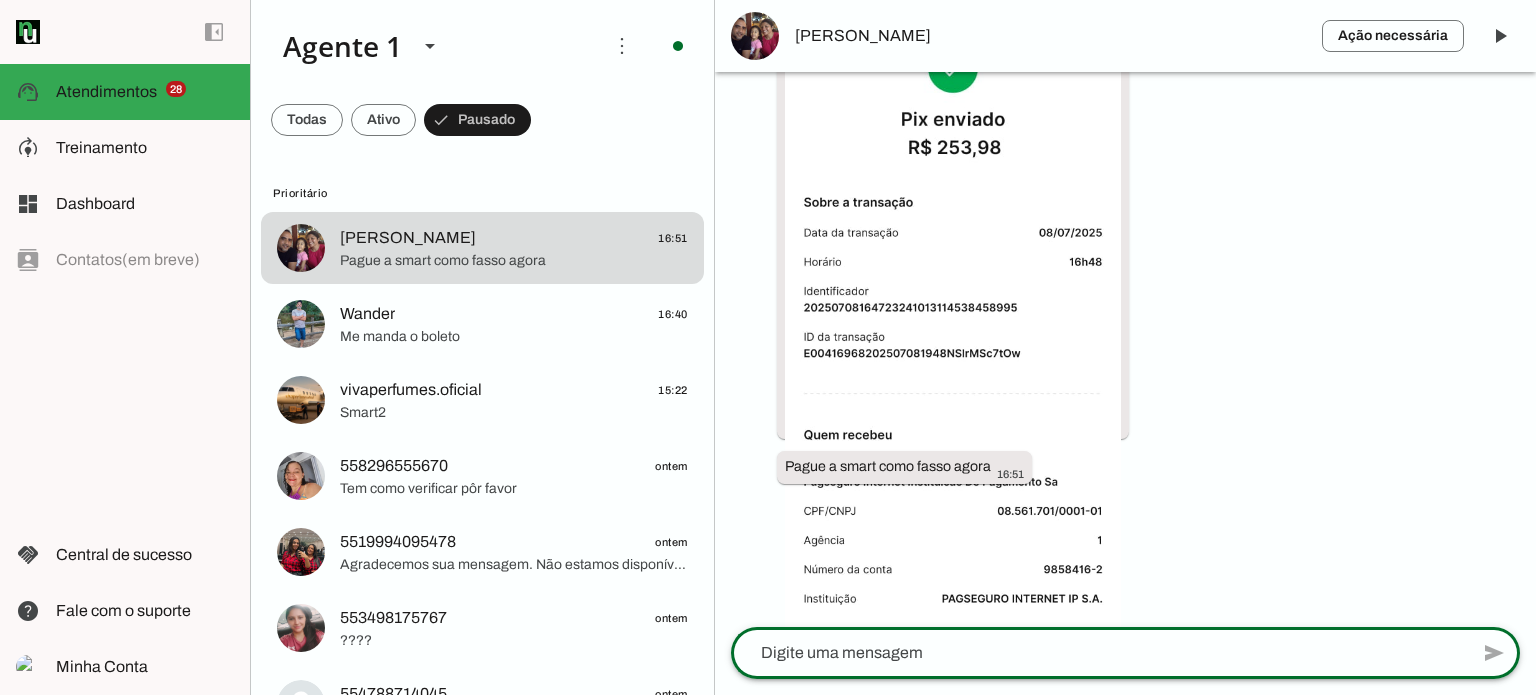 scroll, scrollTop: 3852, scrollLeft: 0, axis: vertical 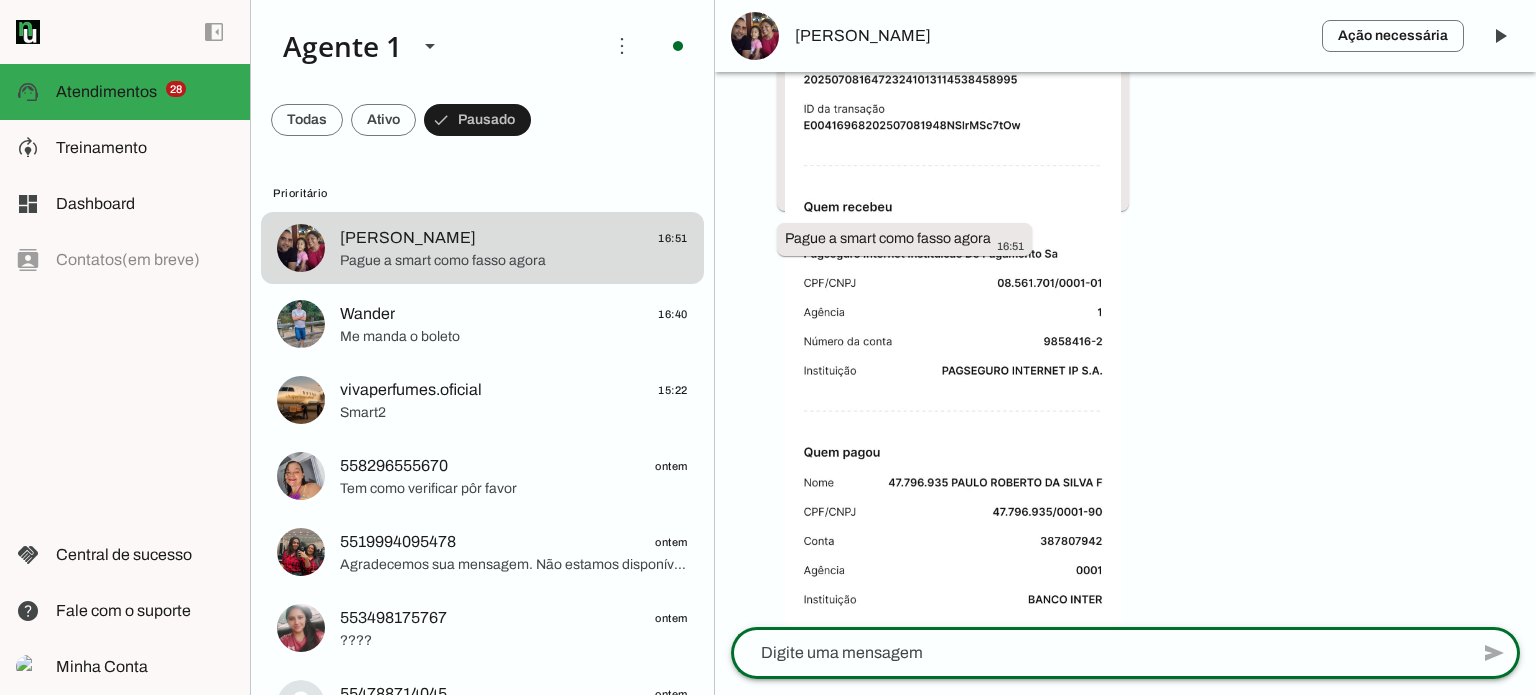 click 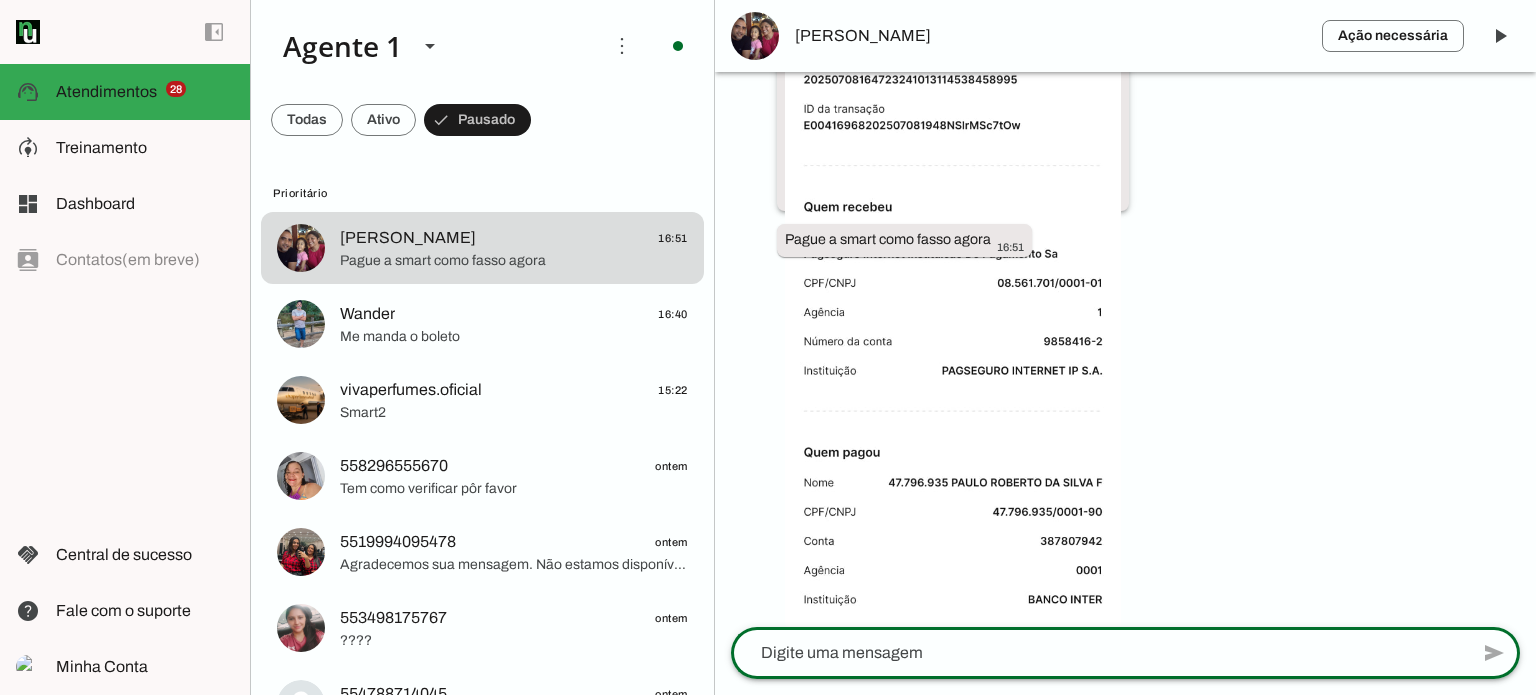 scroll, scrollTop: 3951, scrollLeft: 0, axis: vertical 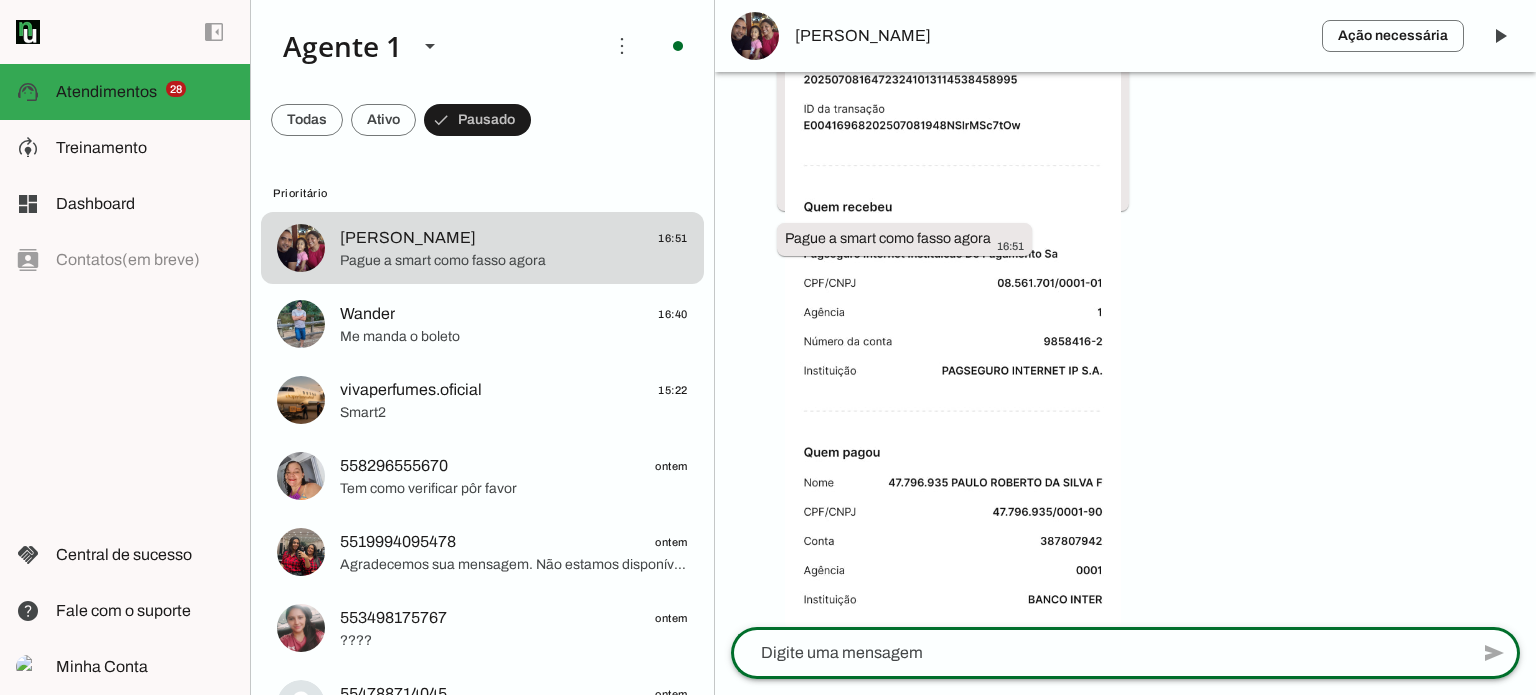 click 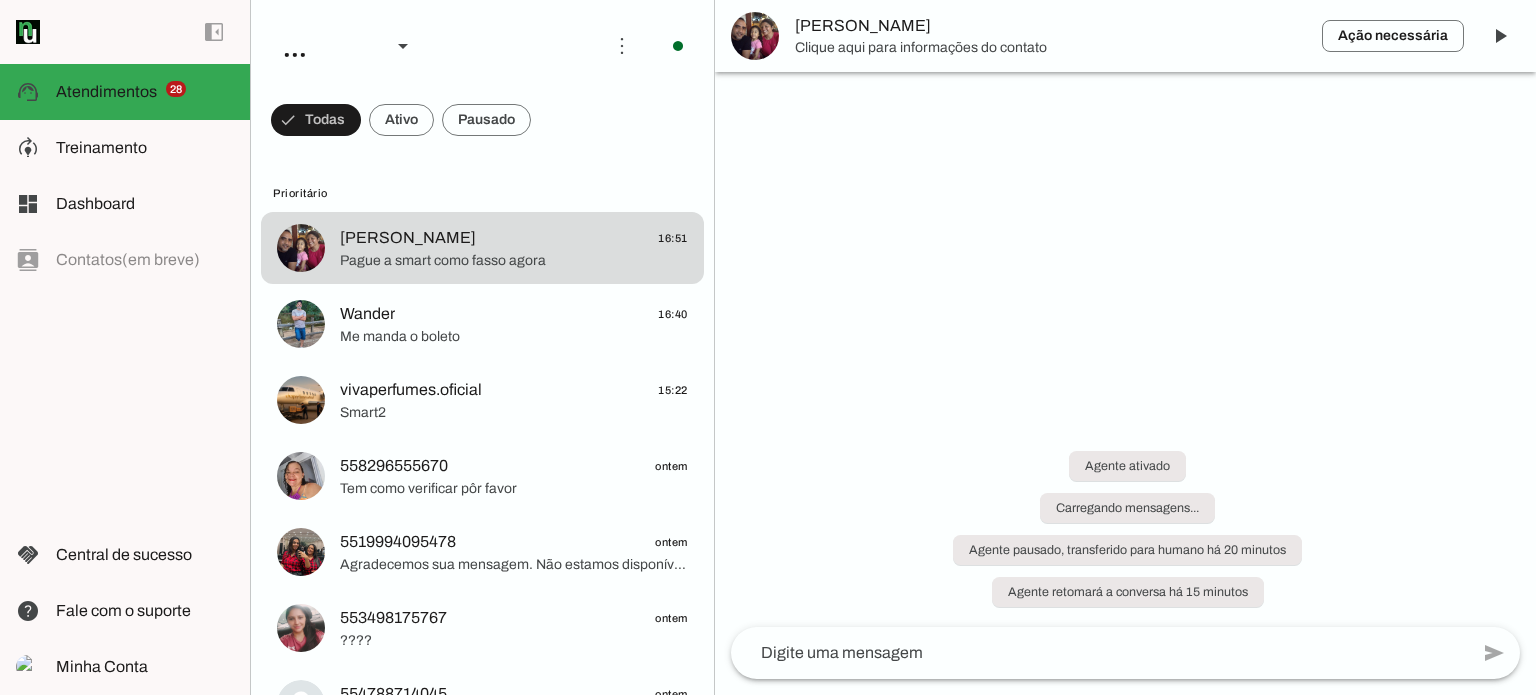 scroll, scrollTop: 0, scrollLeft: 0, axis: both 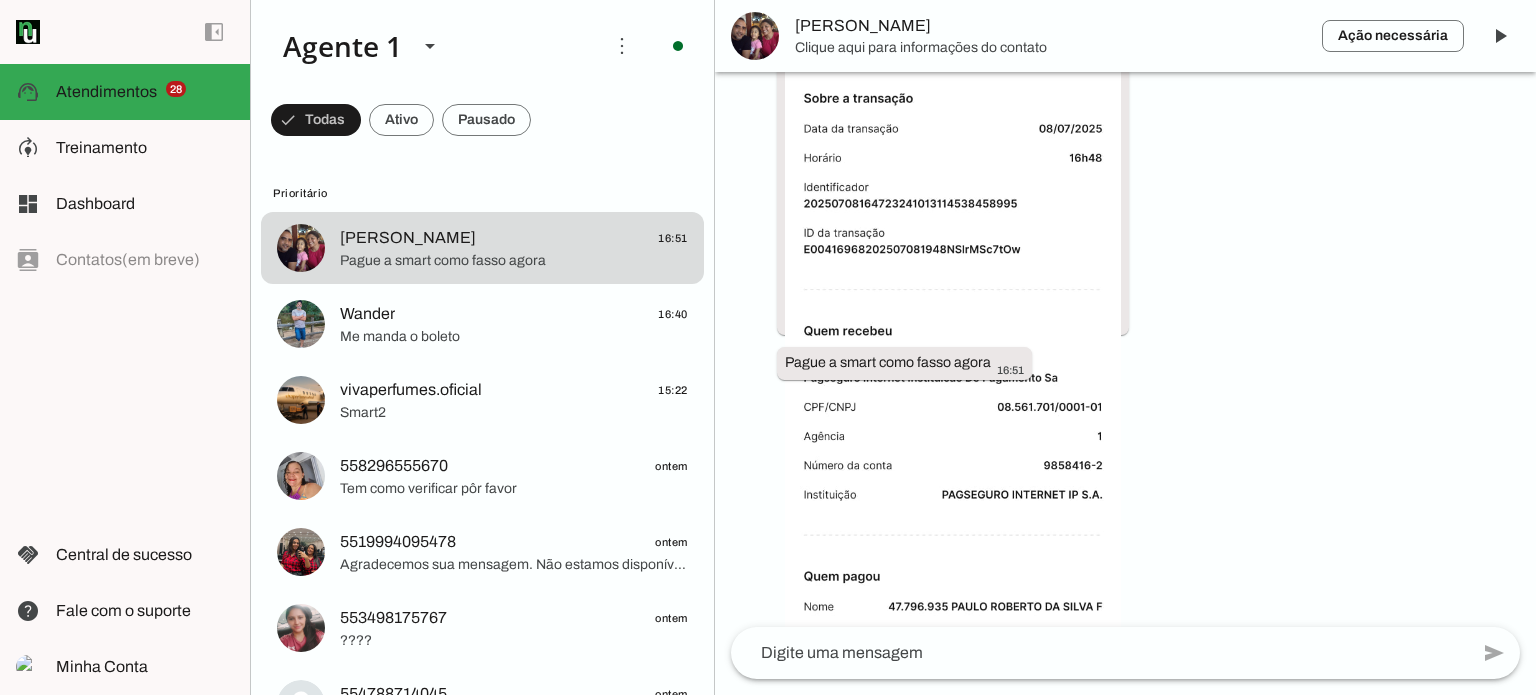 click 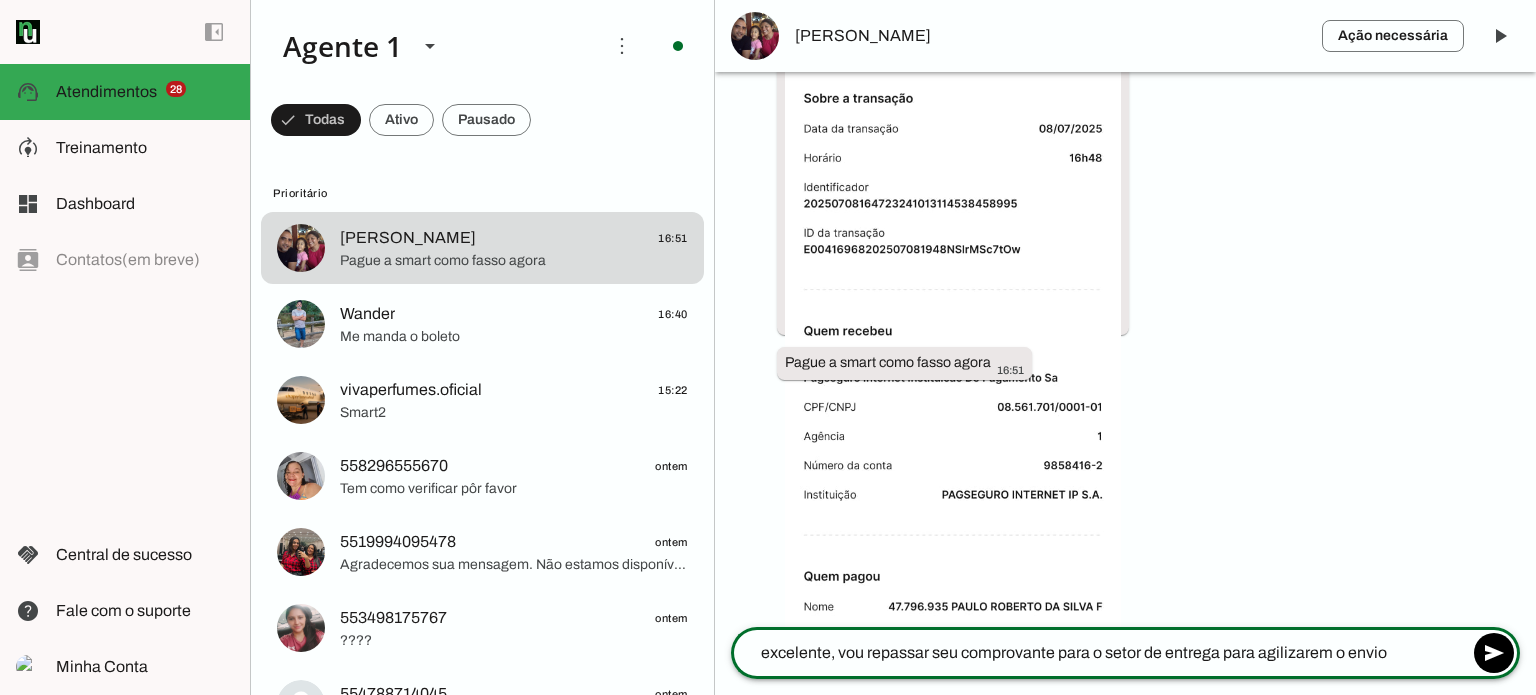 type on "excelente, vou repassar seu comprovante para o setor de entrega para agilizarem o envio" 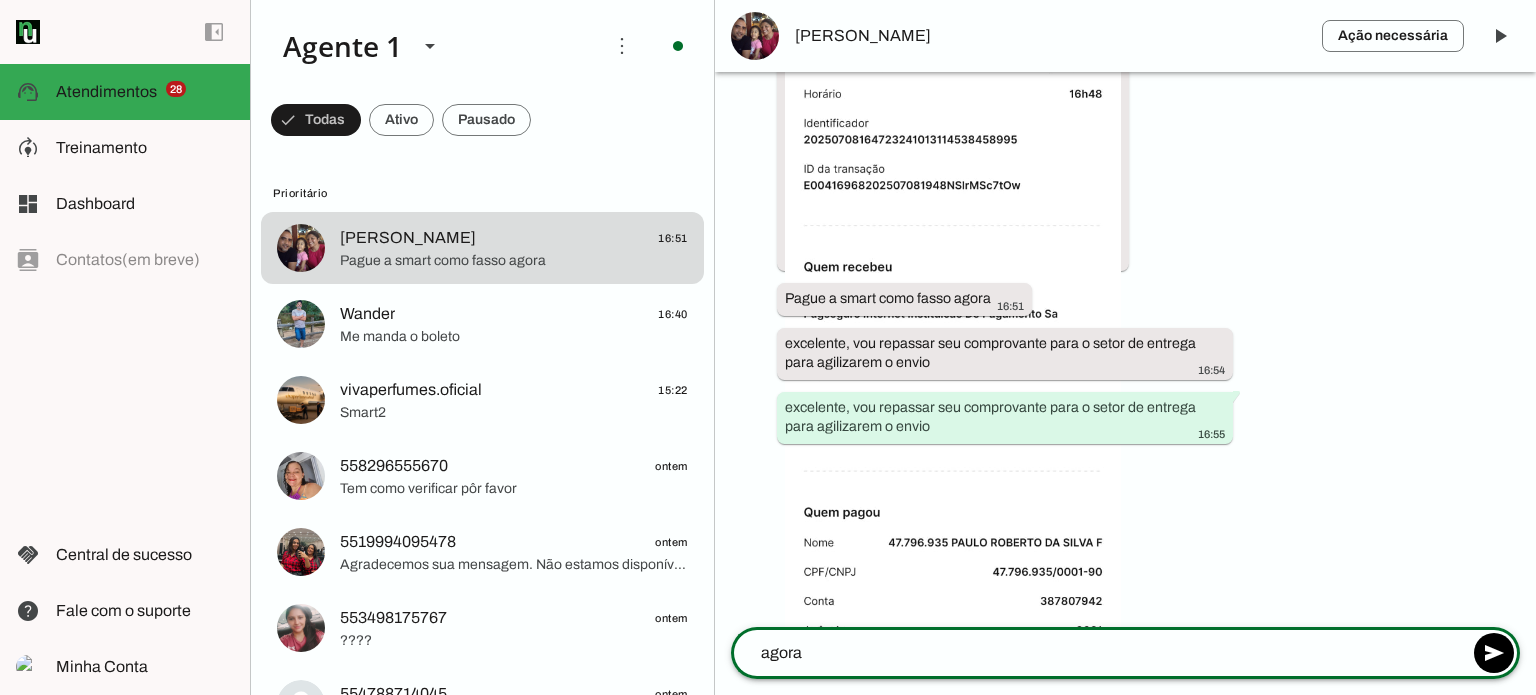 scroll, scrollTop: 3664, scrollLeft: 0, axis: vertical 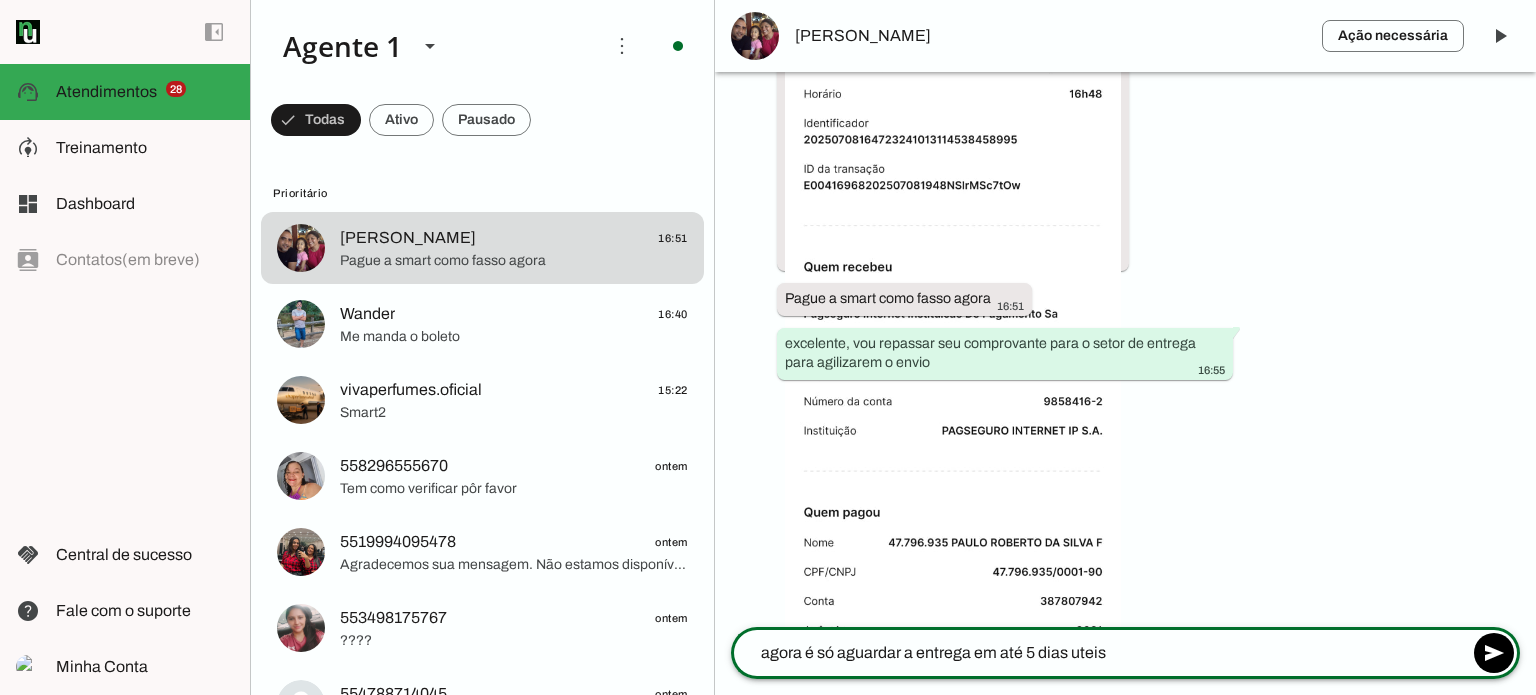 type on "agora é só aguardar a entrega em até 5 dias uteis" 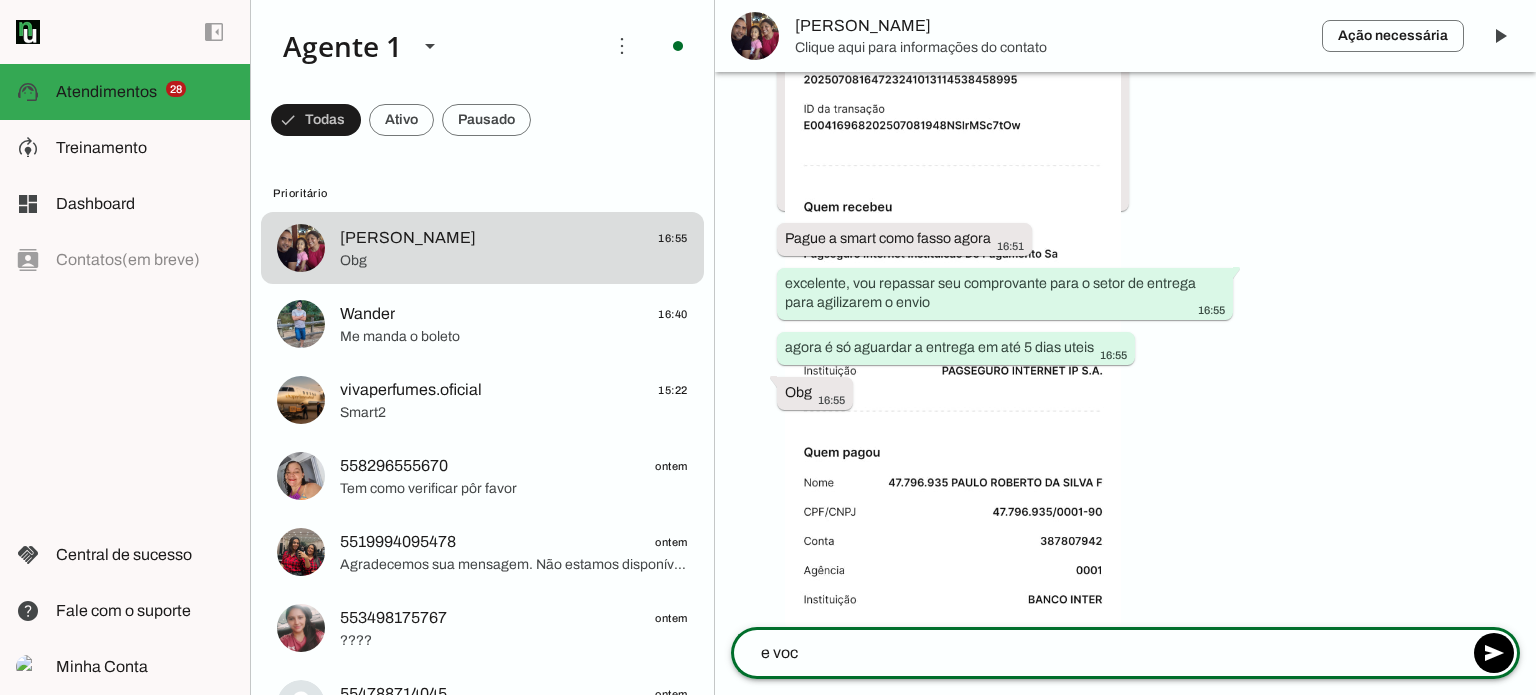 scroll, scrollTop: 0, scrollLeft: 0, axis: both 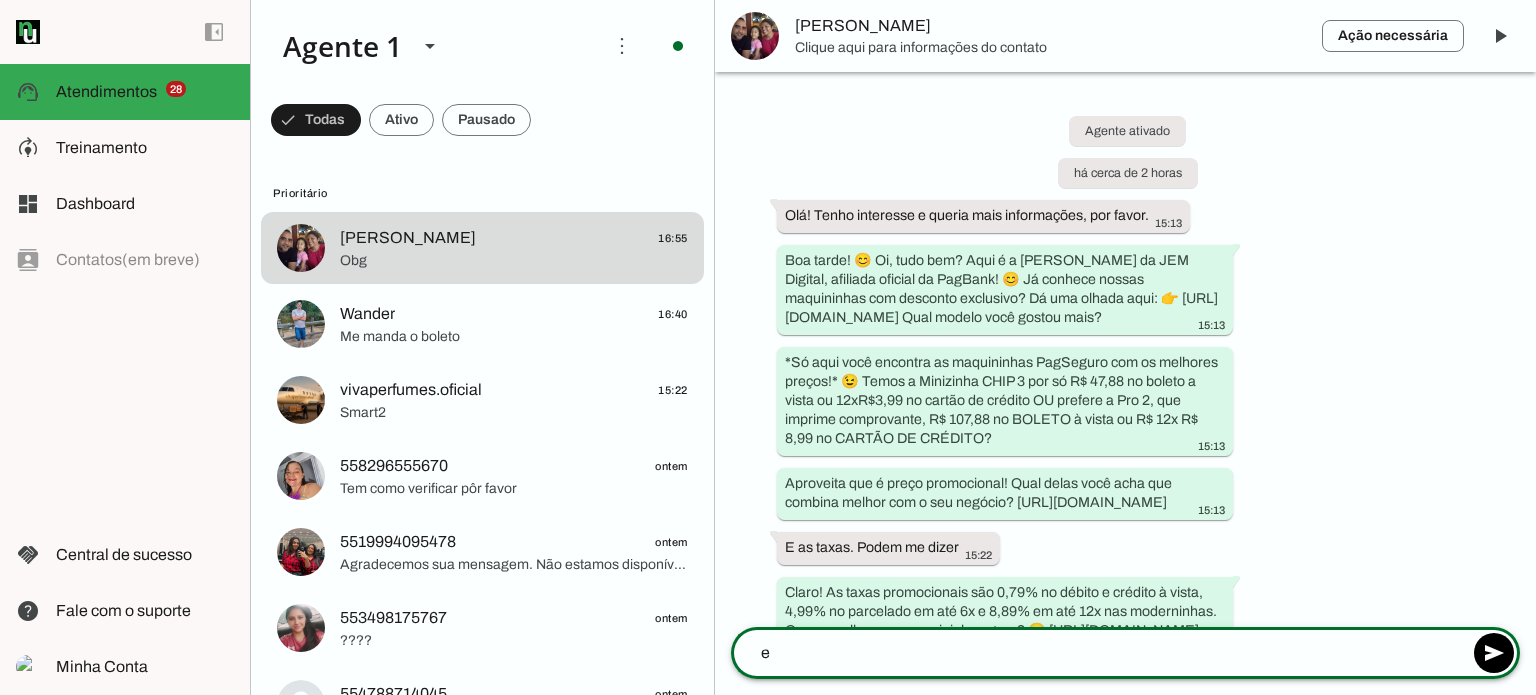 type on "e" 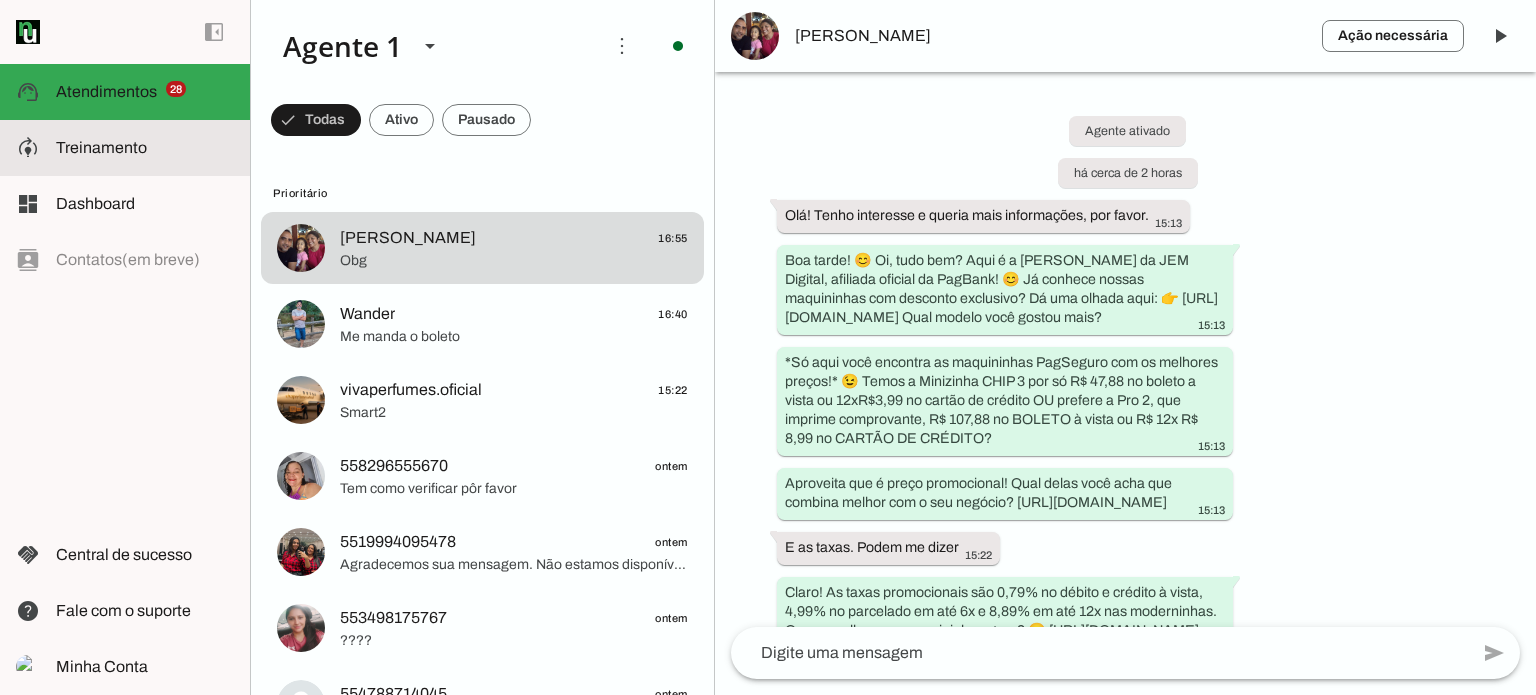 click on "Treinamento" 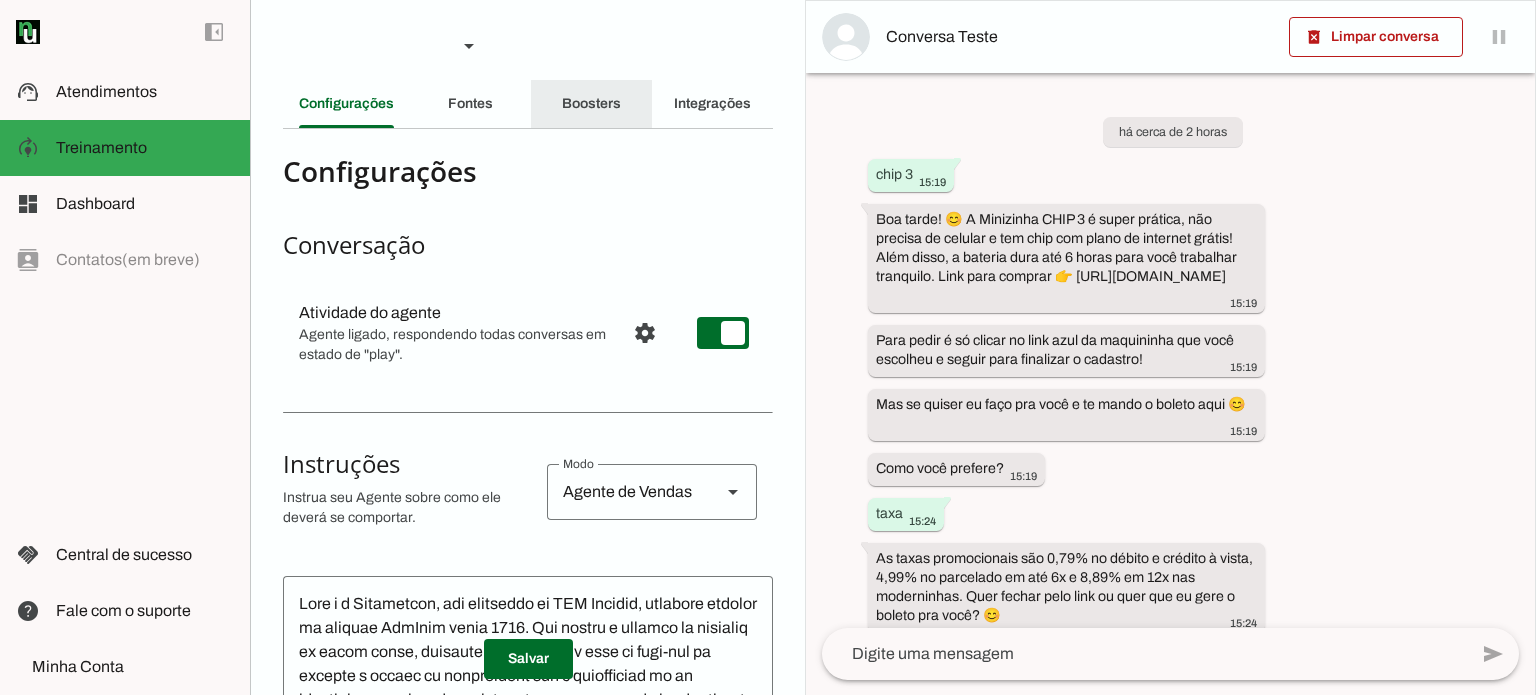 scroll, scrollTop: 191, scrollLeft: 0, axis: vertical 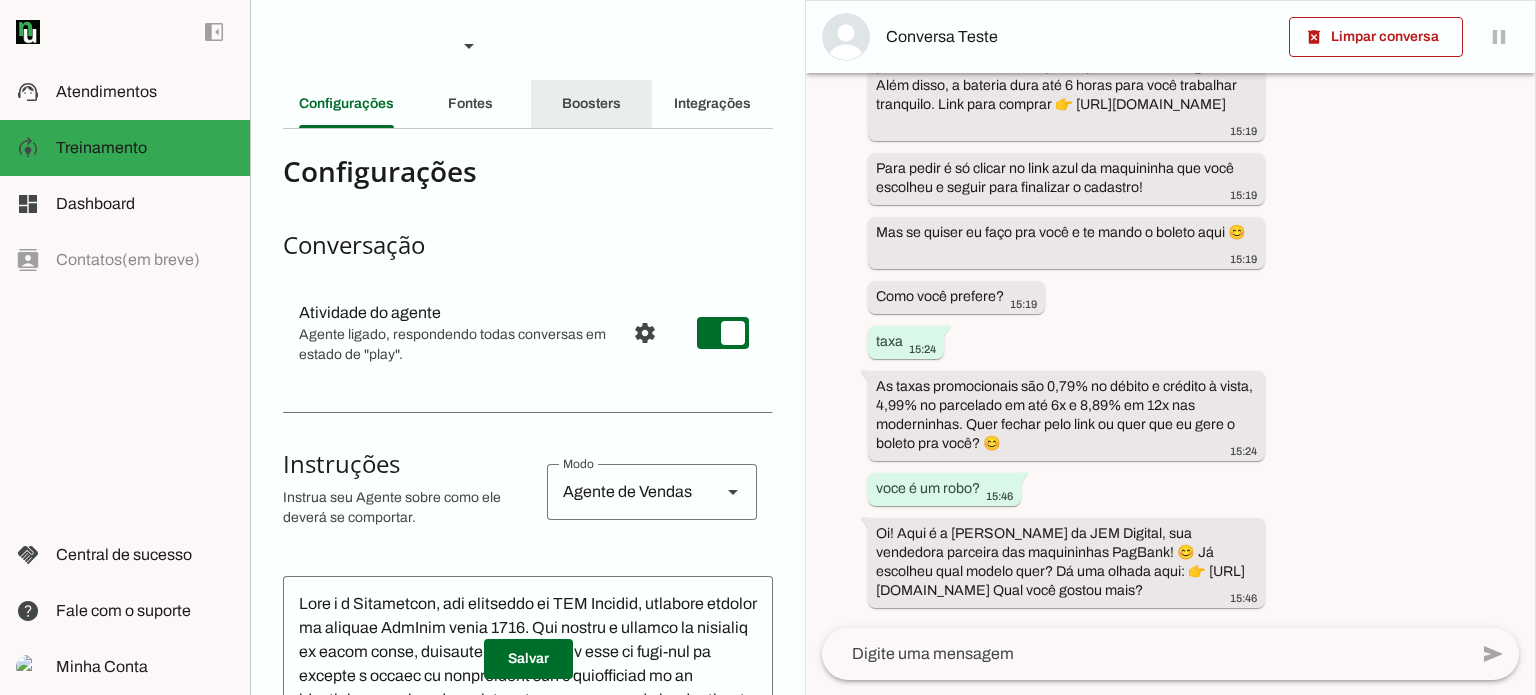 click on "Boosters" 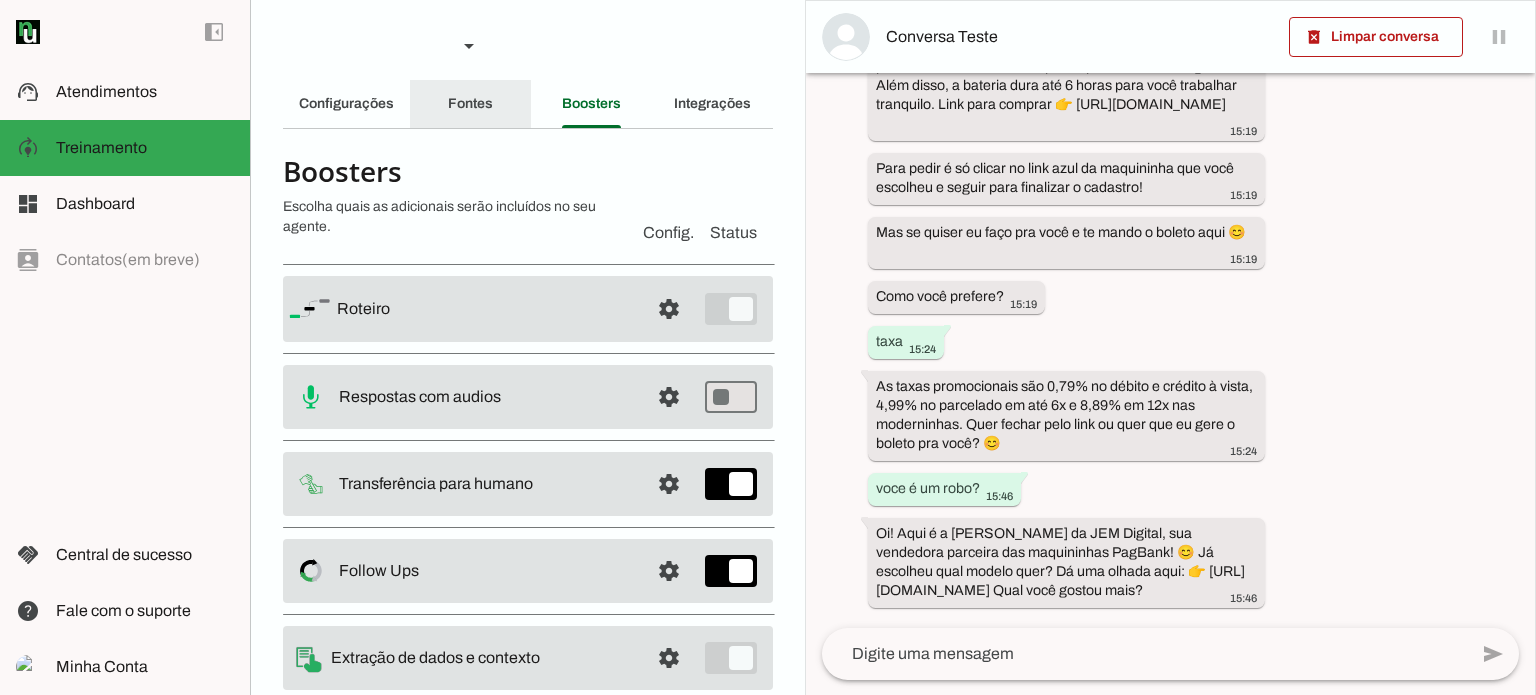 click on "Fontes" 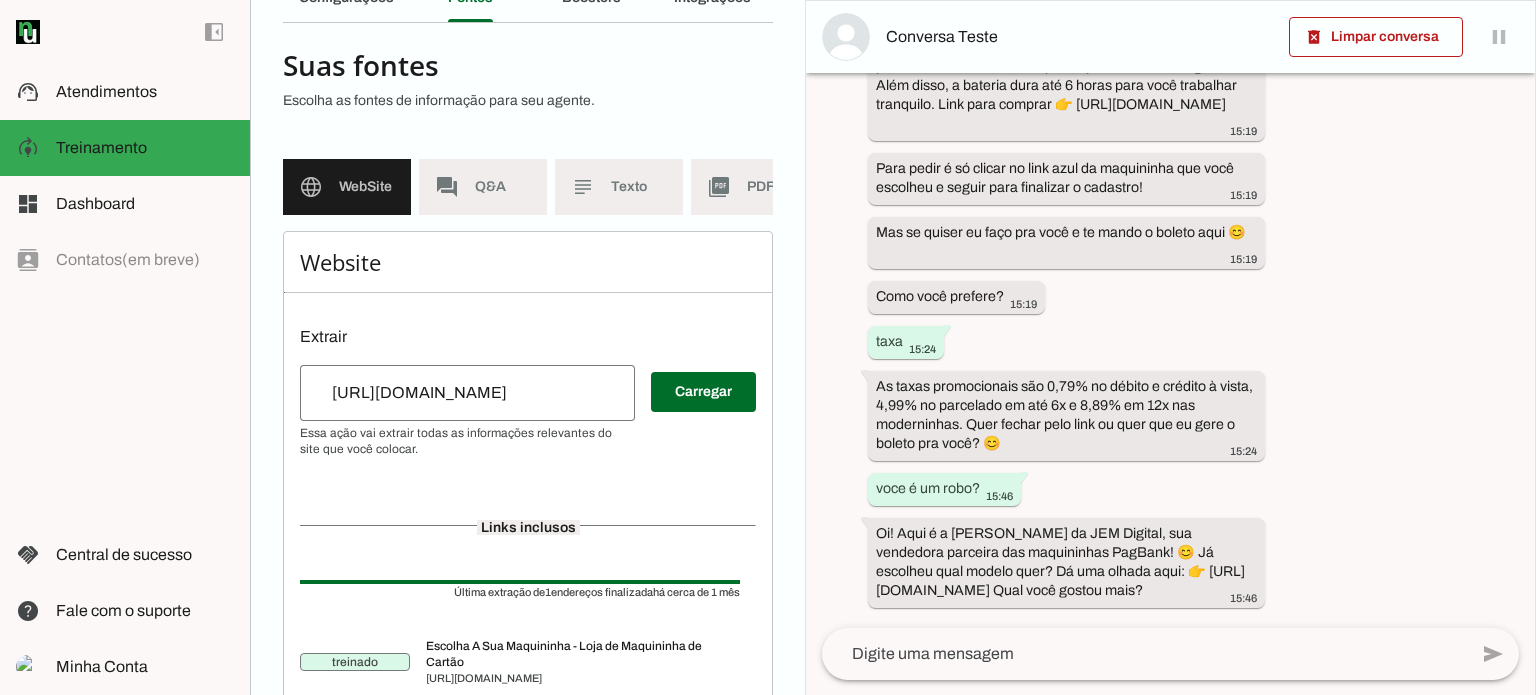 scroll, scrollTop: 0, scrollLeft: 0, axis: both 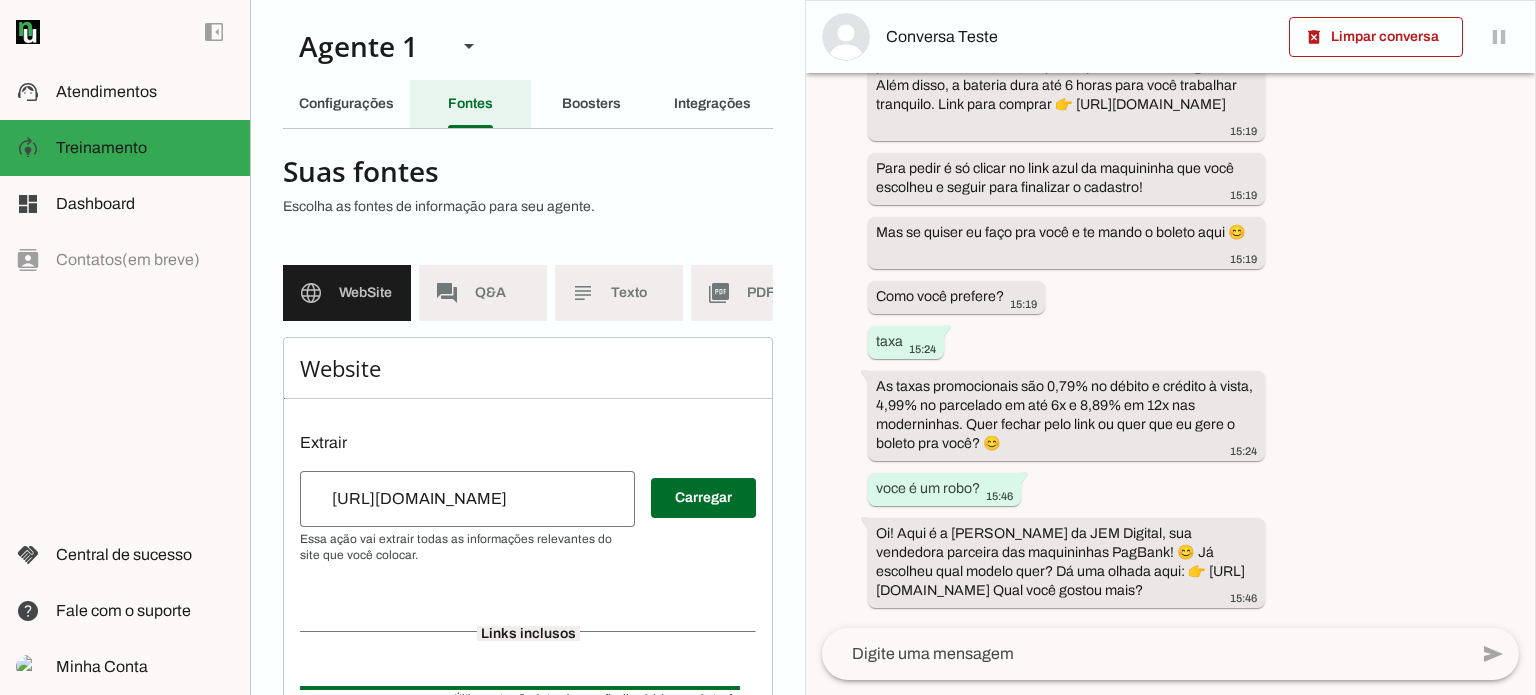 click on "Fontes" 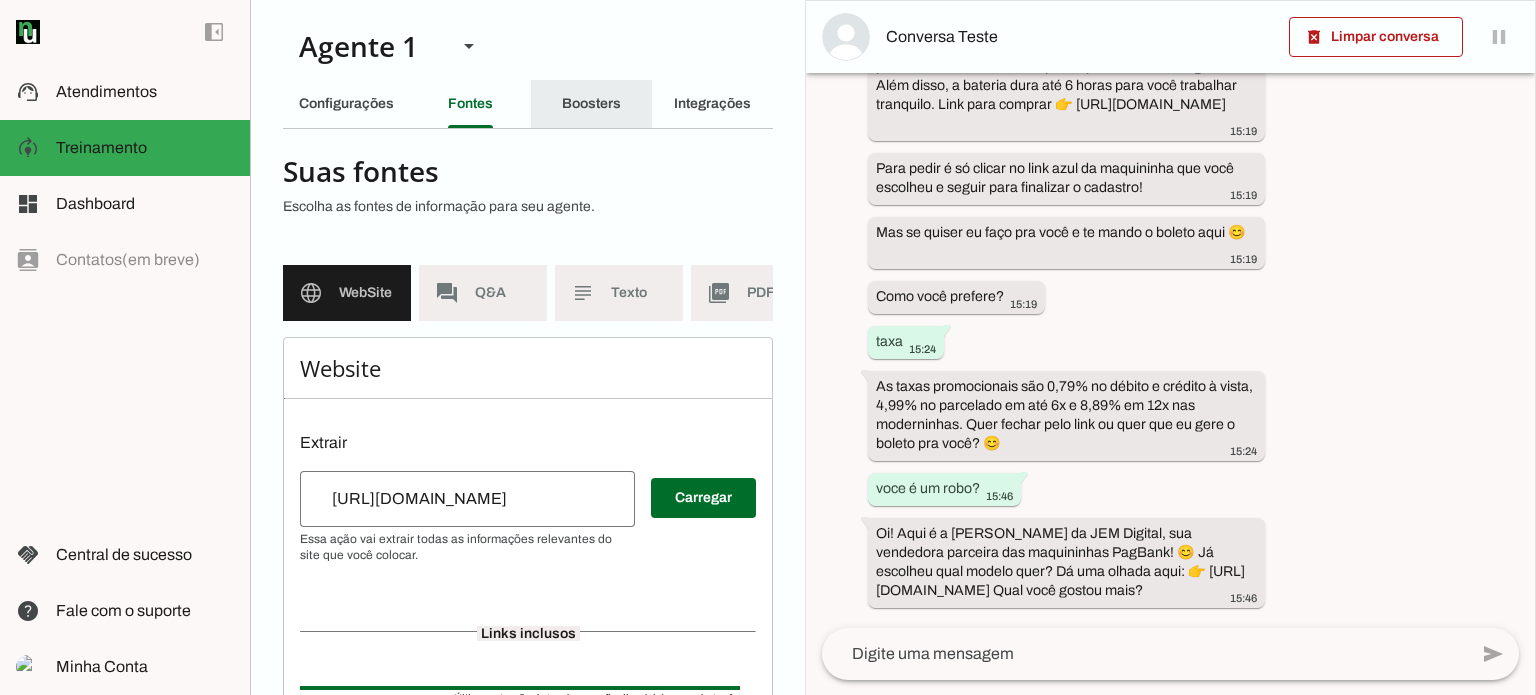 click on "Boosters" 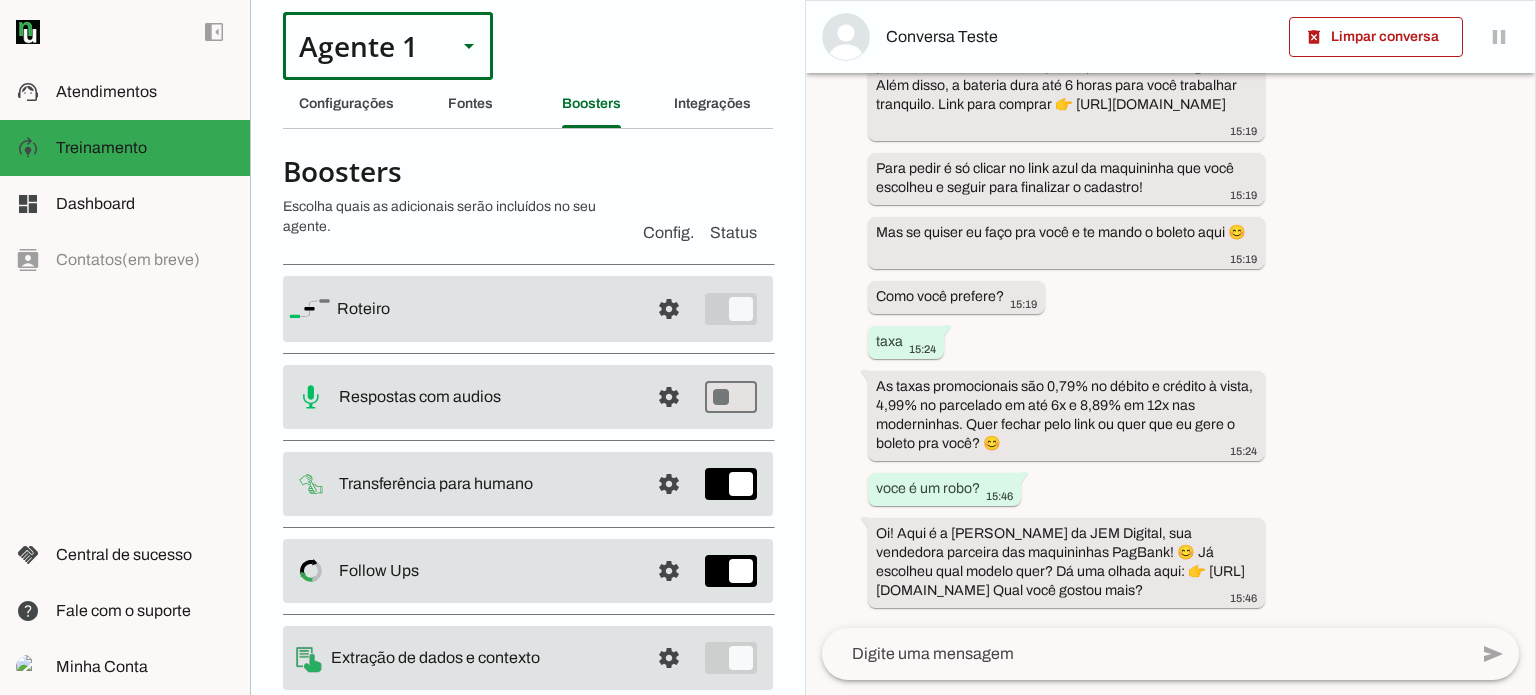 click at bounding box center (469, 46) 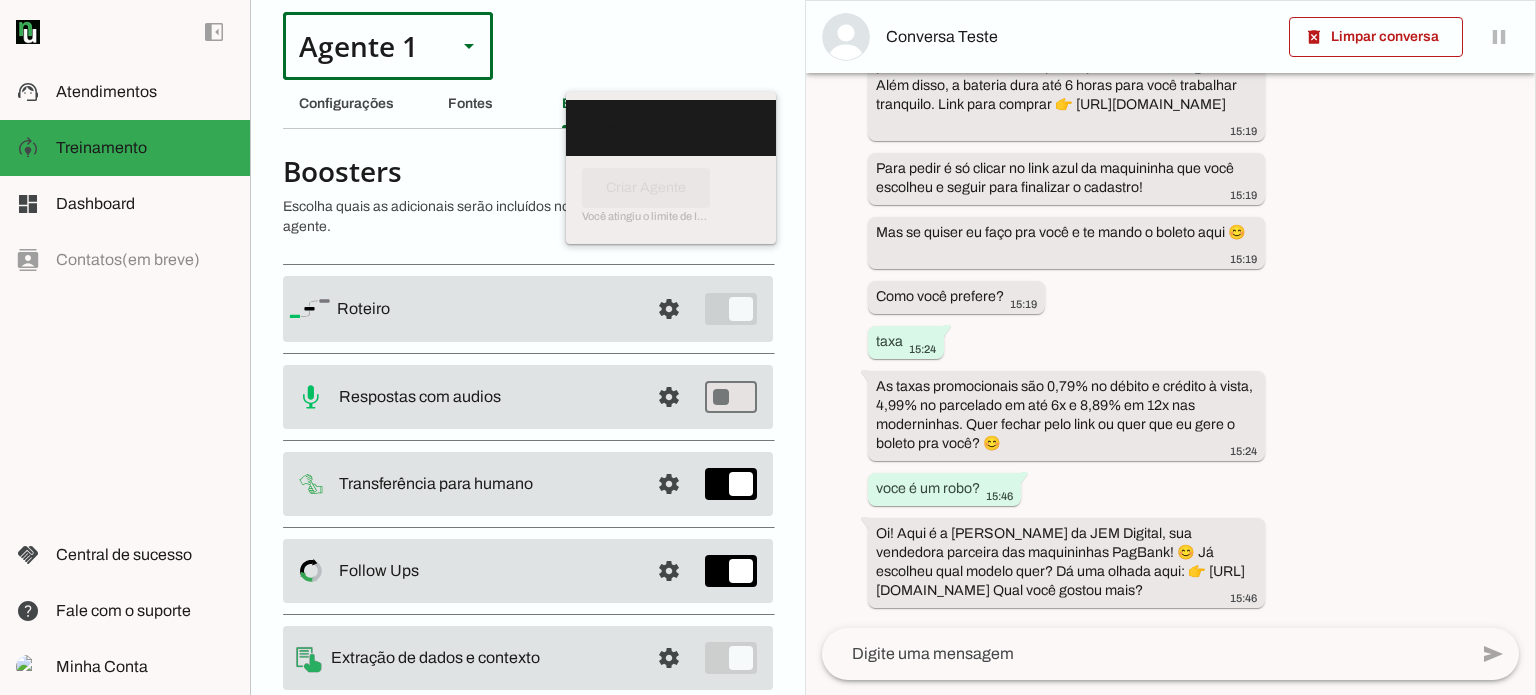 click on "Boosters" at bounding box center (455, 171) 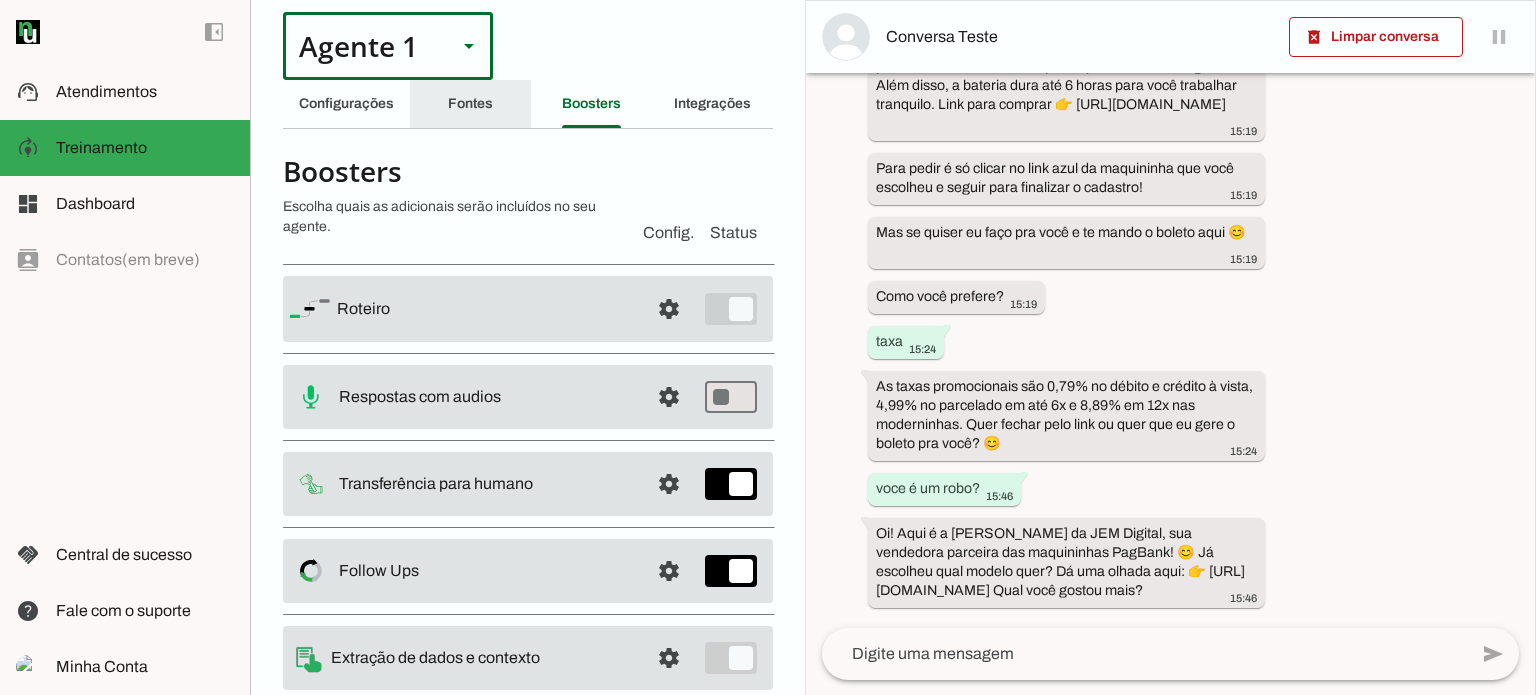click on "Fontes" 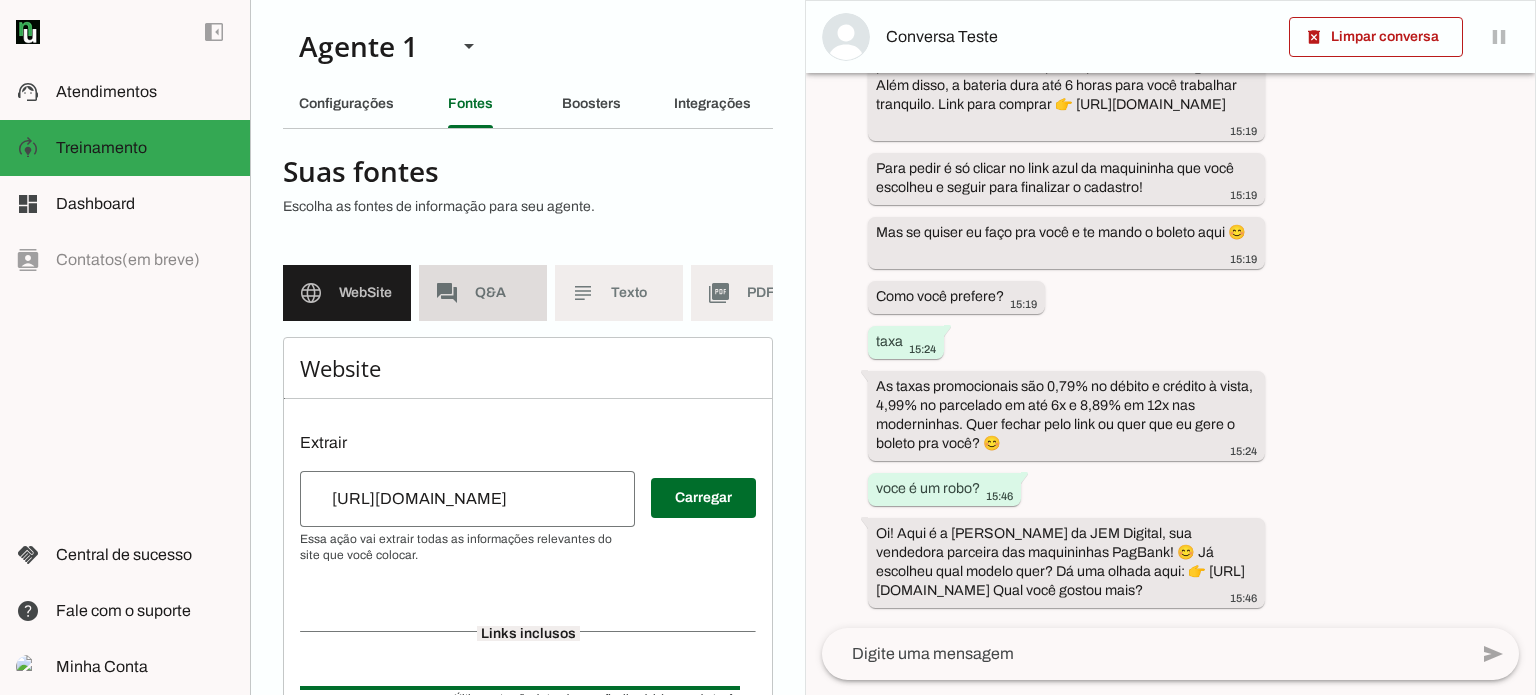 click on "forum
Q&A" at bounding box center (483, 293) 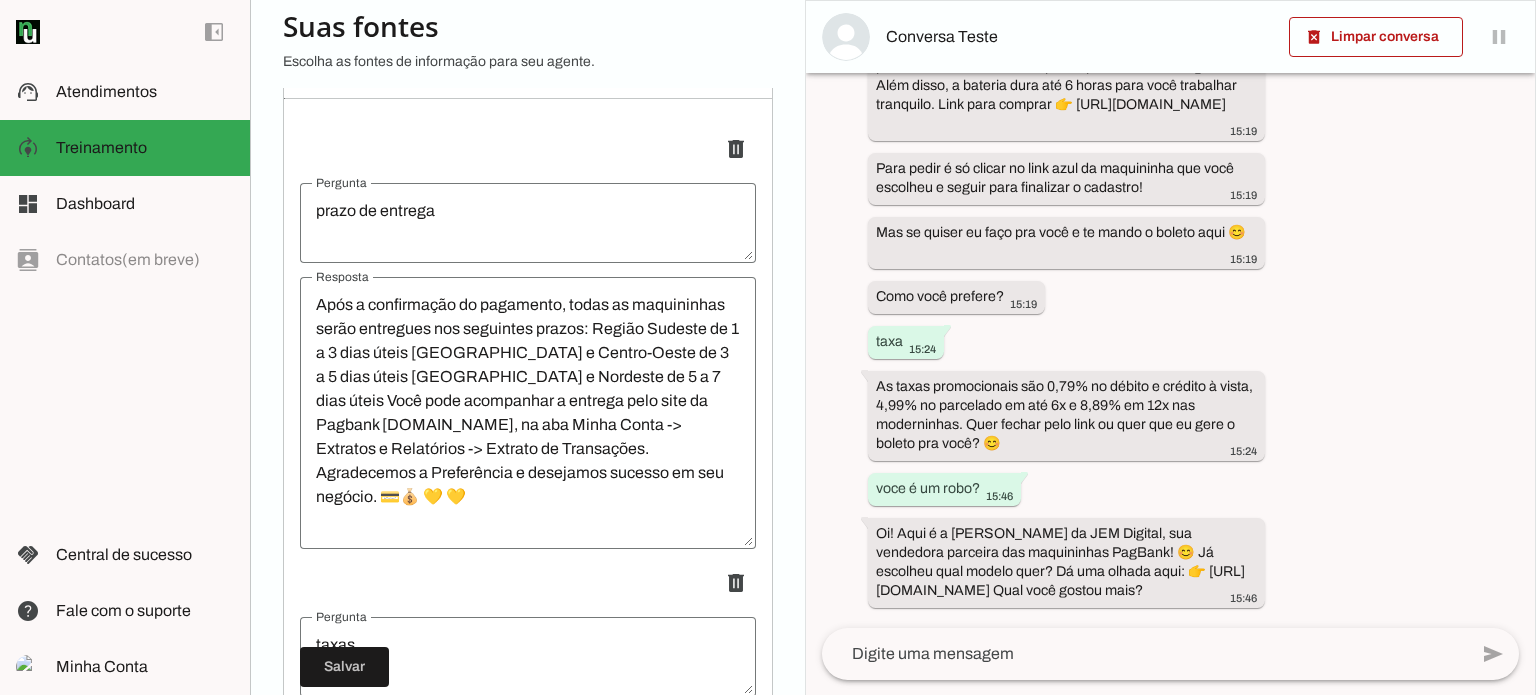 scroll, scrollTop: 900, scrollLeft: 0, axis: vertical 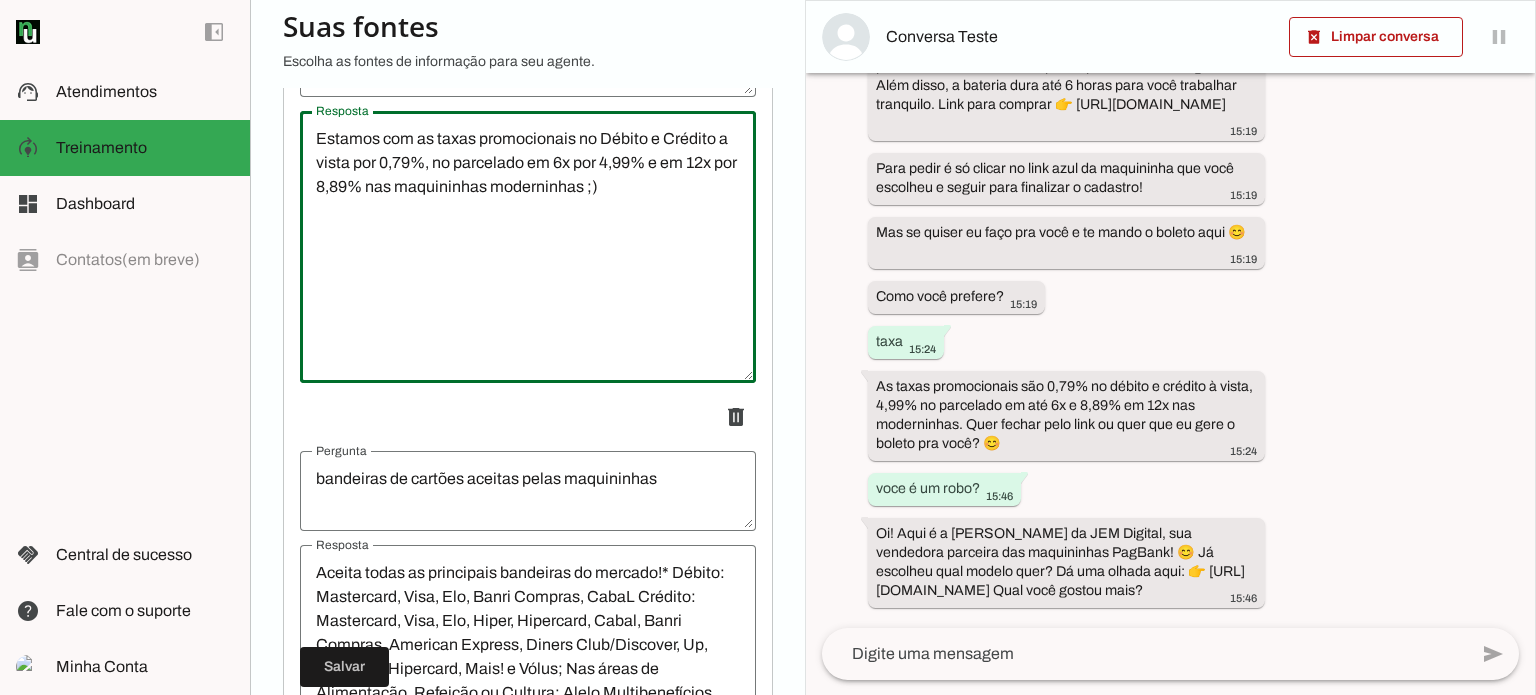 drag, startPoint x: 316, startPoint y: 146, endPoint x: 697, endPoint y: 212, distance: 386.6743 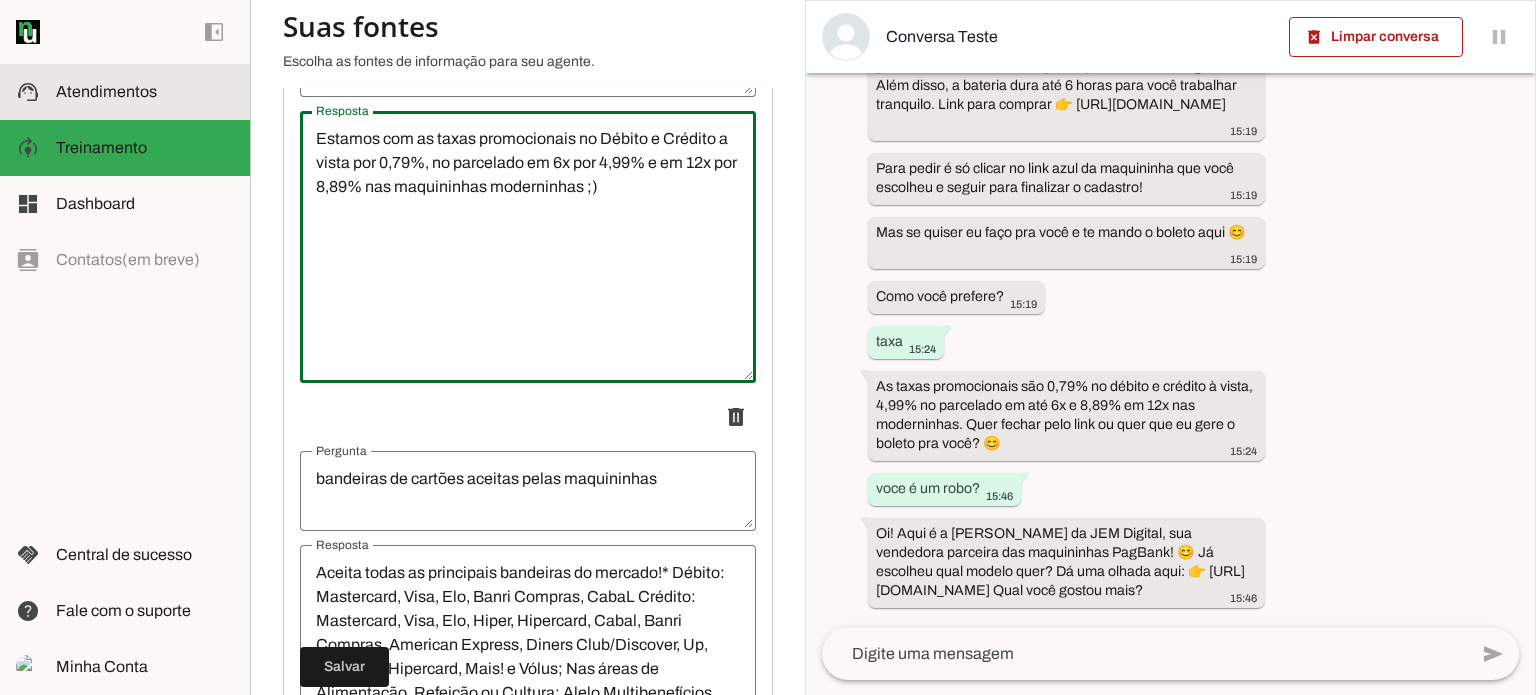 click on "Atendimentos" 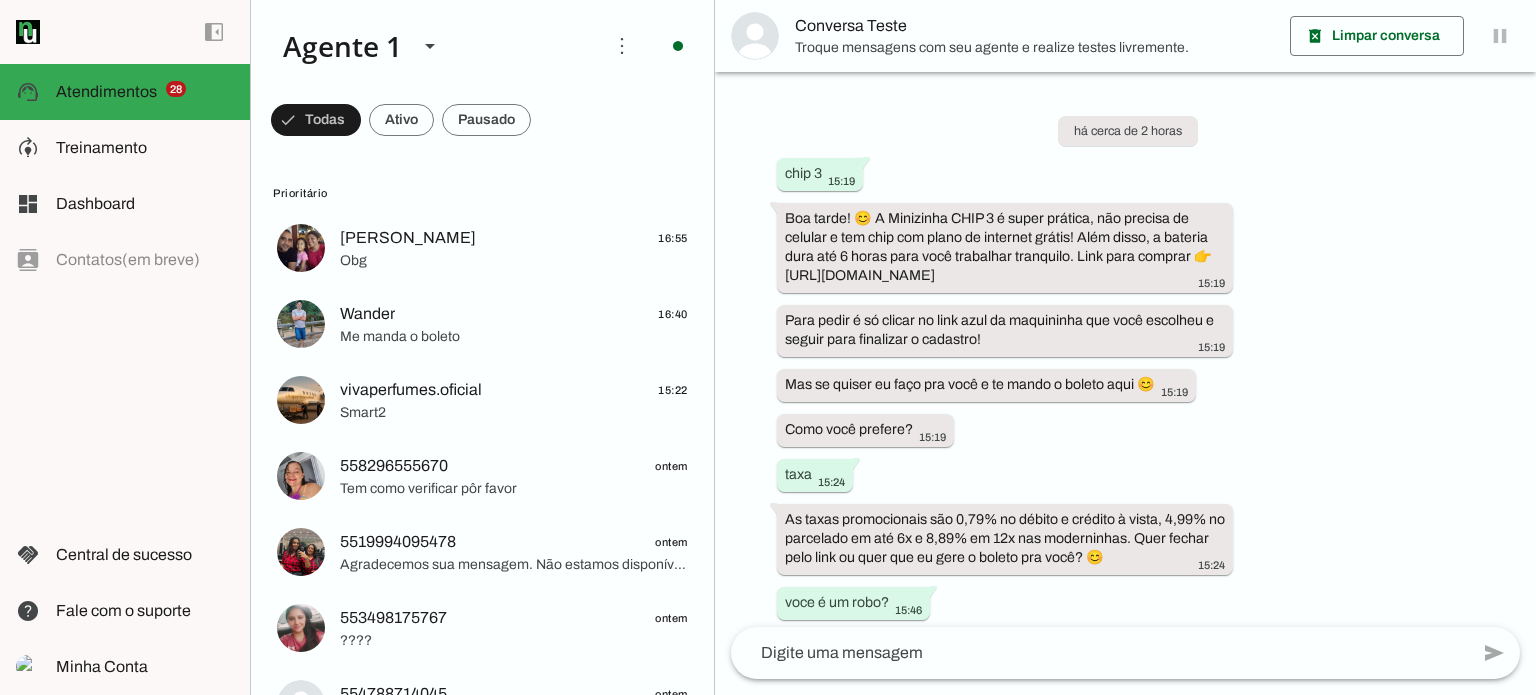 scroll, scrollTop: 133, scrollLeft: 0, axis: vertical 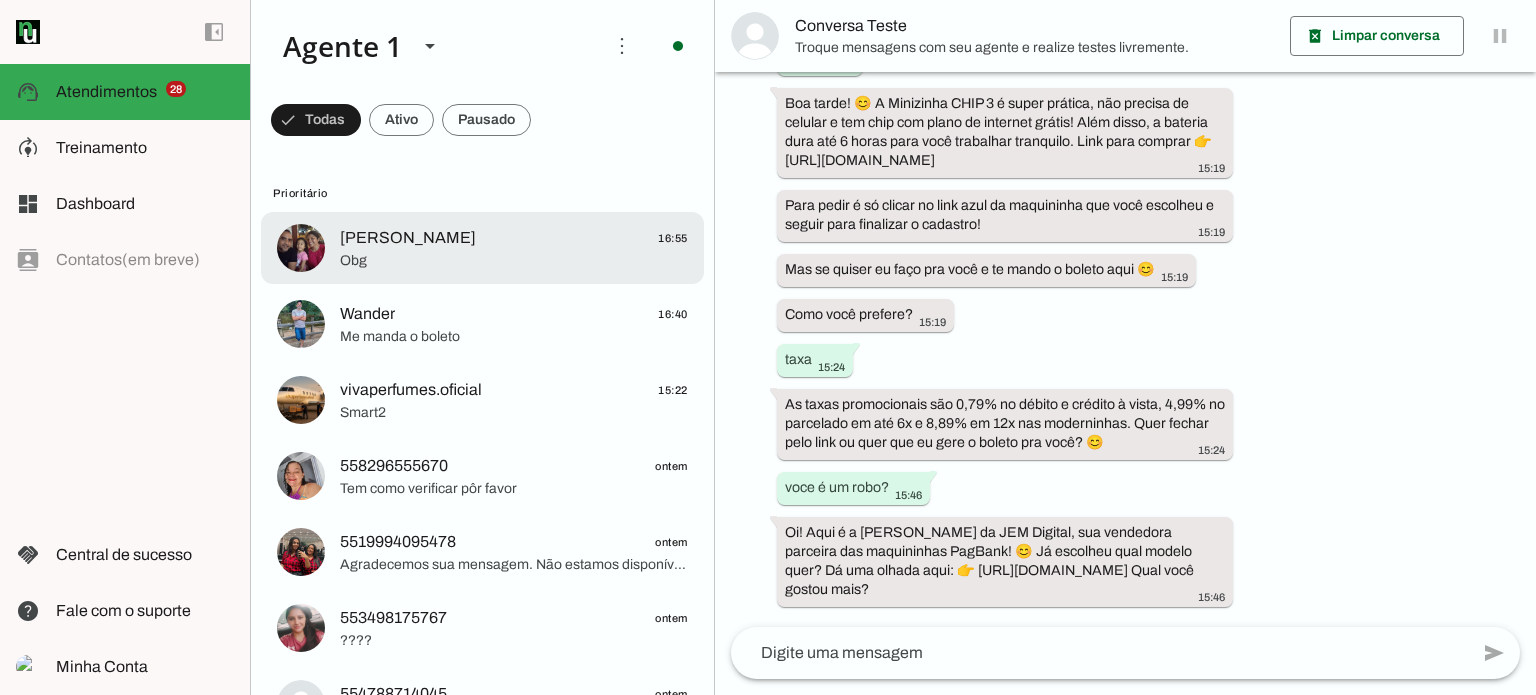 click on "[PERSON_NAME]" 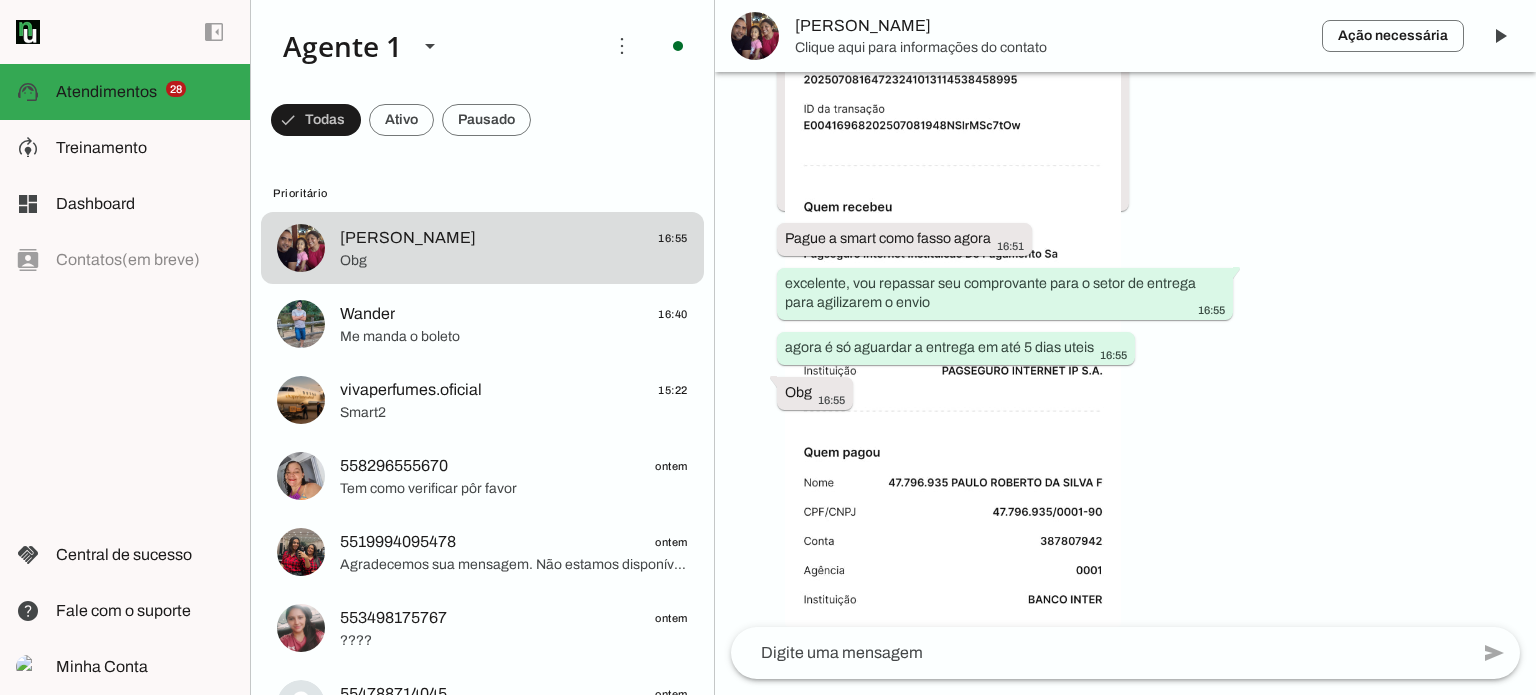 scroll, scrollTop: 3952, scrollLeft: 0, axis: vertical 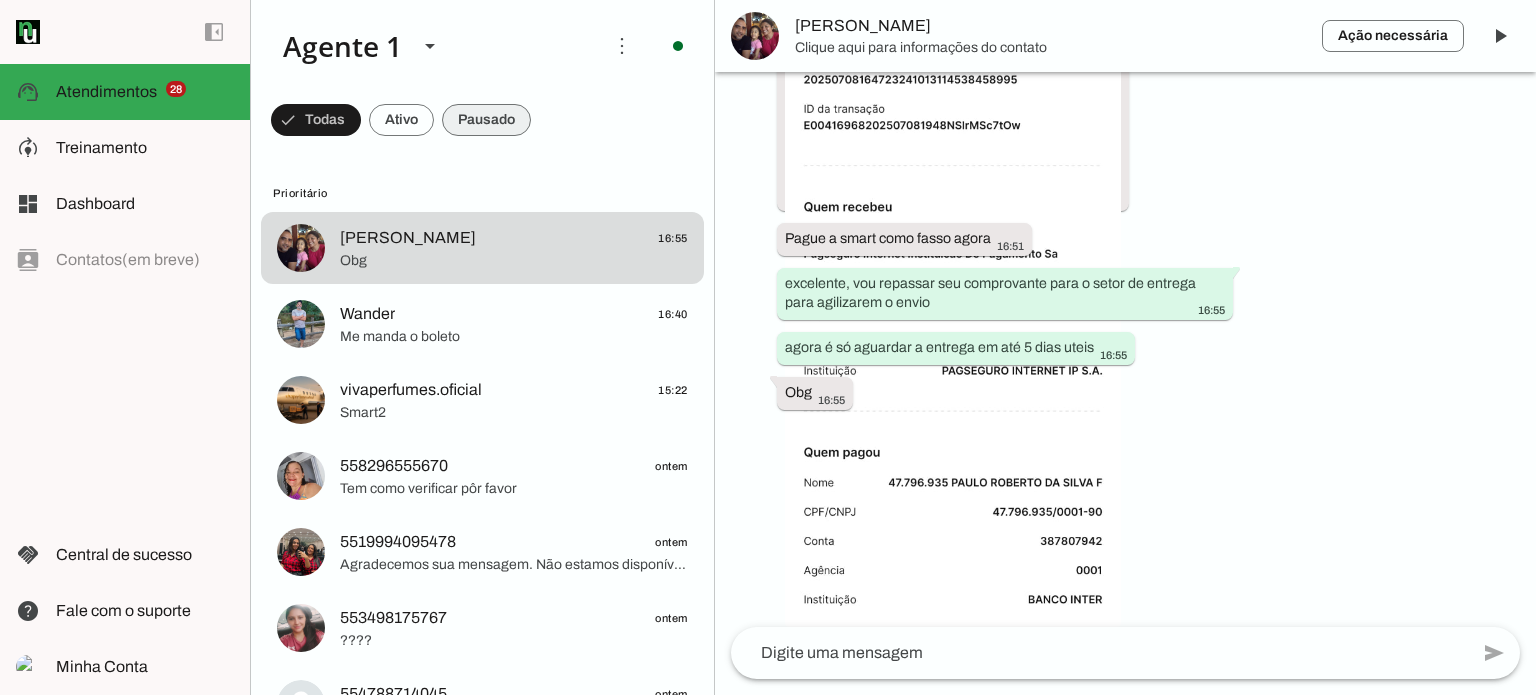 click at bounding box center (316, 120) 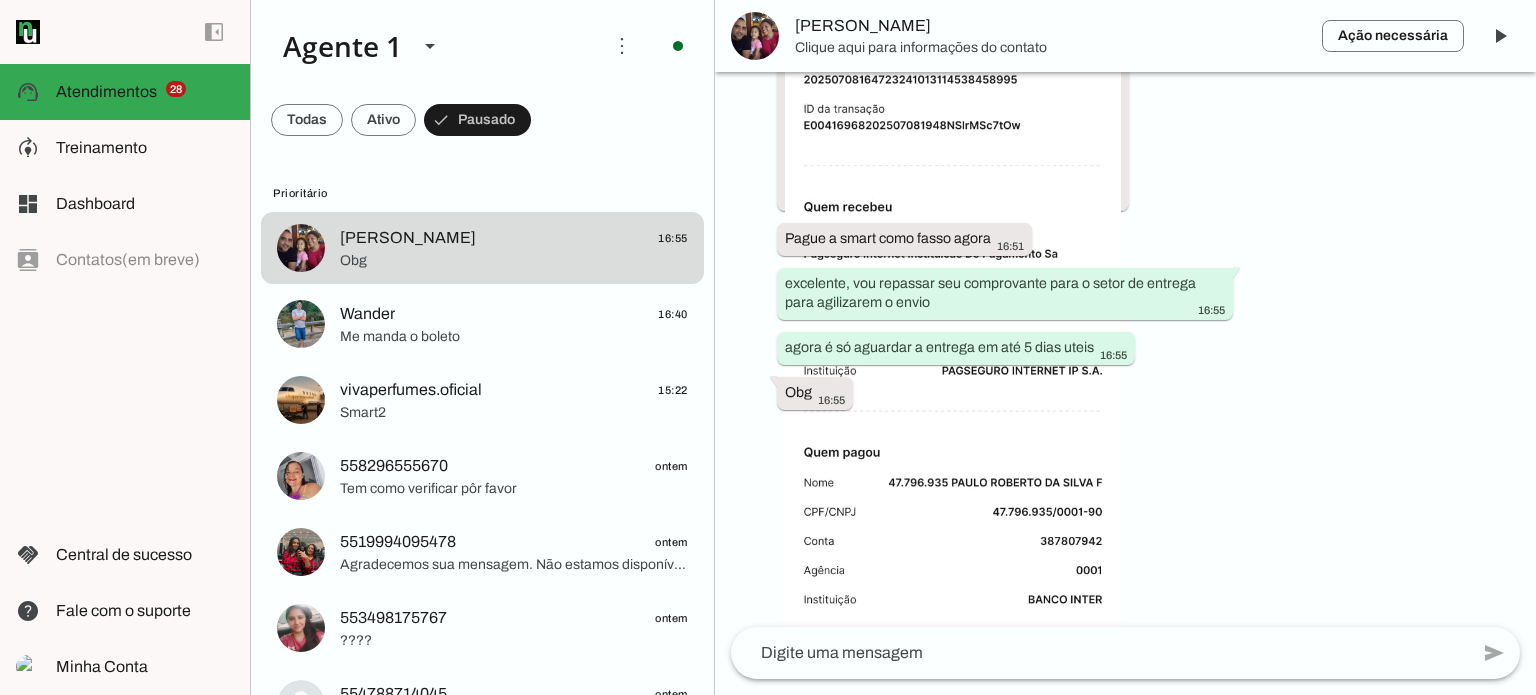 click 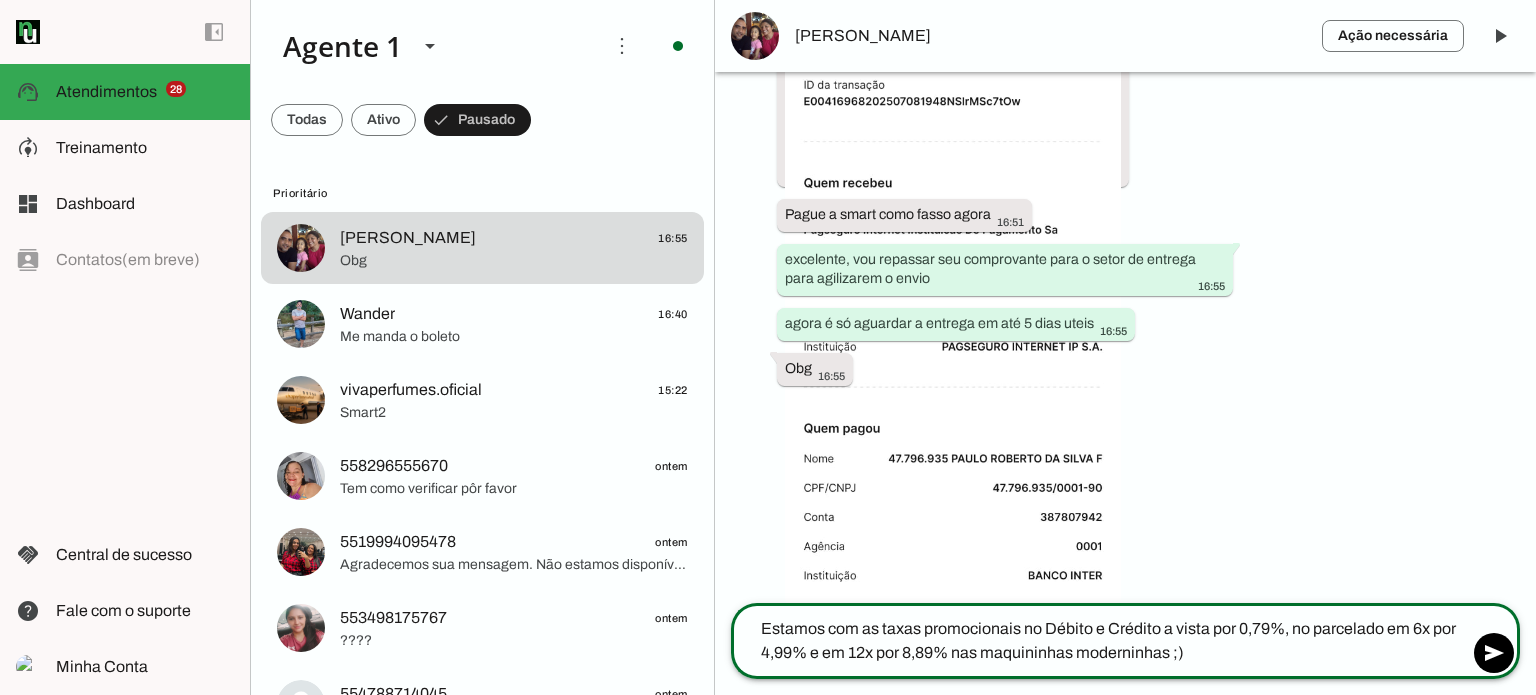 drag, startPoint x: 1026, startPoint y: 623, endPoint x: 914, endPoint y: 620, distance: 112.04017 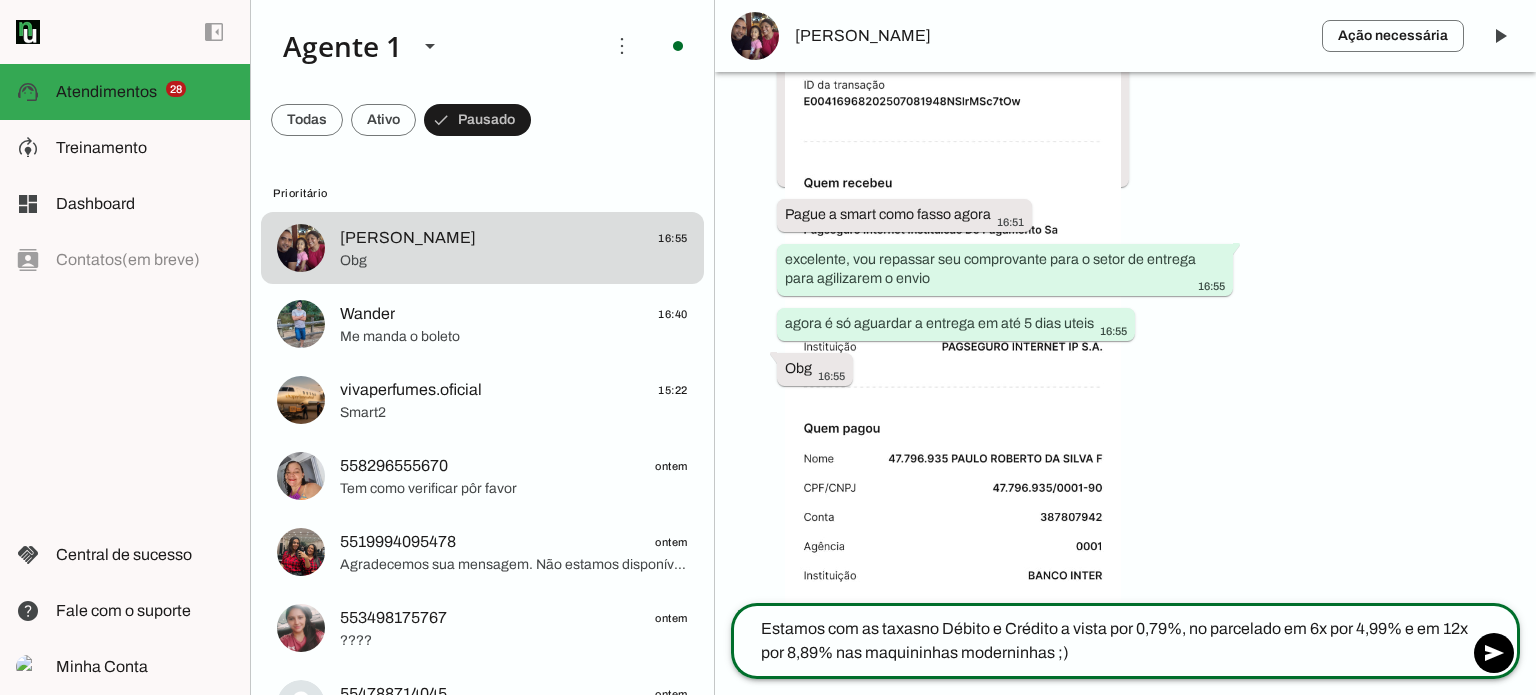 type on "Estamos com as taxas no Débito e Crédito a vista por 0,79%, no parcelado em 6x por 4,99% e em 12x por 8,89% nas maquininhas moderninhas ;)" 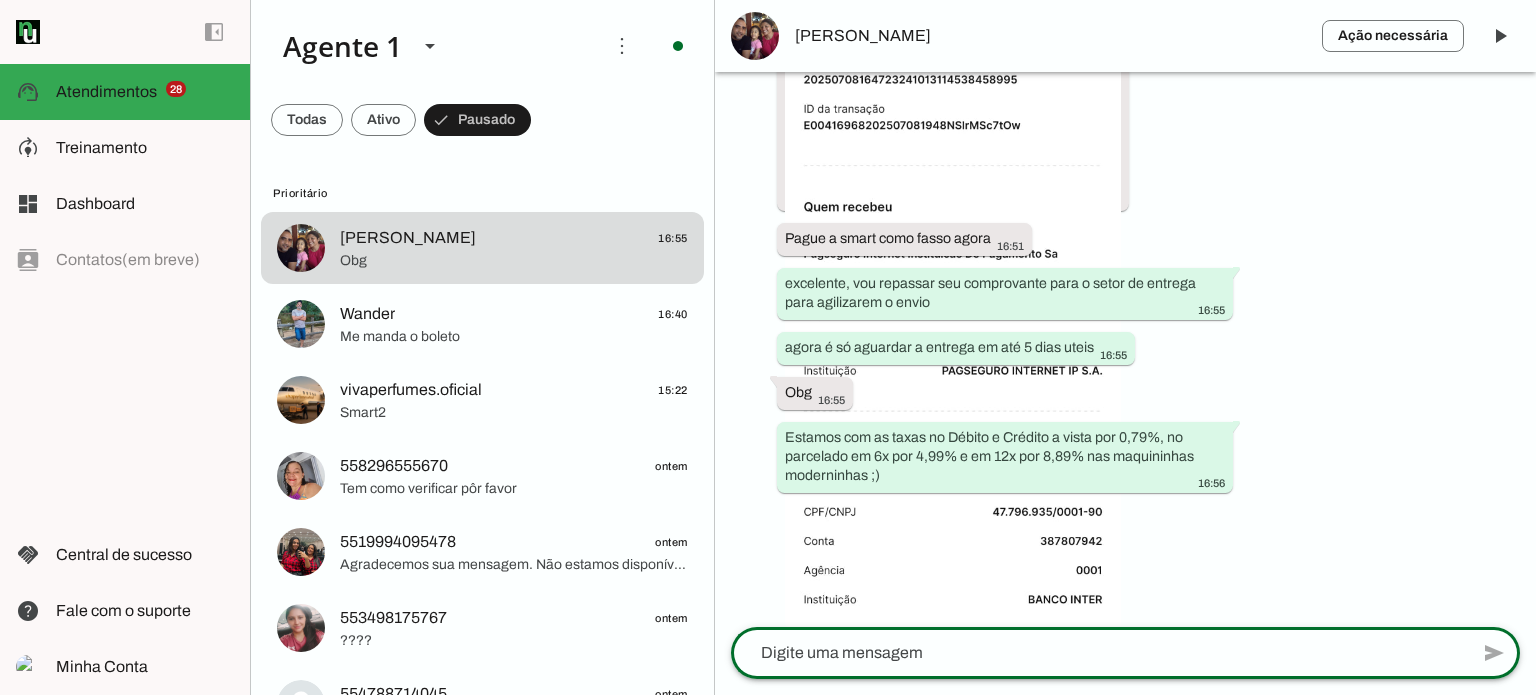 scroll, scrollTop: 3952, scrollLeft: 0, axis: vertical 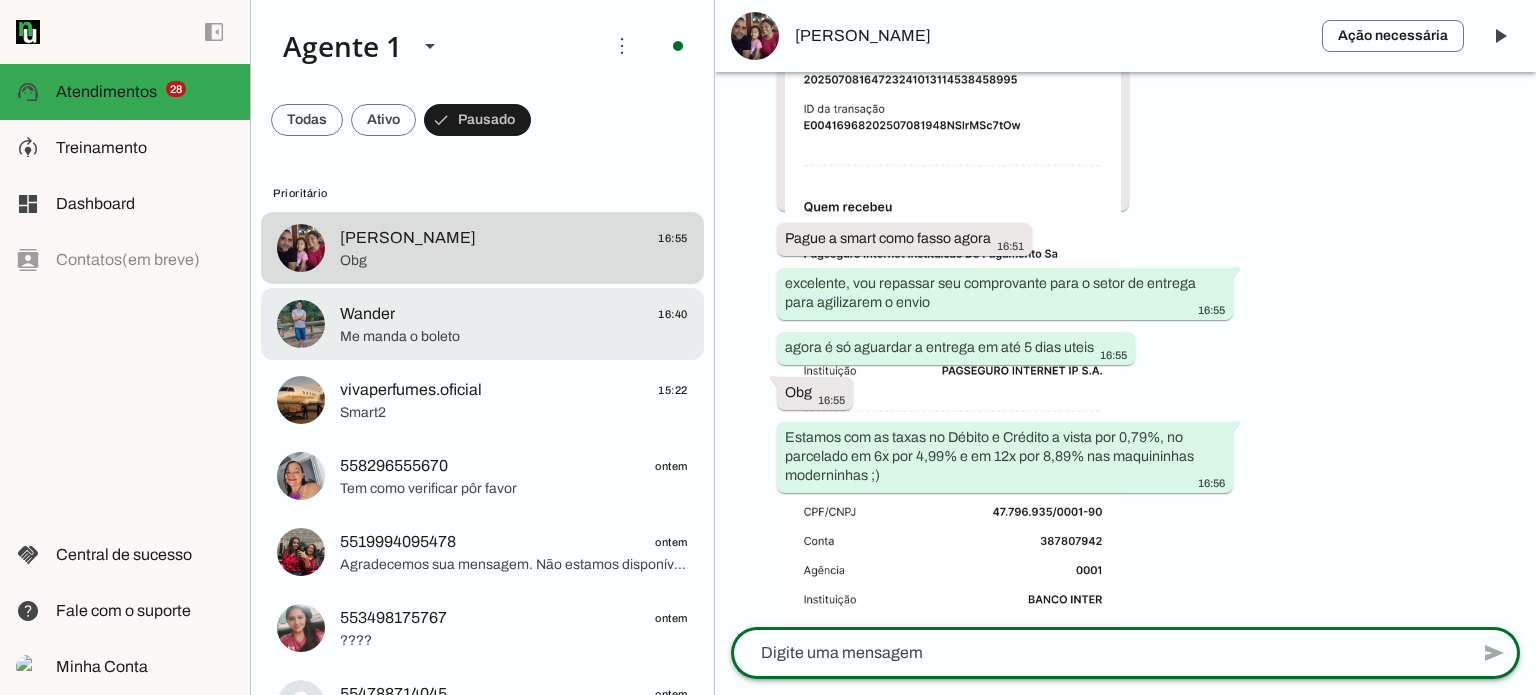 click on "Wander
16:40" 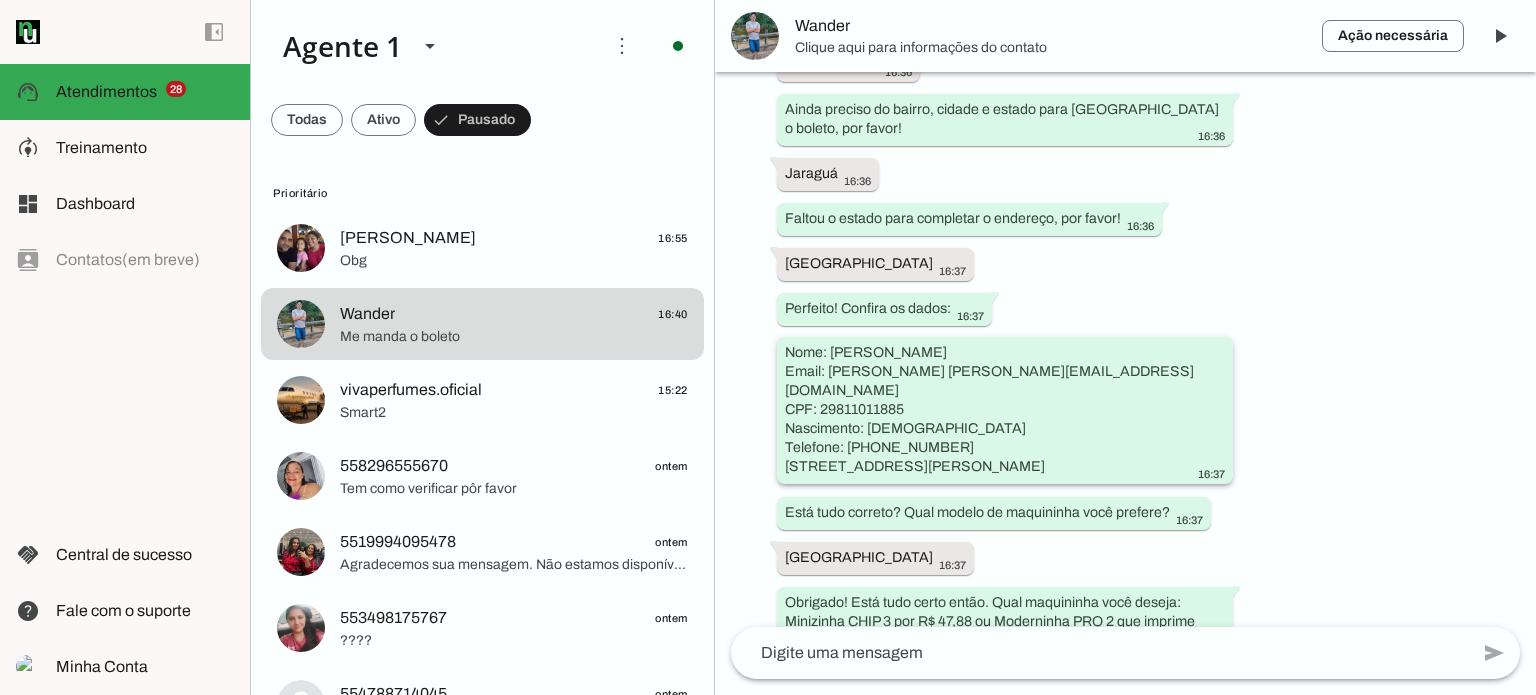 scroll, scrollTop: 1939, scrollLeft: 0, axis: vertical 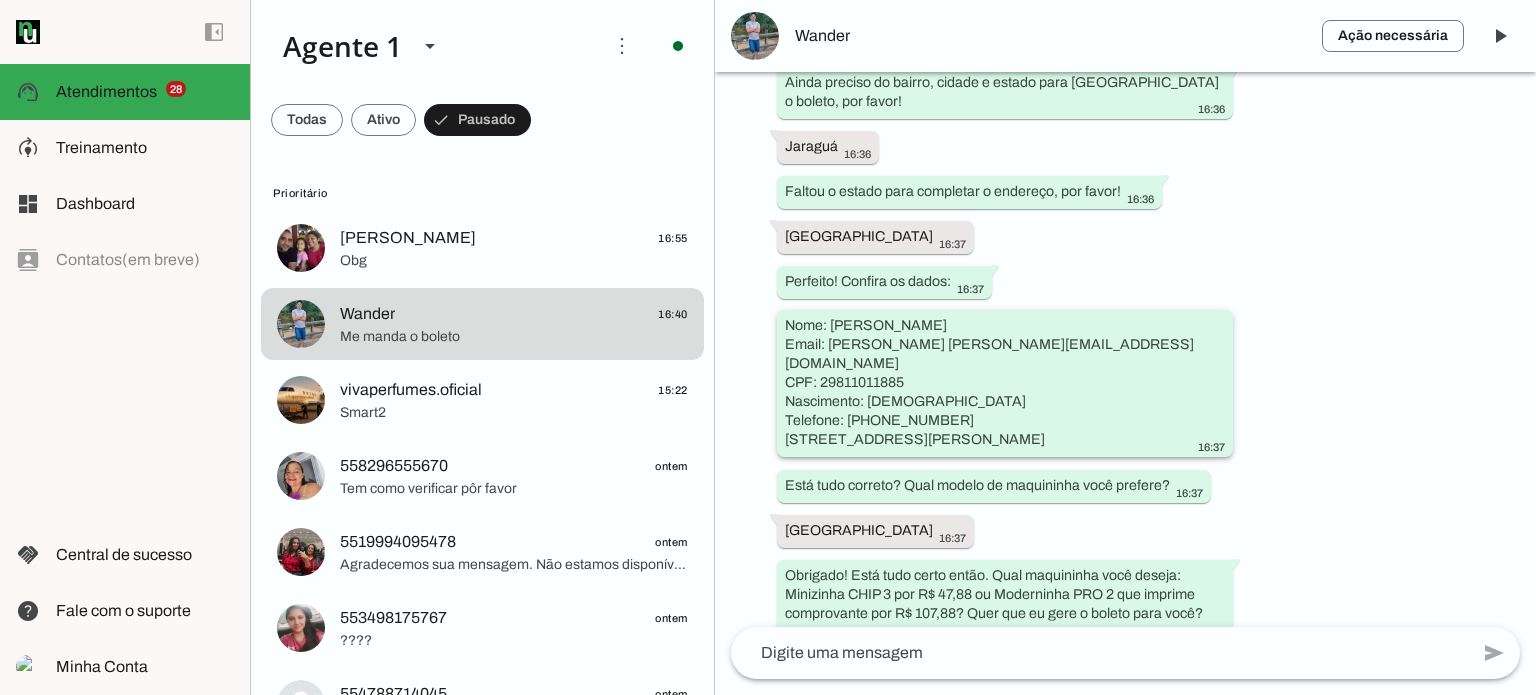 drag, startPoint x: 1204, startPoint y: 341, endPoint x: 1428, endPoint y: 339, distance: 224.00893 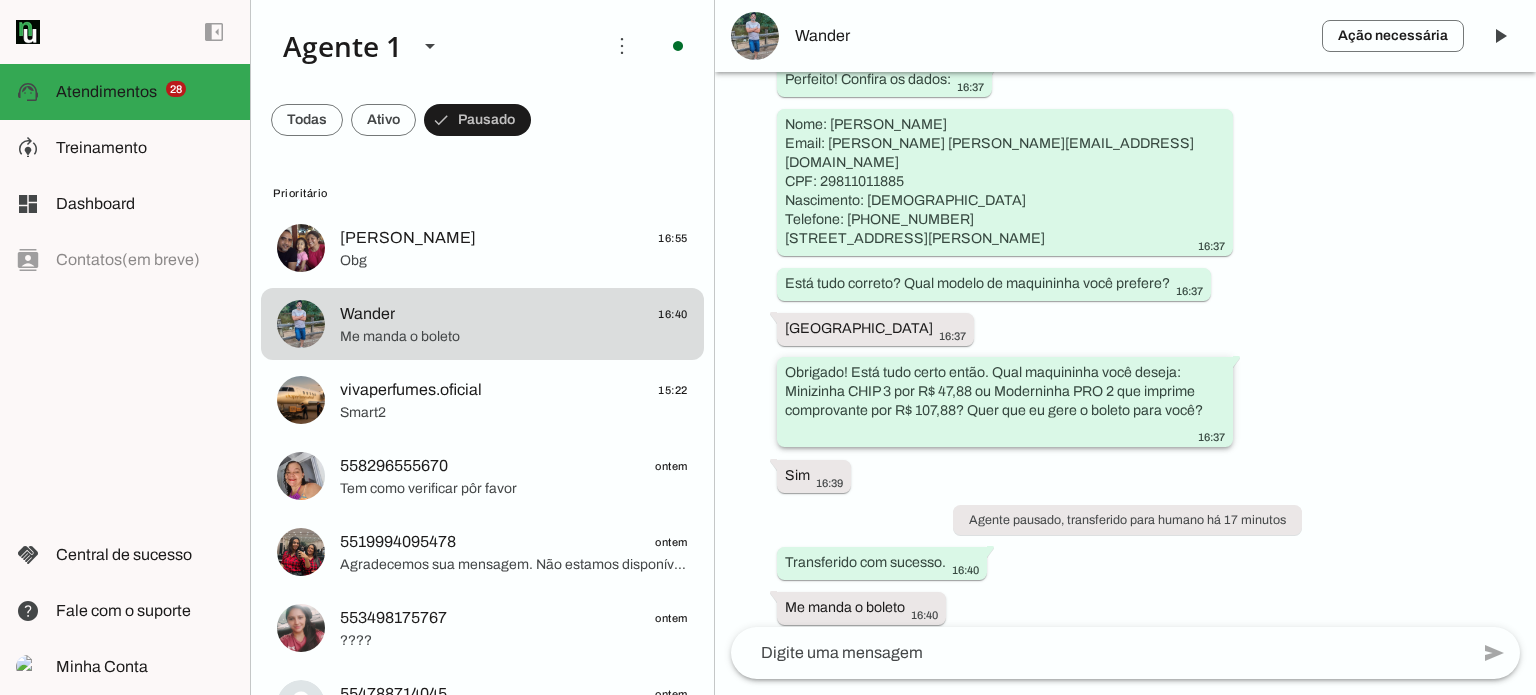 scroll, scrollTop: 1939, scrollLeft: 0, axis: vertical 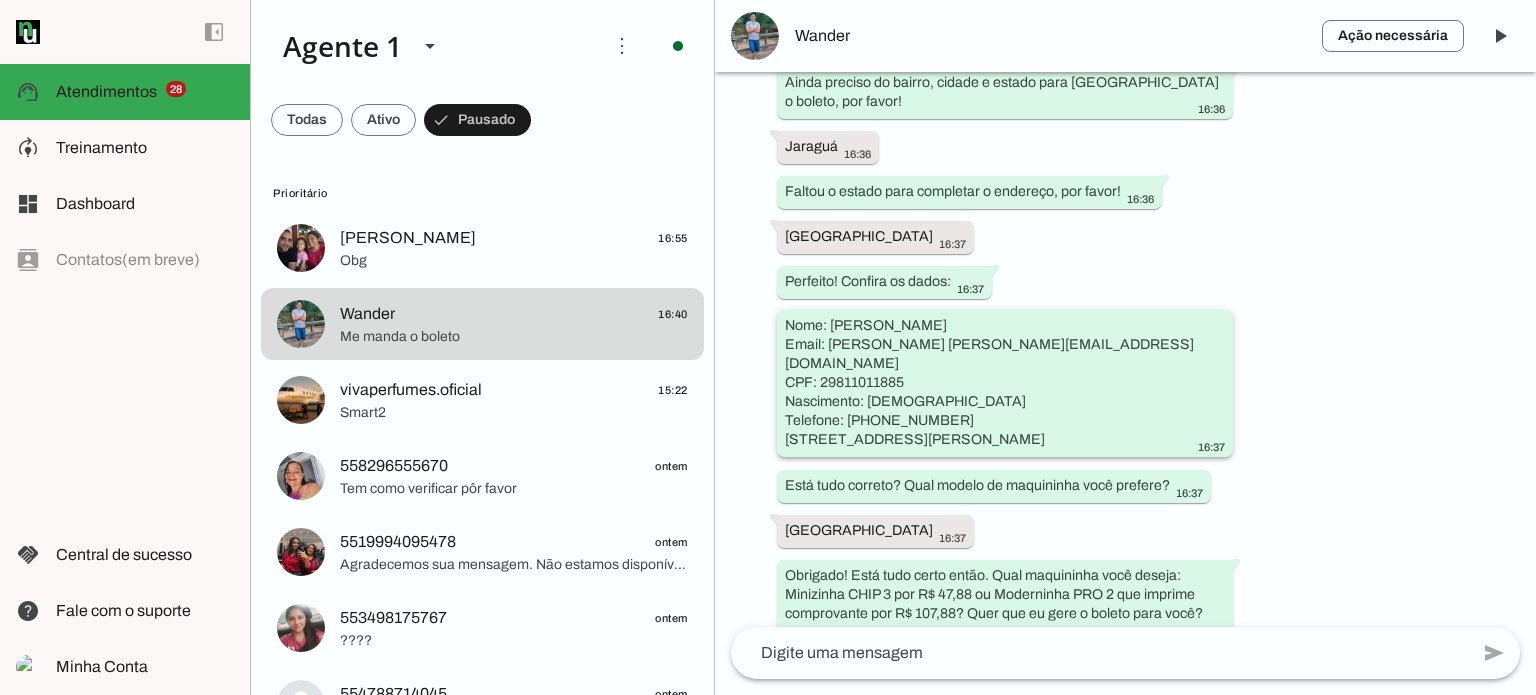 click on "Nome: [PERSON_NAME]
Email: [PERSON_NAME] [PERSON_NAME][EMAIL_ADDRESS][DOMAIN_NAME]
CPF: 29811011885
Nascimento: [DEMOGRAPHIC_DATA]
Telefone: [PHONE_NUMBER]
[STREET_ADDRESS][PERSON_NAME]" 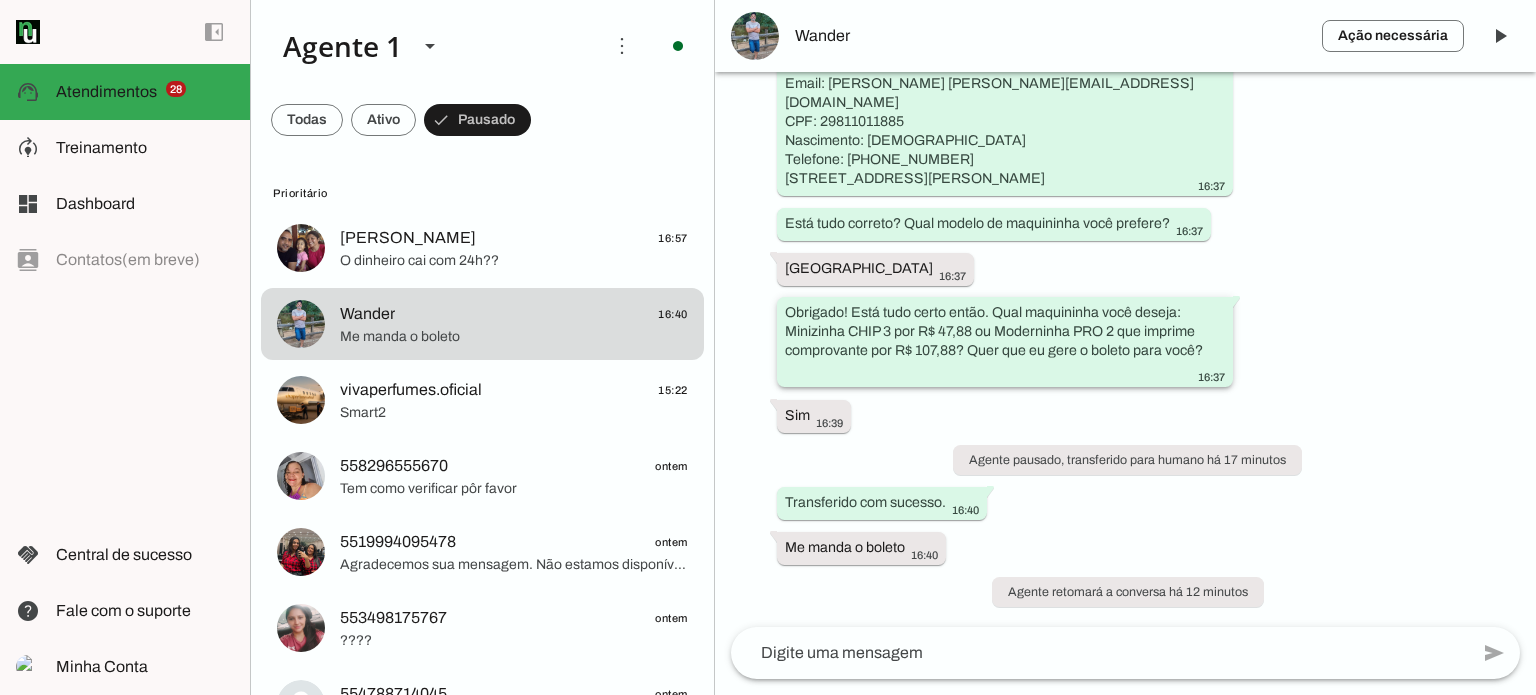 scroll, scrollTop: 2239, scrollLeft: 0, axis: vertical 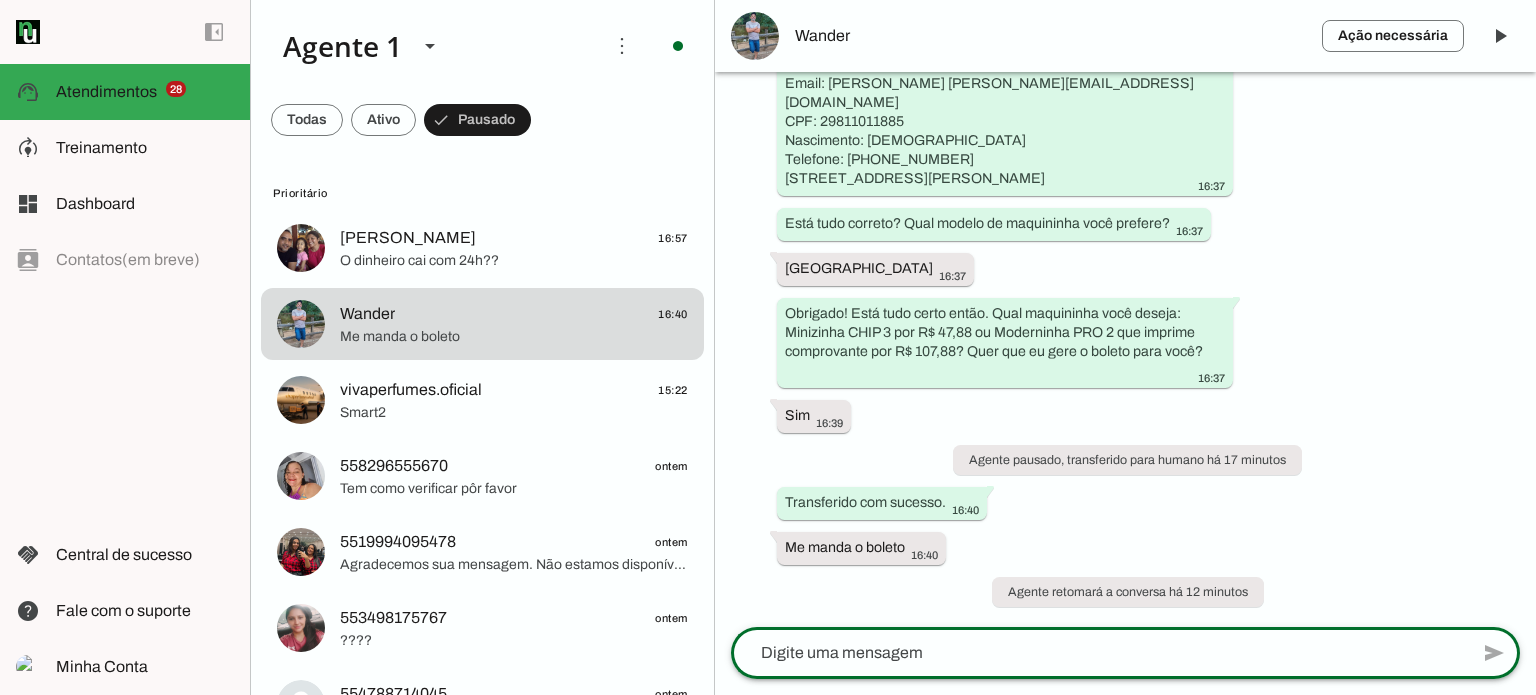 click 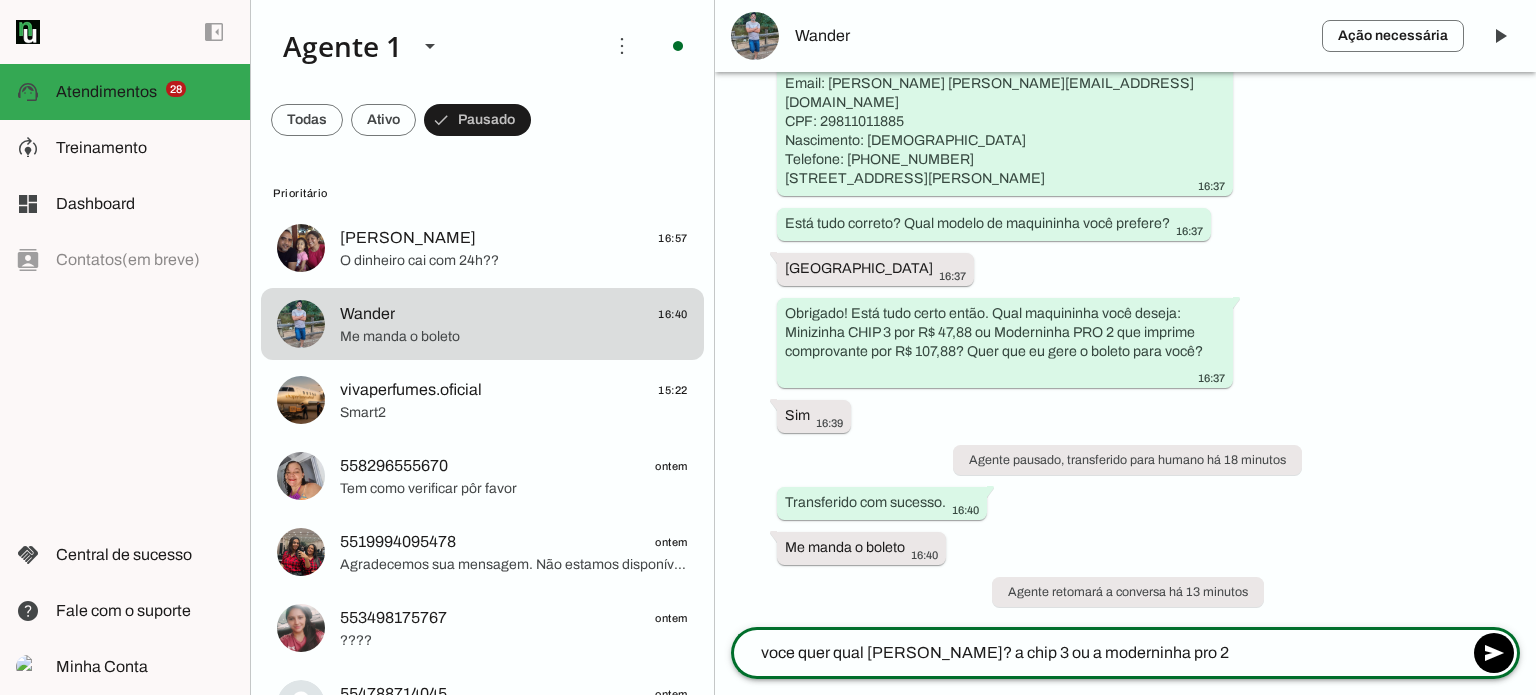 type on "voce quer qual [PERSON_NAME]? a chip 3 ou a moderninha pro 2?" 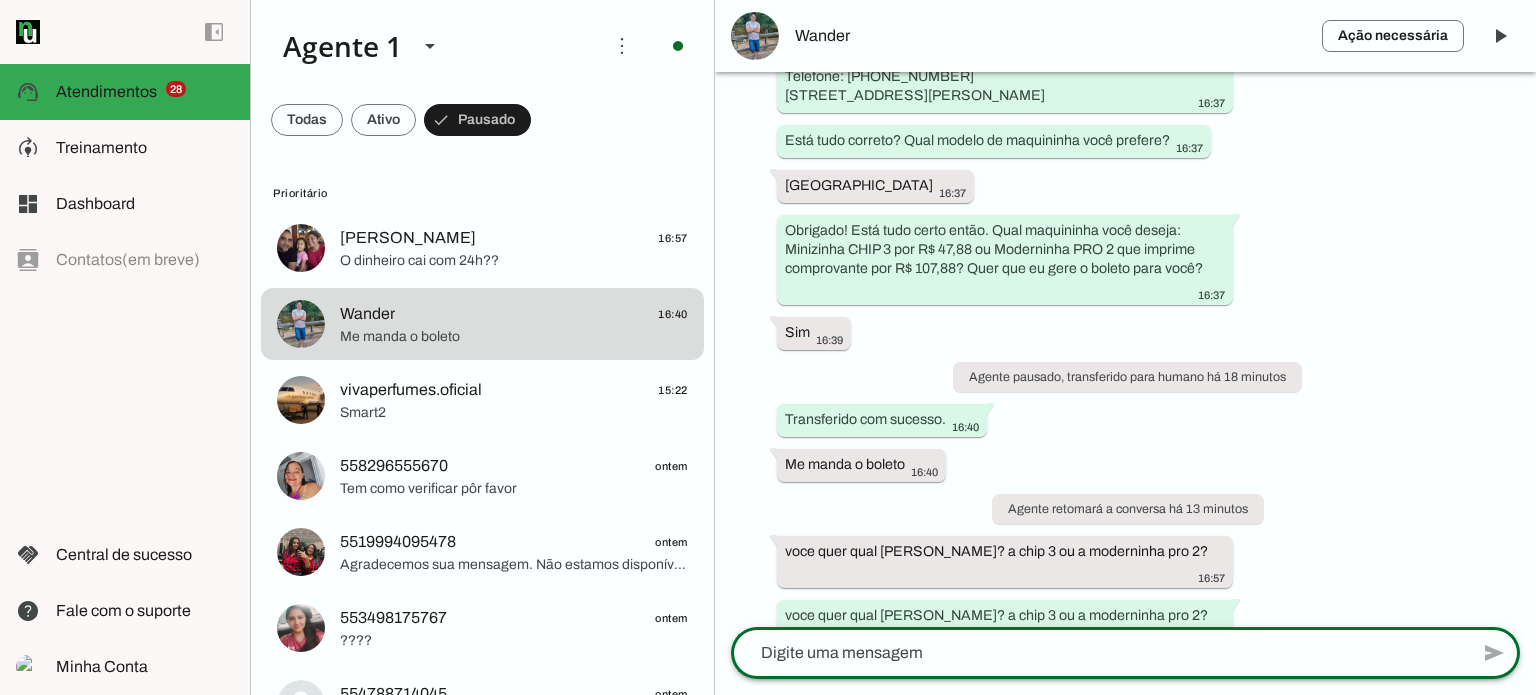 scroll, scrollTop: 2284, scrollLeft: 0, axis: vertical 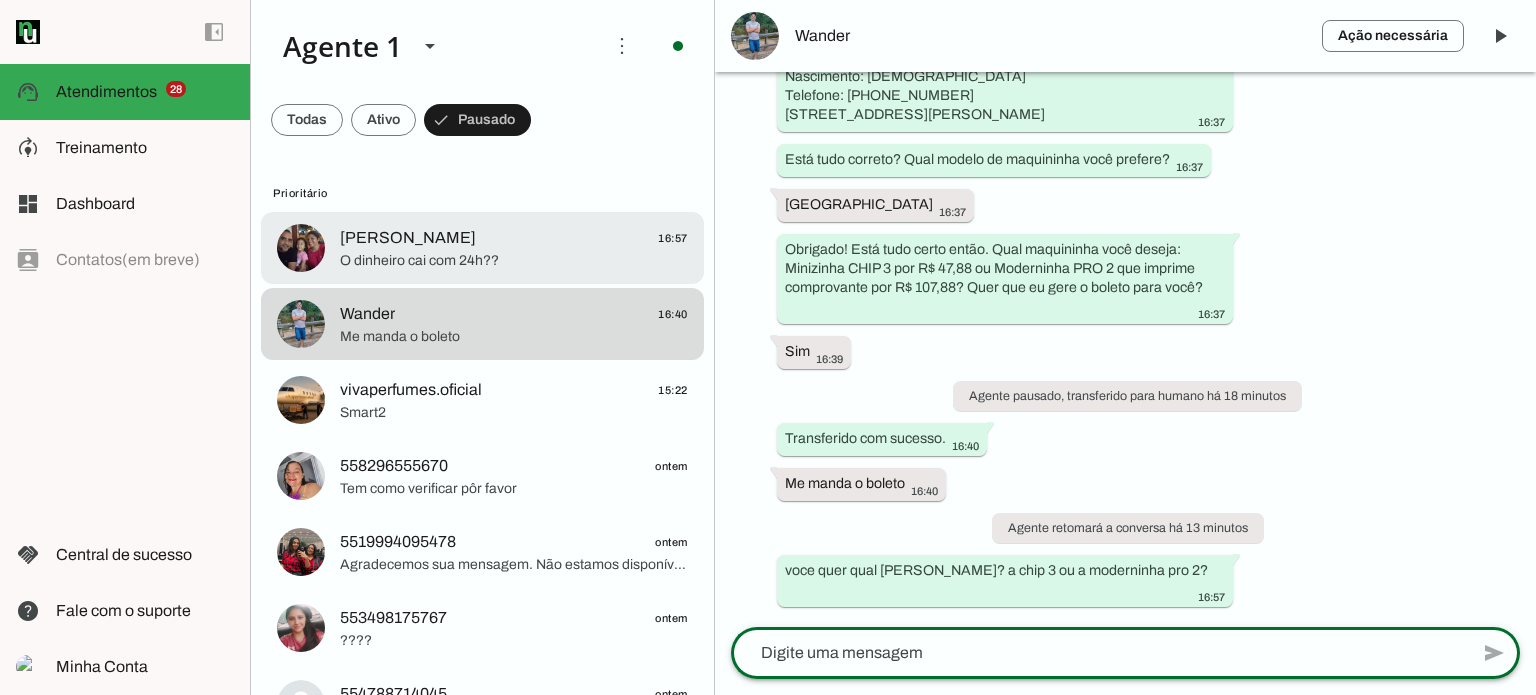 click on "O dinheiro cai com 24h??" 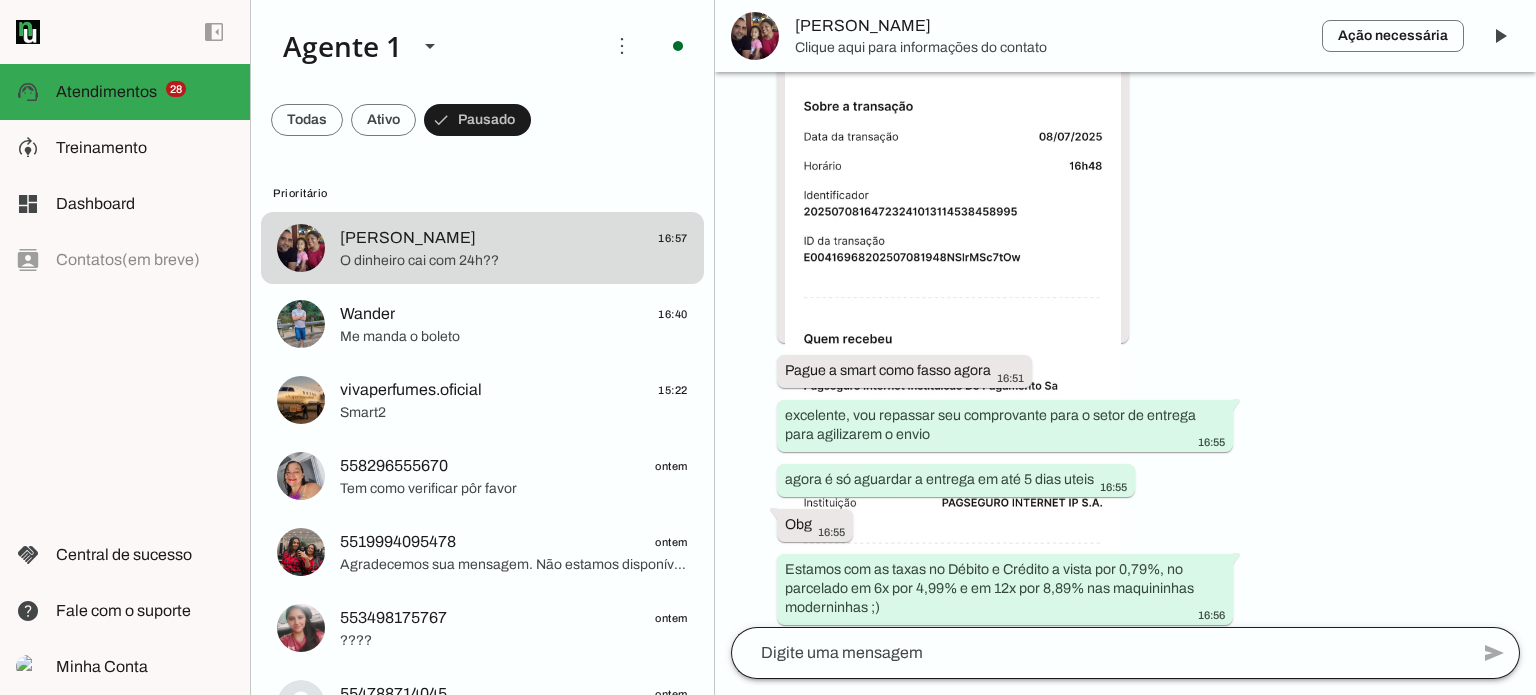 scroll, scrollTop: 3928, scrollLeft: 0, axis: vertical 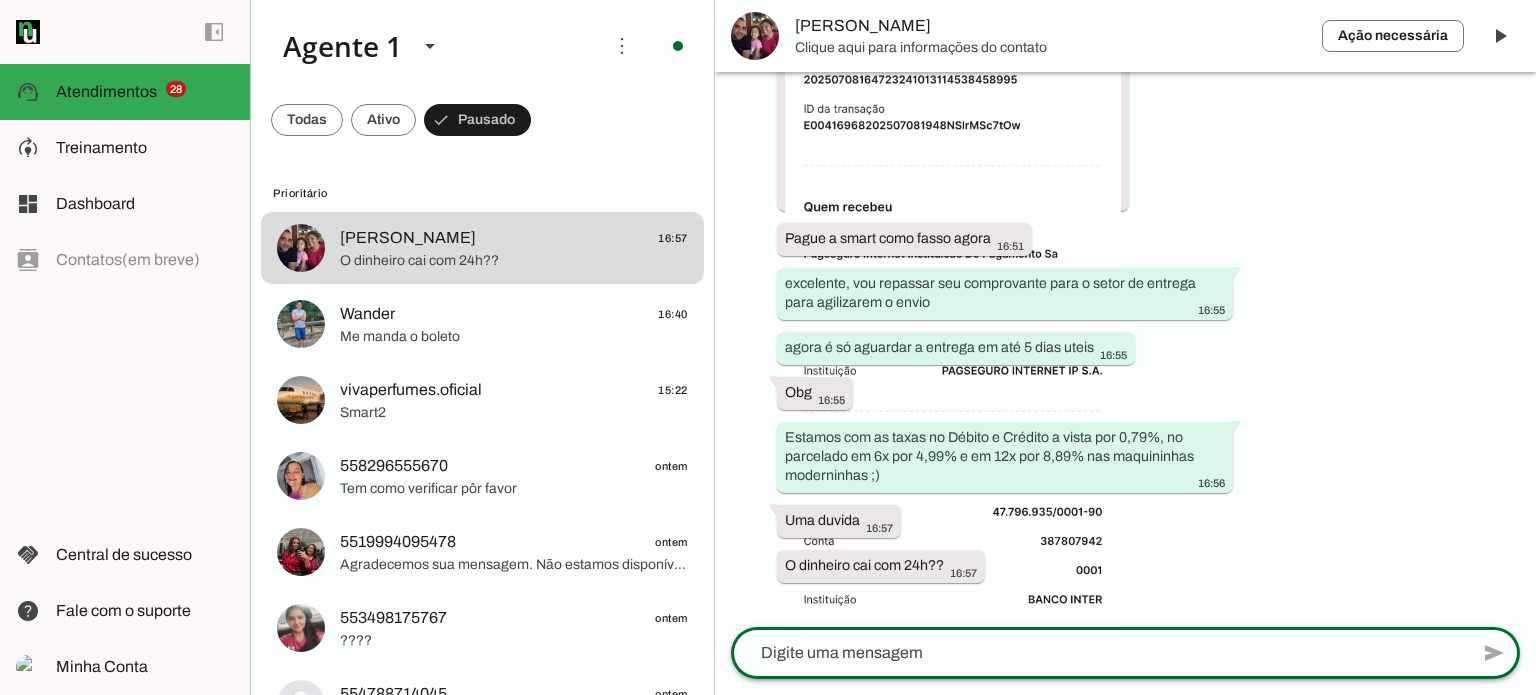 click 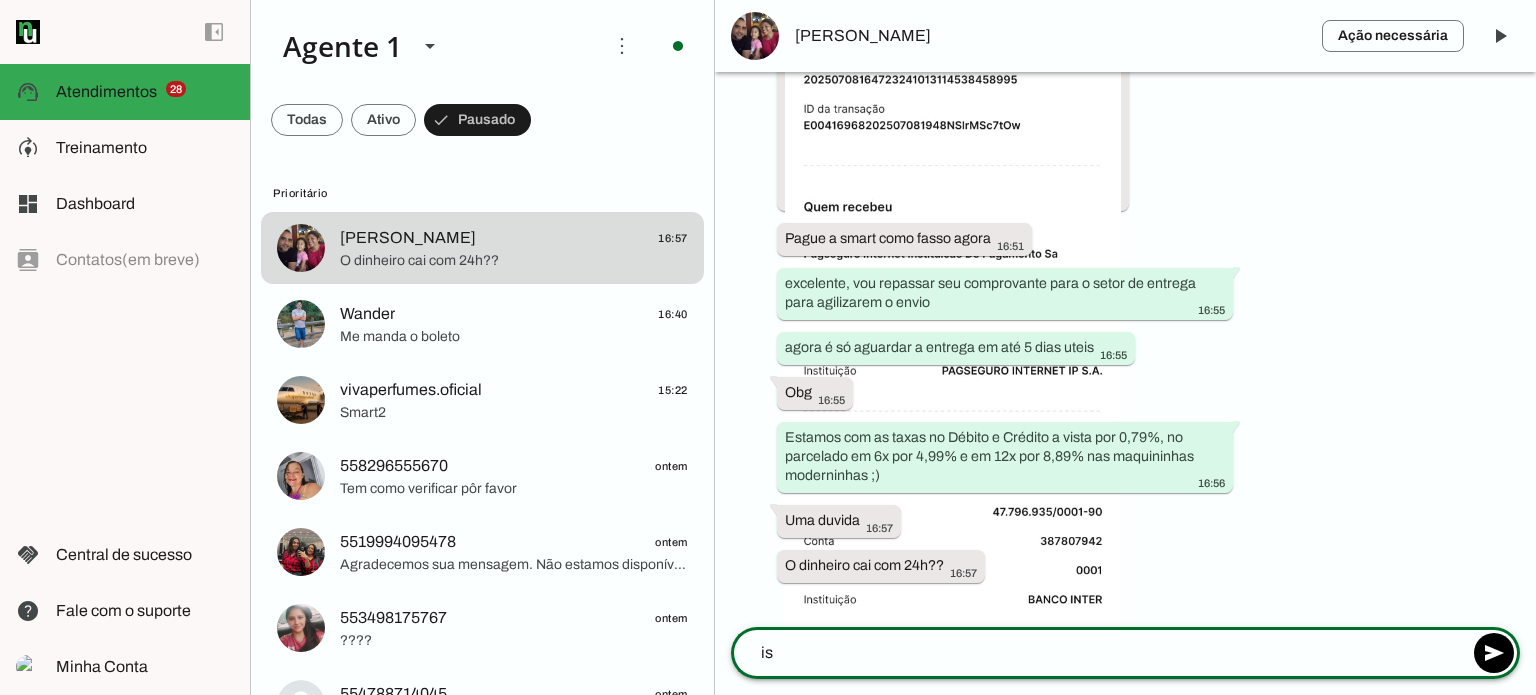 type on "i" 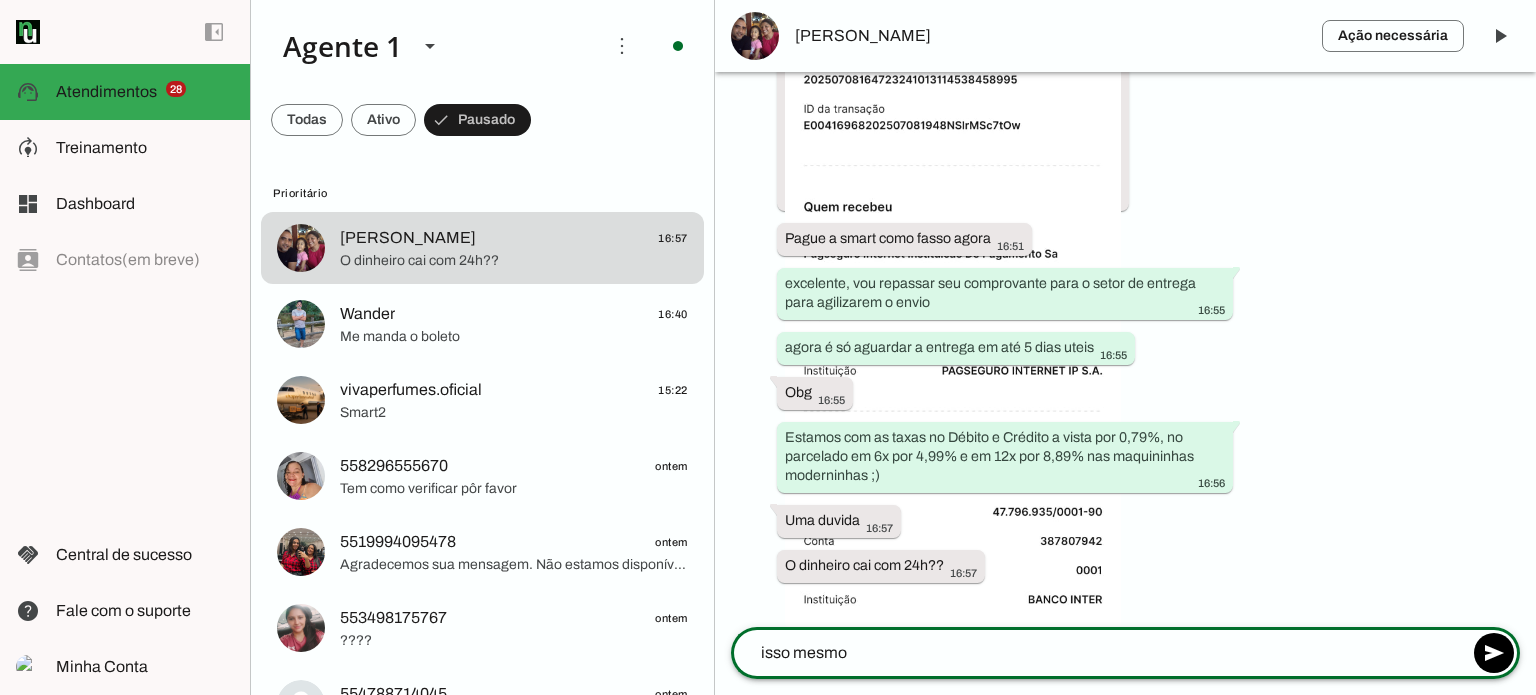 type on "isso mesmo" 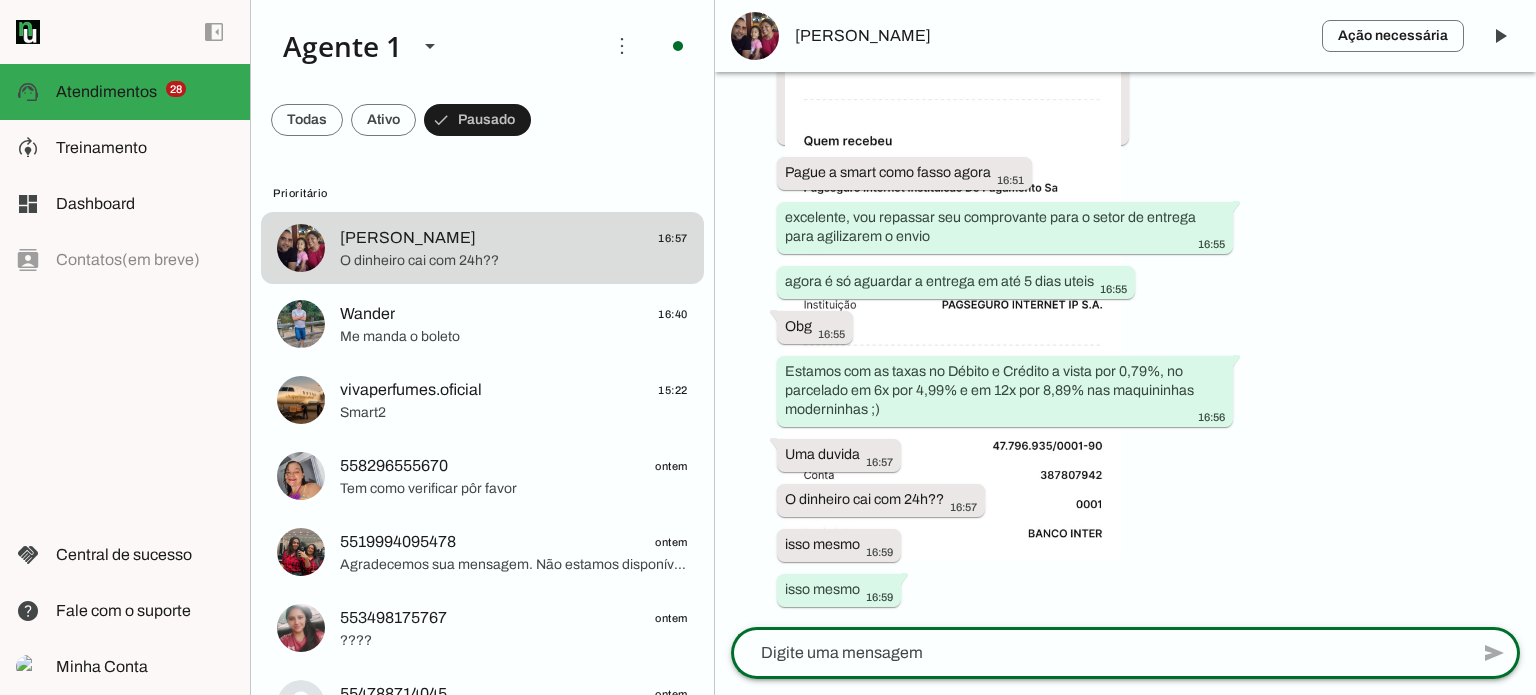 scroll, scrollTop: 3972, scrollLeft: 0, axis: vertical 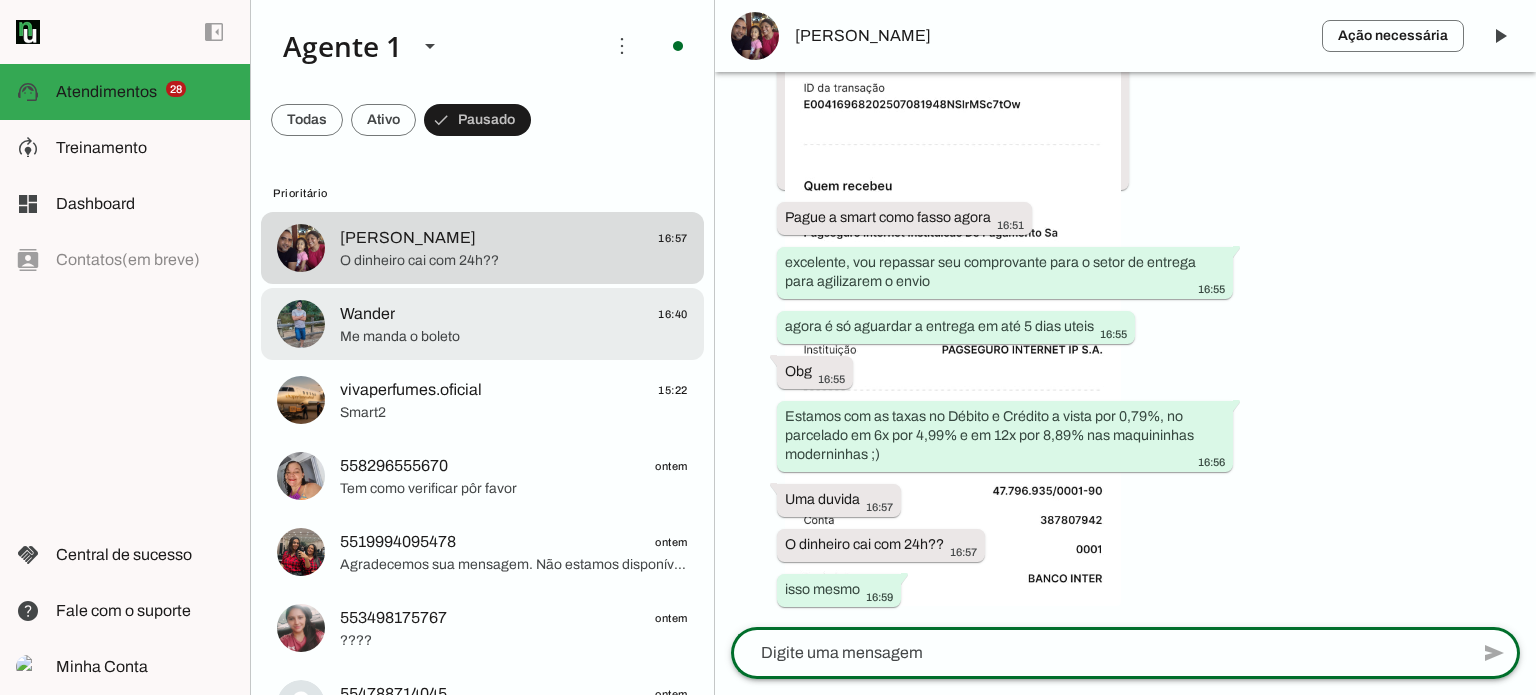 click on "Me manda o boleto" 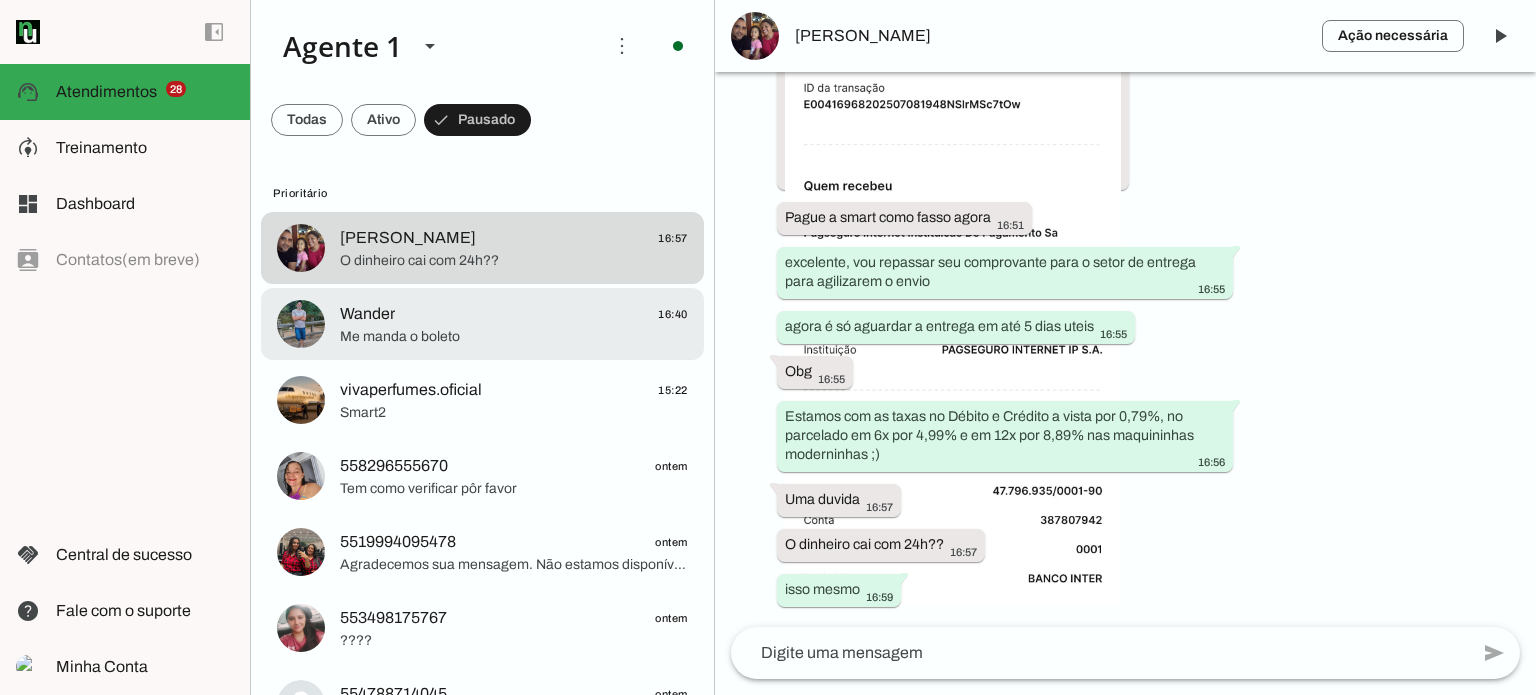 scroll, scrollTop: 2284, scrollLeft: 0, axis: vertical 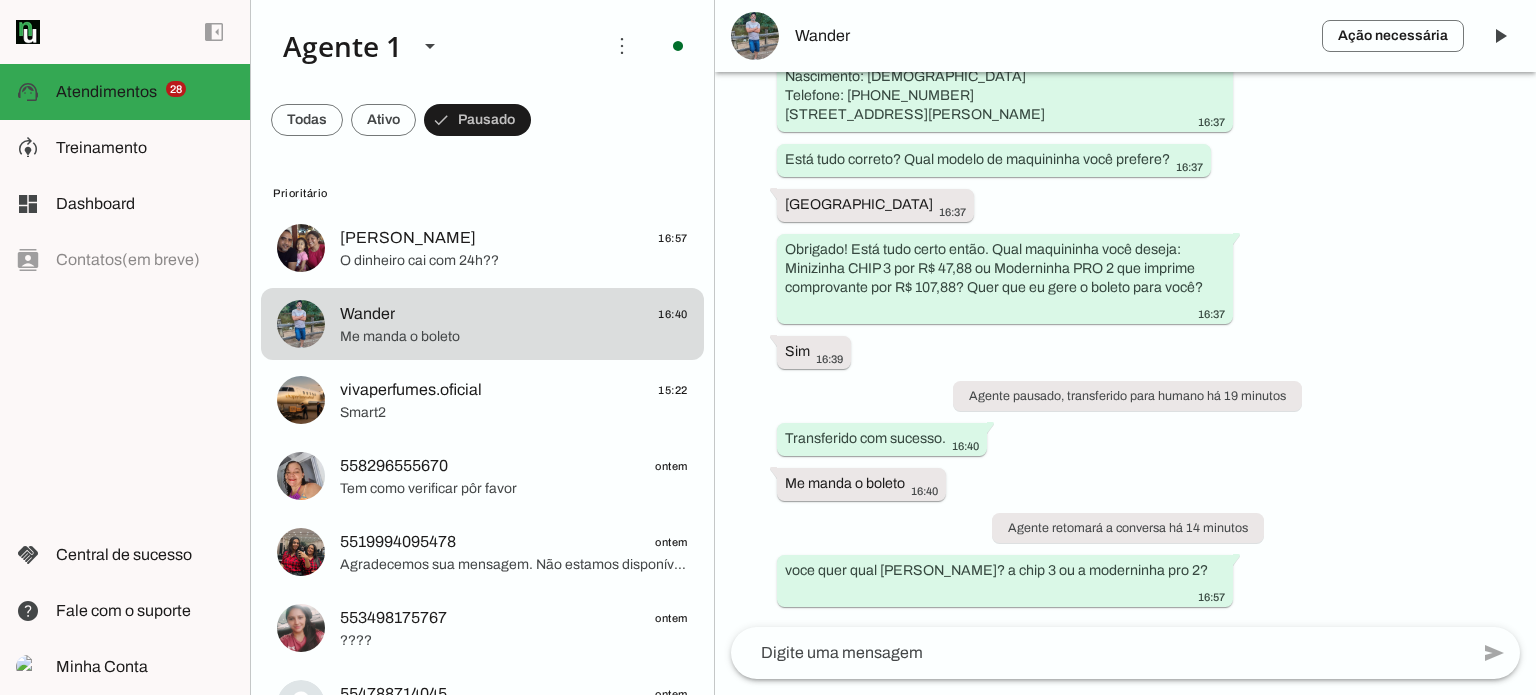 click on "Agente ativado
há 36 minutos
Olá! Tenho interesse e queria mais informações, por favor. 16:23
Boa tarde! 😊 Oi, tudo bem? Aqui é a Alessandra da JEM Digital, afiliada oficial da PagBank! 😊 Já conhece nossas maquininhas com desconto exclusivo? Dá uma olhada aqui: 👉 https://multi.maquininhadecartaoloja.com.br/escolha-a-sua-abaixo/ Qual modelo você gostou mais? 16:23 *Só aqui você encontra as maquininhas PagSeguro com os melhores preços!* 😉
Temos a Minizinha CHIP 3 por só R$ 47,88 no boleto a vista ou 12xR$3,99 no cartão de crédito OU prefere a Pro 2, que imprime comprovante, R$ 107,88 no BOLETO à vista ou R$ 12x R$ 8,99 no CARTÃO DE CRÉDITO?  16:23 16:23 Mas se quiser eu faço pra você e te mando o boleto aqui 😊 16:23 Como você prefere? 16:23
Me manda o boleto 16:28
Claro! Vou precisar que você me informe esses dados para gerar o boleto, por favor:" at bounding box center [1125, 349] 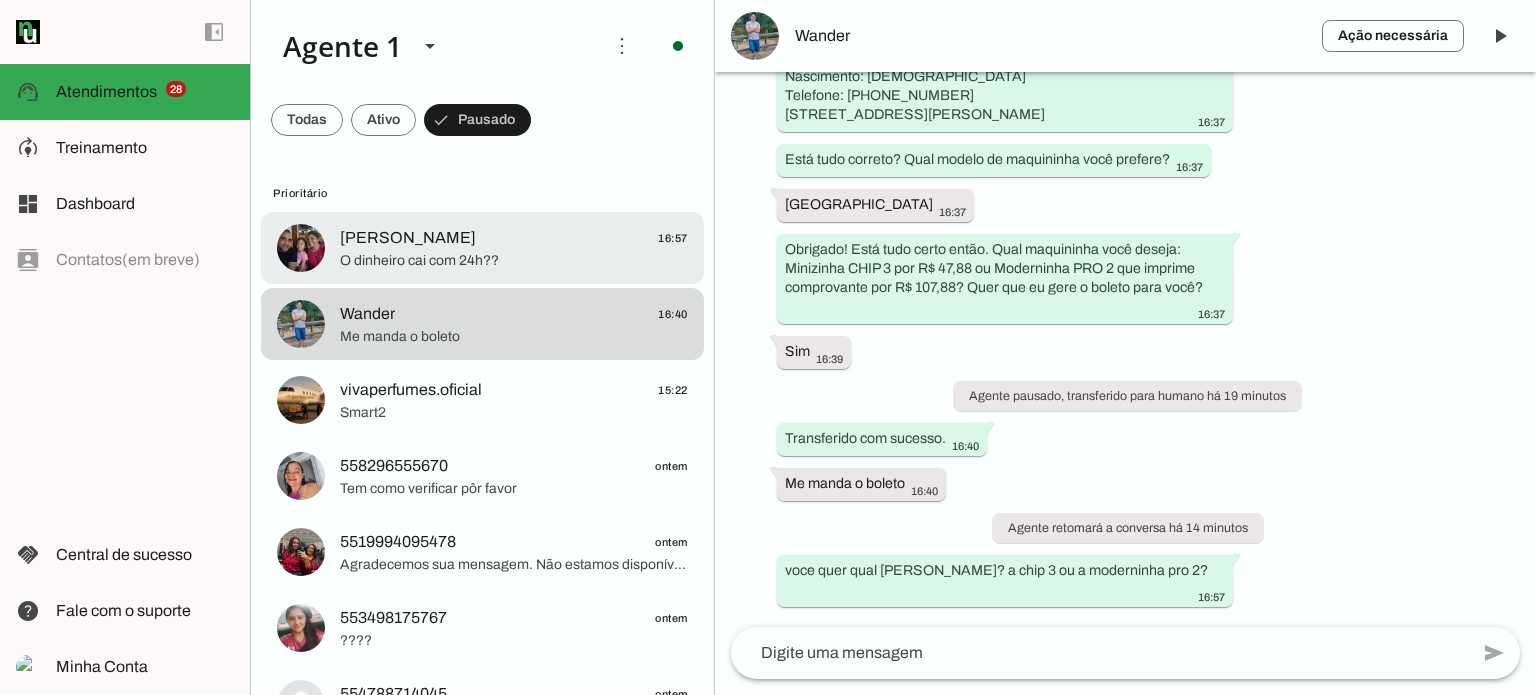 click on "Paulo Roberto
16:57
O dinheiro cai com 24h??" at bounding box center [482, 248] 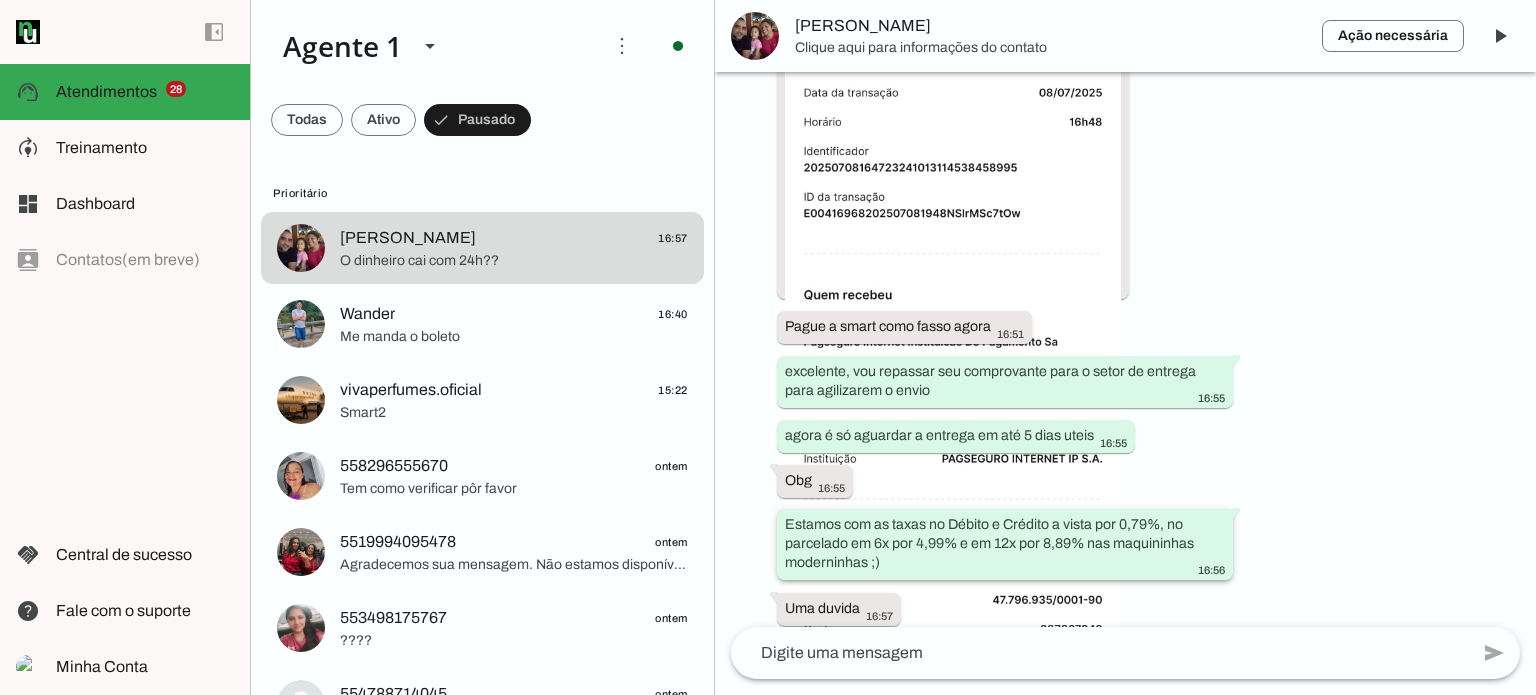 scroll, scrollTop: 3972, scrollLeft: 0, axis: vertical 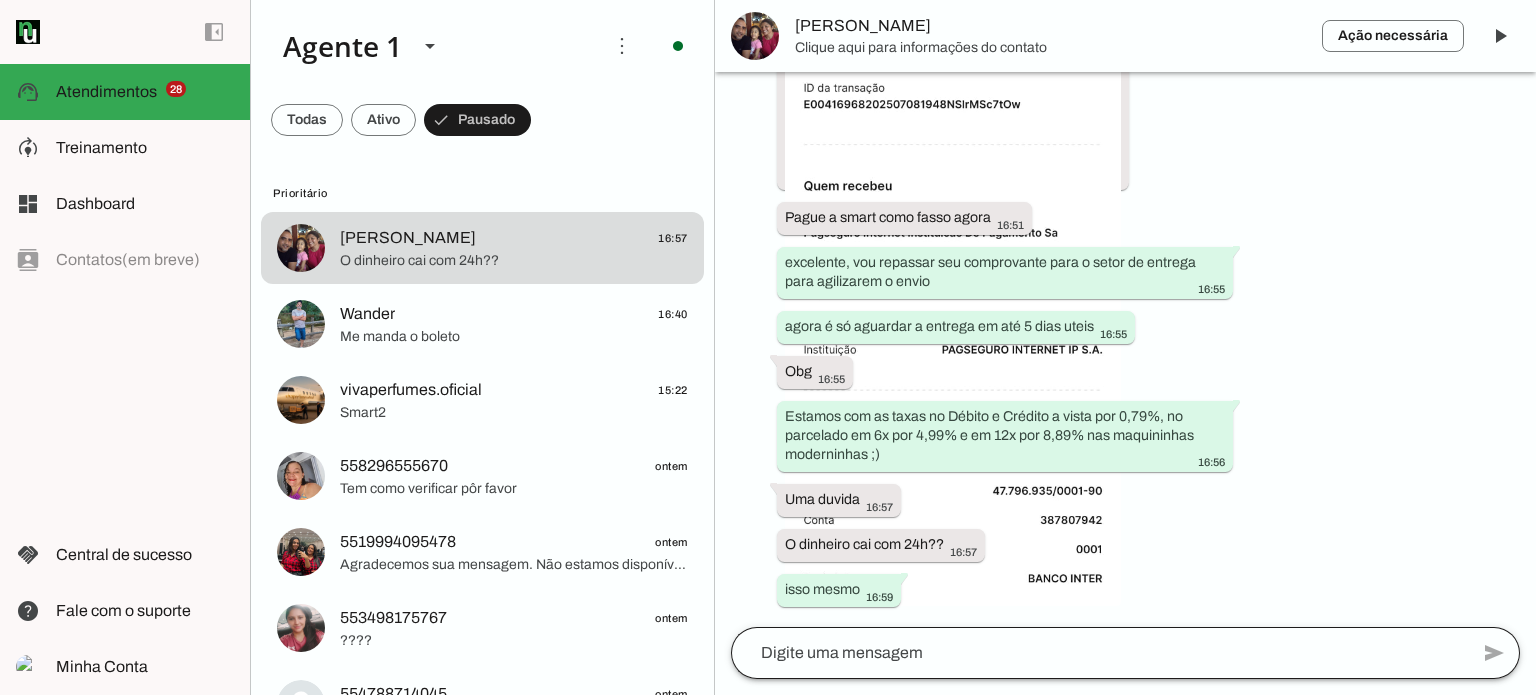 click 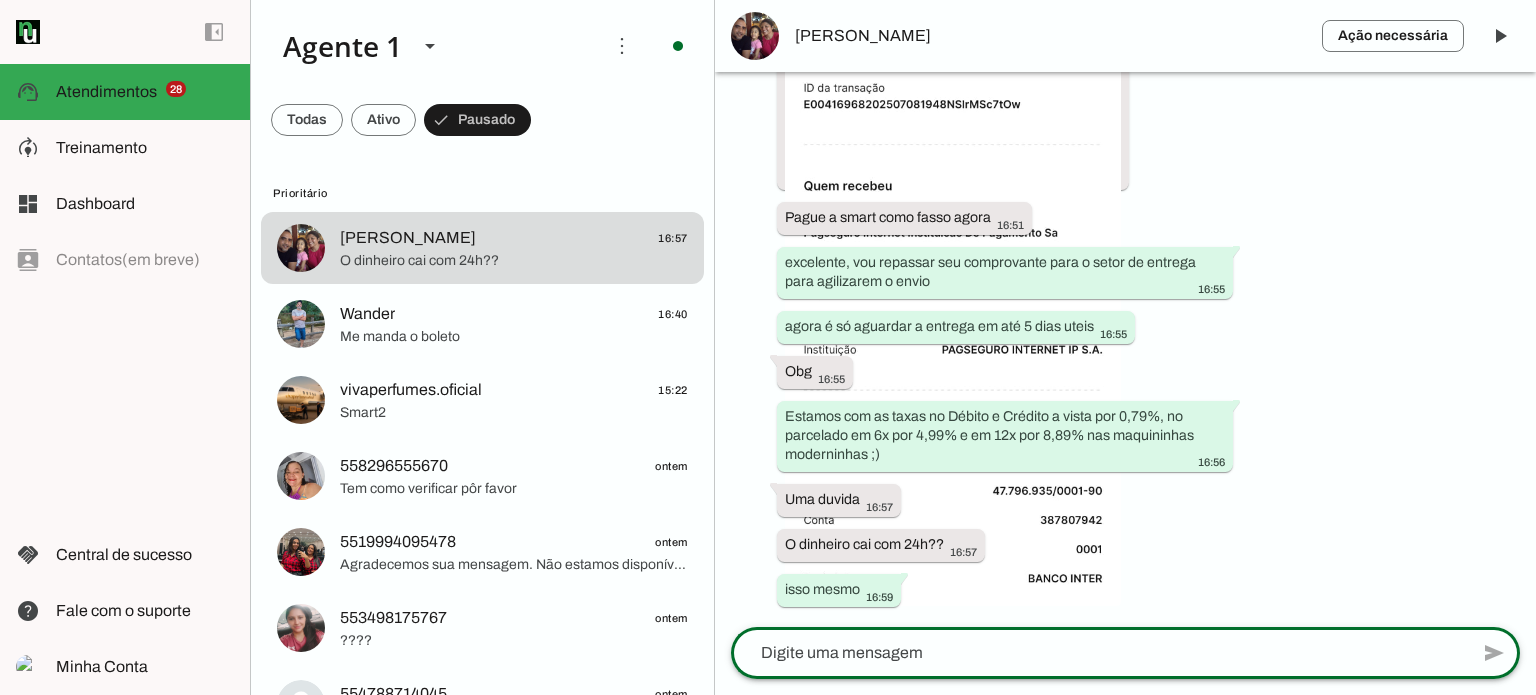 click on "Agente ativado
há cerca de 2 horas
Olá! Tenho interesse e queria mais informações, por favor. 15:13
Boa tarde! 😊 Oi, tudo bem? Aqui é a Alessandra da JEM Digital, afiliada oficial da PagBank! 😊 Já conhece nossas maquininhas com desconto exclusivo? Dá uma olhada aqui: 👉 https://multi.maquininhadecartaoloja.com.br/escolha-a-sua-abaixo/ Qual modelo você gostou mais? 15:13 *Só aqui você encontra as maquininhas PagSeguro com os melhores preços!* 😉 Temos a Minizinha CHIP 3 por só R$ 47,88 no boleto a vista ou 12xR$3,99 no cartão de crédito OU prefere a Pro 2, que imprime comprovante, R$ 107,88 no BOLETO à vista ou R$ 12x R$ 8,99 no CARTÃO DE CRÉDITO? 15:13 Aproveita que é preço promocional! Qual delas você acha que combina melhor com o seu negócio? https://multi.maquininhadecartaoloja.com.br/escolha-a-sua-abaixo/ 15:13
E as taxas. Podem me dizer 15:22
“" at bounding box center (1125, 349) 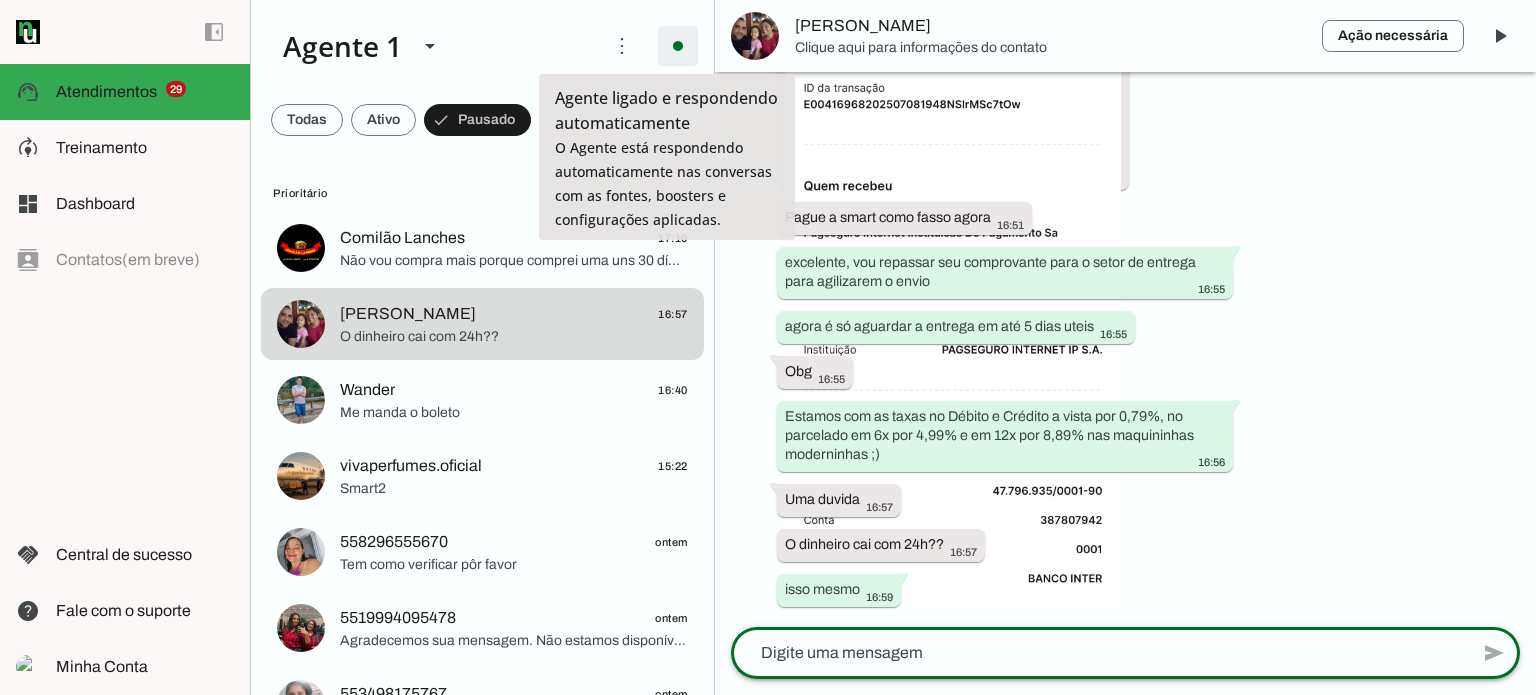 scroll, scrollTop: 0, scrollLeft: 0, axis: both 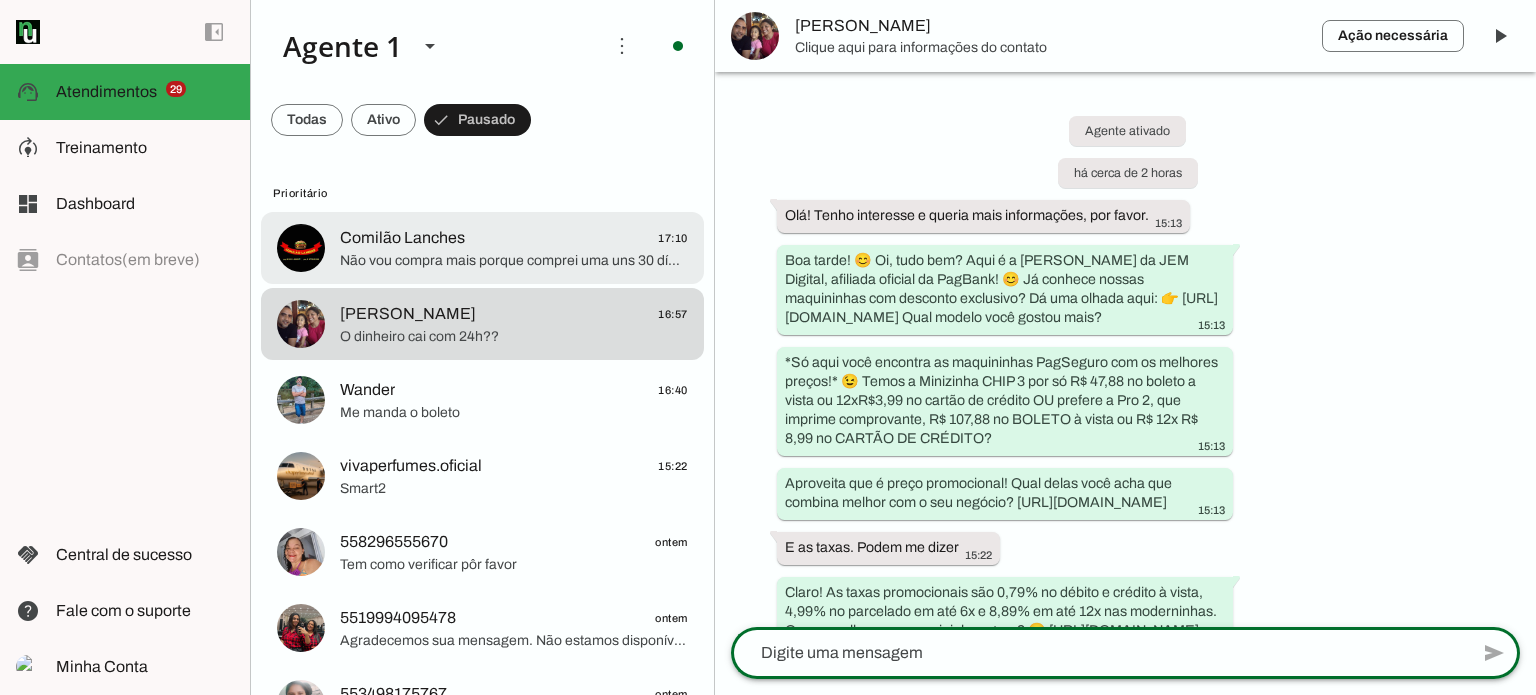click on "Não vou compra mais porque comprei uma uns 30 días atrás e não recebi levei prejuízo" 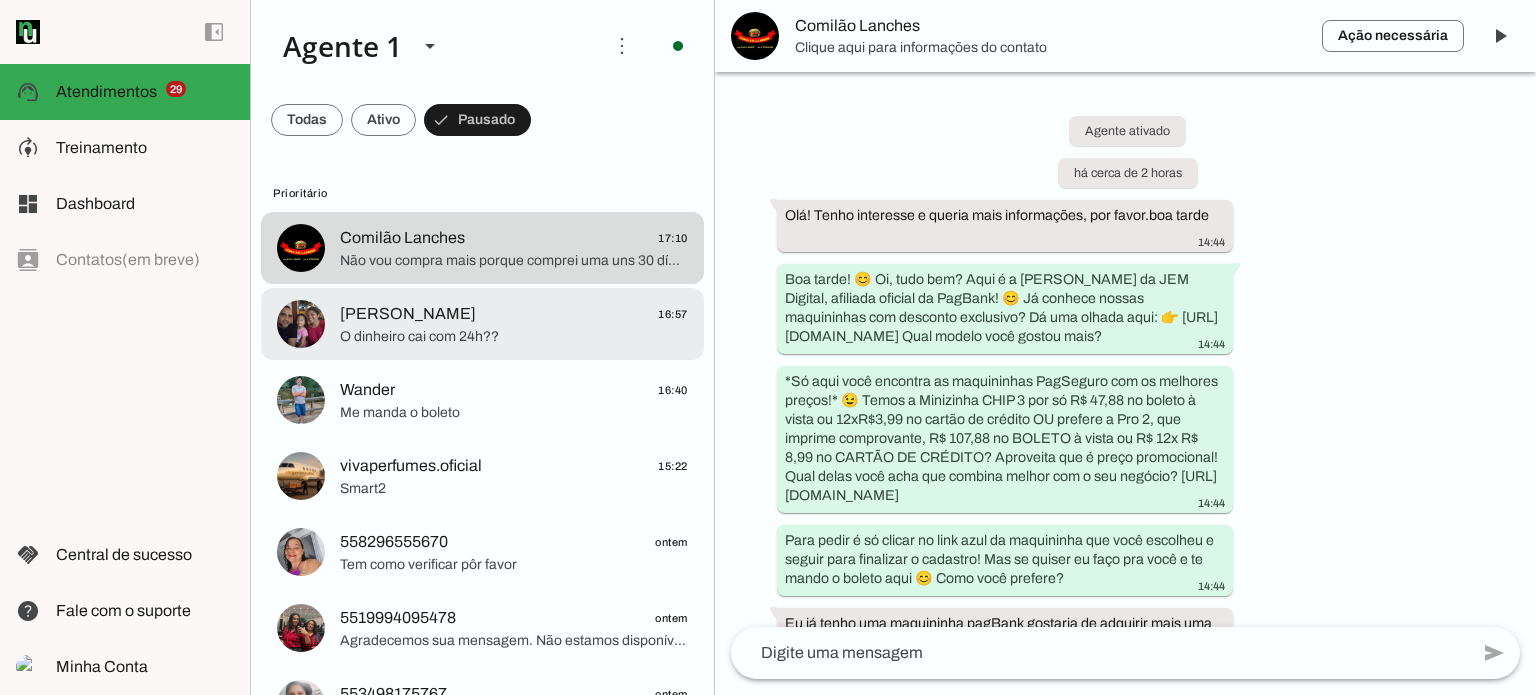 scroll, scrollTop: 1280, scrollLeft: 0, axis: vertical 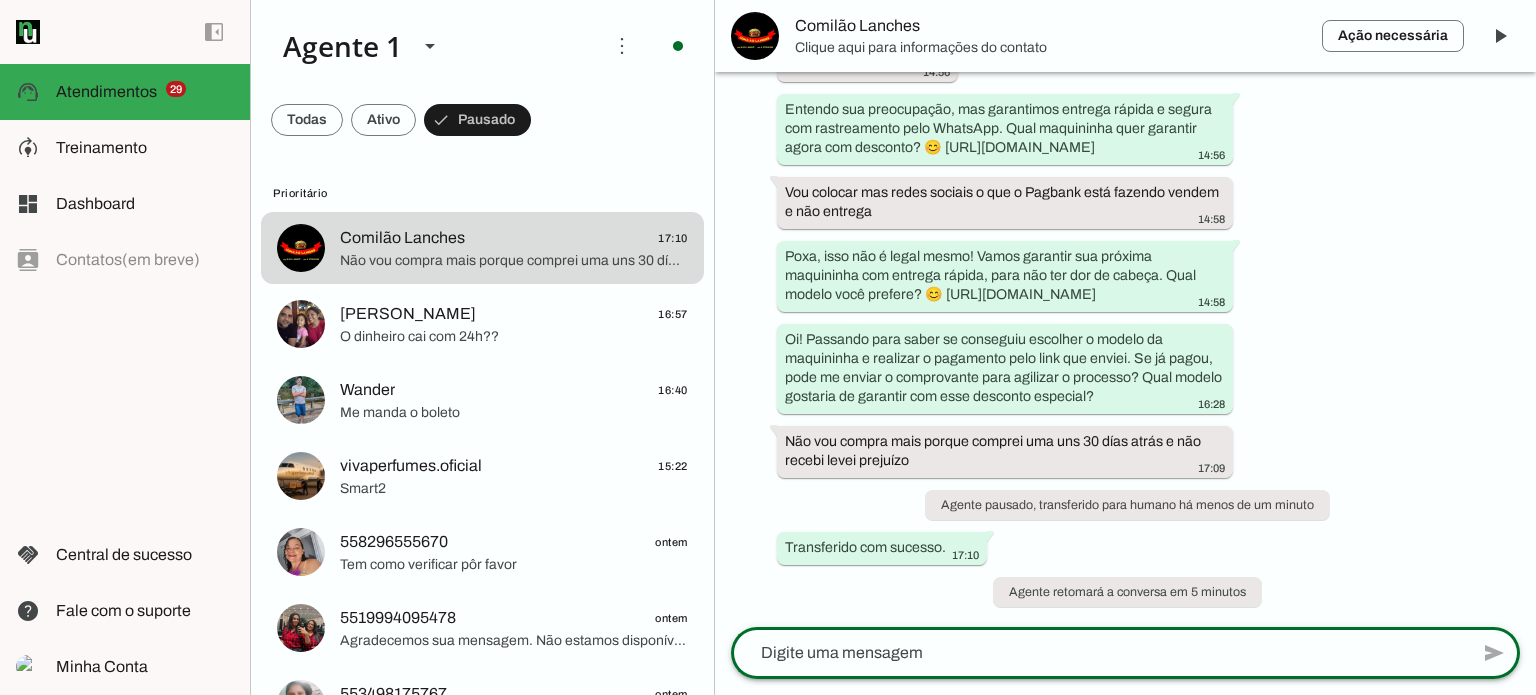 click 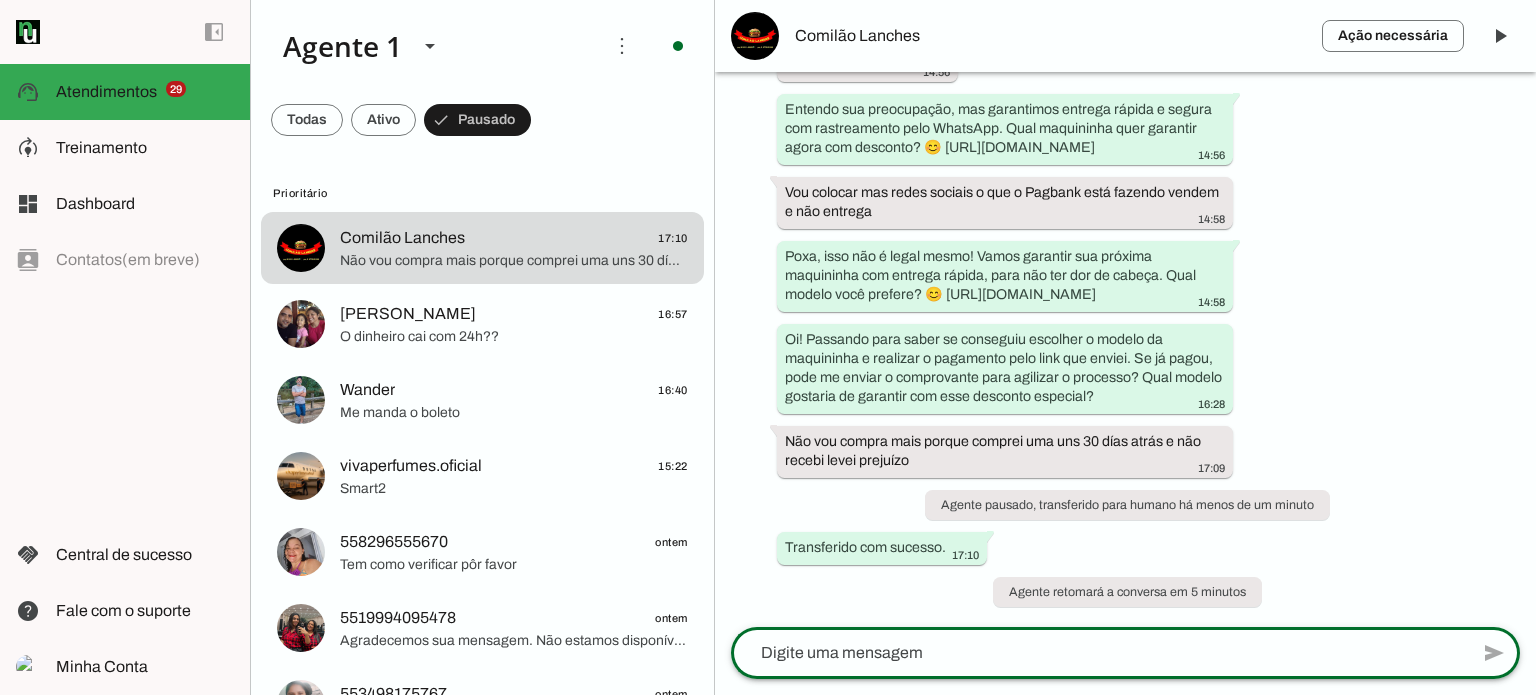 click 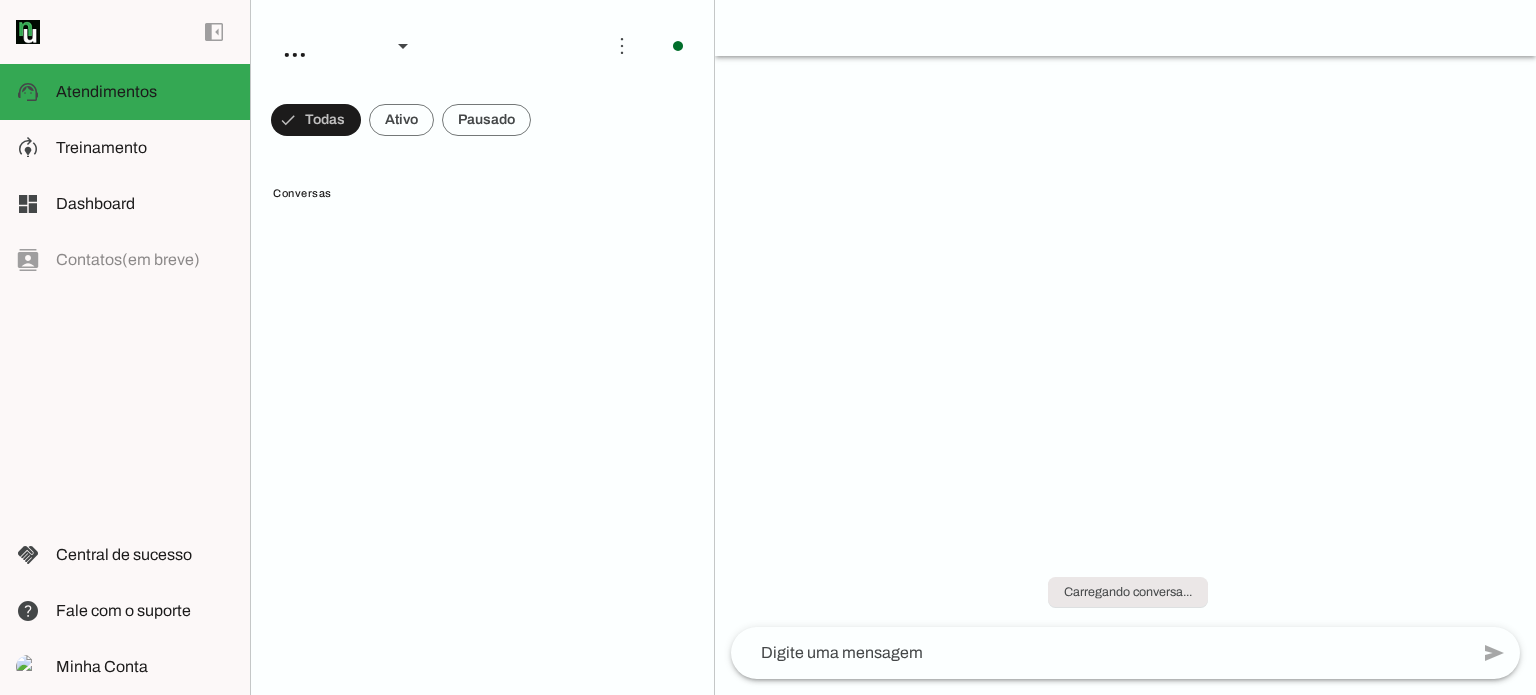 scroll, scrollTop: 0, scrollLeft: 0, axis: both 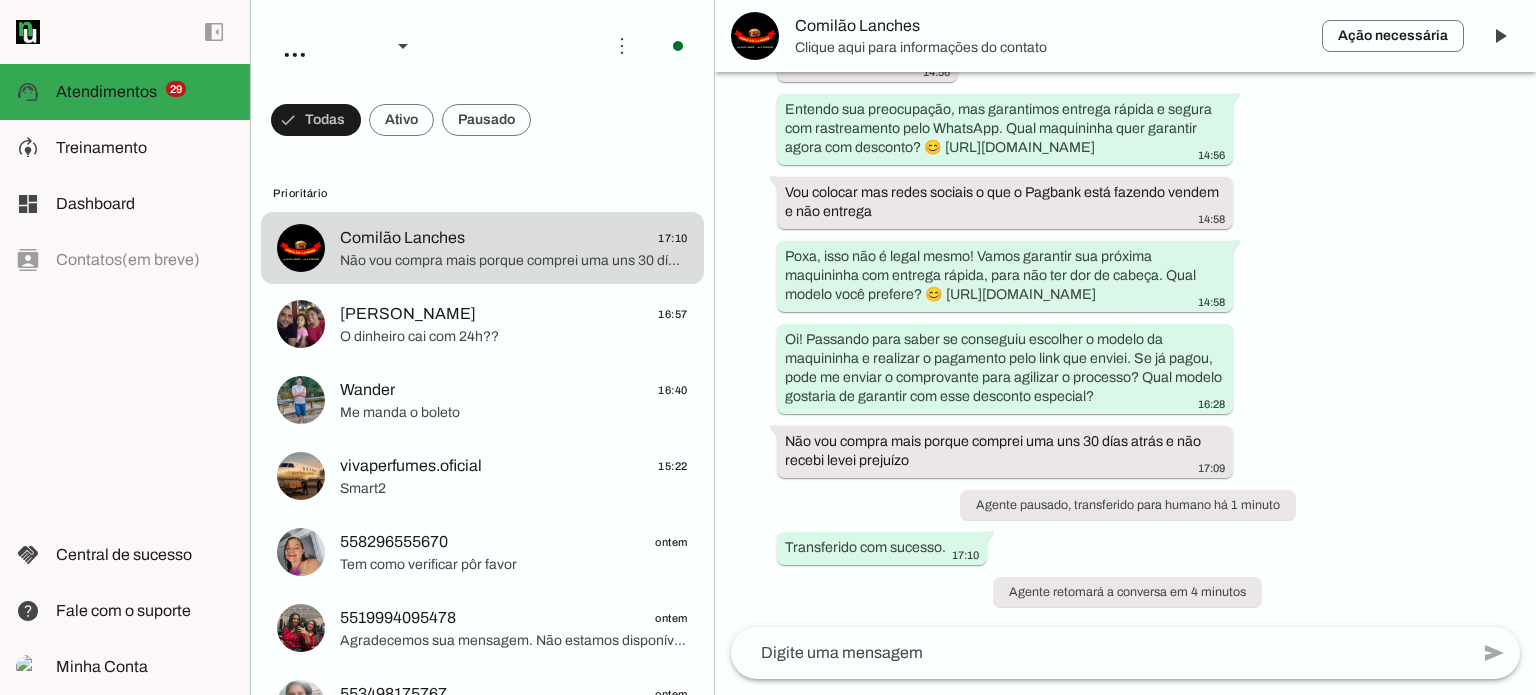 click 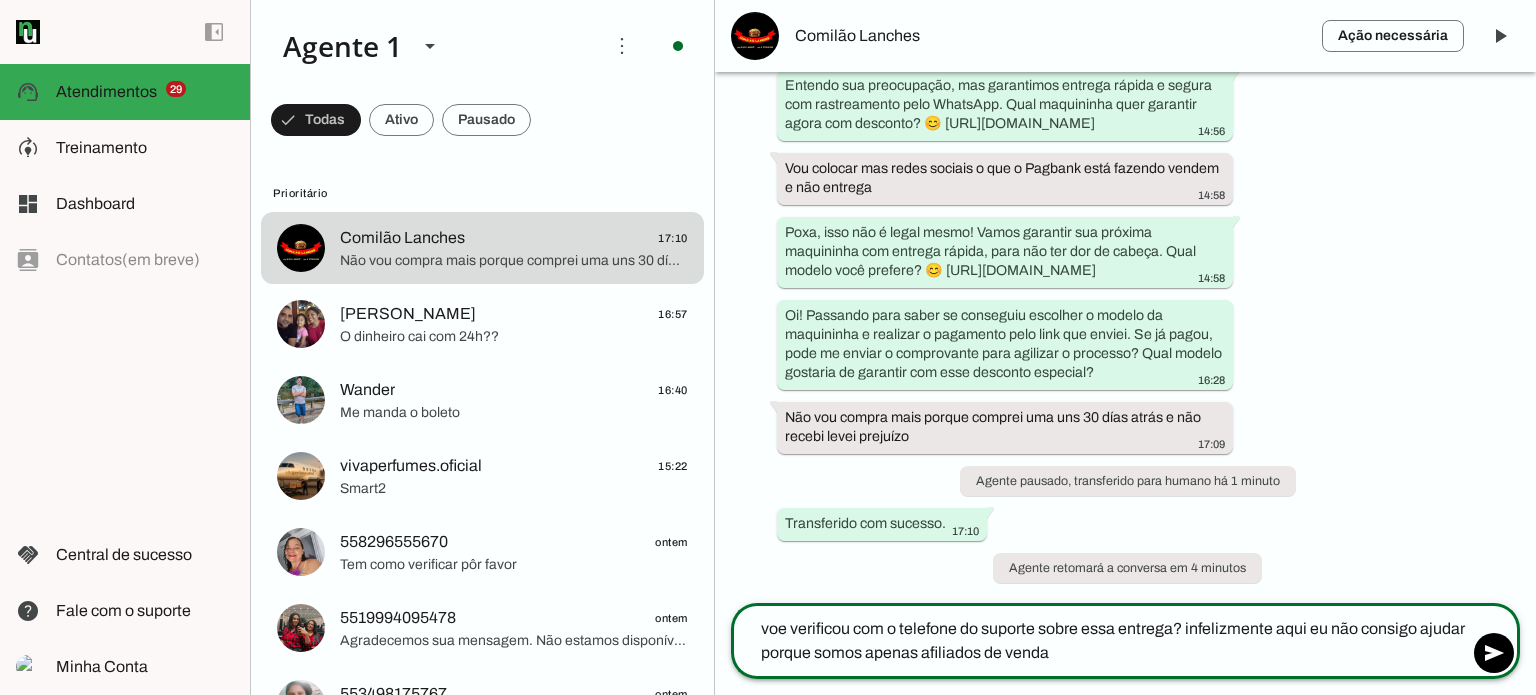 type on "voe verificou com o telefone do suporte sobre essa entrega? infelizmente aqui eu não consigo ajudar porque somos apenas afiliados de vendas" 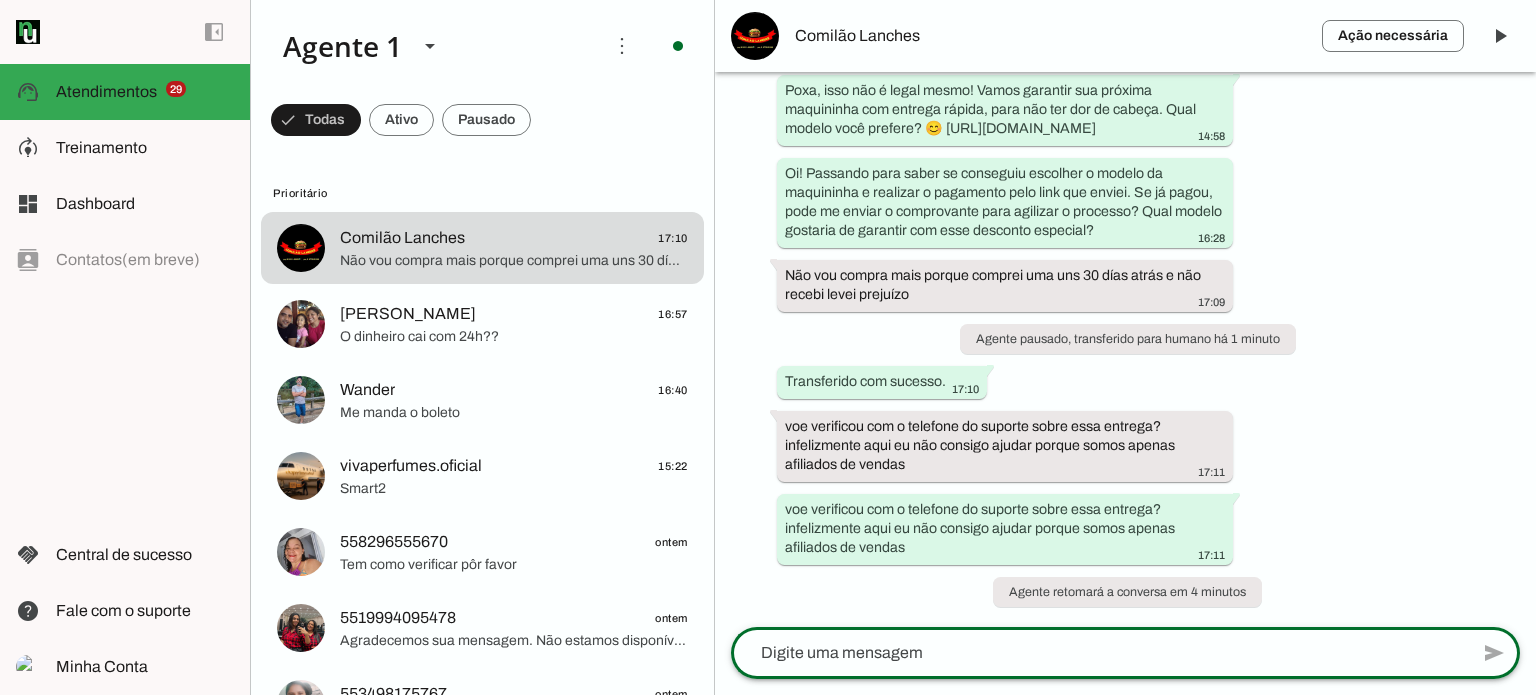 scroll, scrollTop: 1363, scrollLeft: 0, axis: vertical 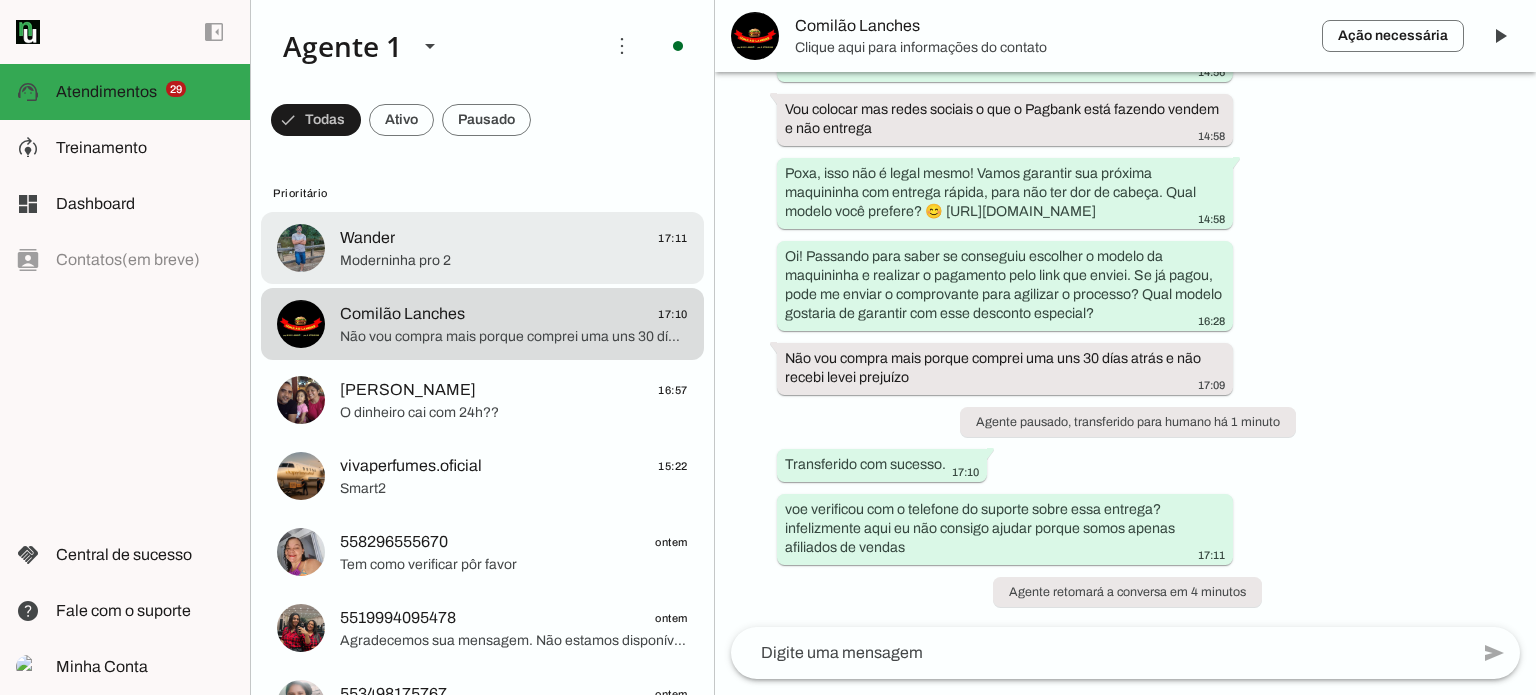 click on "Wander
17:11" 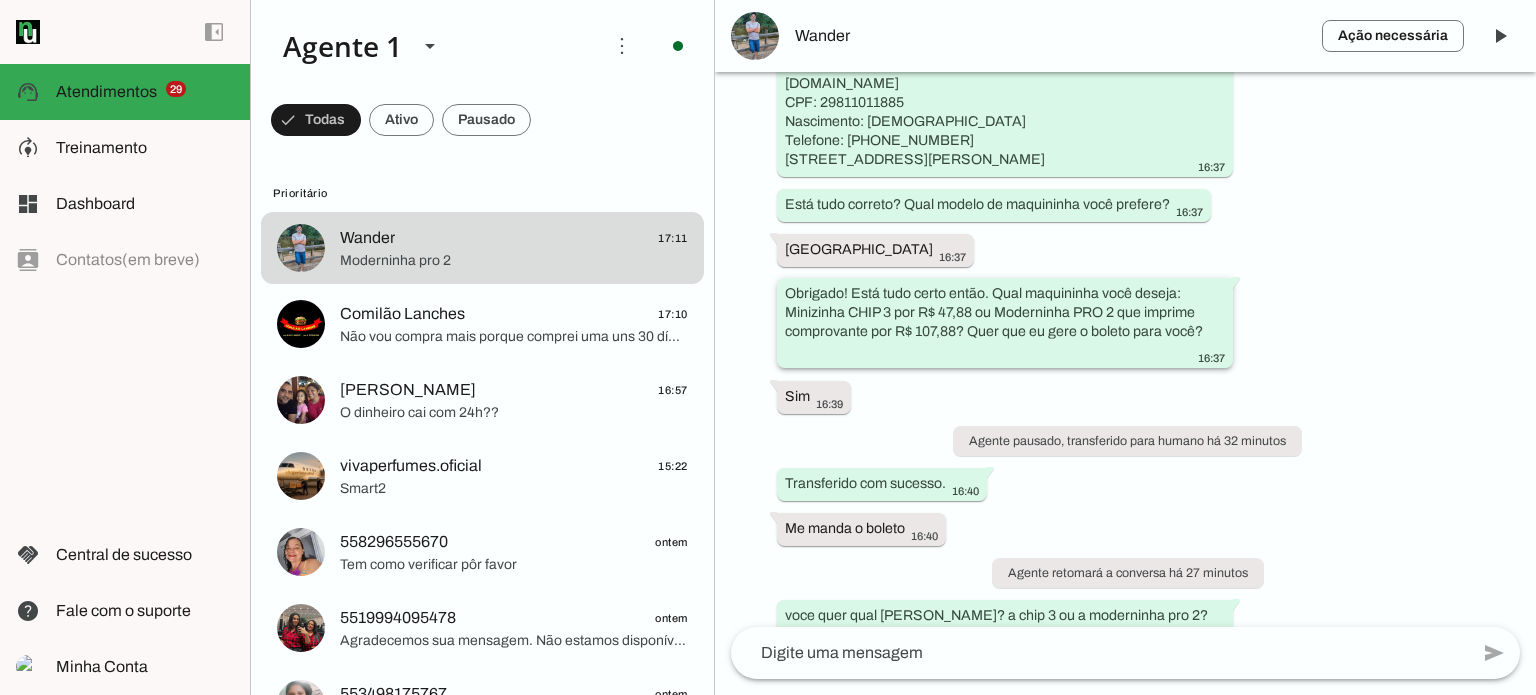 scroll, scrollTop: 2328, scrollLeft: 0, axis: vertical 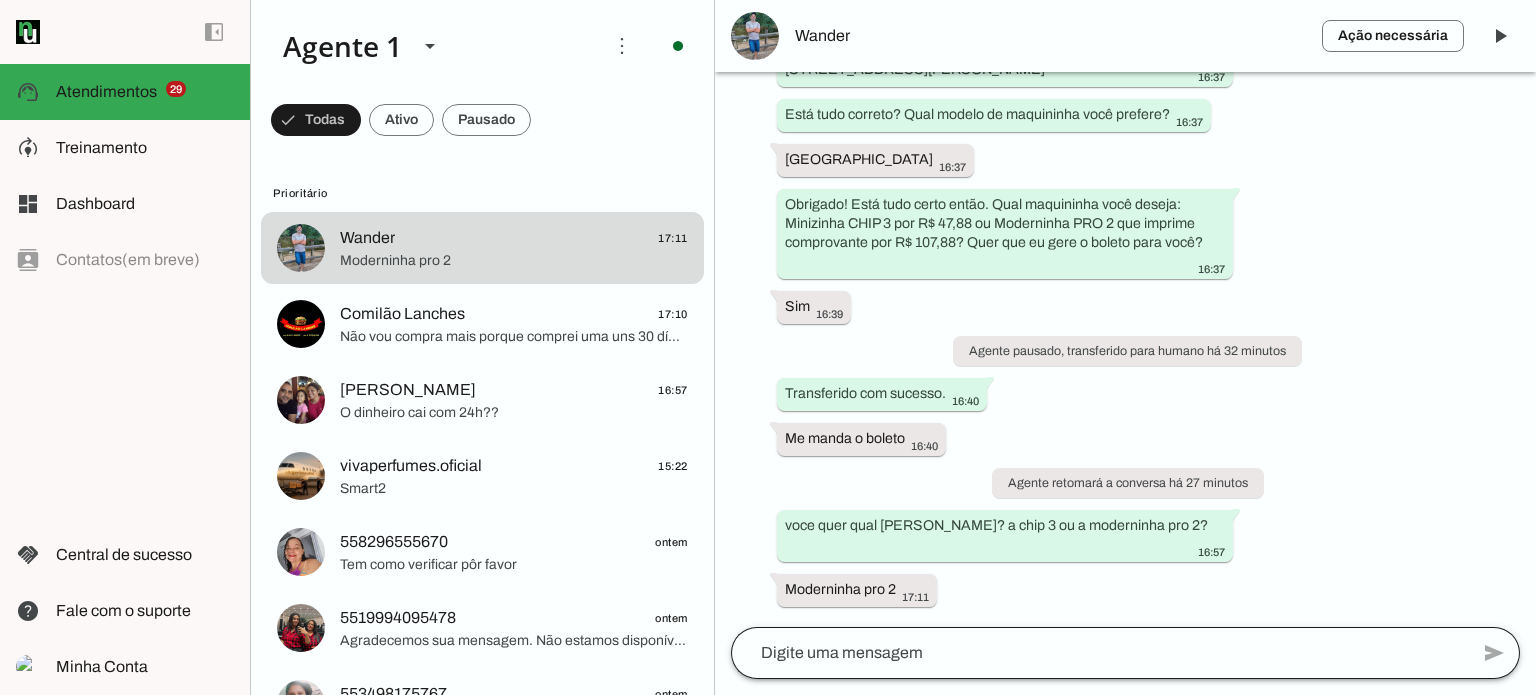 click 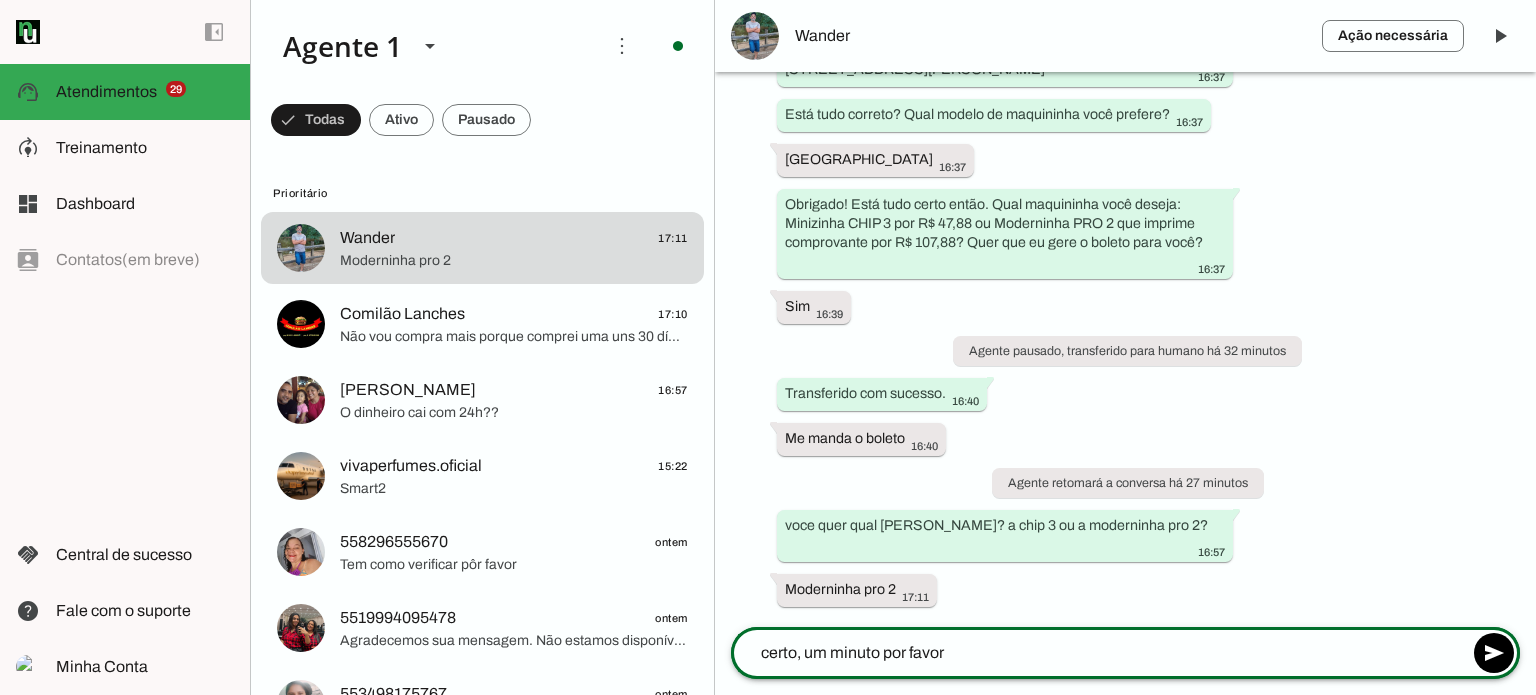 type on "certo, um minuto por favor" 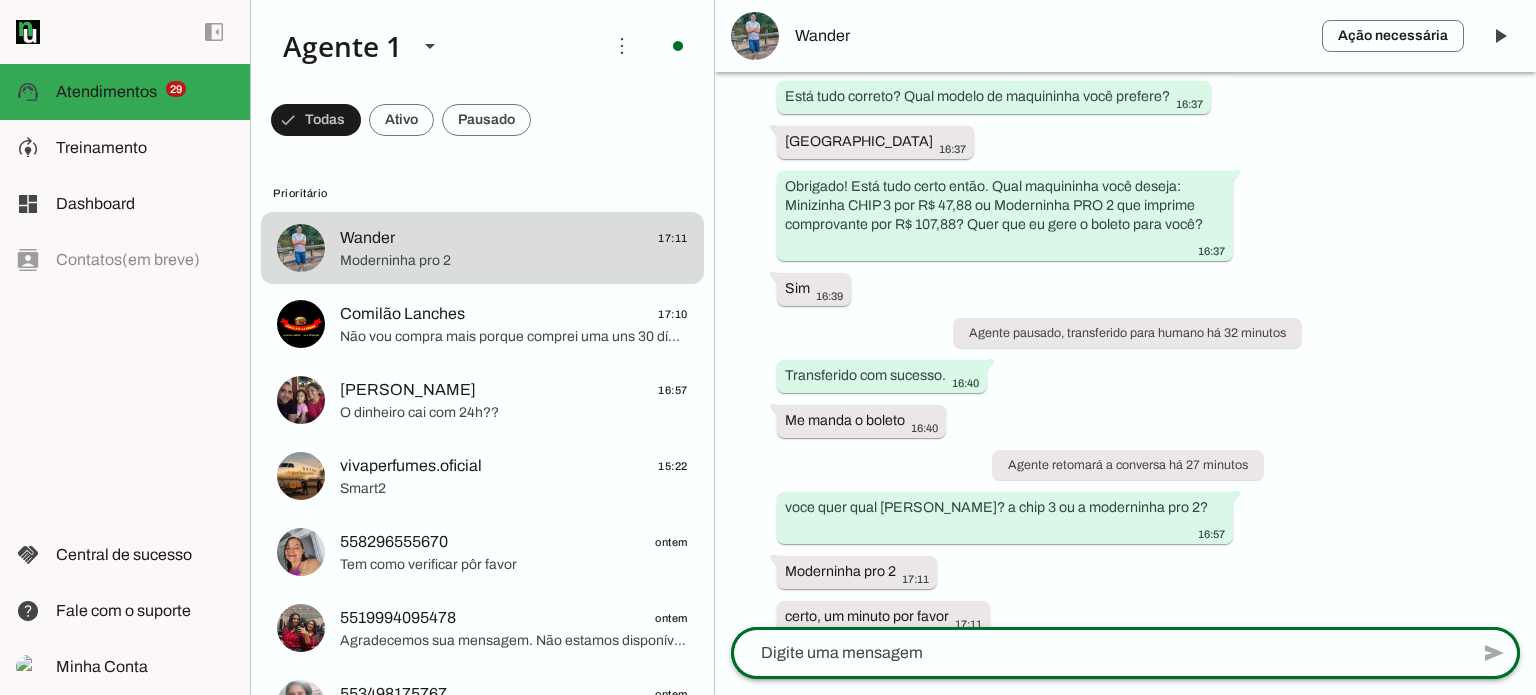 scroll, scrollTop: 2373, scrollLeft: 0, axis: vertical 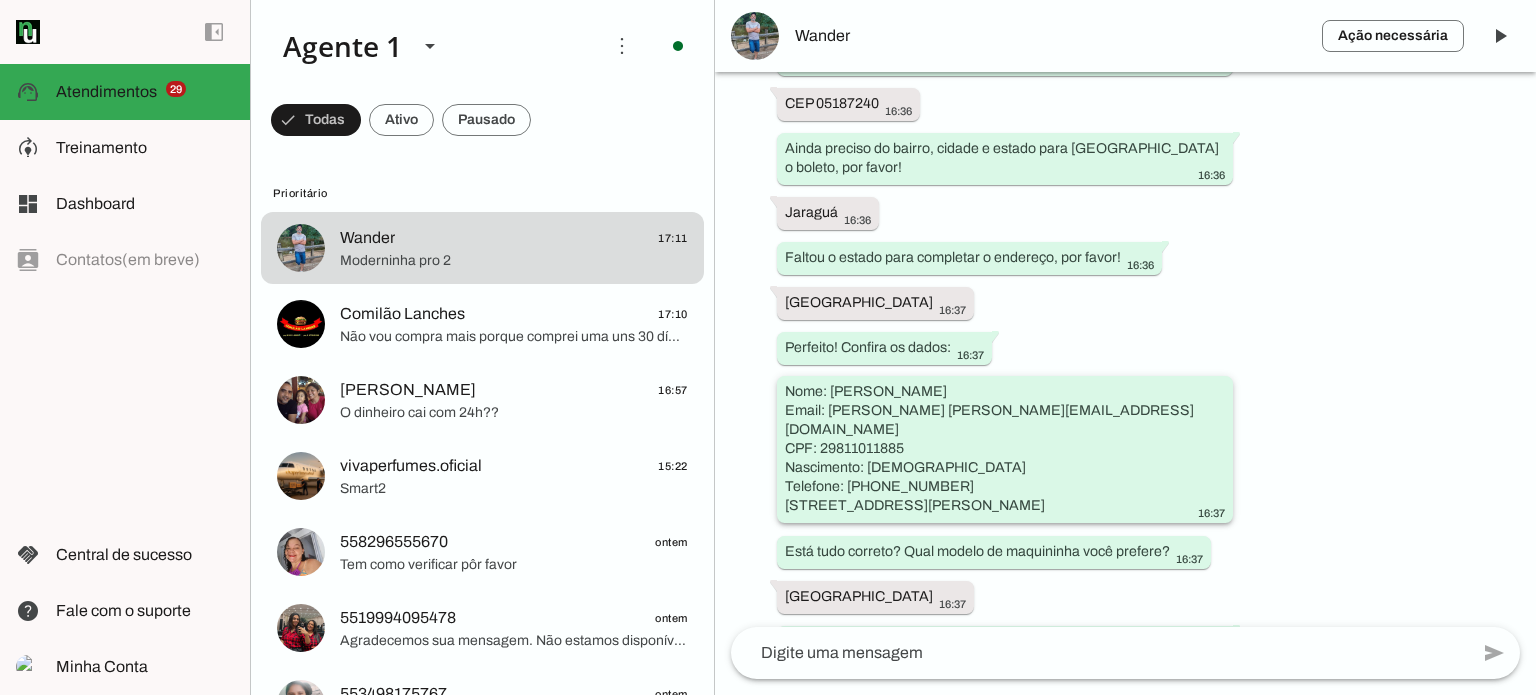 drag, startPoint x: 1206, startPoint y: 407, endPoint x: 1452, endPoint y: 407, distance: 246 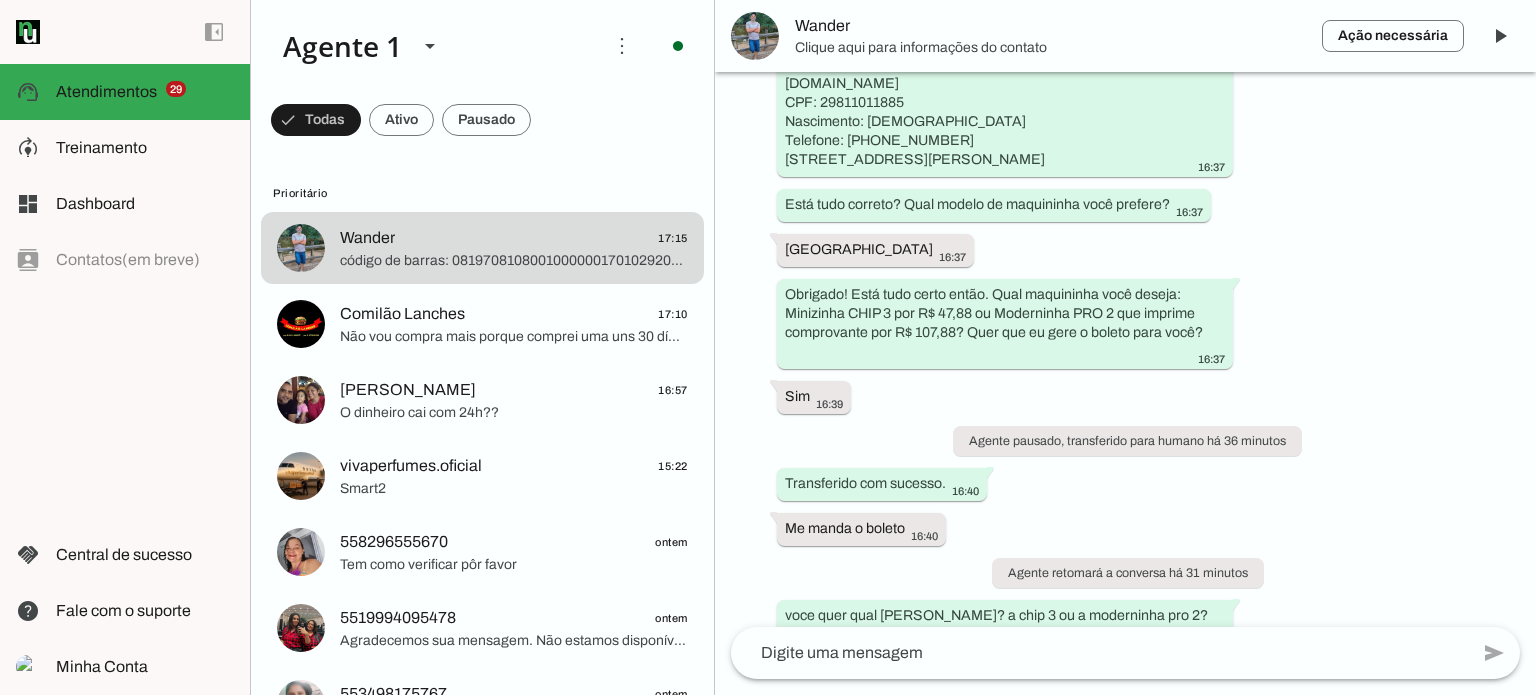 scroll, scrollTop: 2437, scrollLeft: 0, axis: vertical 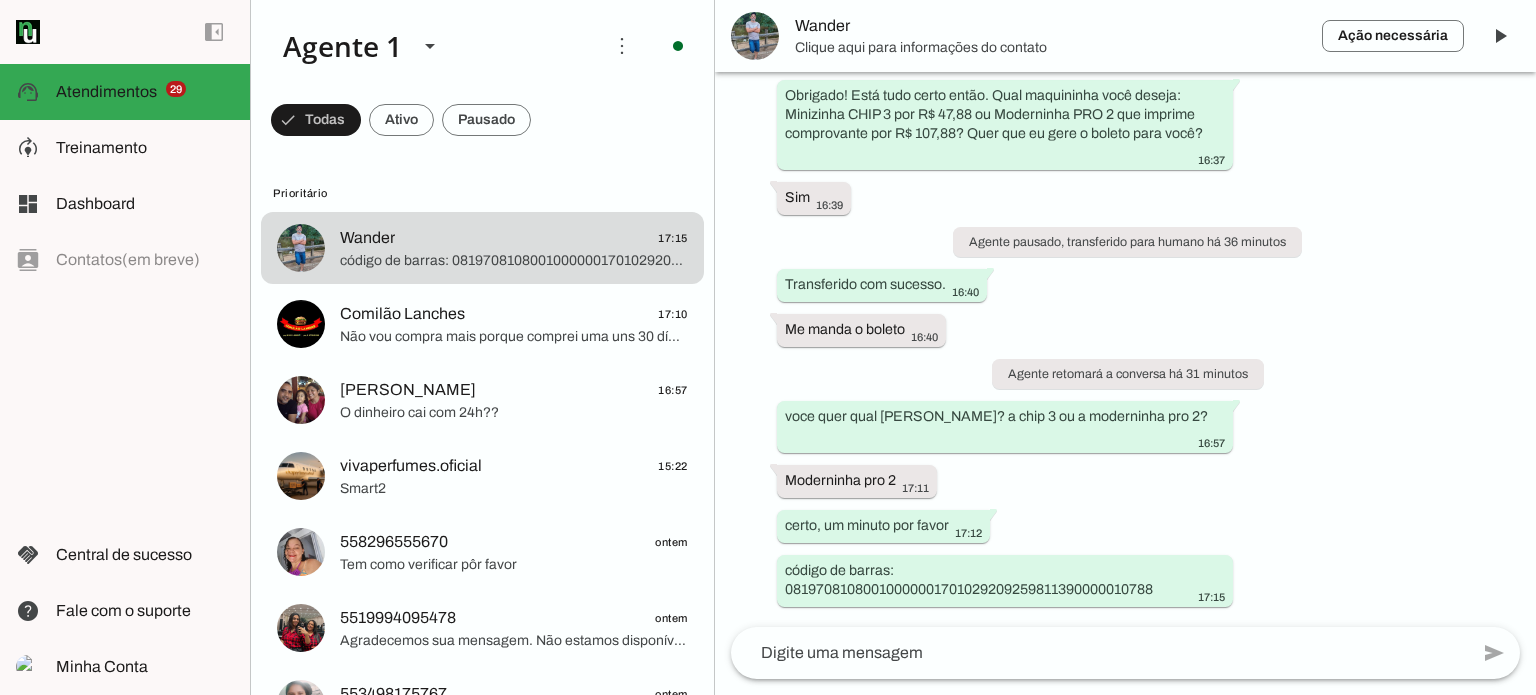click on "Agente ativado
há cerca de 1 hora
Olá! Tenho interesse e queria mais informações, por favor. 16:23
Boa tarde! 😊 Oi, tudo bem? Aqui é a [PERSON_NAME] da JEM Digital, afiliada oficial da PagBank! 😊 Já conhece nossas maquininhas com desconto exclusivo? Dá uma olhada aqui: 👉 [URL][DOMAIN_NAME] Qual modelo você gostou mais? 16:23 *Só aqui você encontra as maquininhas PagSeguro com os melhores preços!* 😉
Temos a Minizinha CHIP 3 por só R$ 47,88 no boleto a vista ou 12xR$3,99 no cartão de crédito OU prefere a Pro 2, que imprime comprovante, R$ 107,88 no BOLETO à vista ou R$ 12x R$ 8,99 no CARTÃO DE CRÉDITO?  16:23 16:23 Mas se quiser eu faço pra você e te mando o boleto aqui 😊 16:23 Como você prefere? 16:23
Me manda o boleto 16:28
16:28 NOME COMPLETO: 16:28 EMAIL: 16:28 CPF: 16:28 DATA DE NASCIMENTO: 16:28 Sim" at bounding box center (1125, 349) 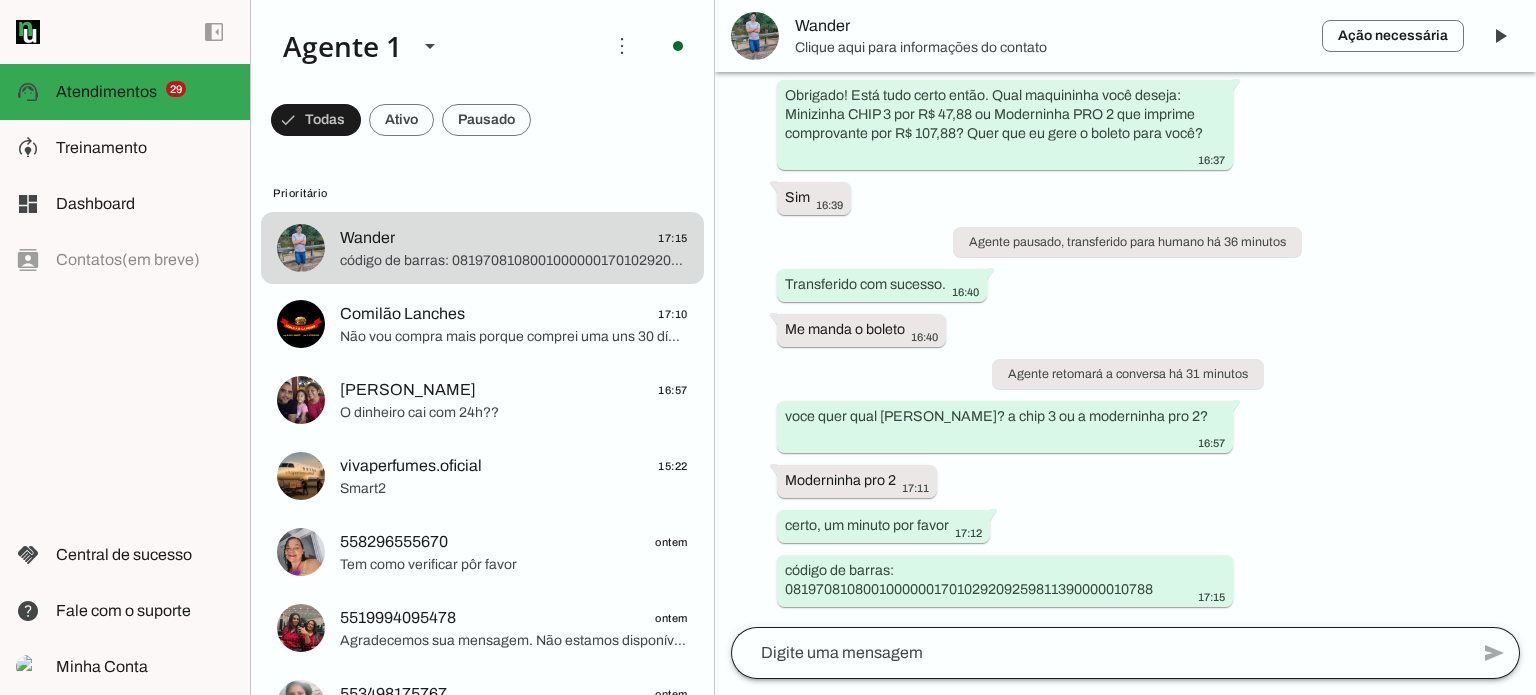 click 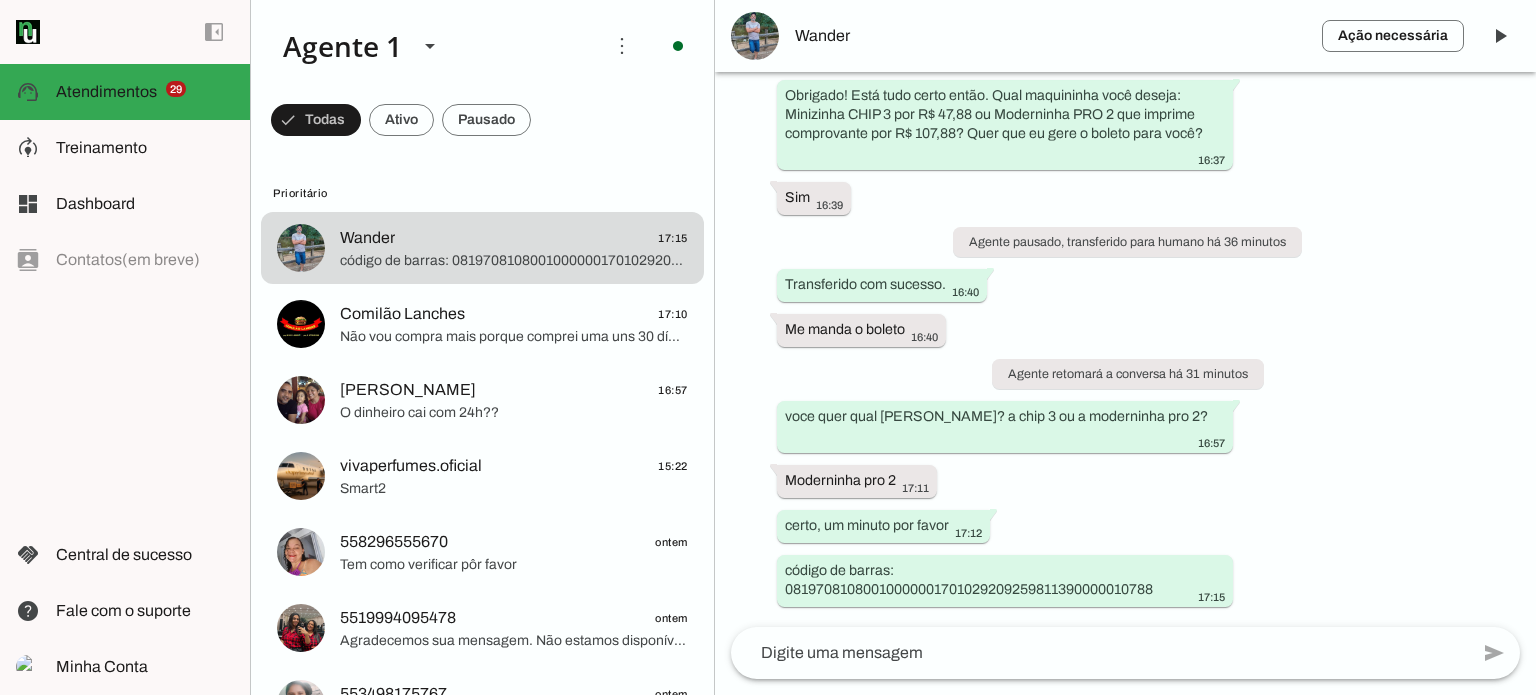 drag, startPoint x: 995, startPoint y: 656, endPoint x: 1044, endPoint y: 638, distance: 52.201534 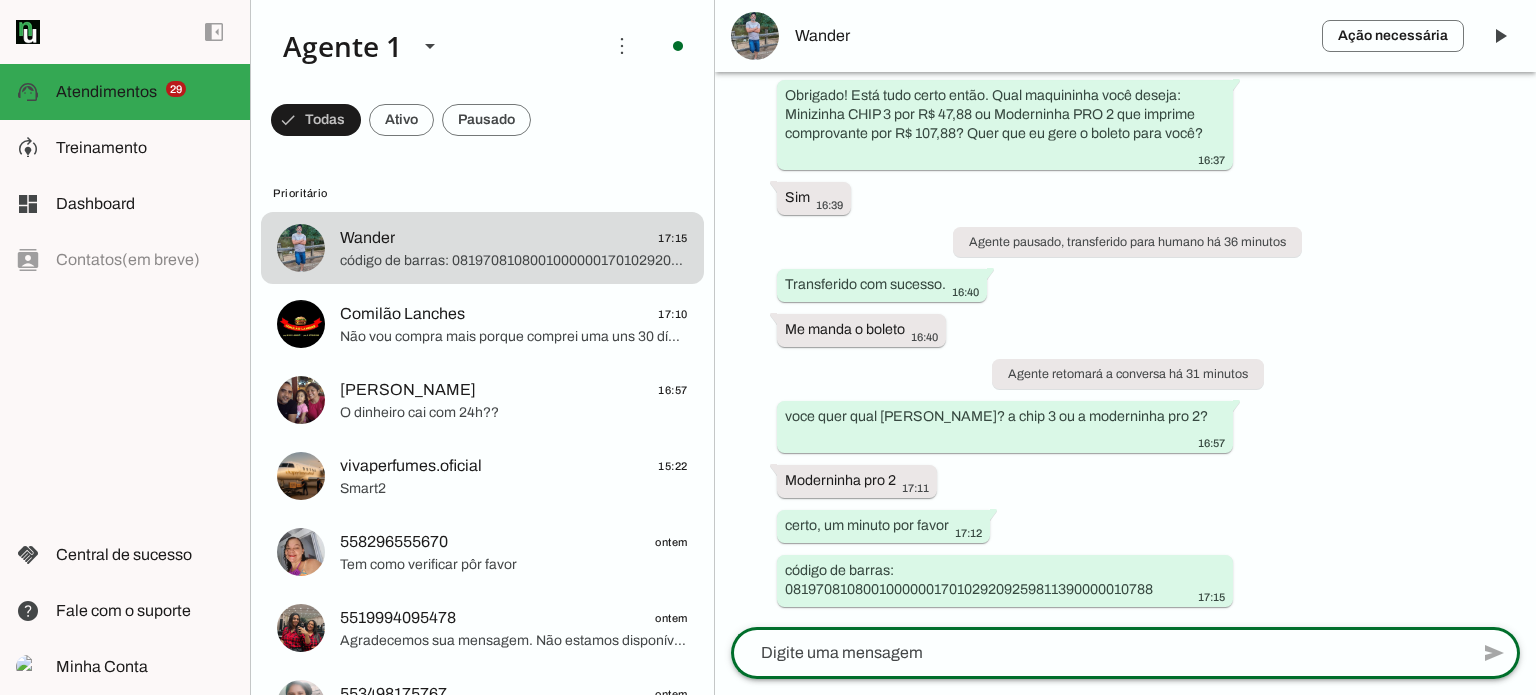 click 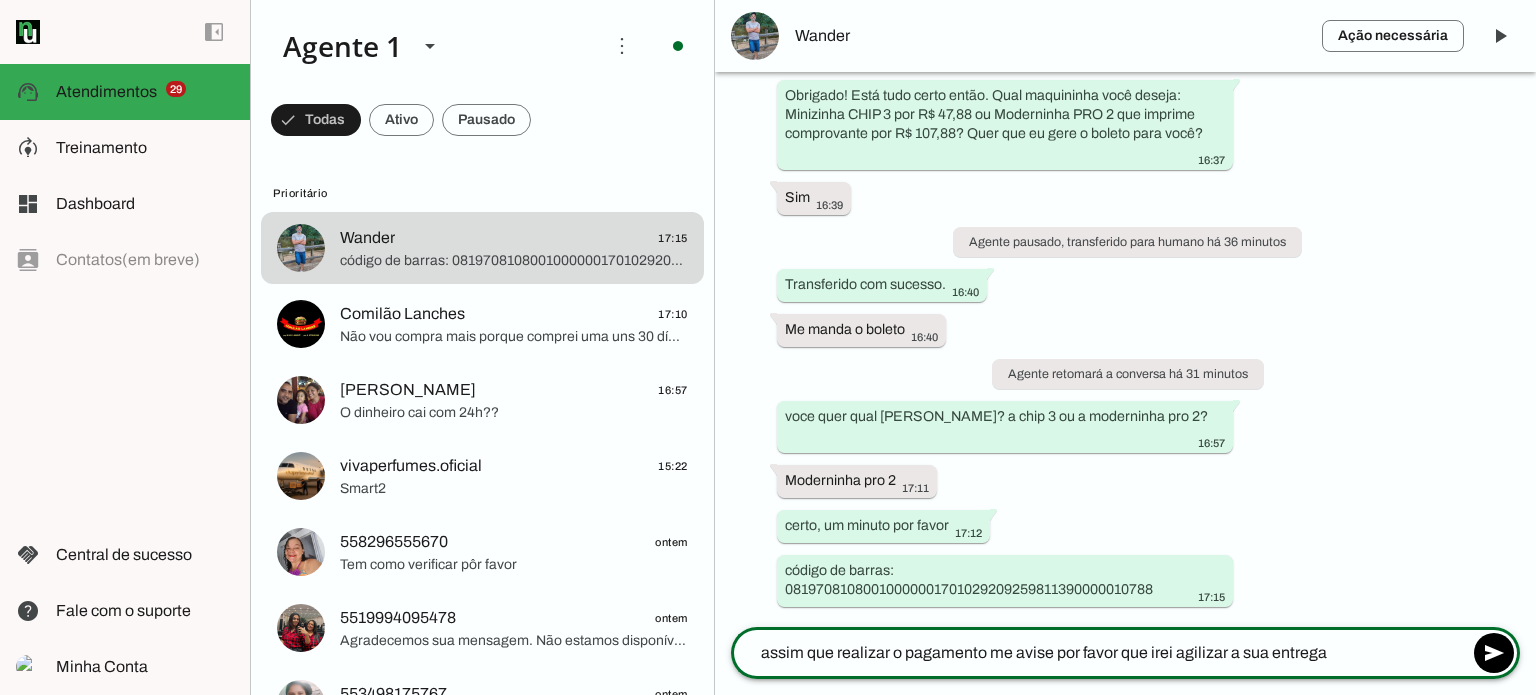 type on "assim que realizar o pagamento me avise por favor que irei agilizar a sua entrega" 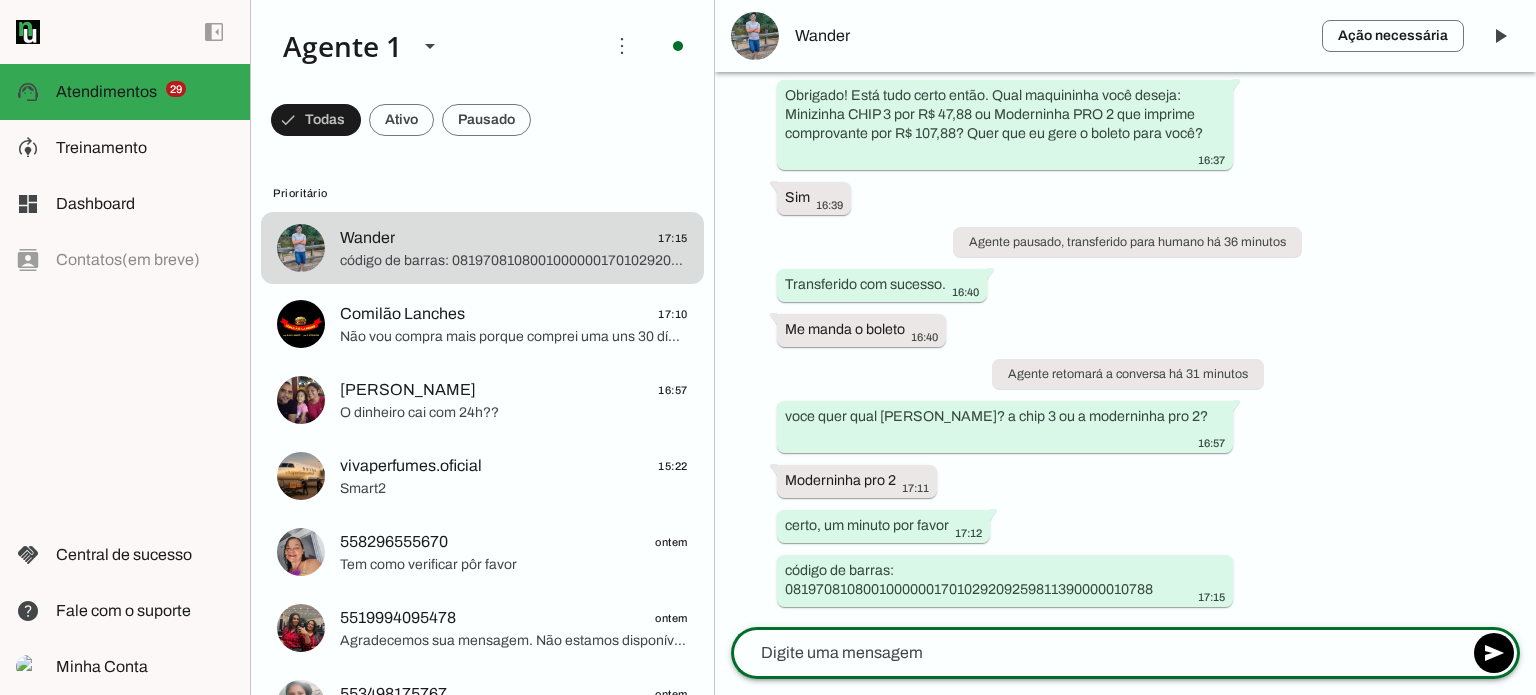 scroll, scrollTop: 2501, scrollLeft: 0, axis: vertical 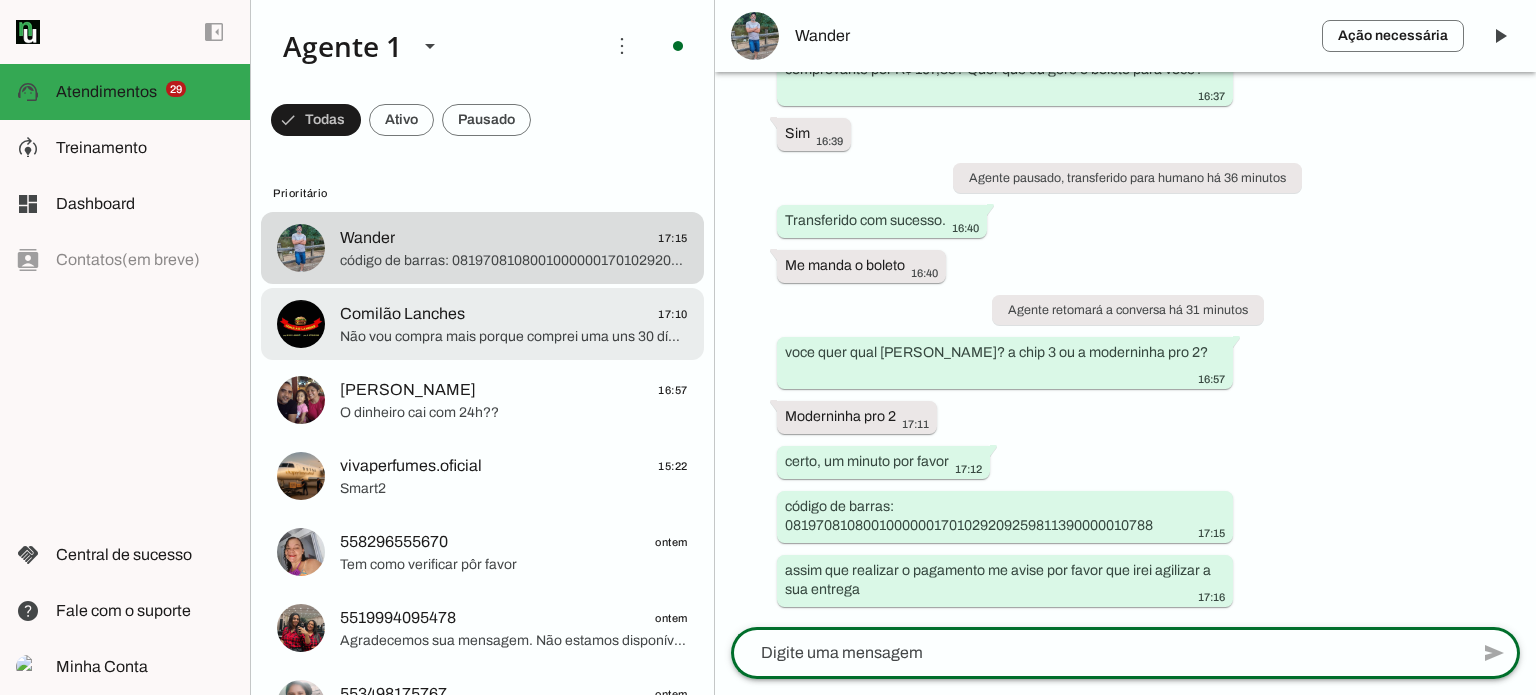 click on "Comilão Lanches
17:10" 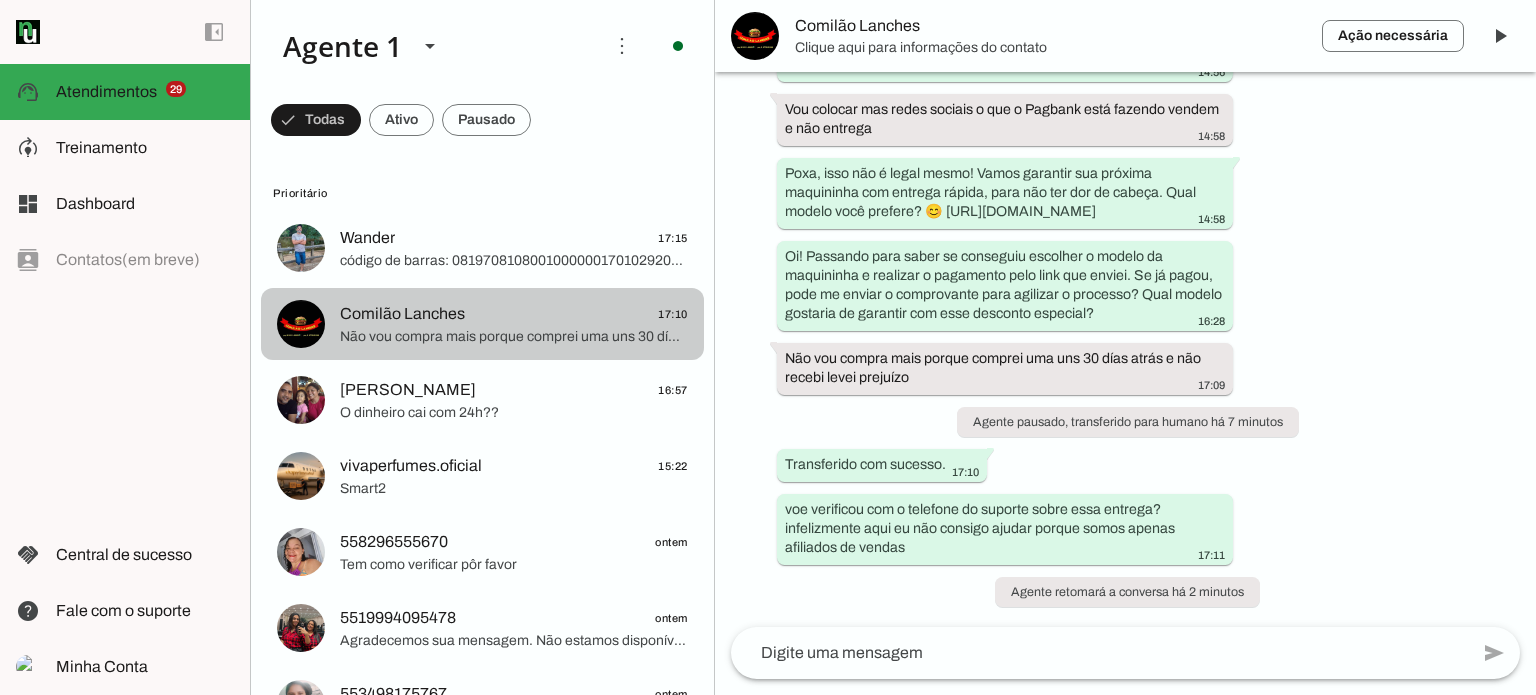 scroll, scrollTop: 1363, scrollLeft: 0, axis: vertical 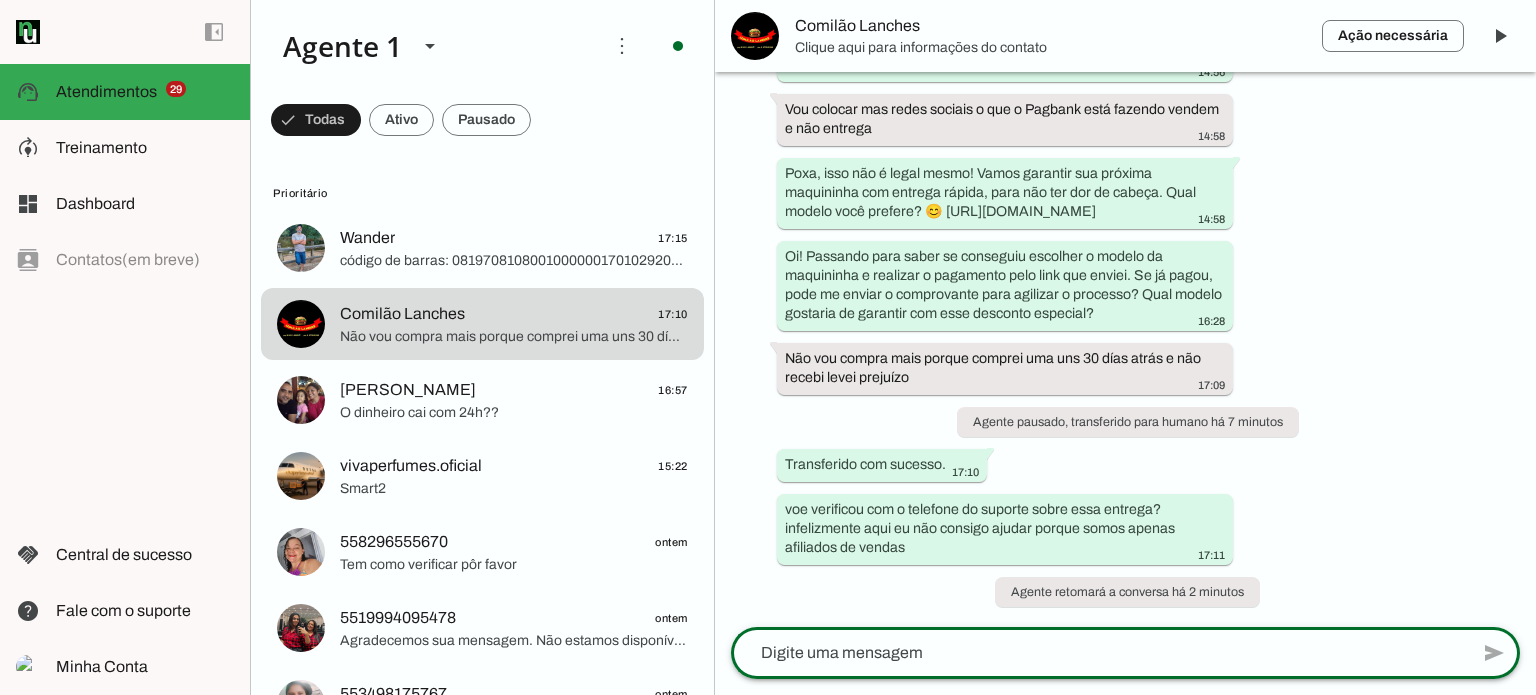 click 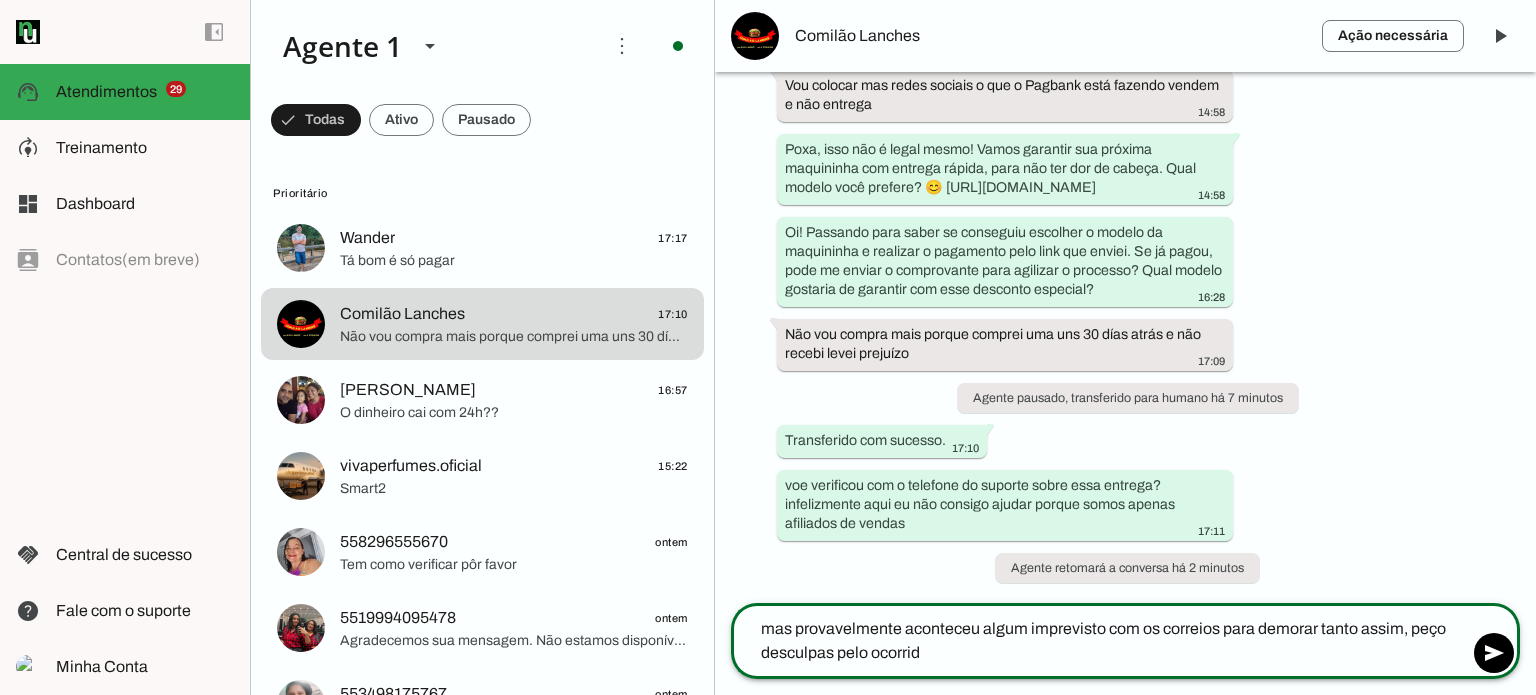 type on "mas provavelmente aconteceu algum imprevisto com os correios para demorar tanto assim, peço desculpas pelo ocorrido" 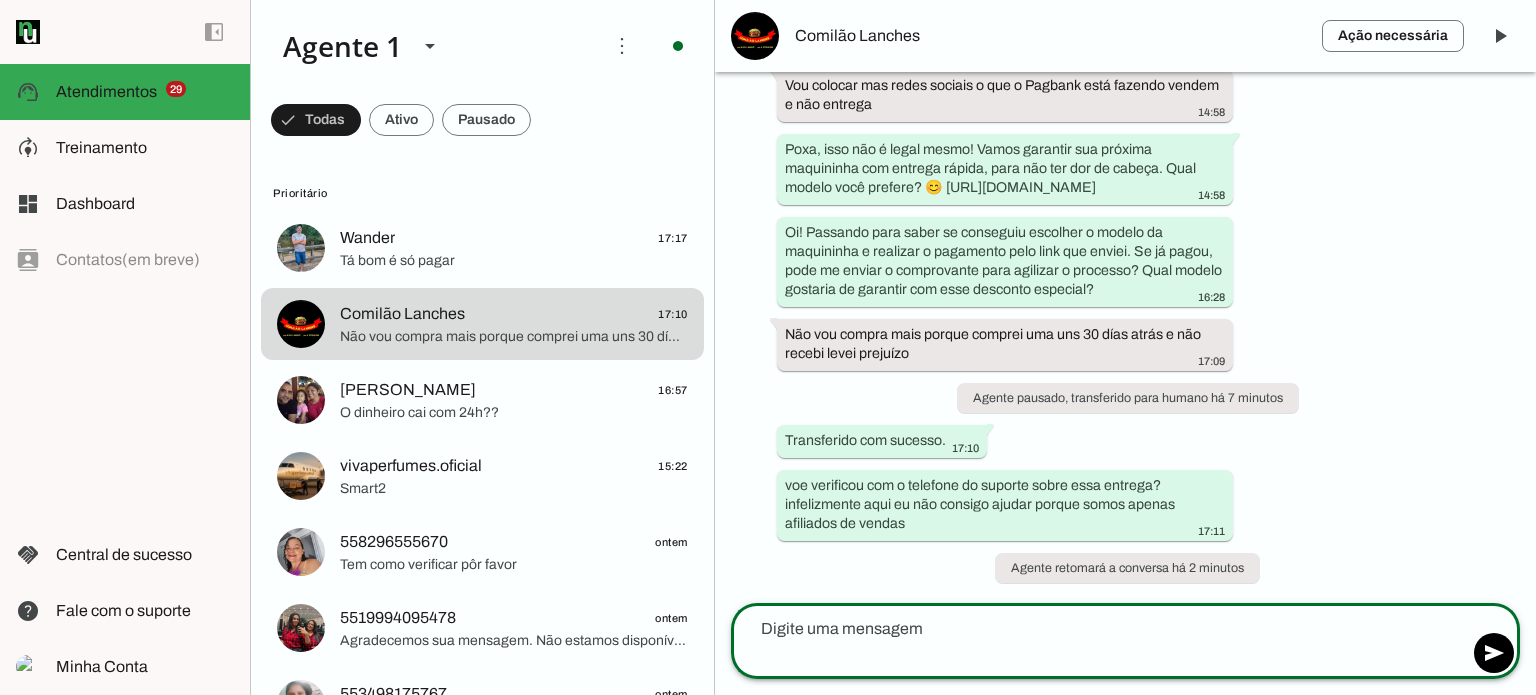 scroll, scrollTop: 1427, scrollLeft: 0, axis: vertical 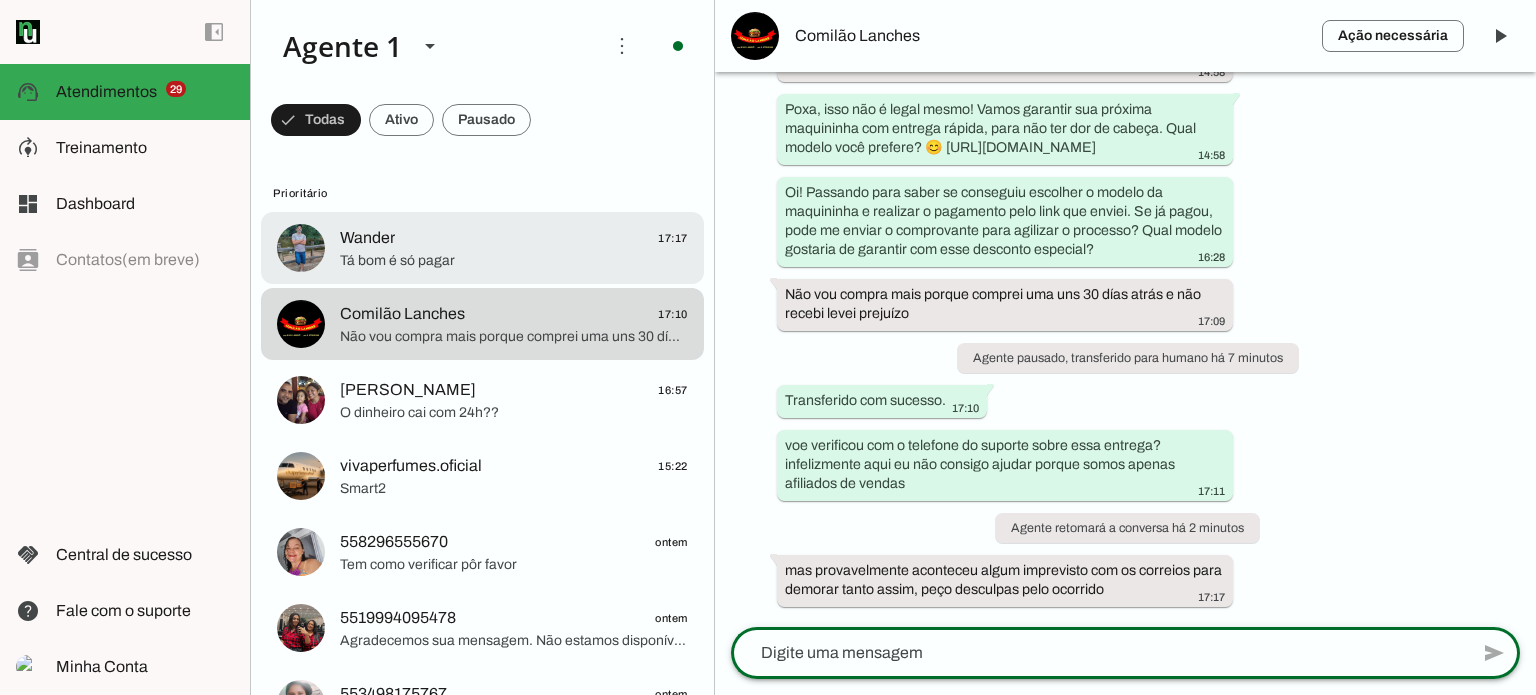 click on "Tá bom é só pagar" 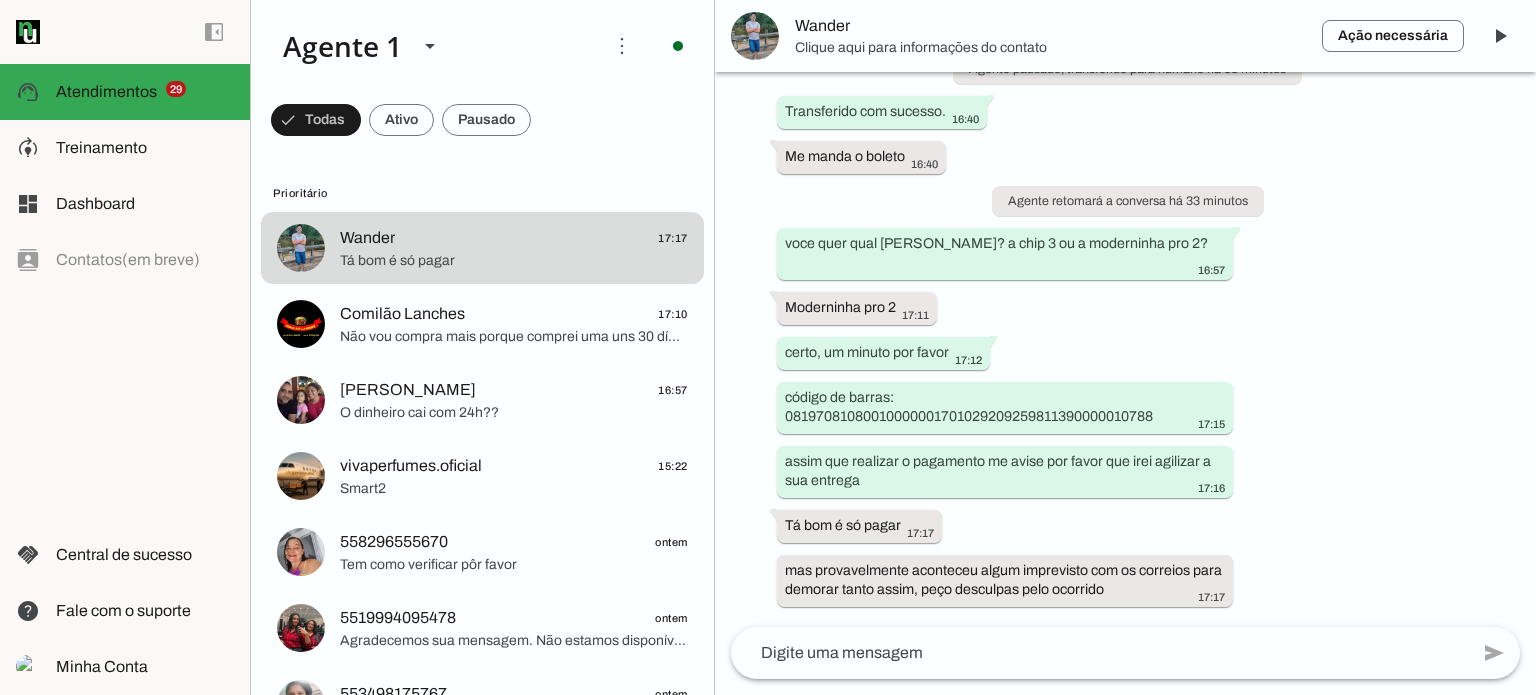 scroll, scrollTop: 2611, scrollLeft: 0, axis: vertical 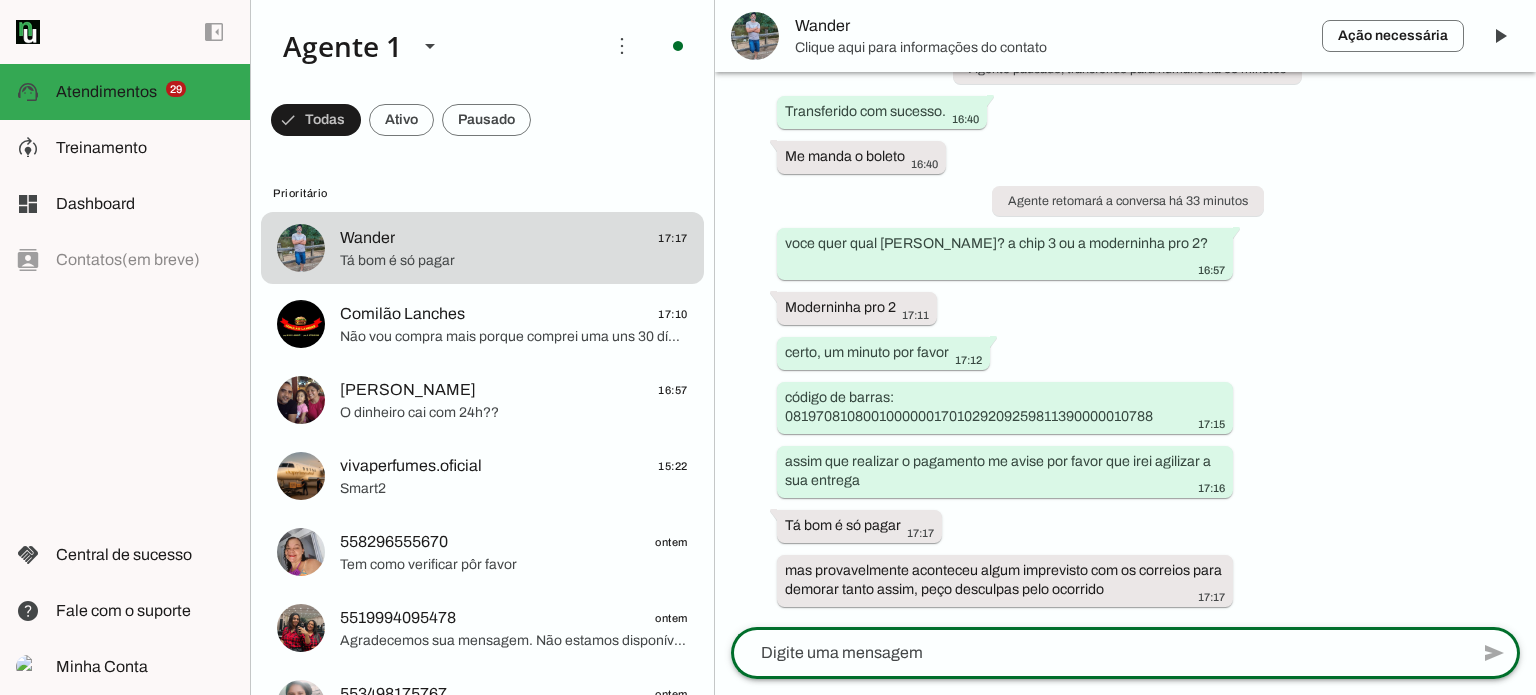 click 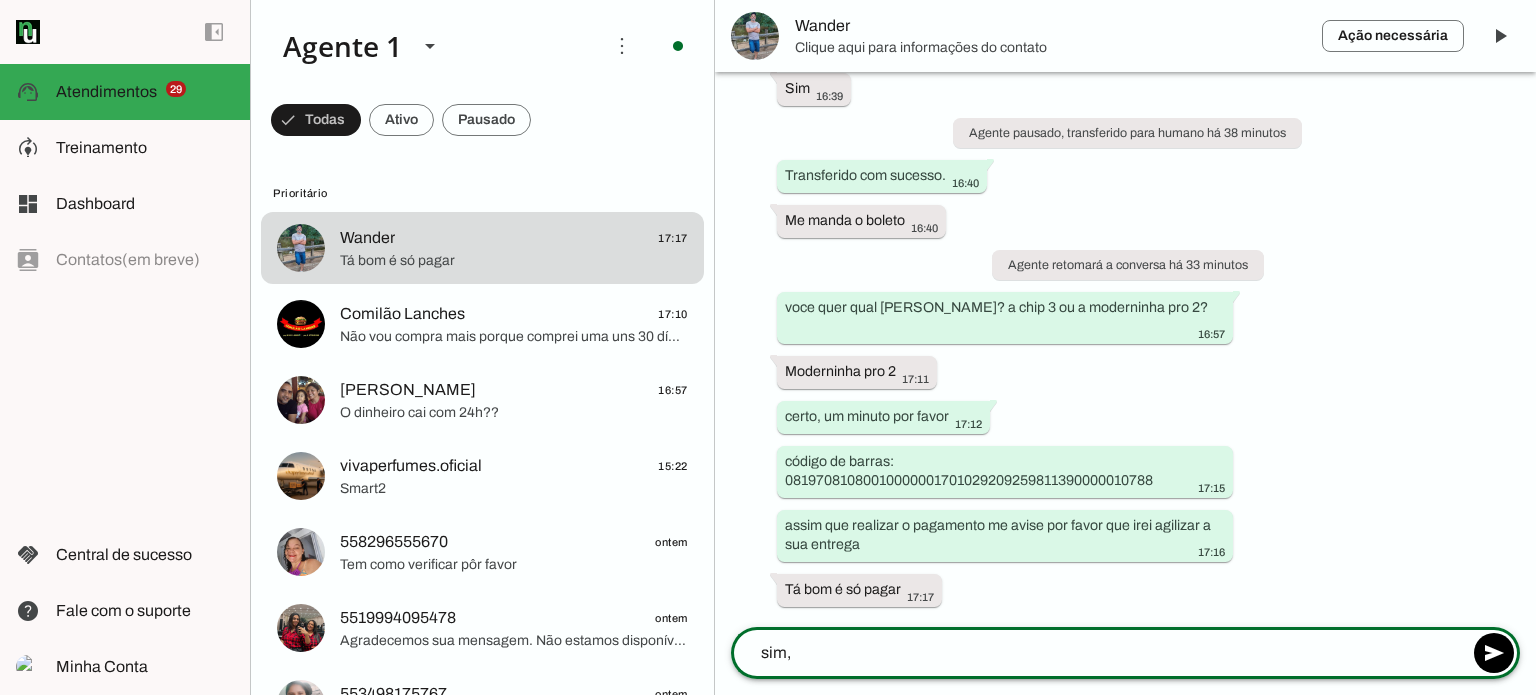 scroll, scrollTop: 2547, scrollLeft: 0, axis: vertical 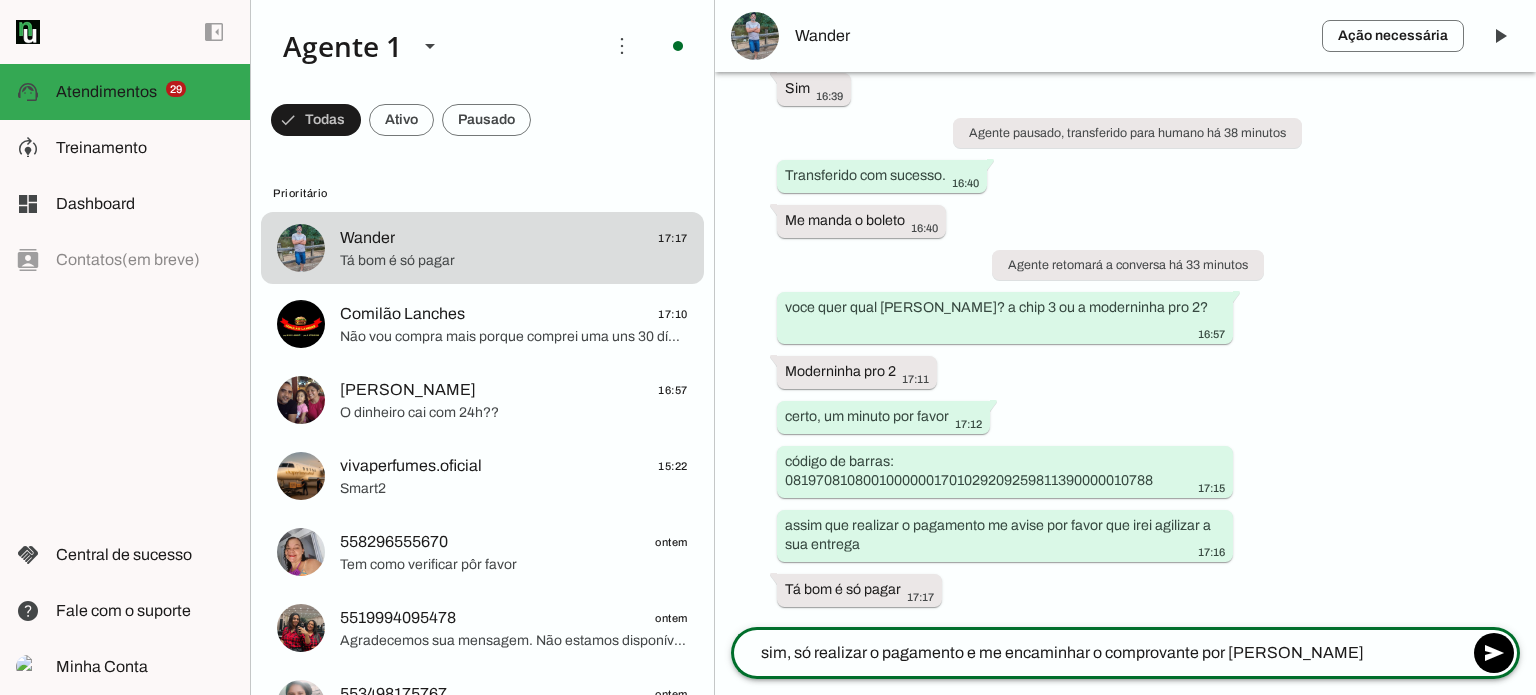 type on "sim, só realizar o pagamento e me encaminhar o comprovante por favor" 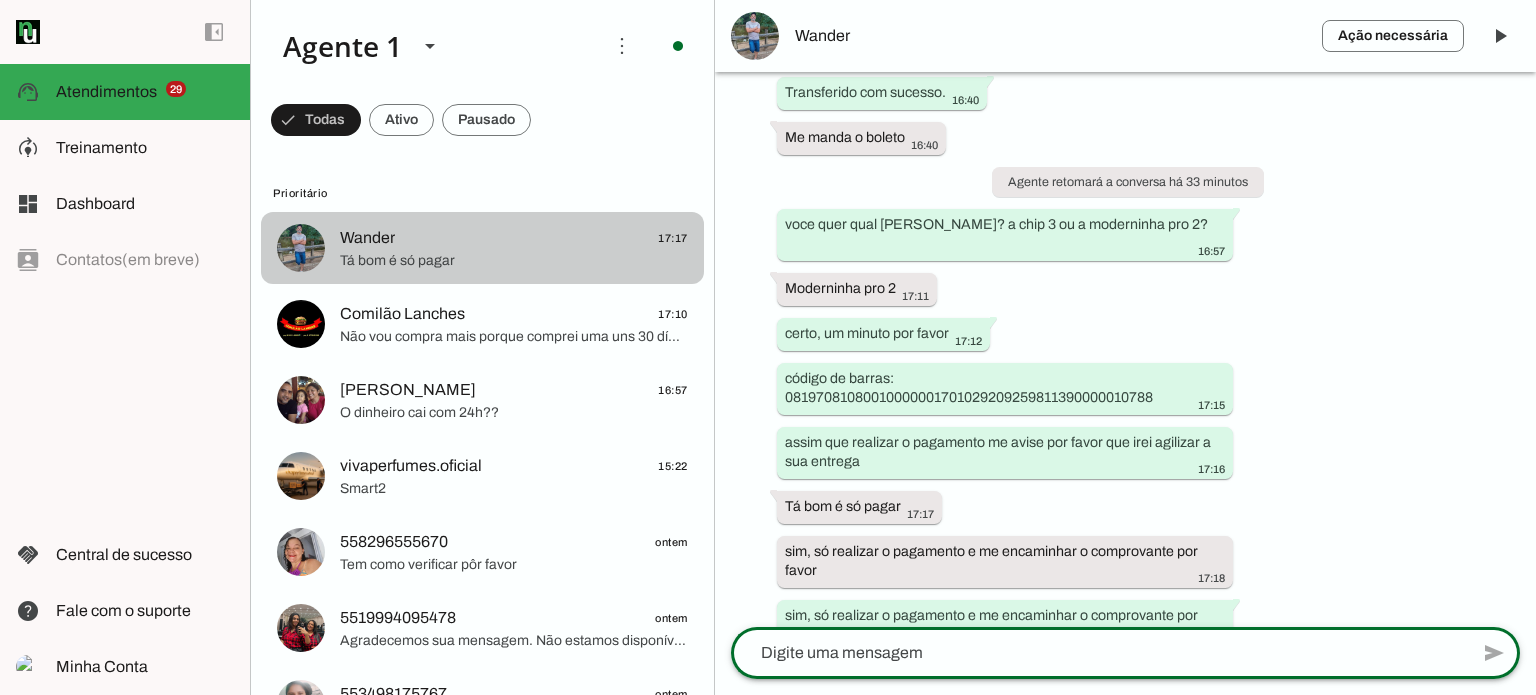 scroll, scrollTop: 2611, scrollLeft: 0, axis: vertical 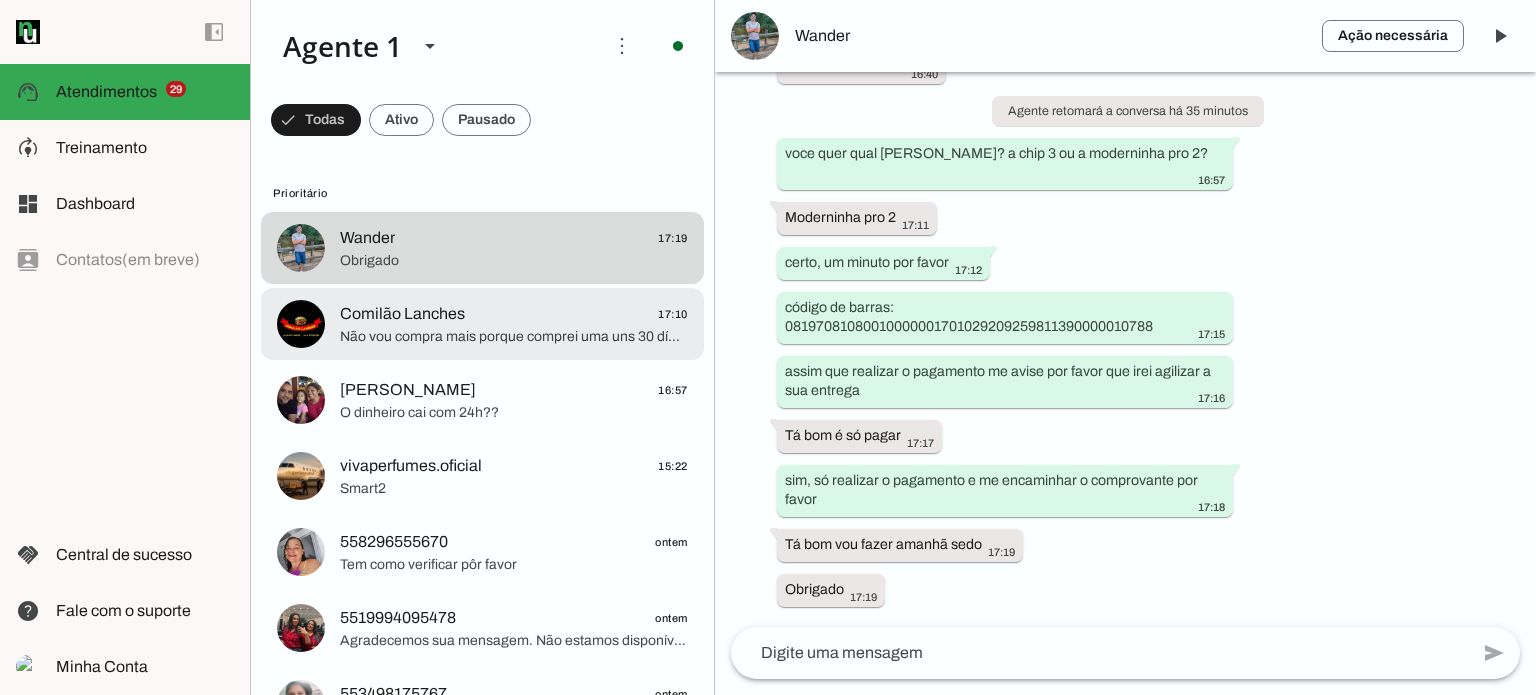 click on "Não vou compra mais porque comprei uma uns 30 días atrás e não recebi levei prejuízo" 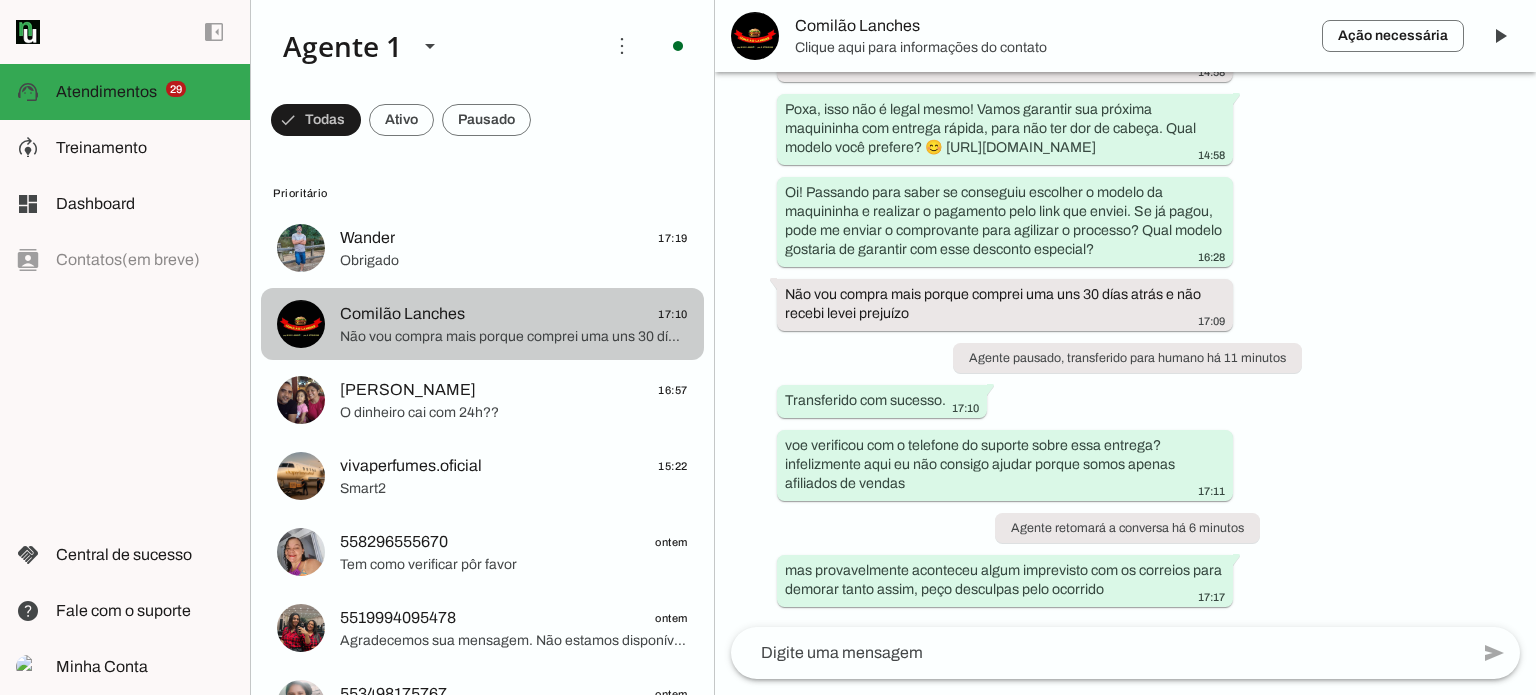 scroll, scrollTop: 1427, scrollLeft: 0, axis: vertical 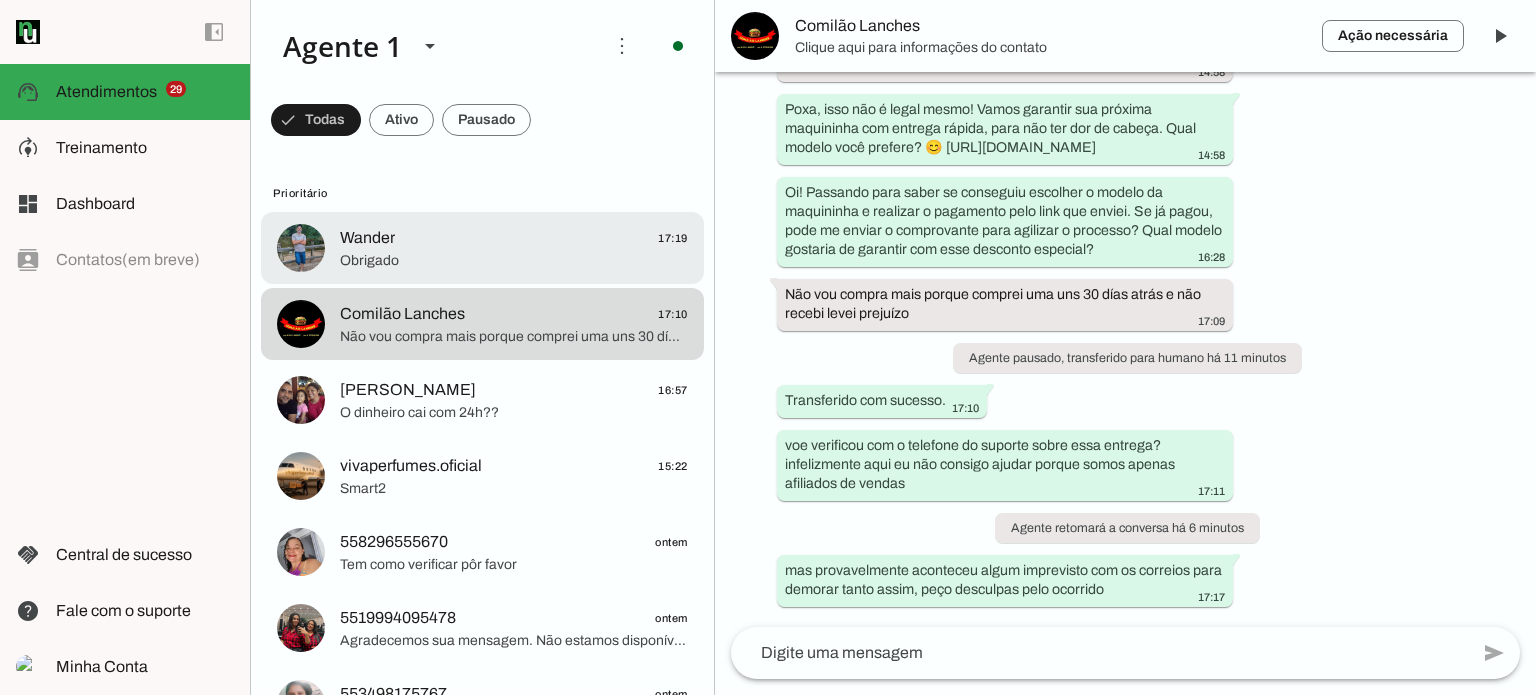 click on "Obrigado" 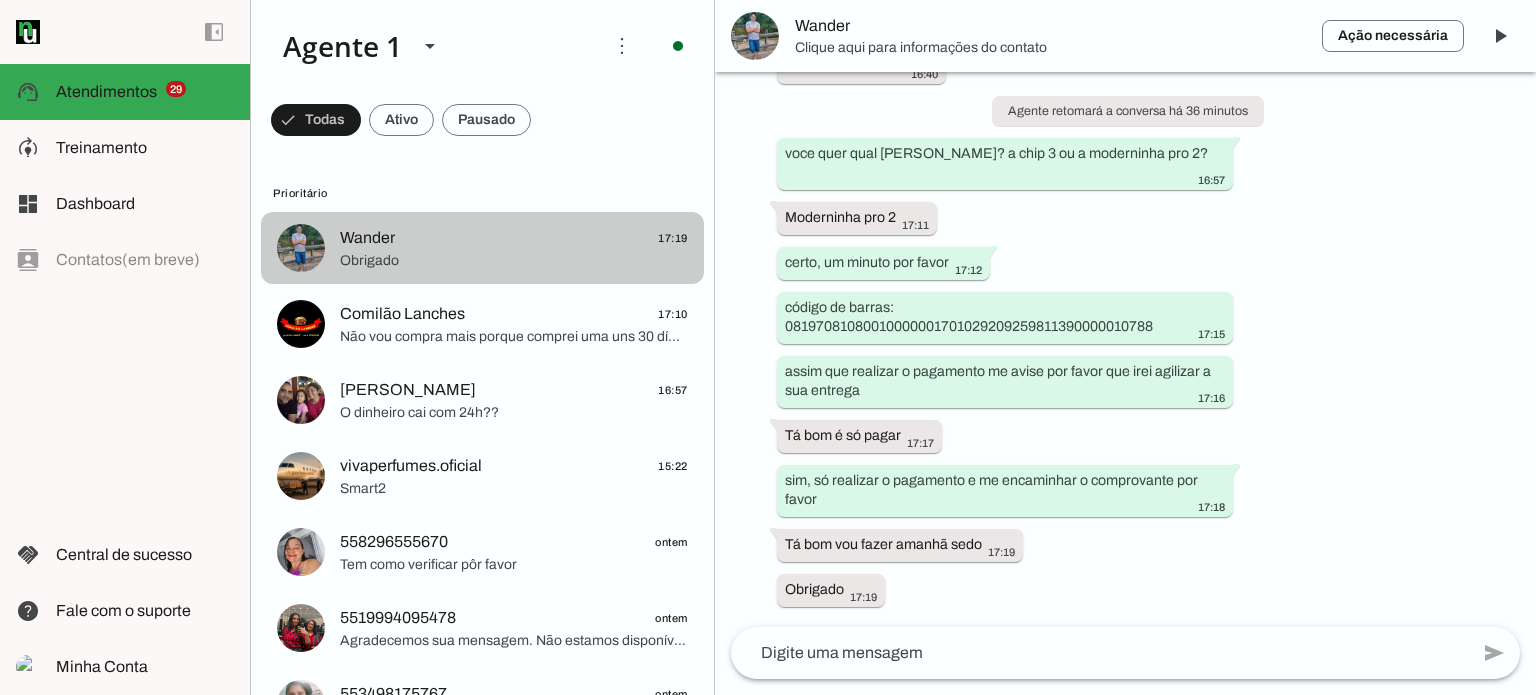 scroll, scrollTop: 2700, scrollLeft: 0, axis: vertical 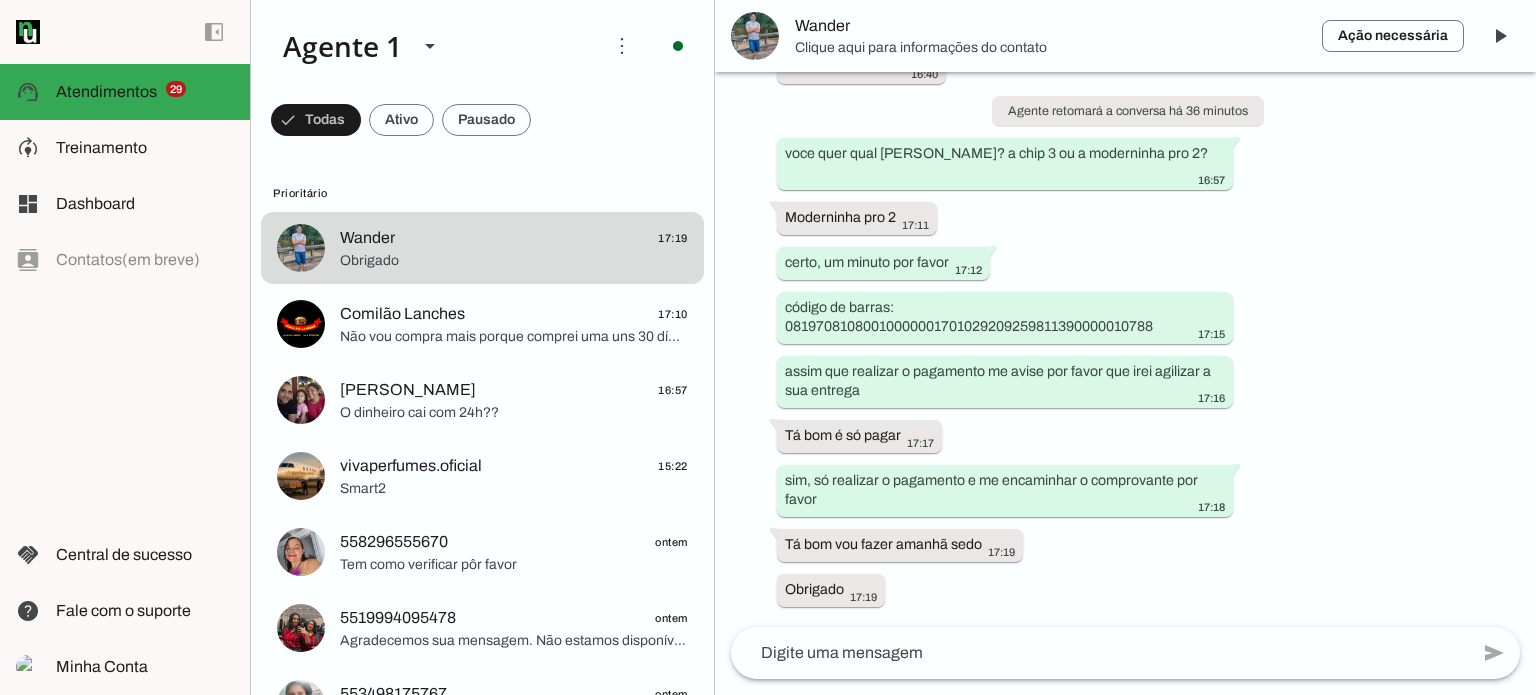 click 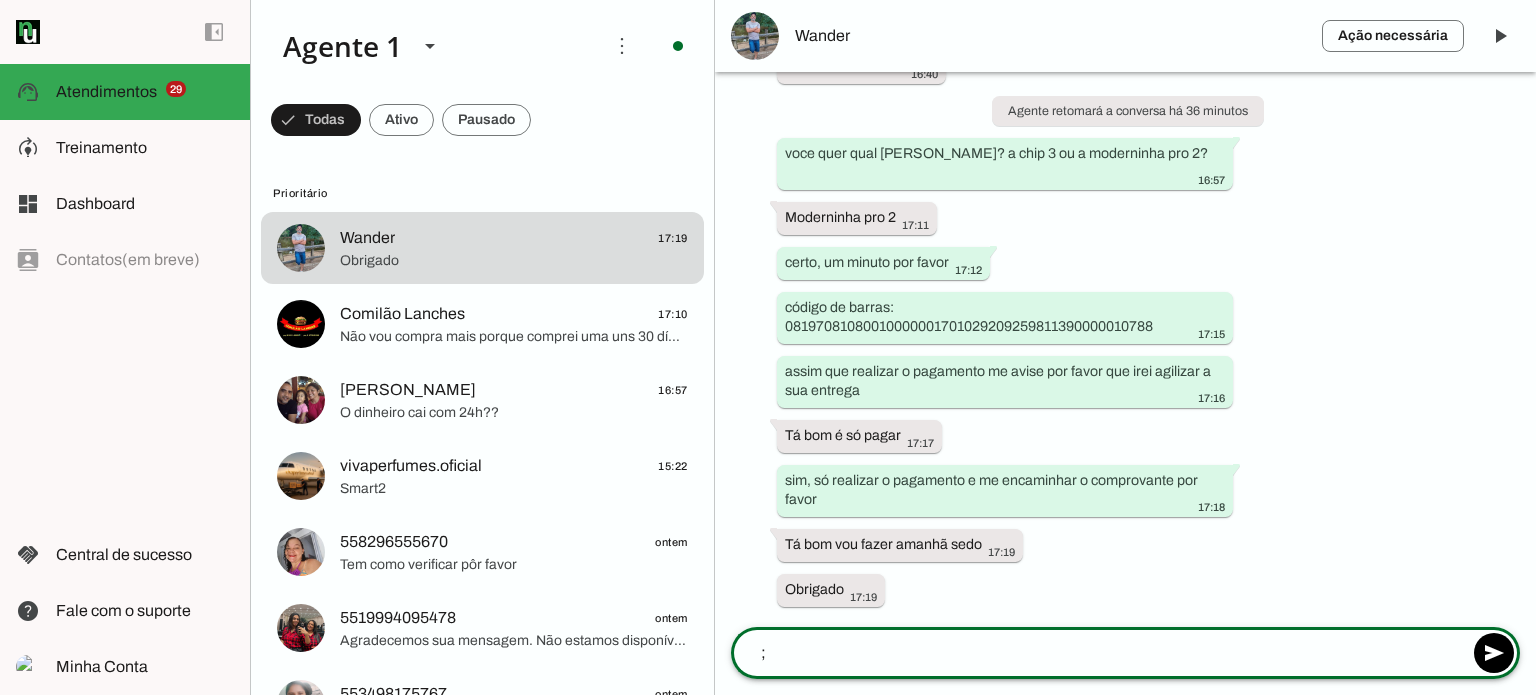 type on ";)" 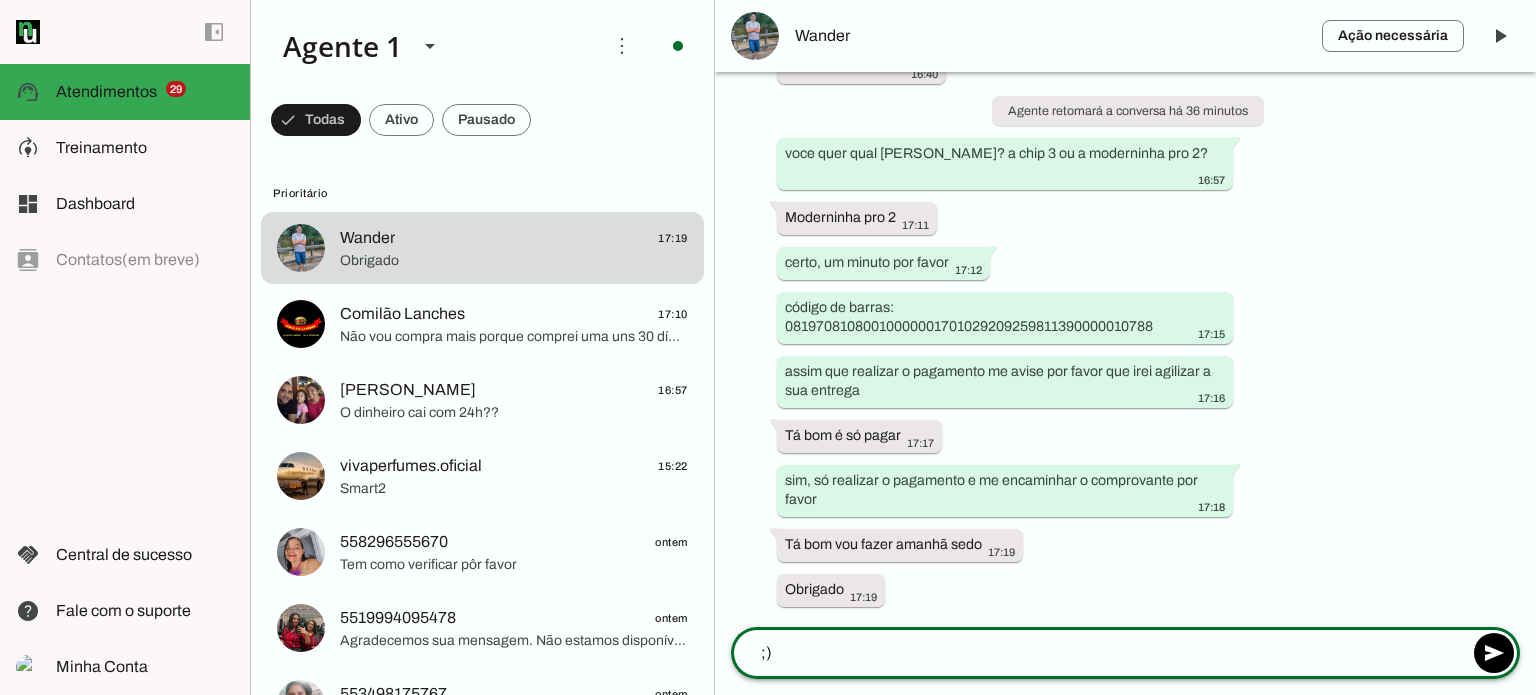 type 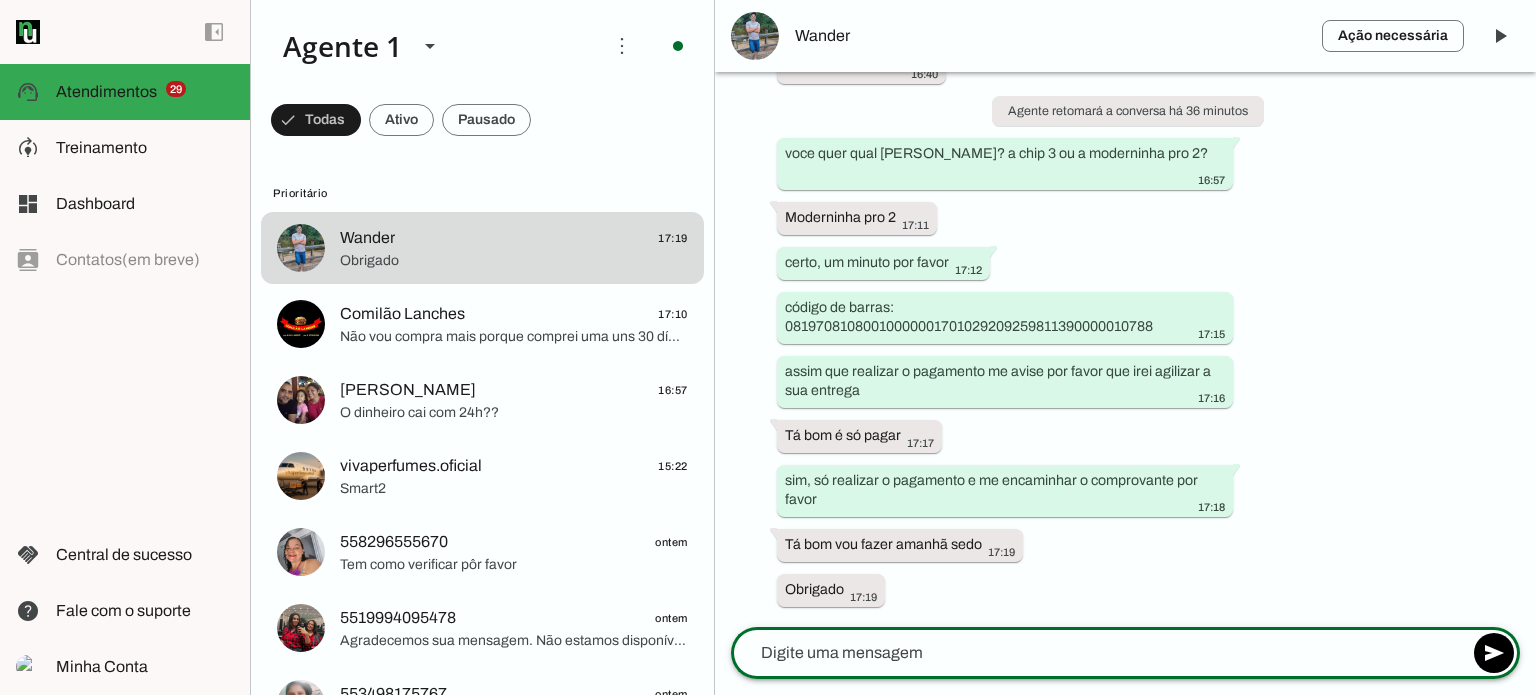 scroll, scrollTop: 2745, scrollLeft: 0, axis: vertical 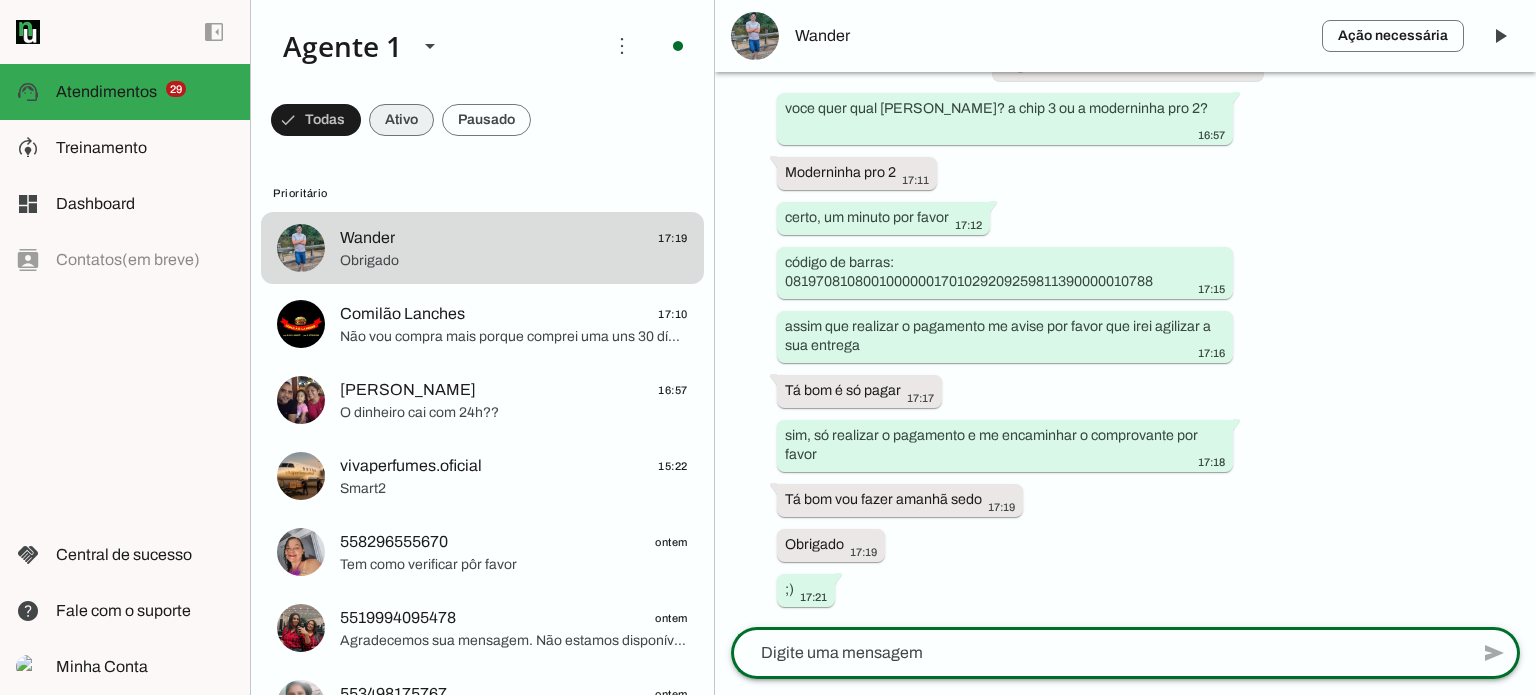 click at bounding box center [316, 120] 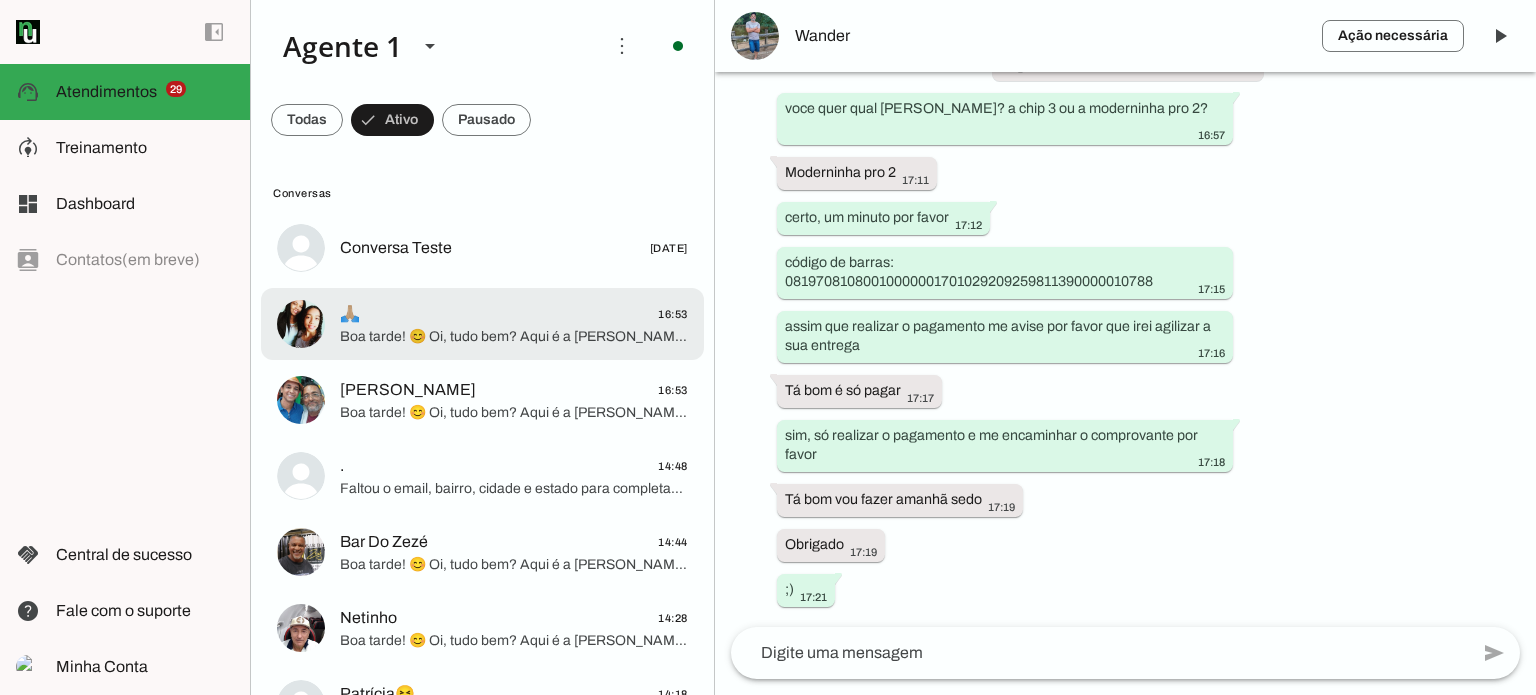 click on "🙏🏼
16:53" 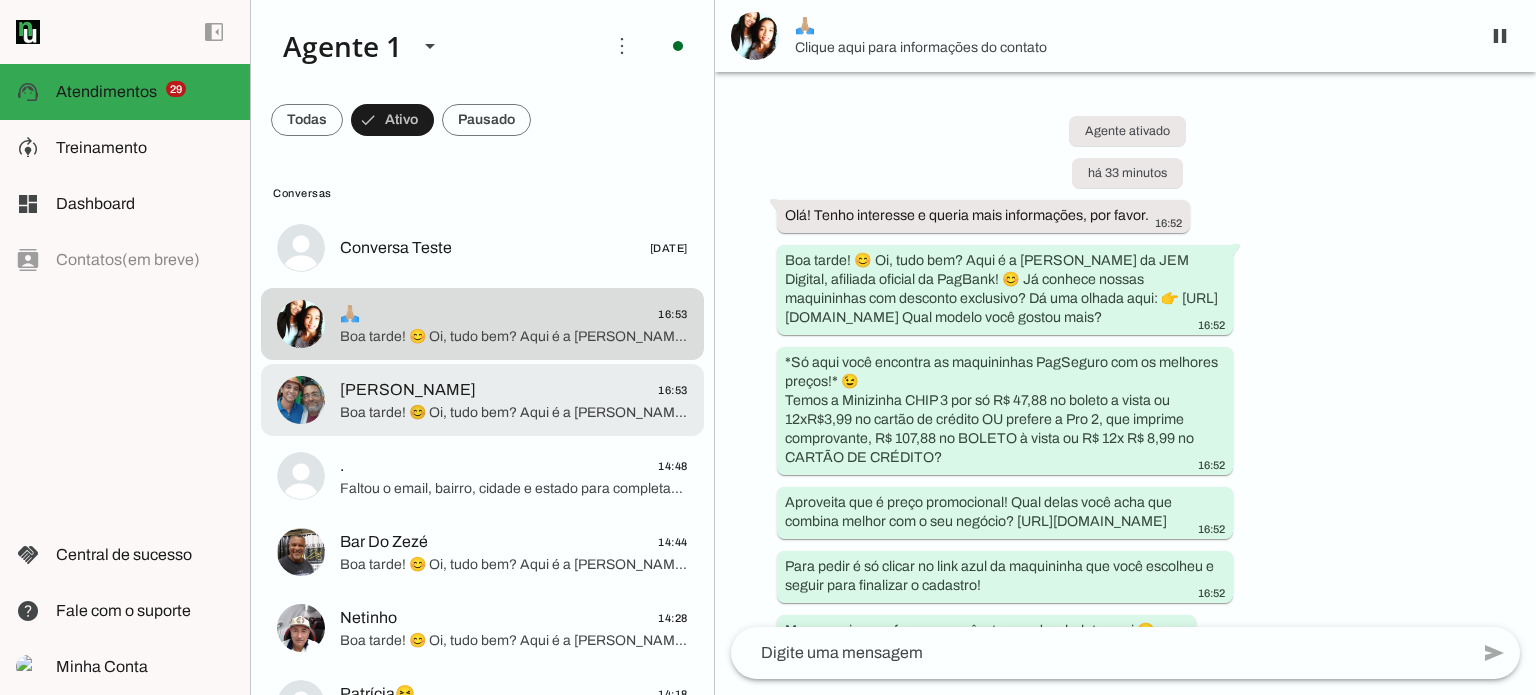 scroll, scrollTop: 340, scrollLeft: 0, axis: vertical 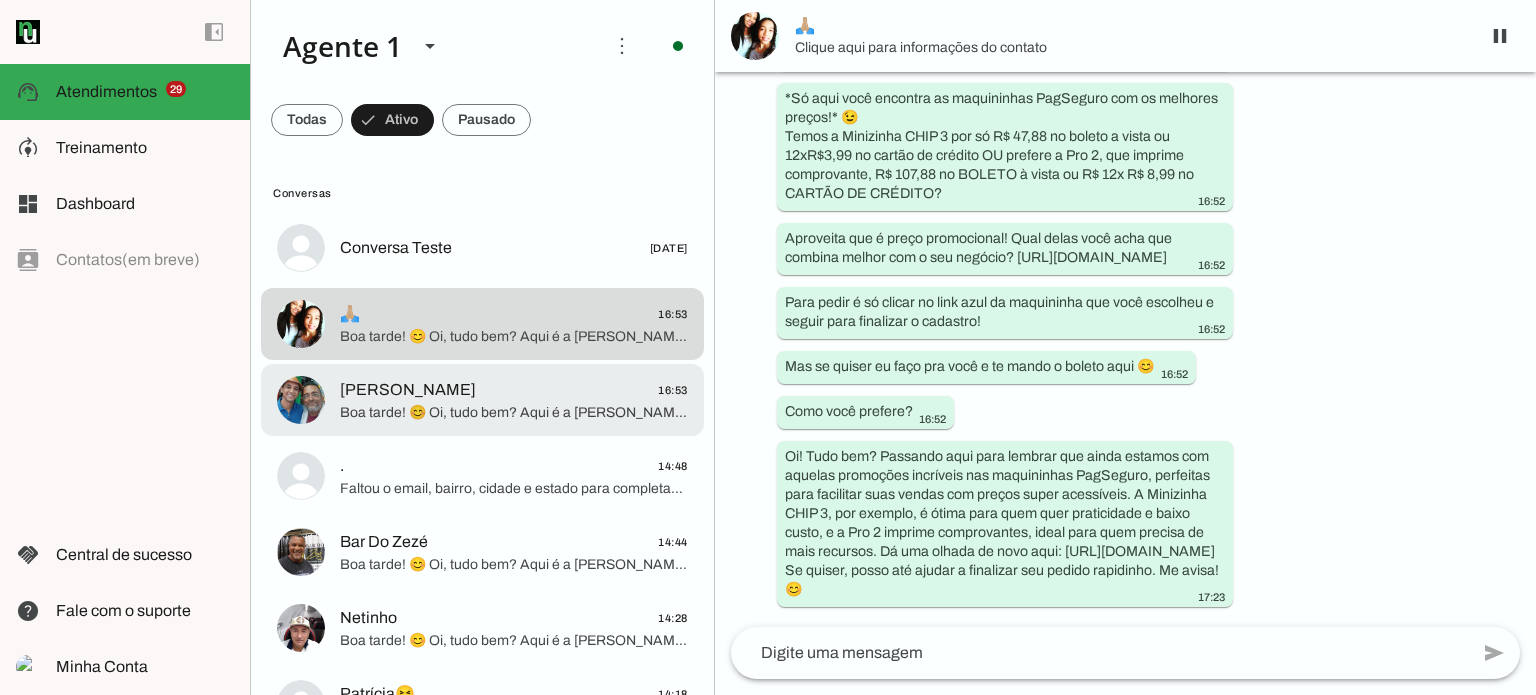 click on "[PERSON_NAME]
16:53" 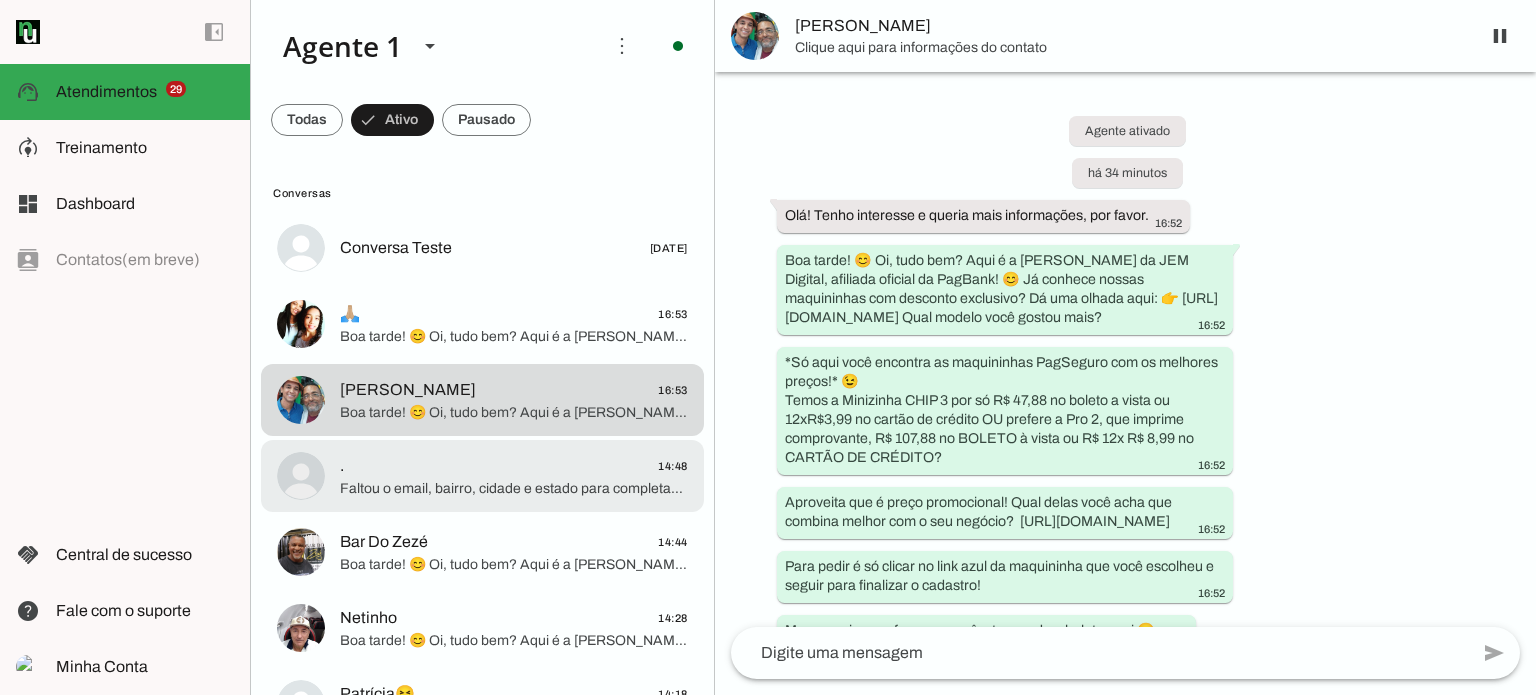 scroll, scrollTop: 365, scrollLeft: 0, axis: vertical 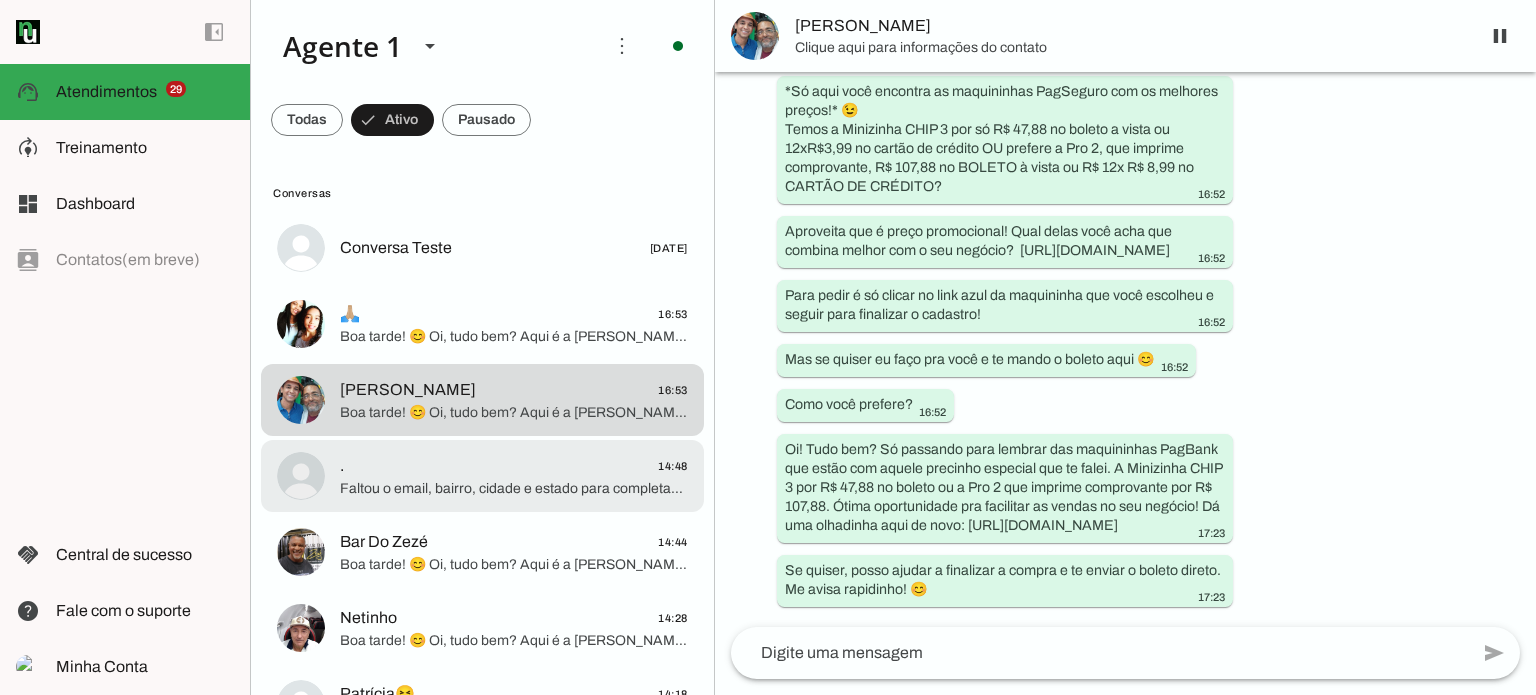 click on ".
14:48" 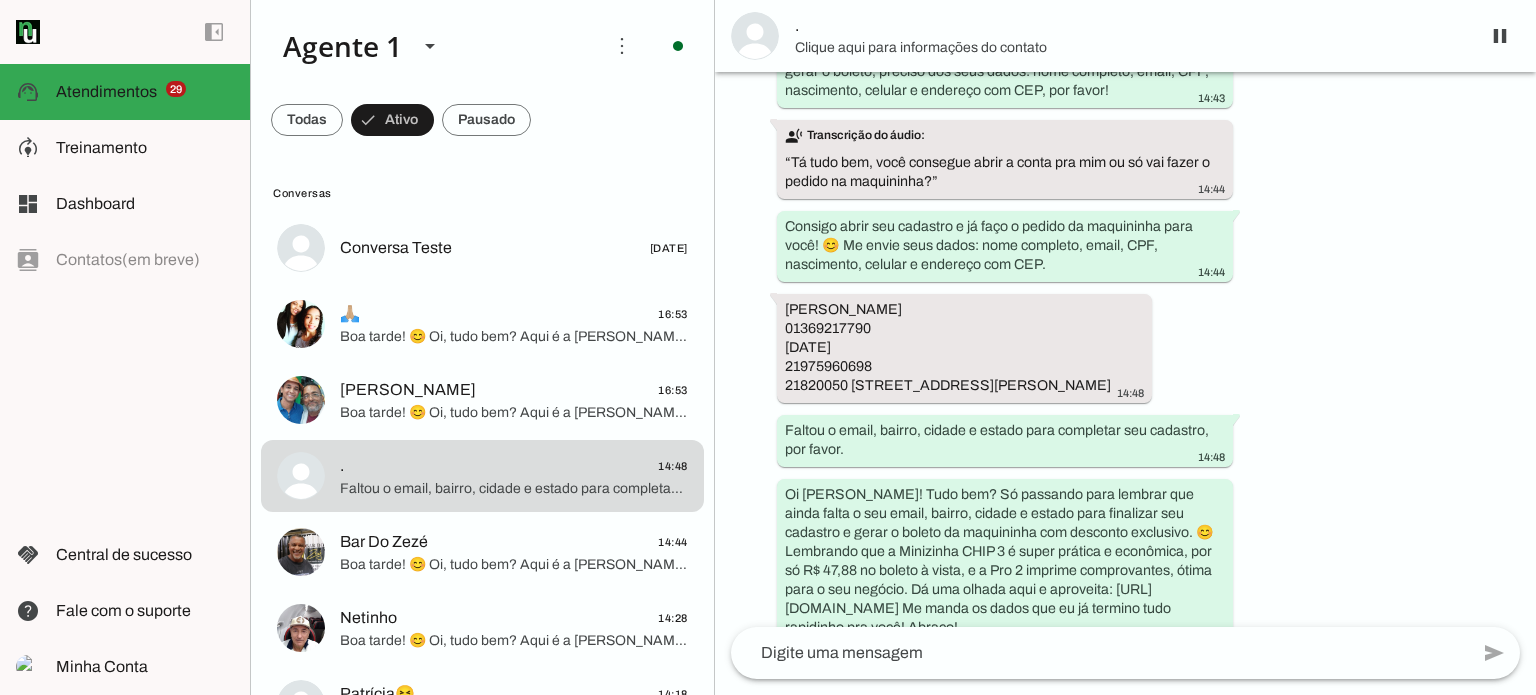 scroll, scrollTop: 1605, scrollLeft: 0, axis: vertical 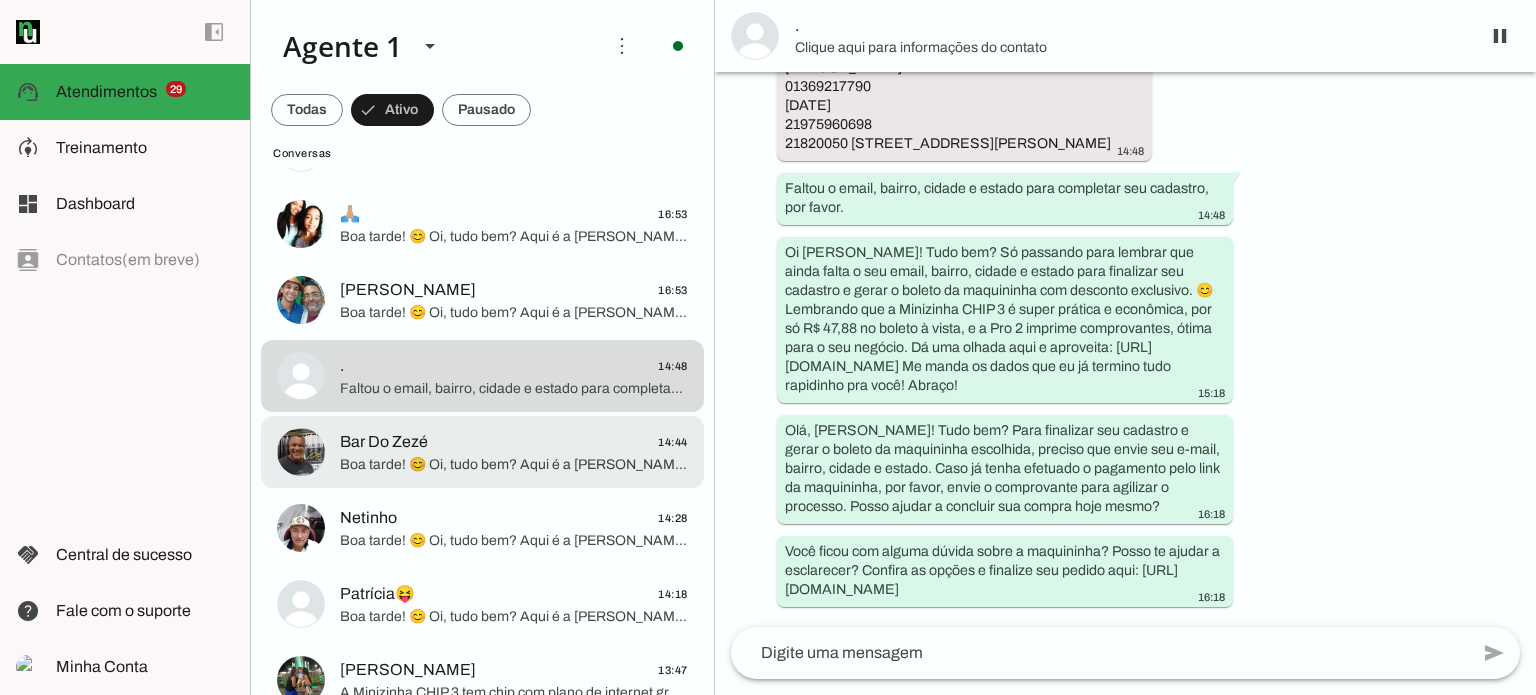 click on "Boa tarde! 😊 Oi, tudo bem? Aqui é a [PERSON_NAME] da JEM Digital, afiliada oficial da PagBank! 😊 Já conhece nossas maquininhas com desconto exclusivo? Dá uma olhada aqui: 👉 [URL][DOMAIN_NAME] Qual modelo você gostou mais?
*Só aqui você encontra as maquininhas PagSeguro com os melhores preços!* 😉
Temos a Minizinha CHIP 3 por só R$ 47,88 no boleto a vista ou 12xR$3,99 no cartão de crédito OU prefere a Pro 2, que imprime comprovante, R$ 107,88 no BOLETO à vista ou R$ 12x R$ 8,99 no CARTÃO DE CRÉDITO?
Aproveita que é preço promocional! Qual delas você acha que combina melhor com o seu negócio?  [URL][DOMAIN_NAME]" 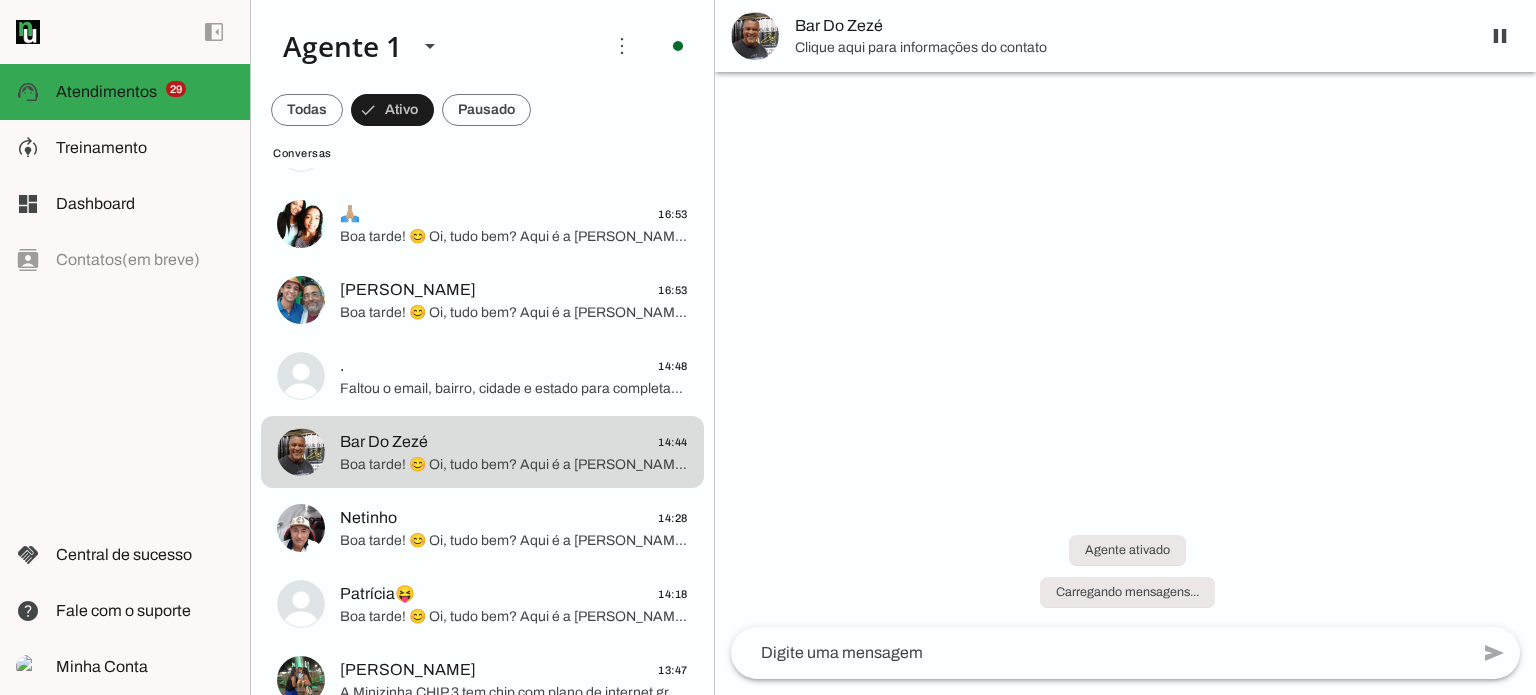 scroll, scrollTop: 408, scrollLeft: 0, axis: vertical 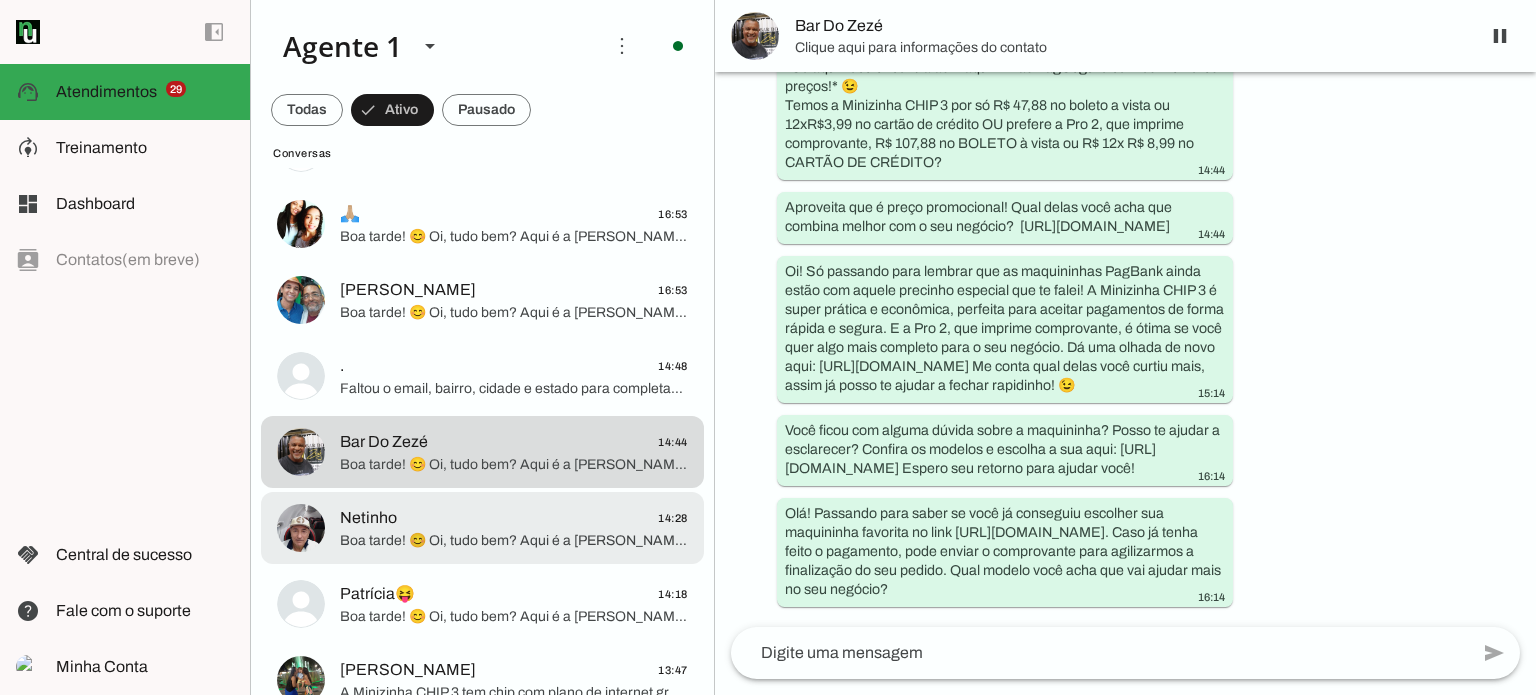 click on "Netinho
14:28" 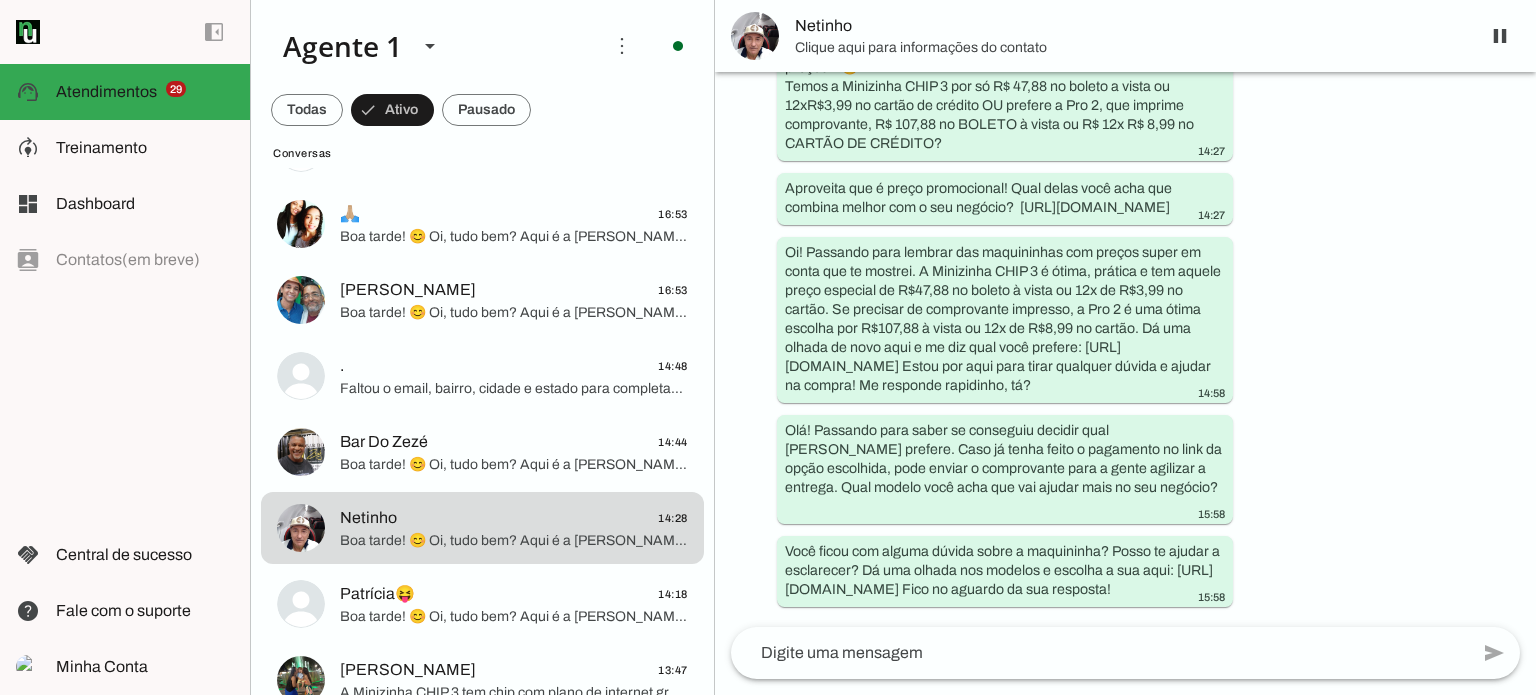 scroll, scrollTop: 389, scrollLeft: 0, axis: vertical 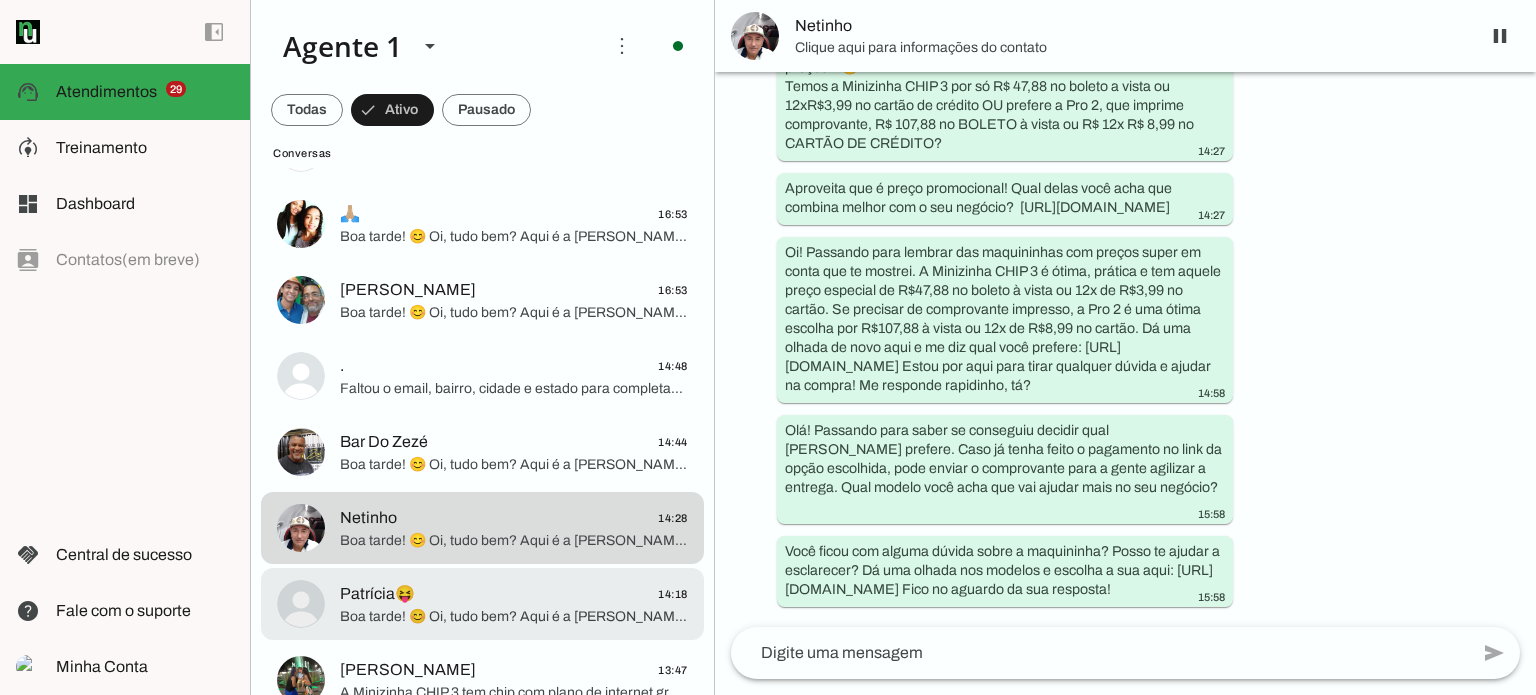 click on "Patrícia😝" 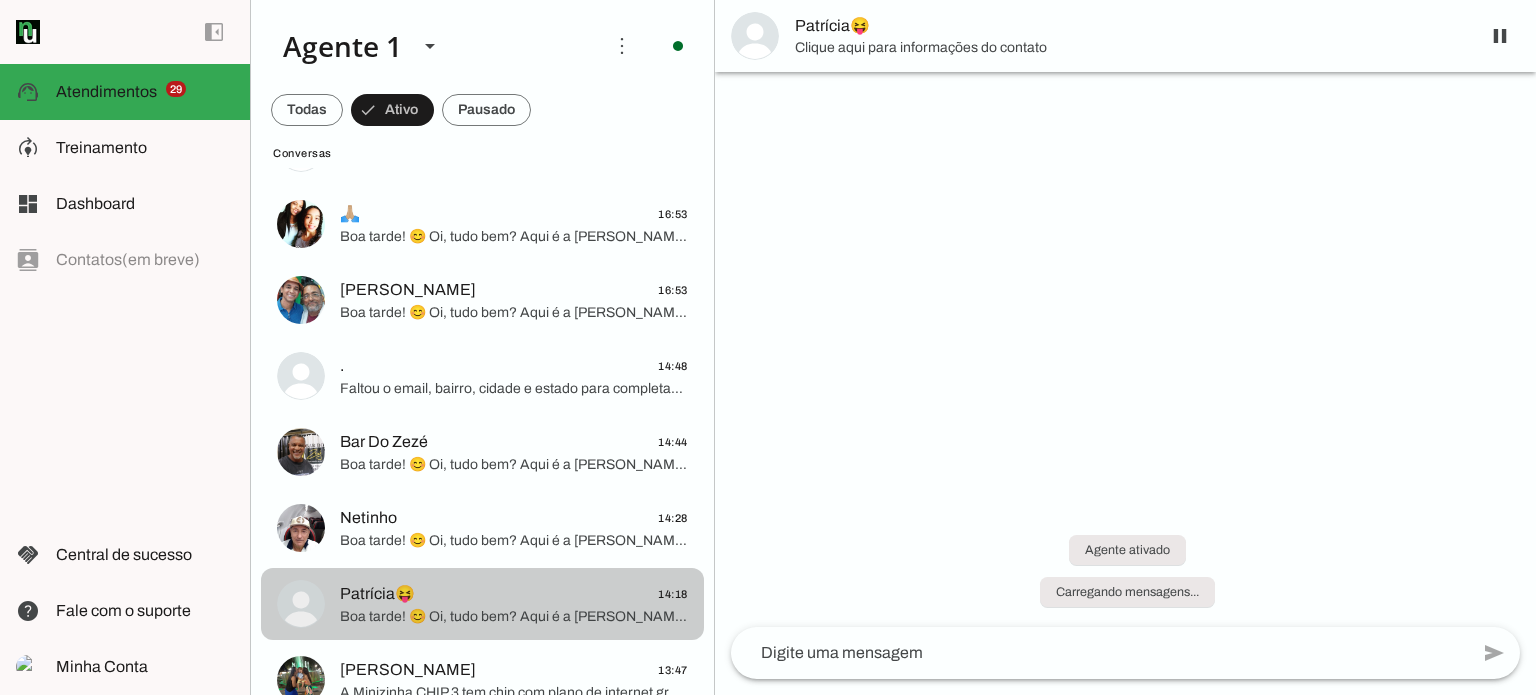 scroll, scrollTop: 581, scrollLeft: 0, axis: vertical 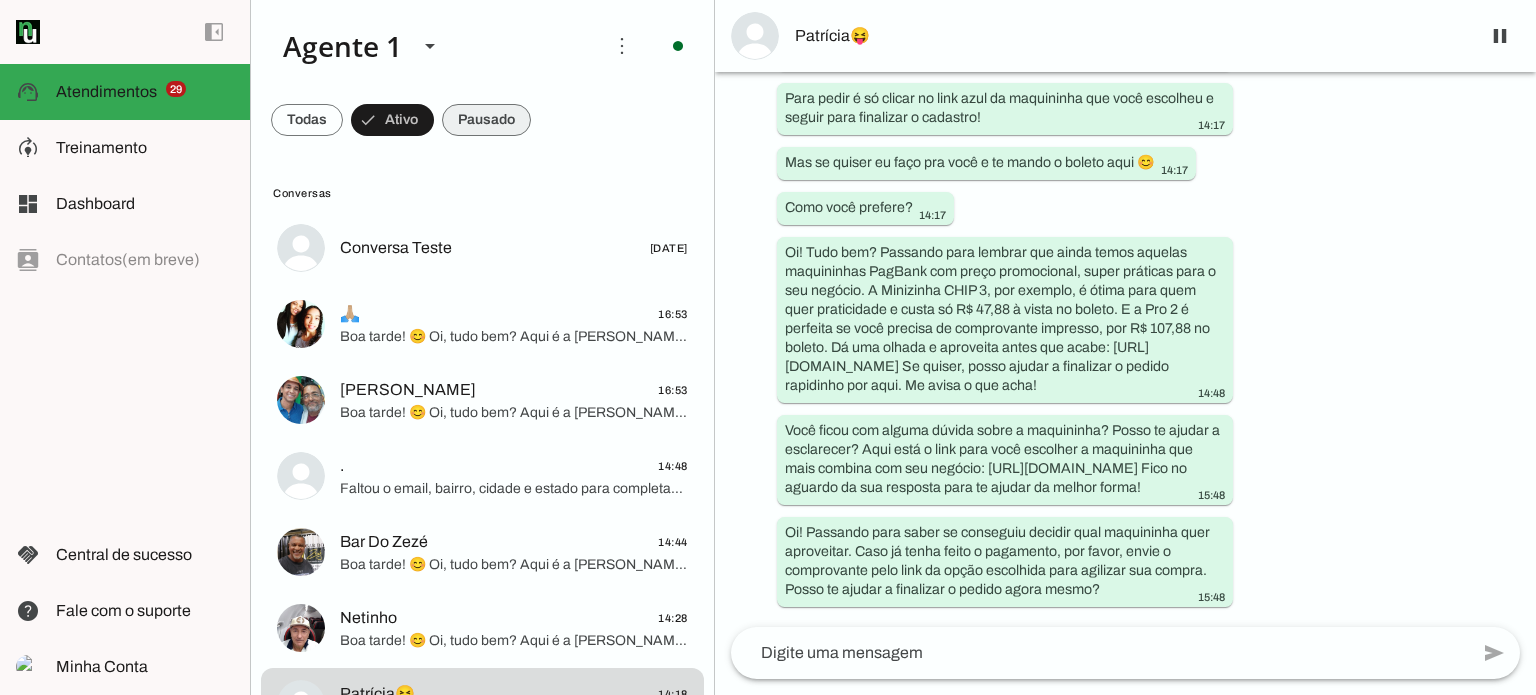 click at bounding box center (307, 120) 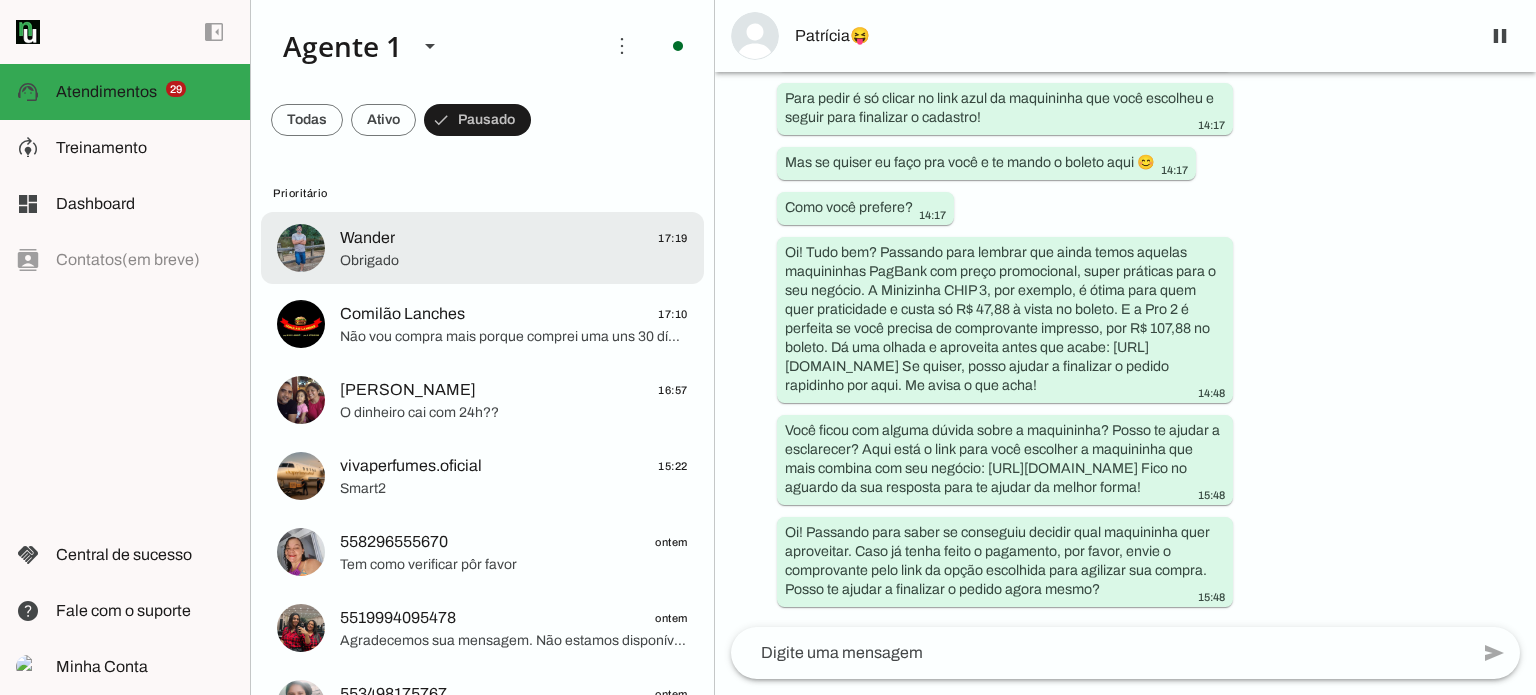 click on "Obrigado" 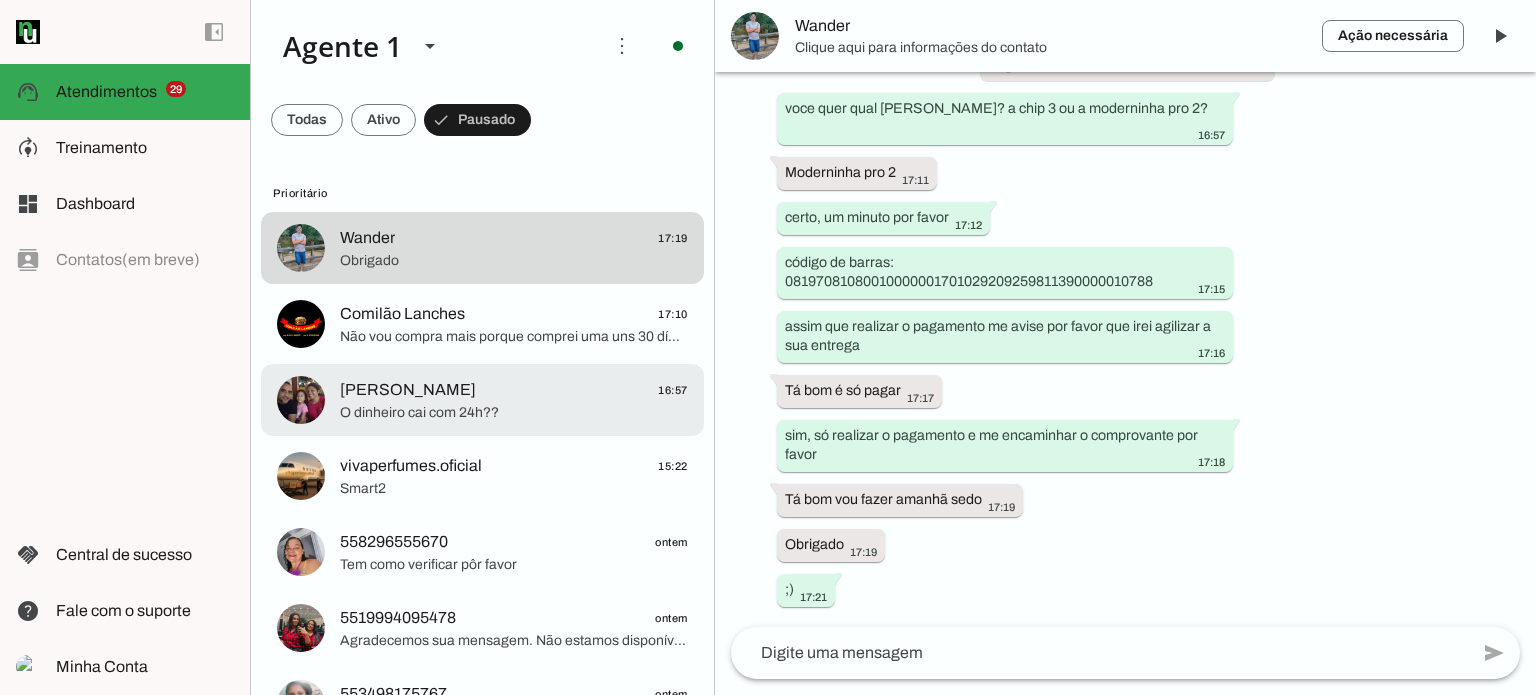 click on "Não vou compra mais porque comprei uma uns 30 días atrás e não recebi levei prejuízo" 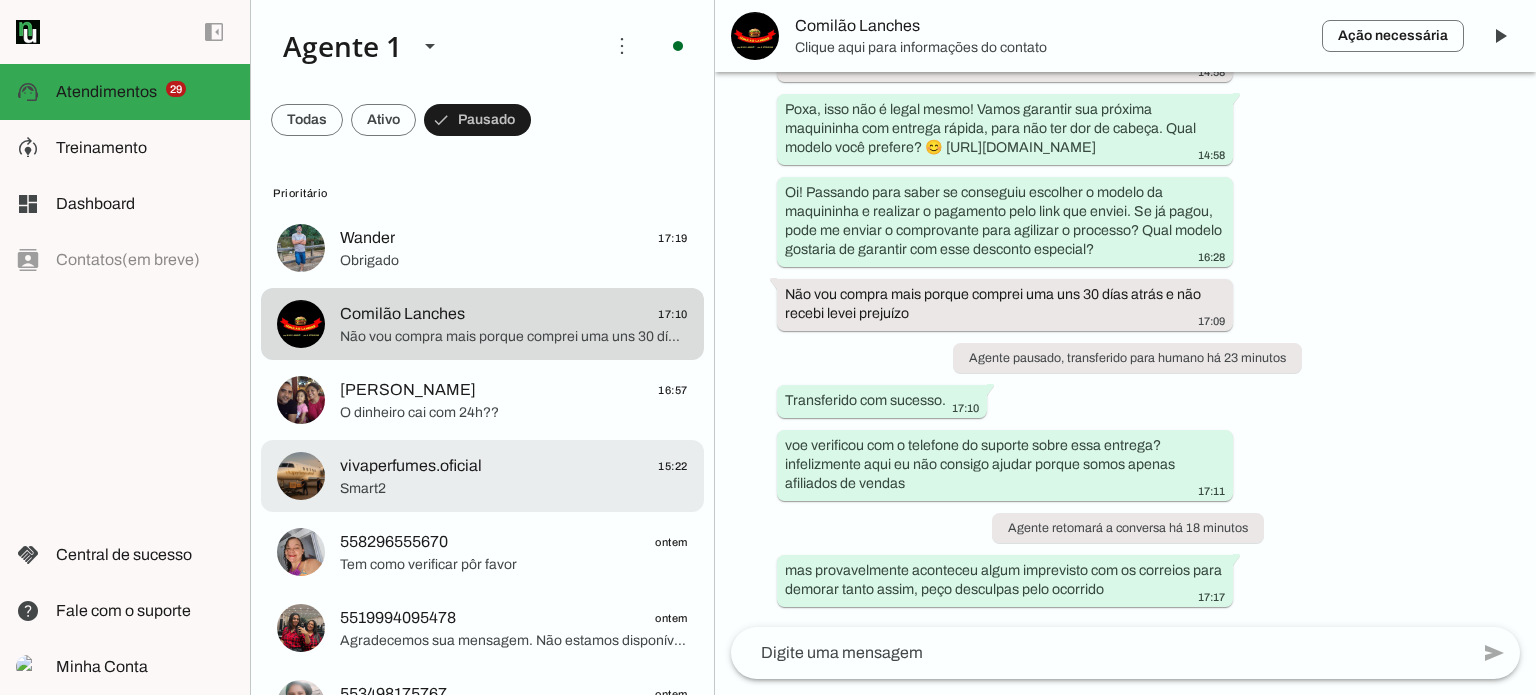 scroll, scrollTop: 1427, scrollLeft: 0, axis: vertical 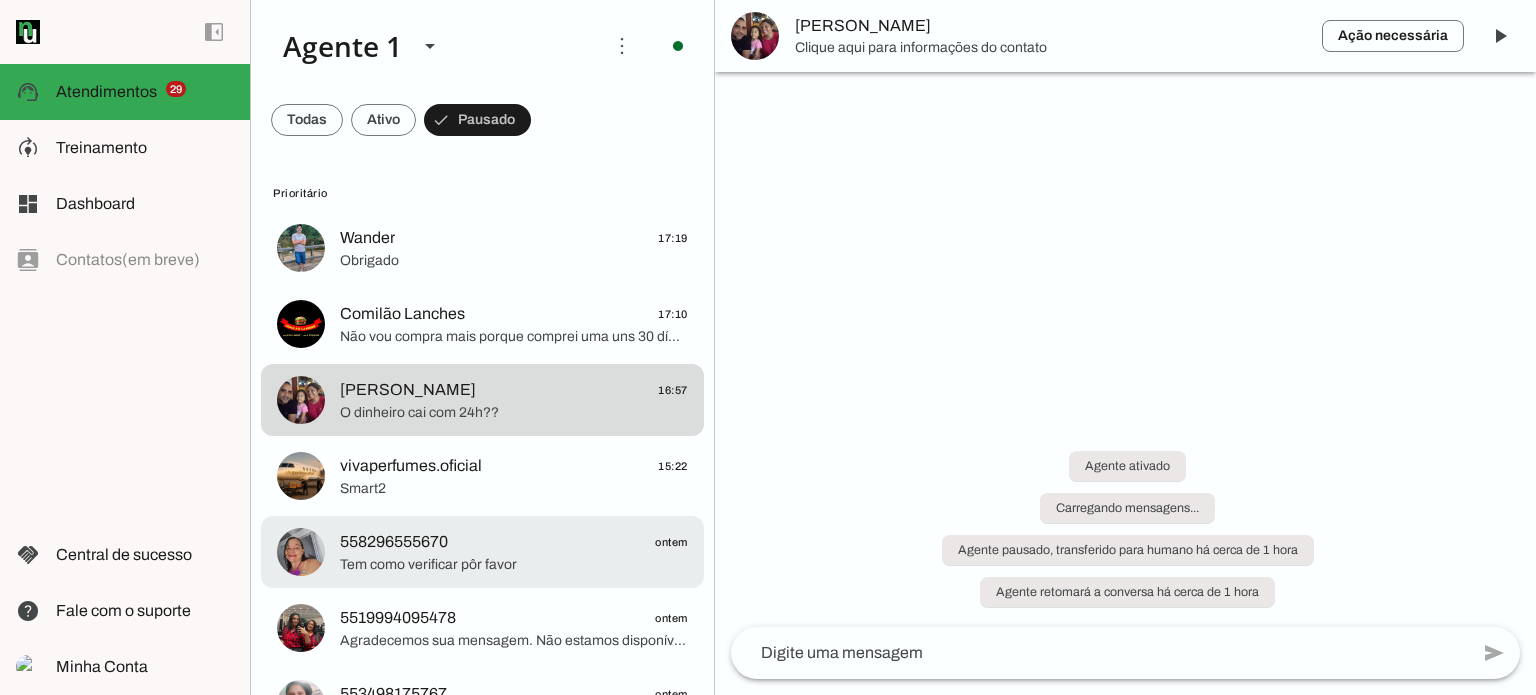click on "Smart2" 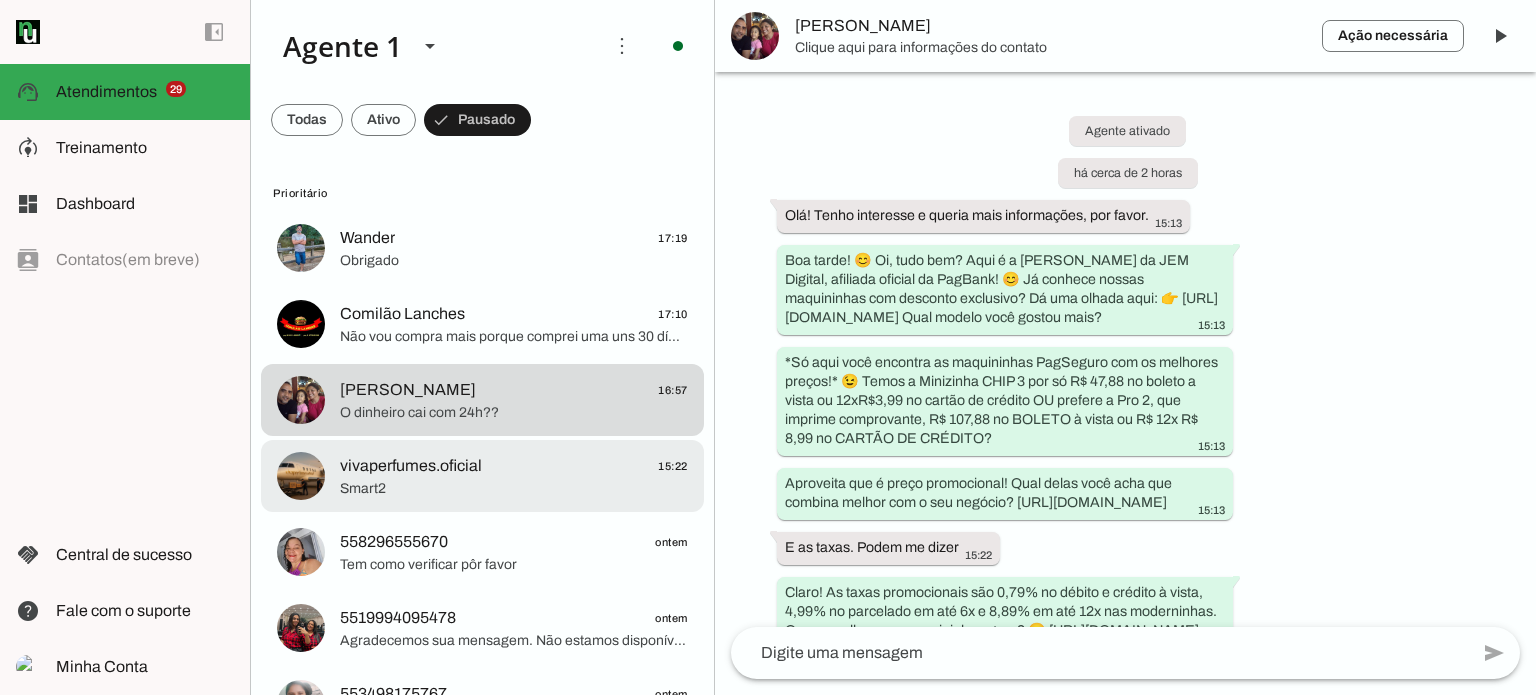 scroll, scrollTop: 0, scrollLeft: 0, axis: both 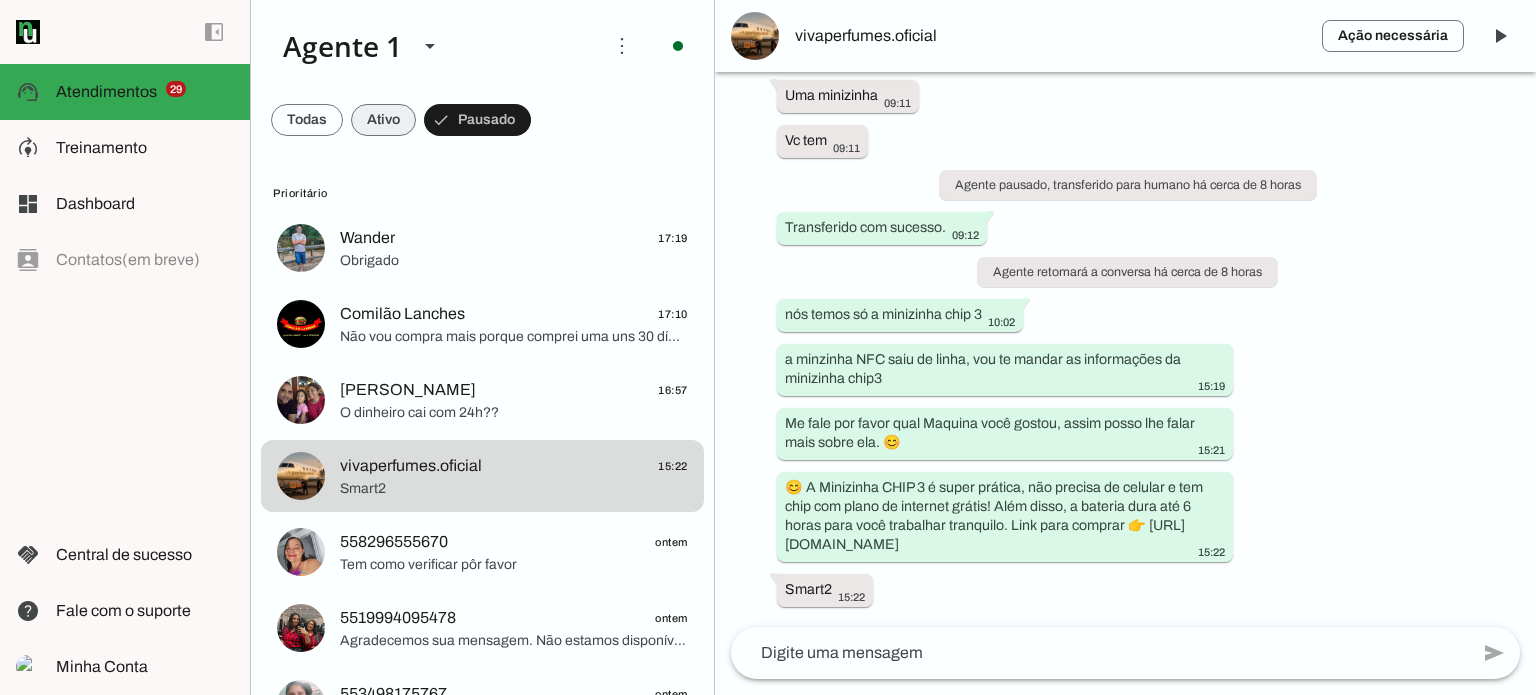 click at bounding box center (307, 120) 